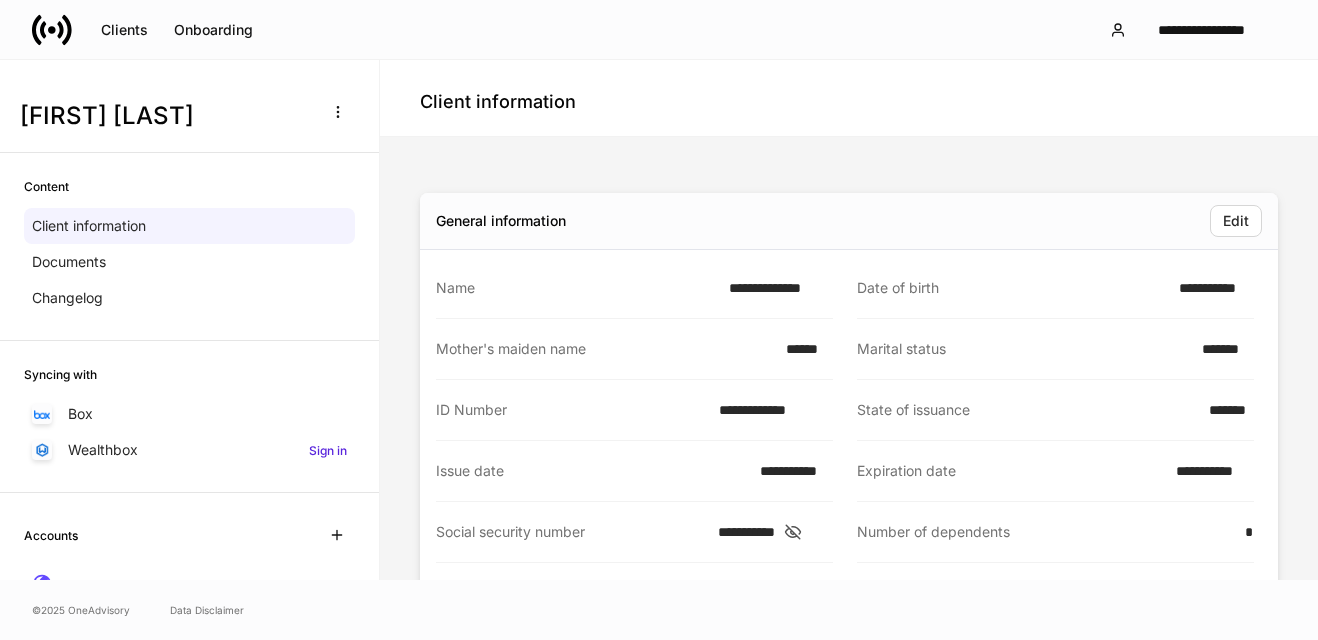 scroll, scrollTop: 0, scrollLeft: 0, axis: both 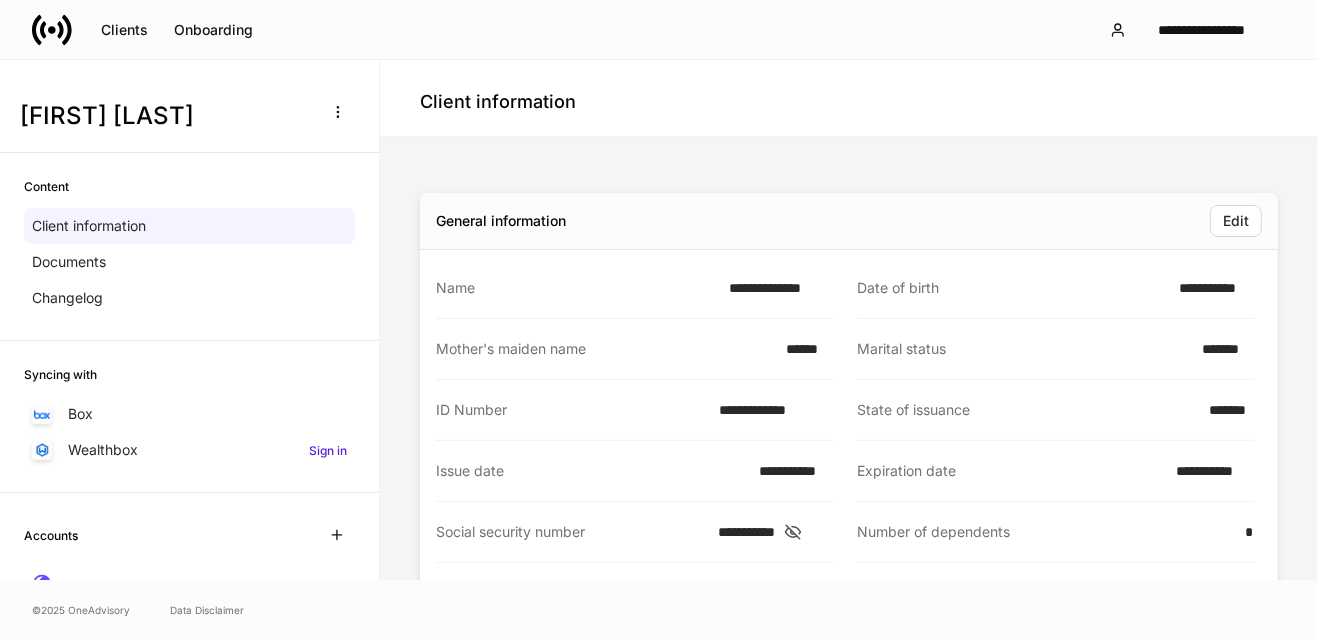 click on "Clients" at bounding box center [124, 30] 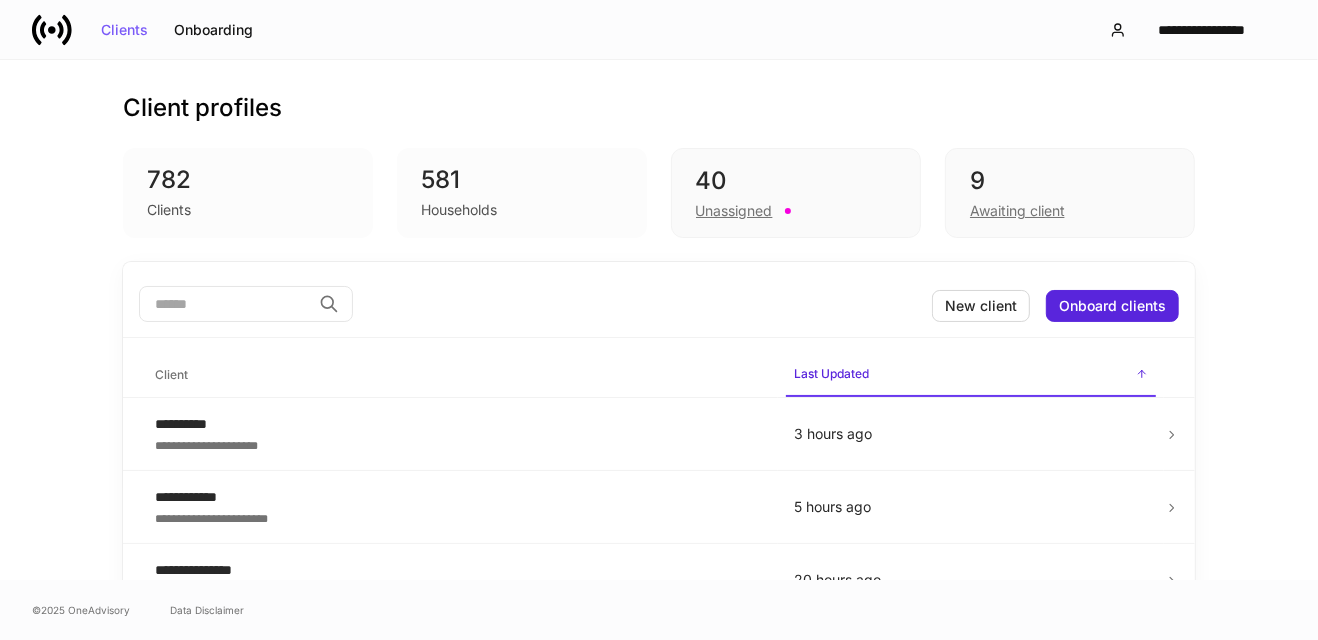 click at bounding box center [225, 304] 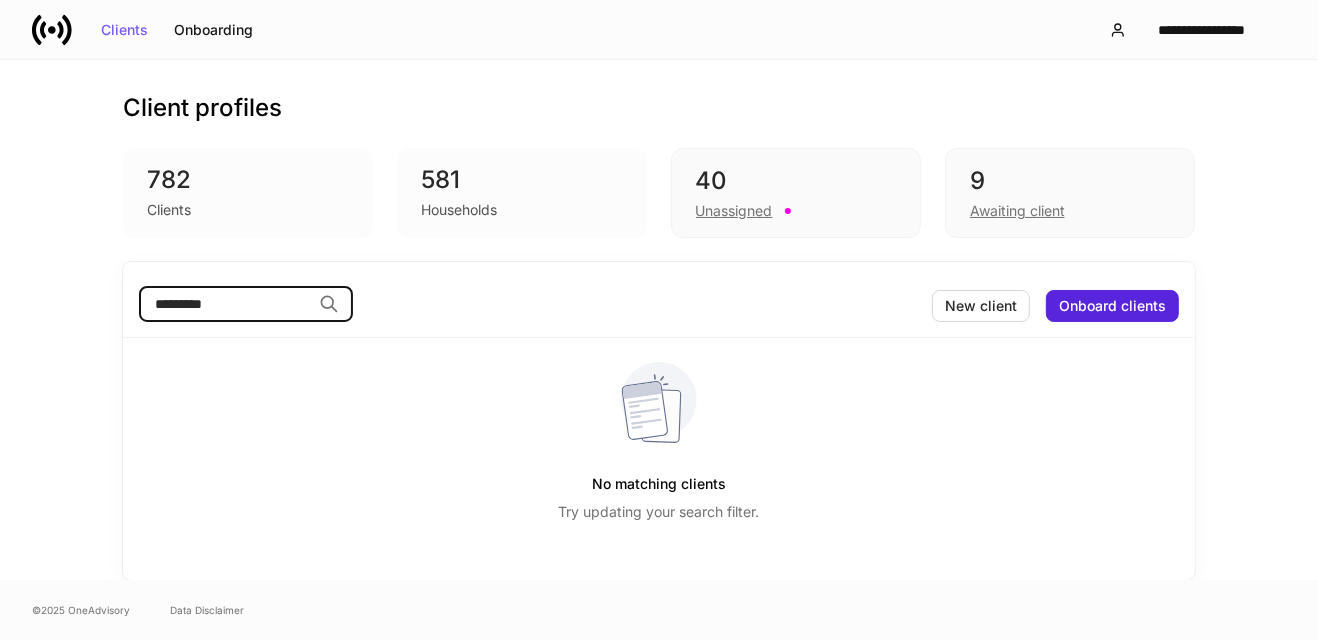 type on "*********" 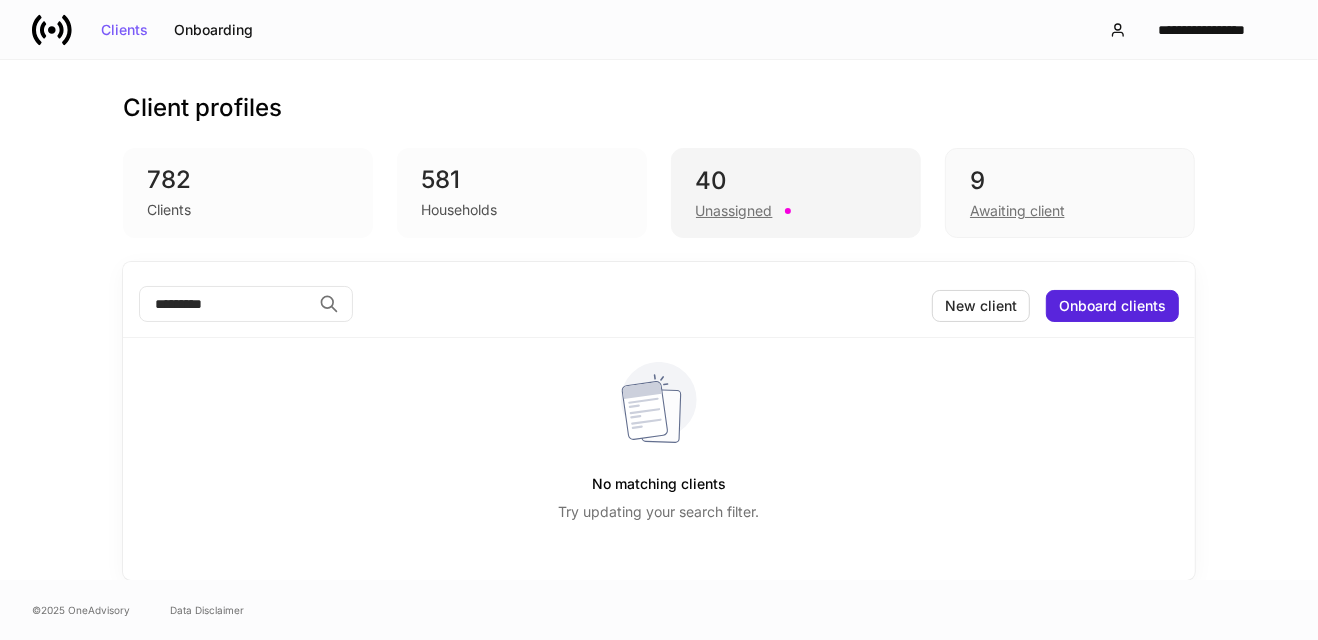 click on "Unassigned" at bounding box center (734, 211) 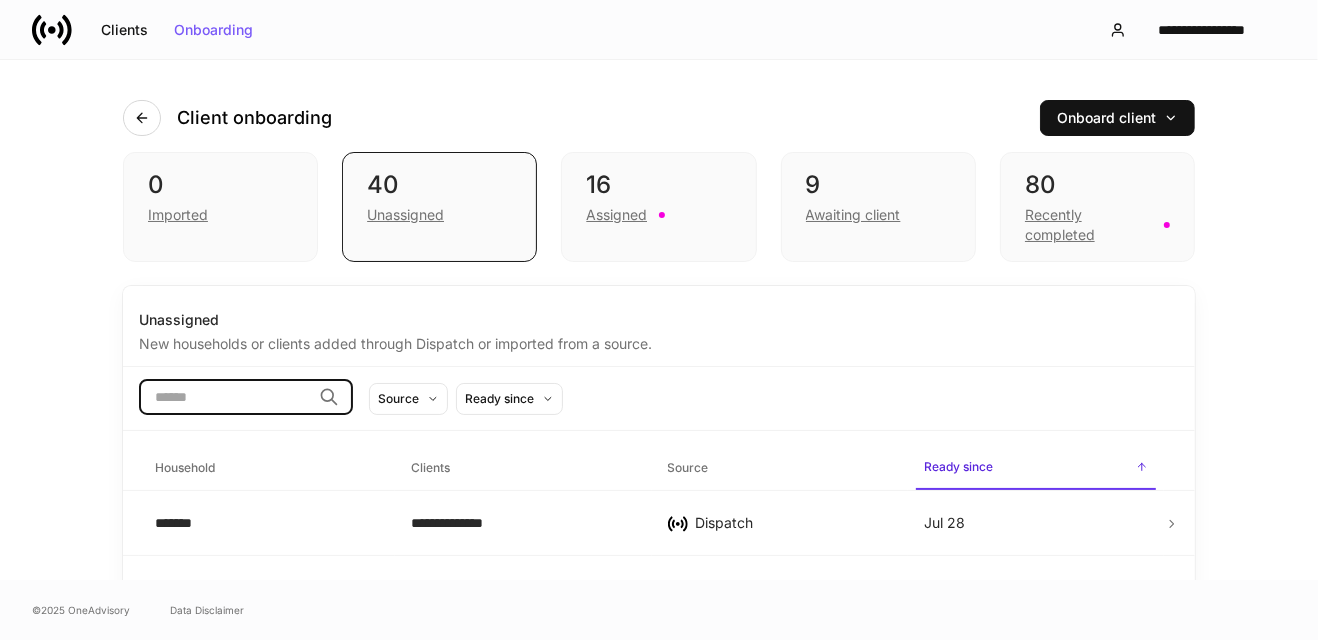 click at bounding box center (225, 397) 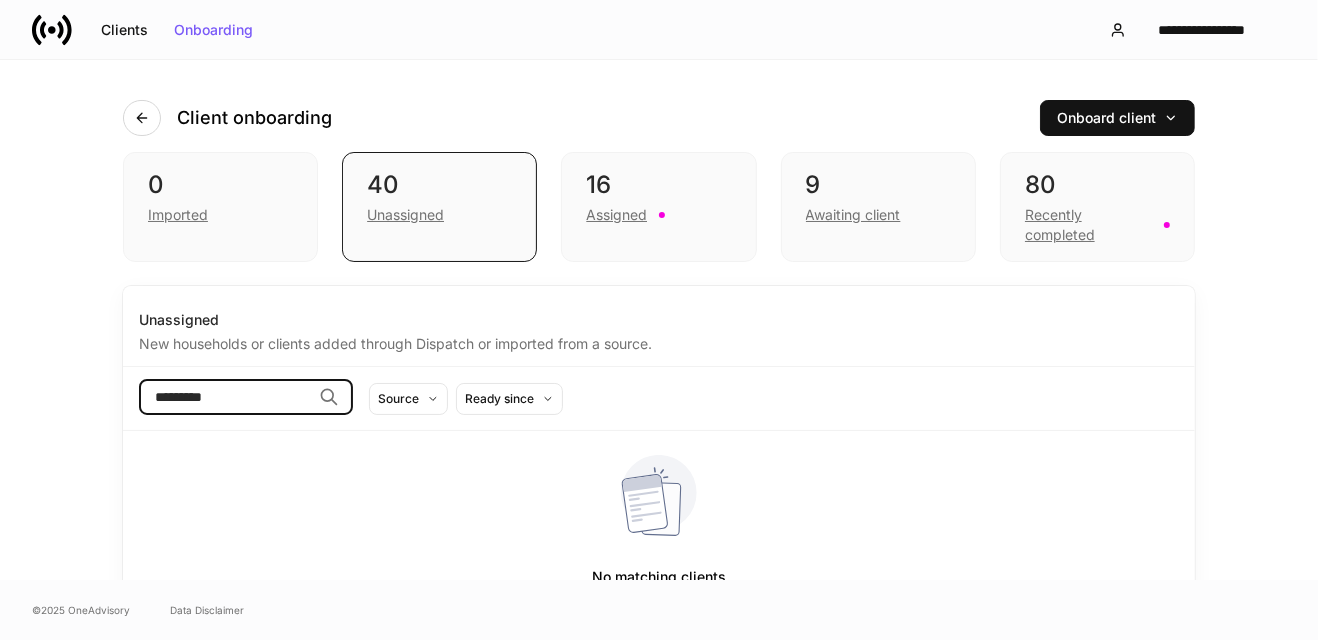 type on "*********" 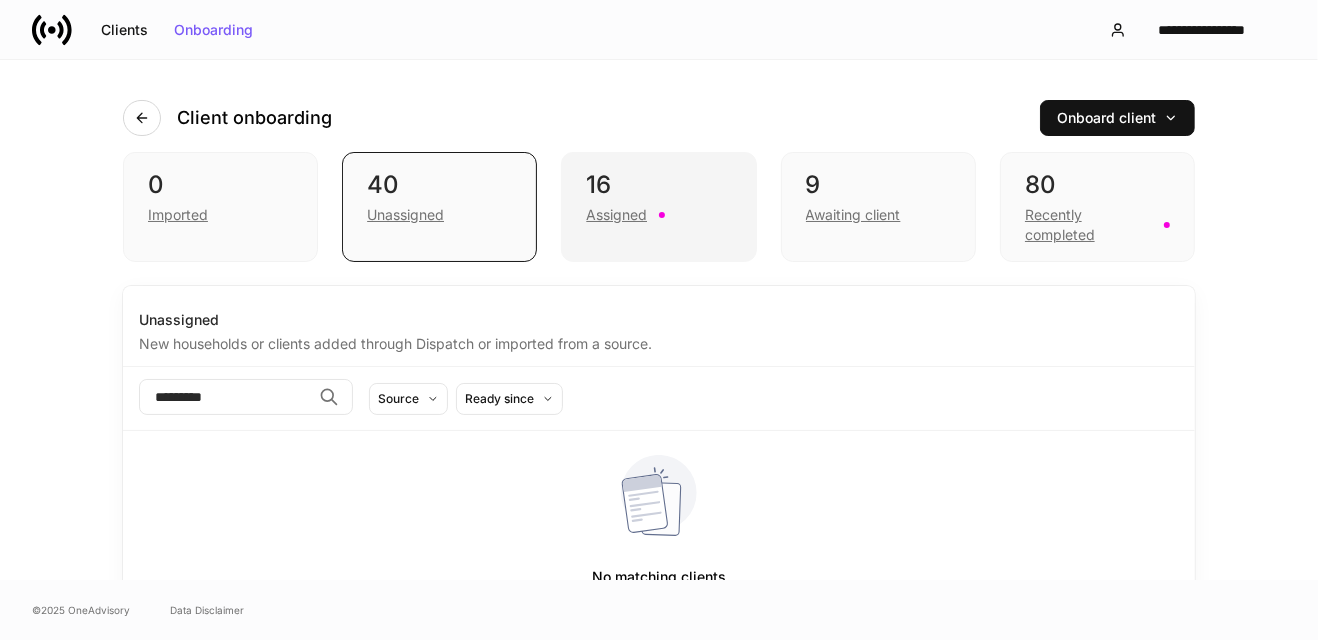 click on "[NUMBER] Assigned" at bounding box center [658, 207] 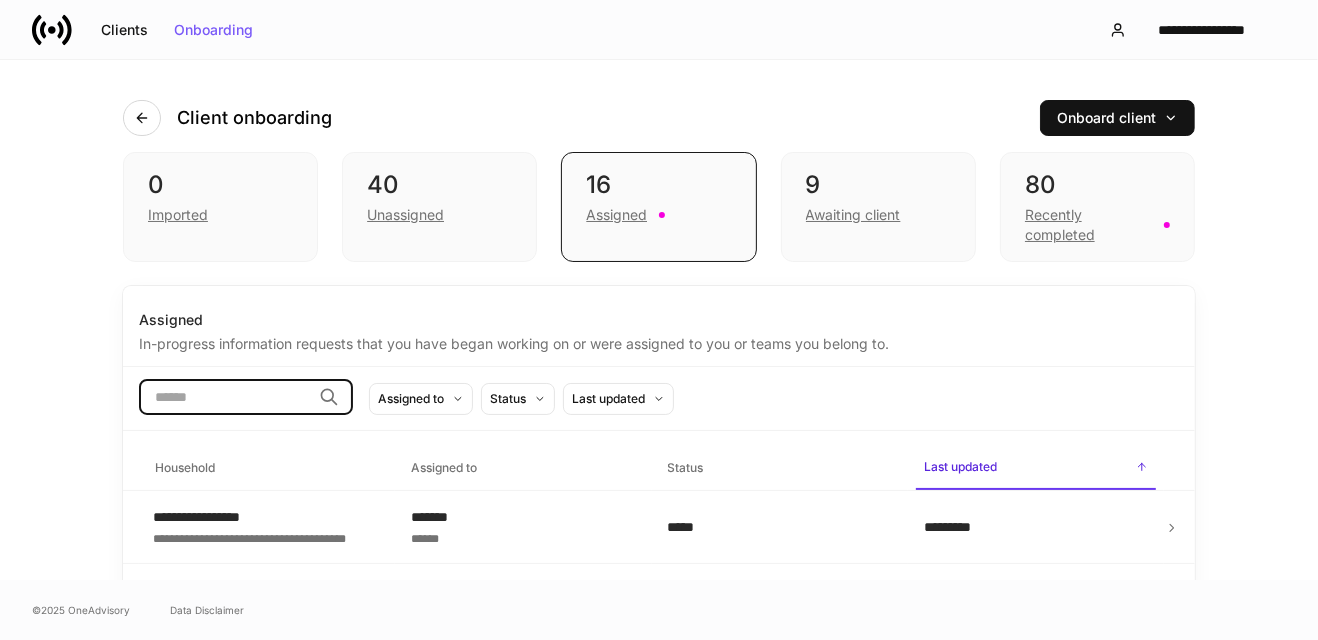 click at bounding box center (225, 397) 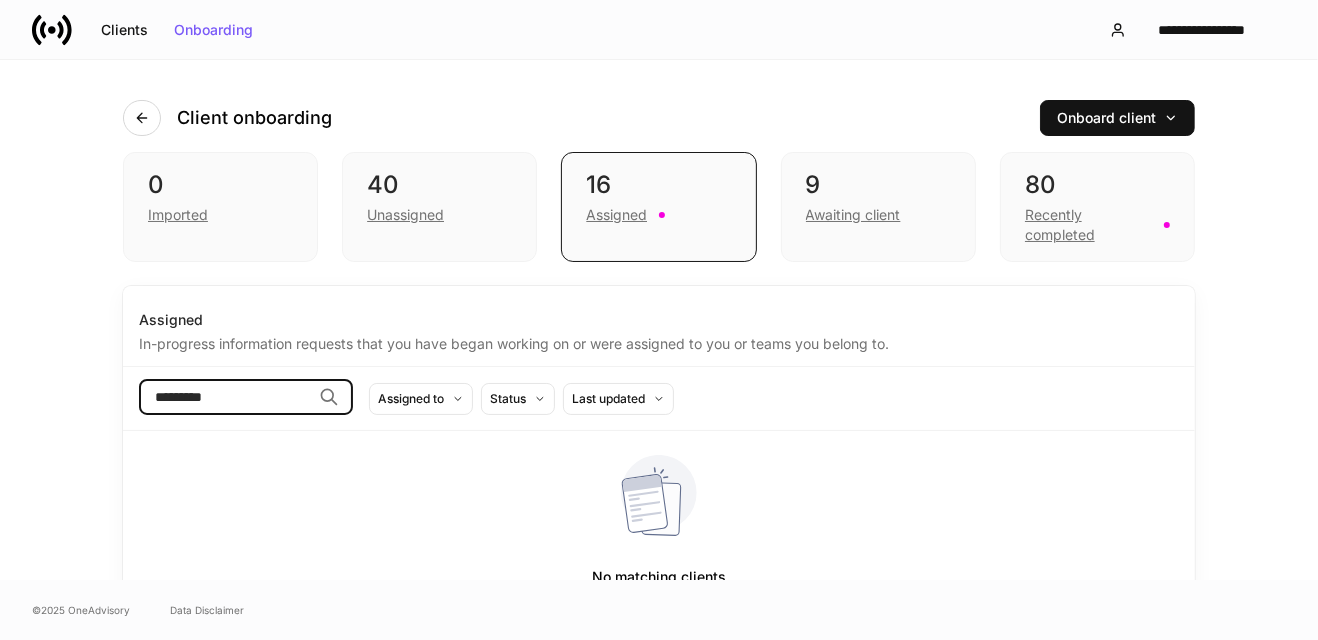 type on "*********" 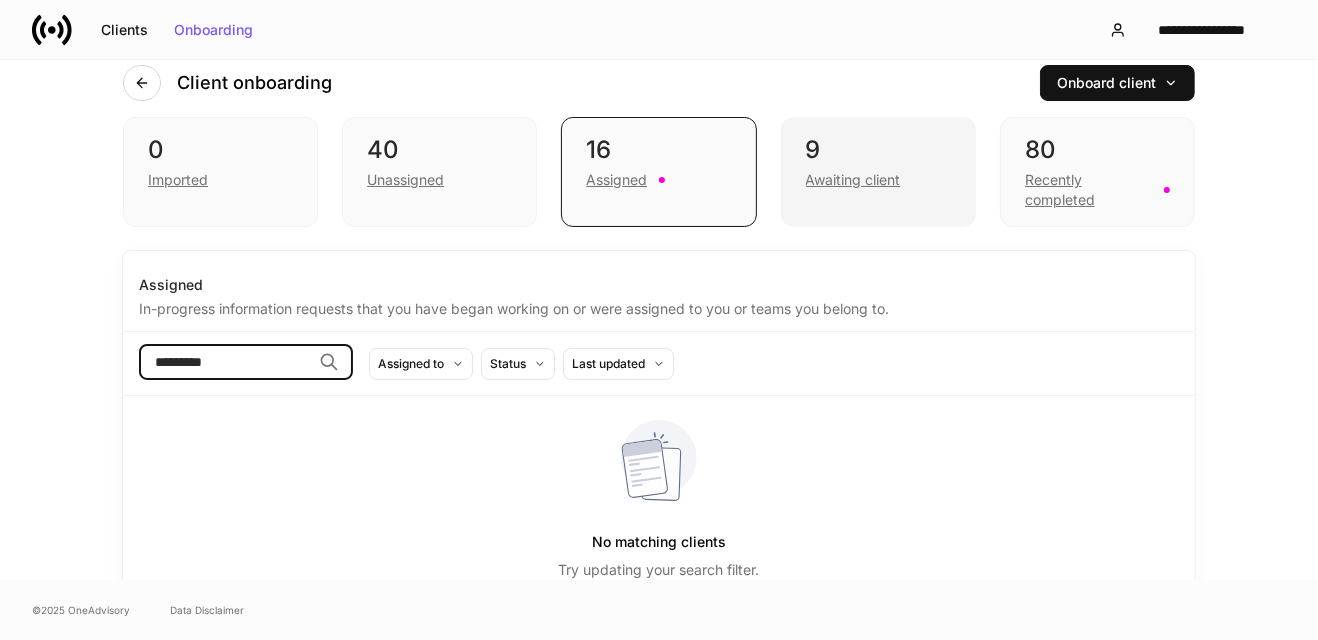 scroll, scrollTop: 34, scrollLeft: 0, axis: vertical 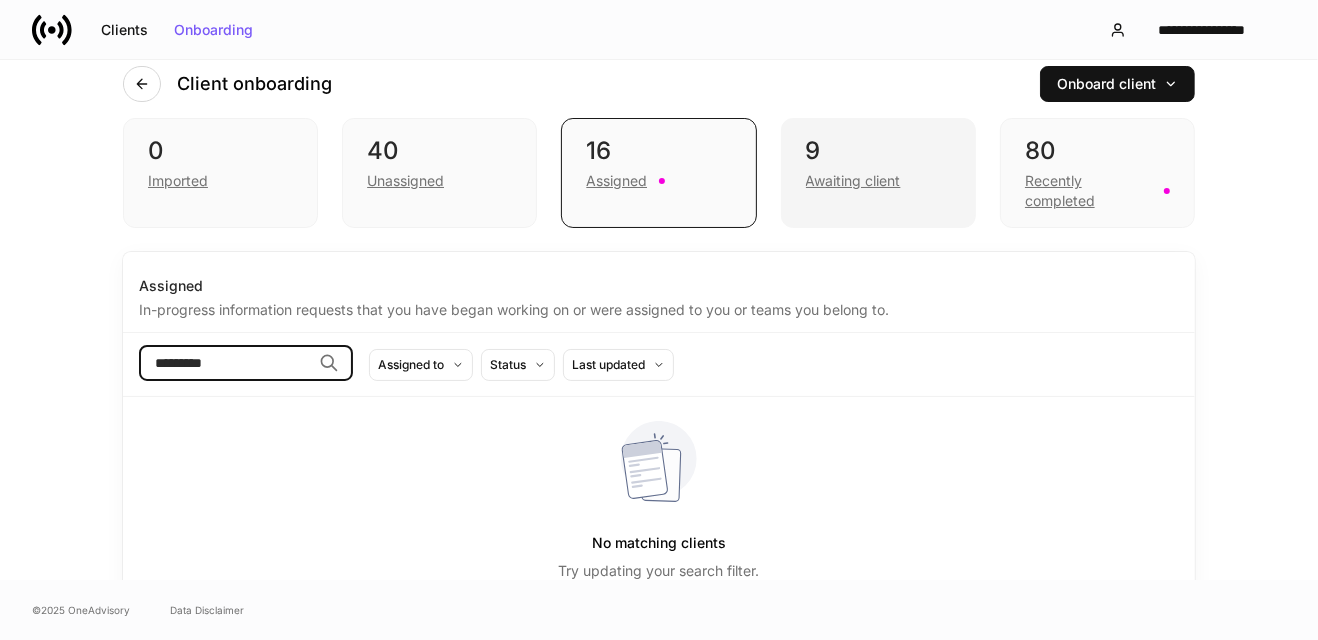click on "9" at bounding box center [878, 151] 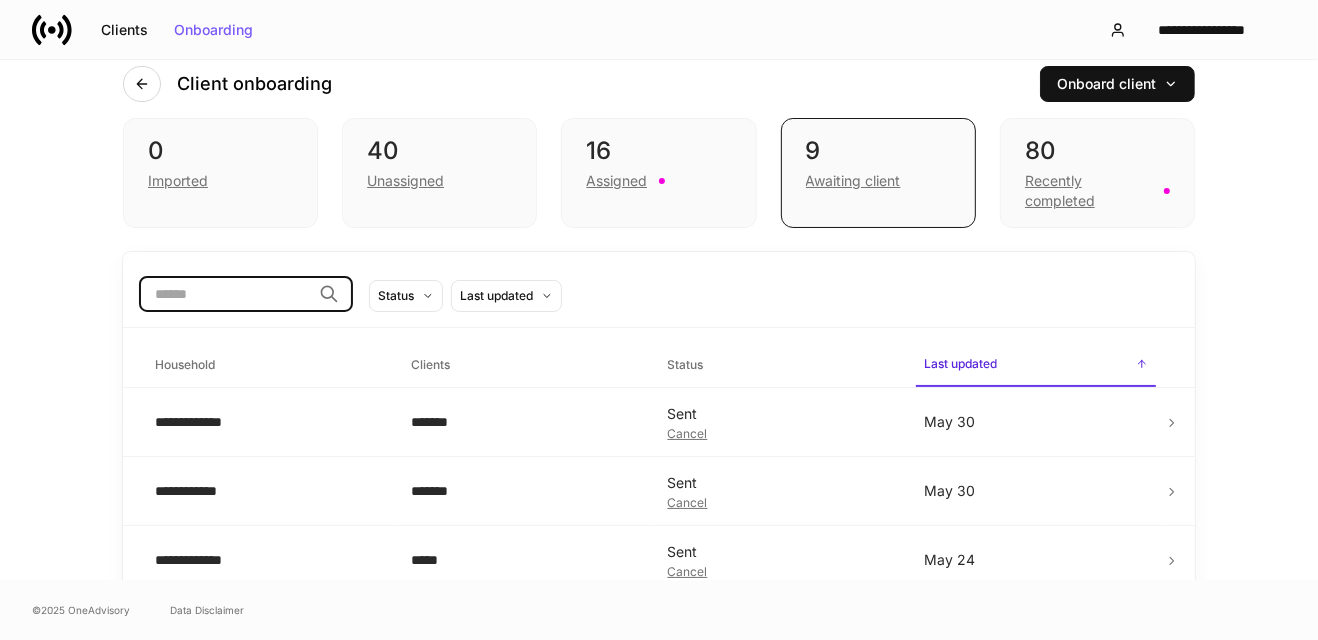 click at bounding box center (225, 294) 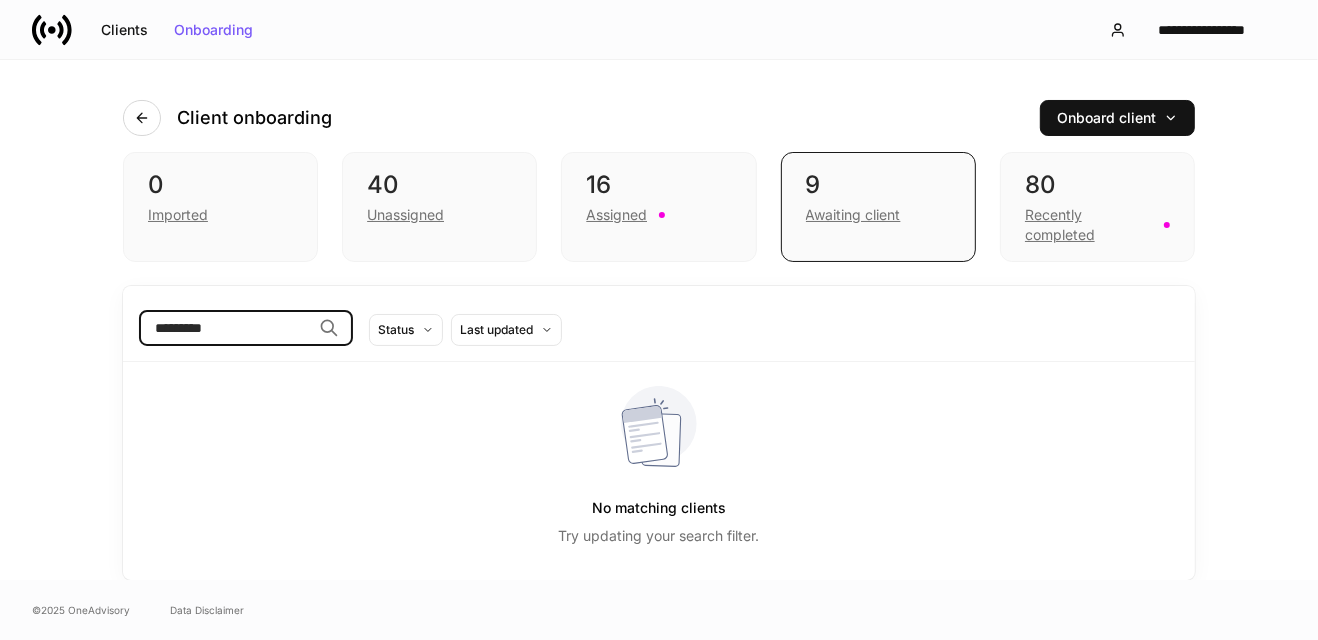 scroll, scrollTop: 0, scrollLeft: 0, axis: both 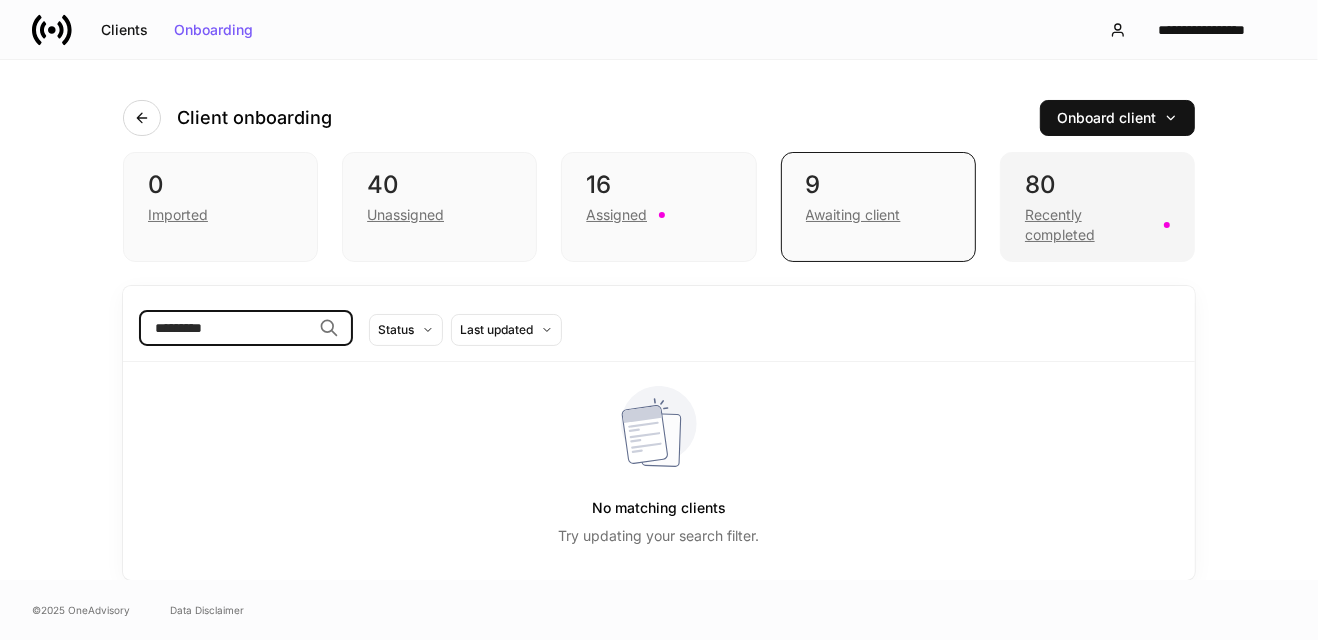 click on "Recently completed" at bounding box center (1088, 225) 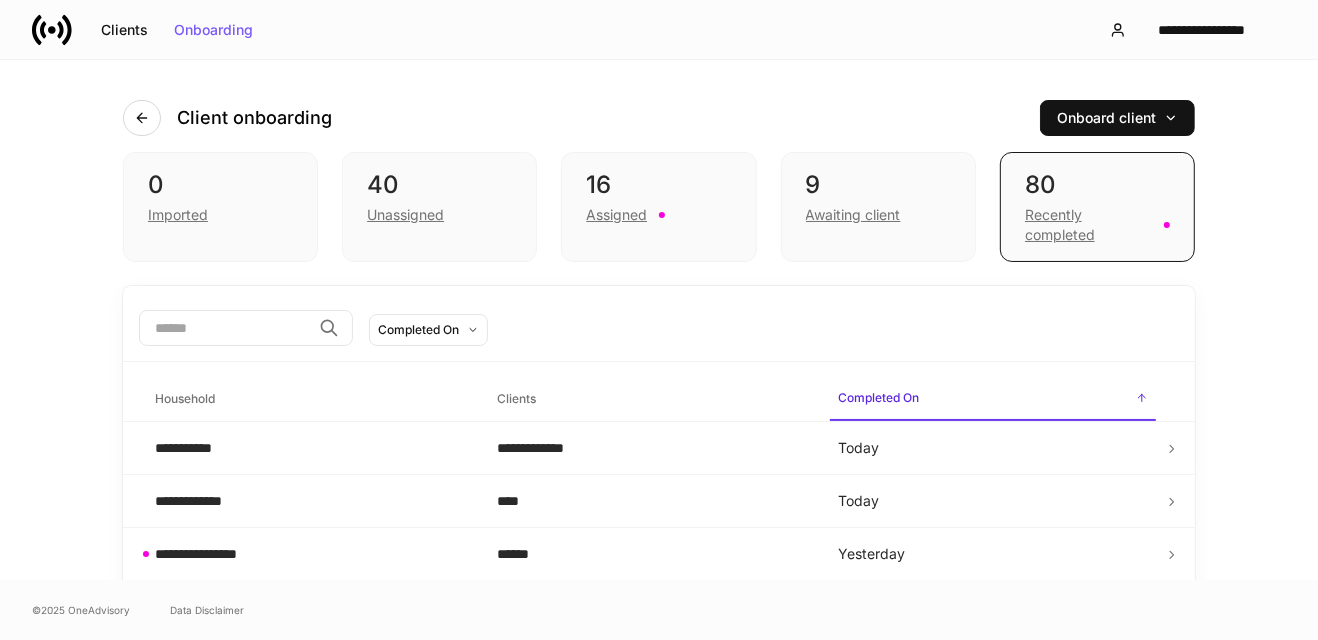 click on "[NUMBER] Imported [NUMBER] Unassigned [NUMBER] Assigned [NUMBER] Awaiting client [NUMBER] Recently completed" at bounding box center [659, 219] 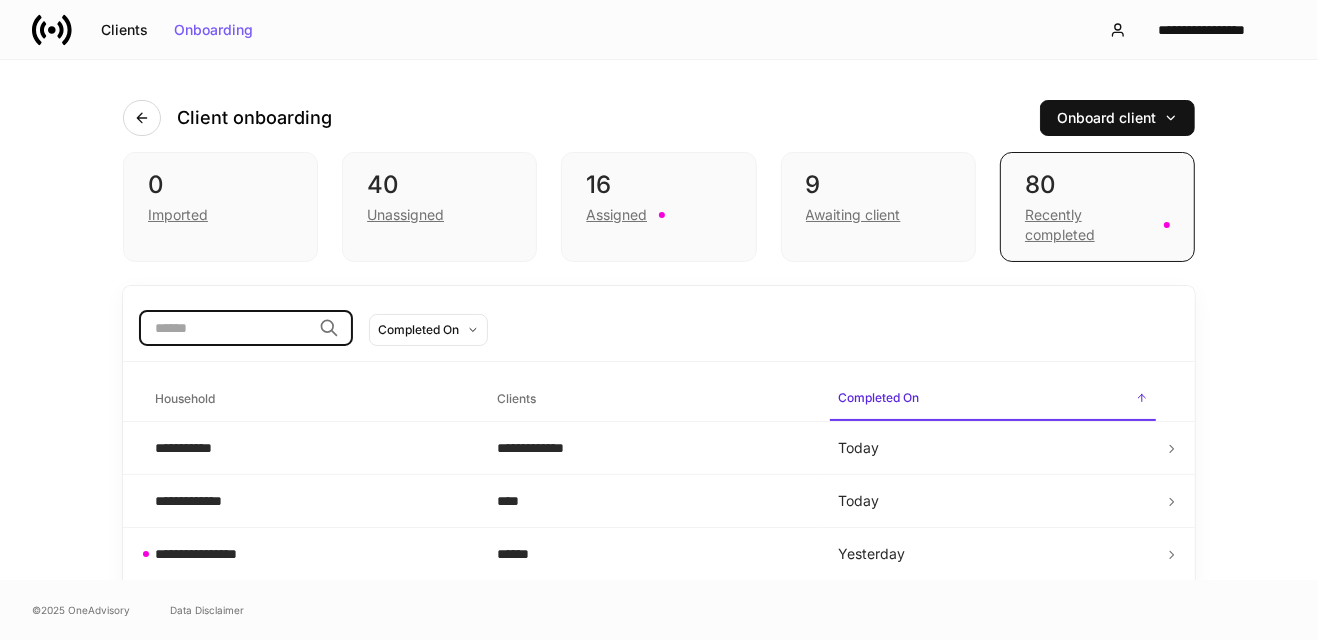 click at bounding box center [225, 328] 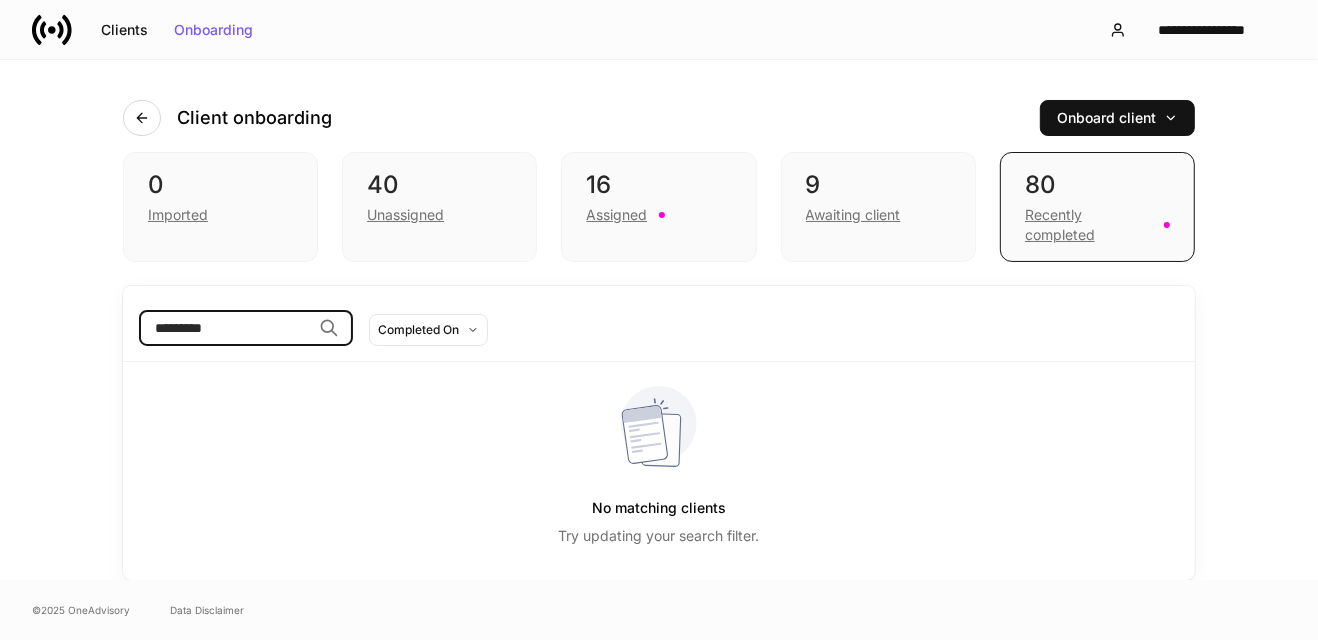 type on "*********" 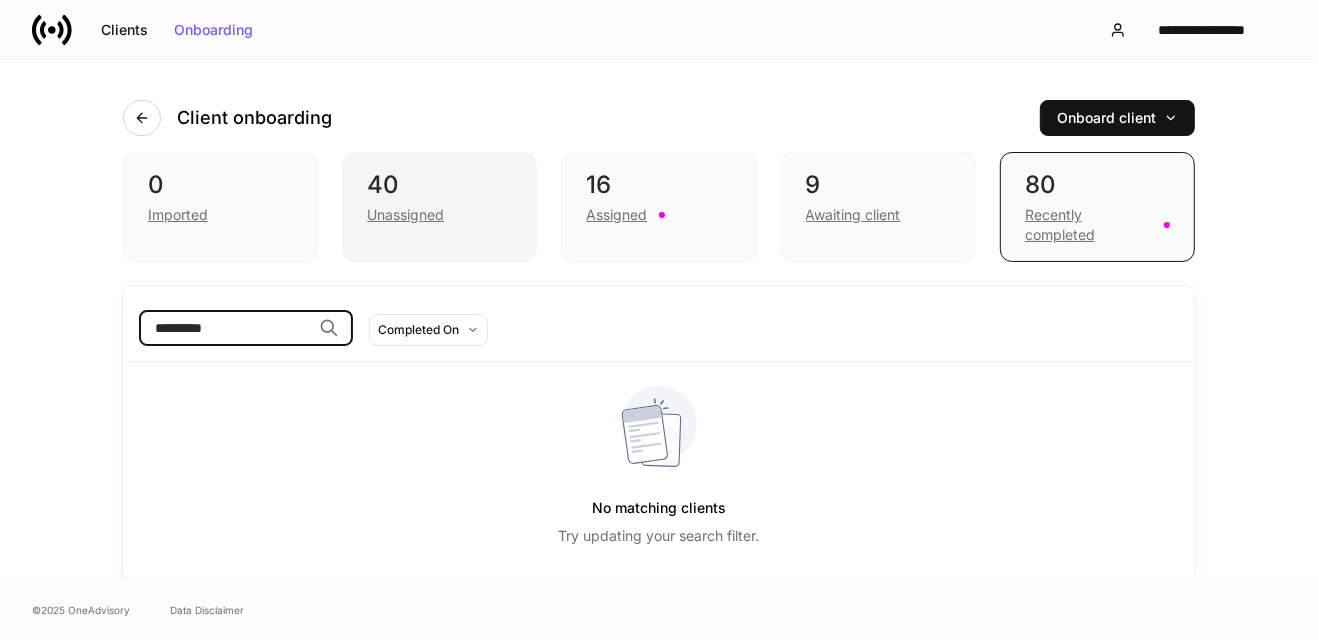 click on "Unassigned" at bounding box center (439, 213) 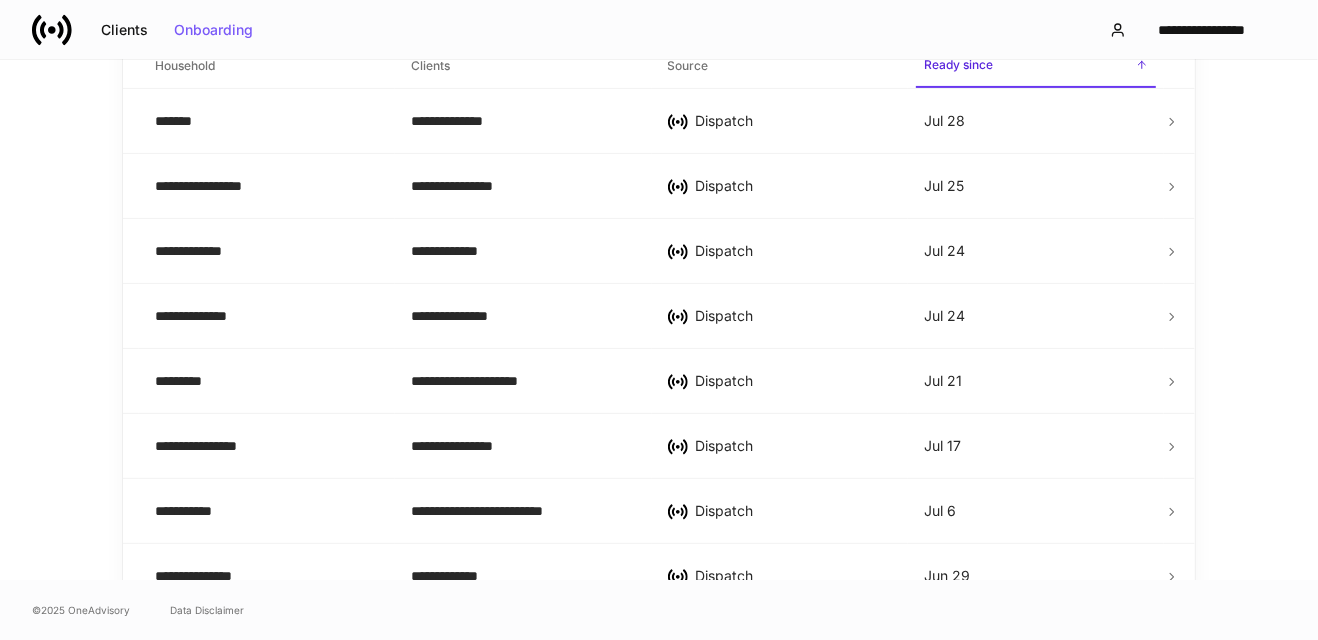 scroll, scrollTop: 51, scrollLeft: 0, axis: vertical 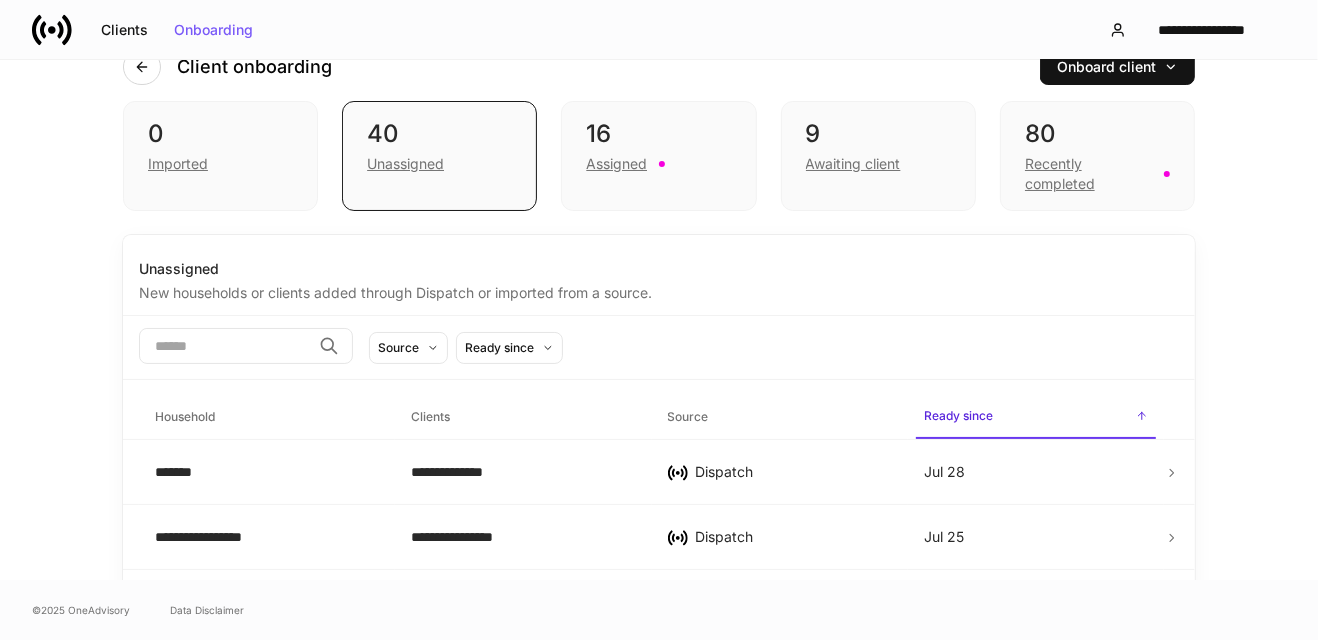 click at bounding box center (225, 346) 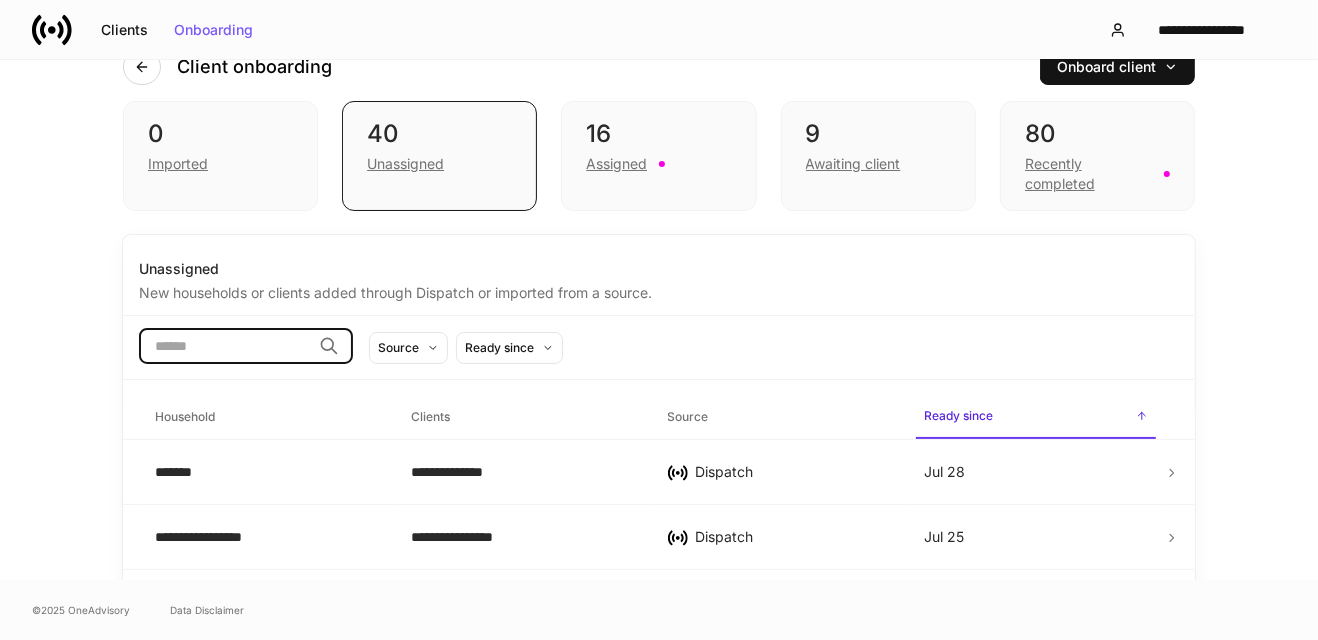 type on "*" 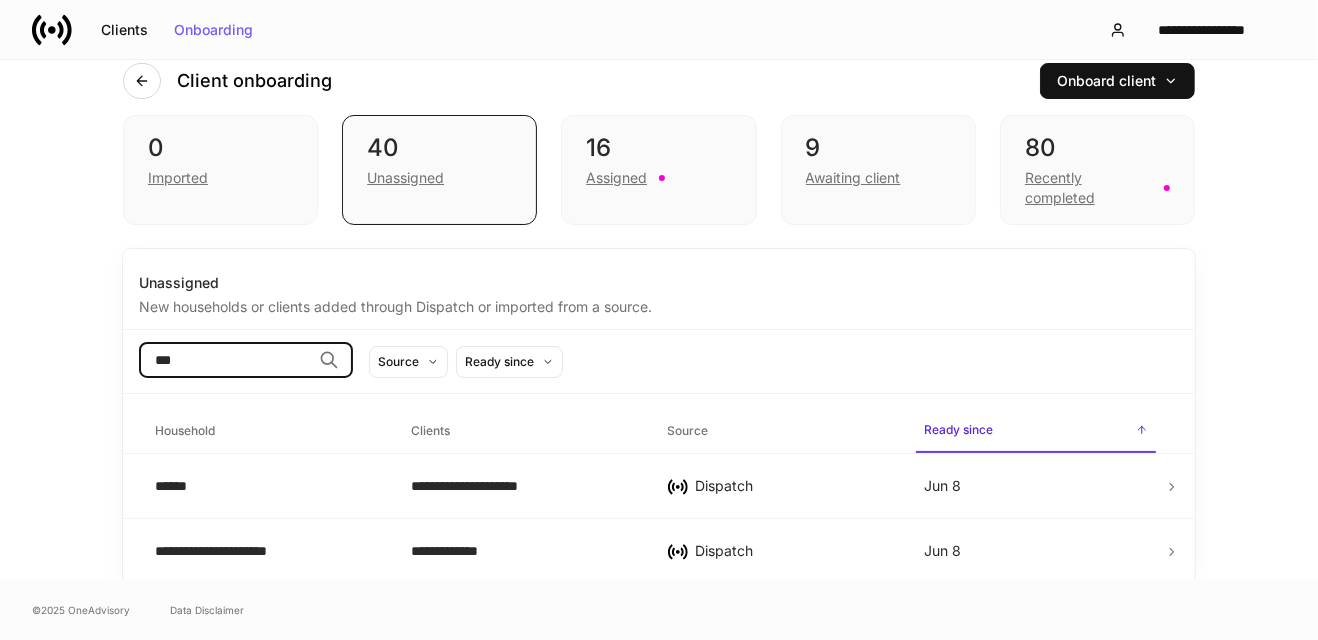 type on "***" 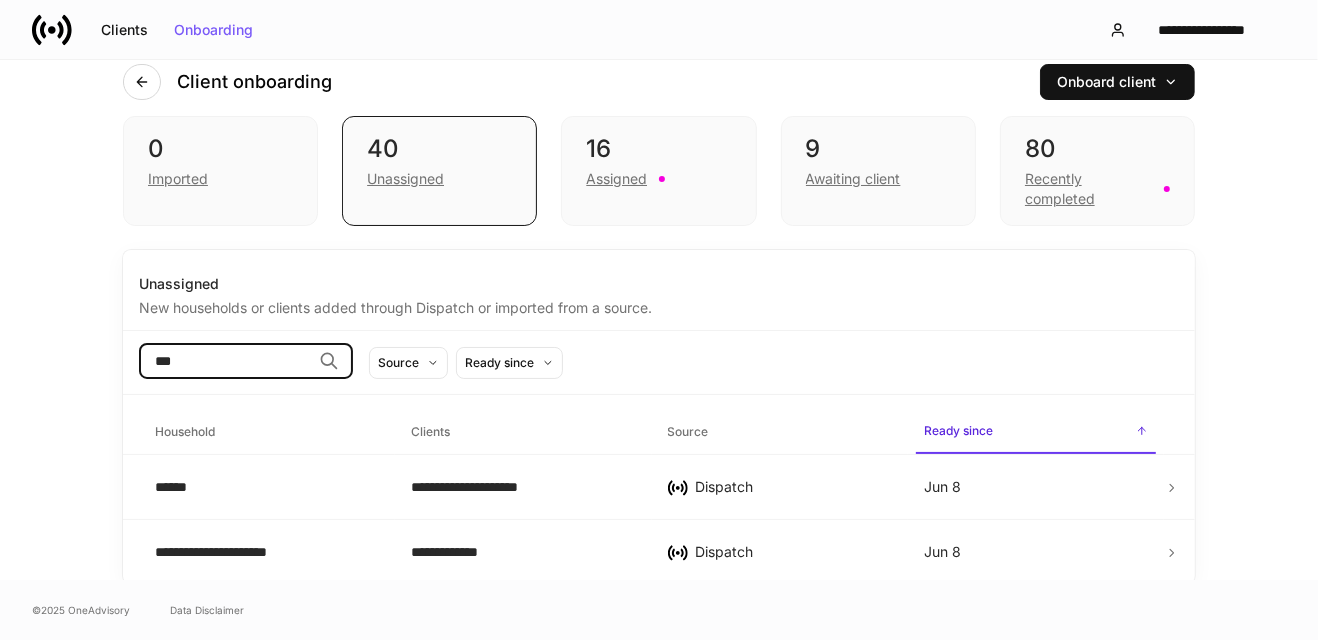 scroll, scrollTop: 32, scrollLeft: 0, axis: vertical 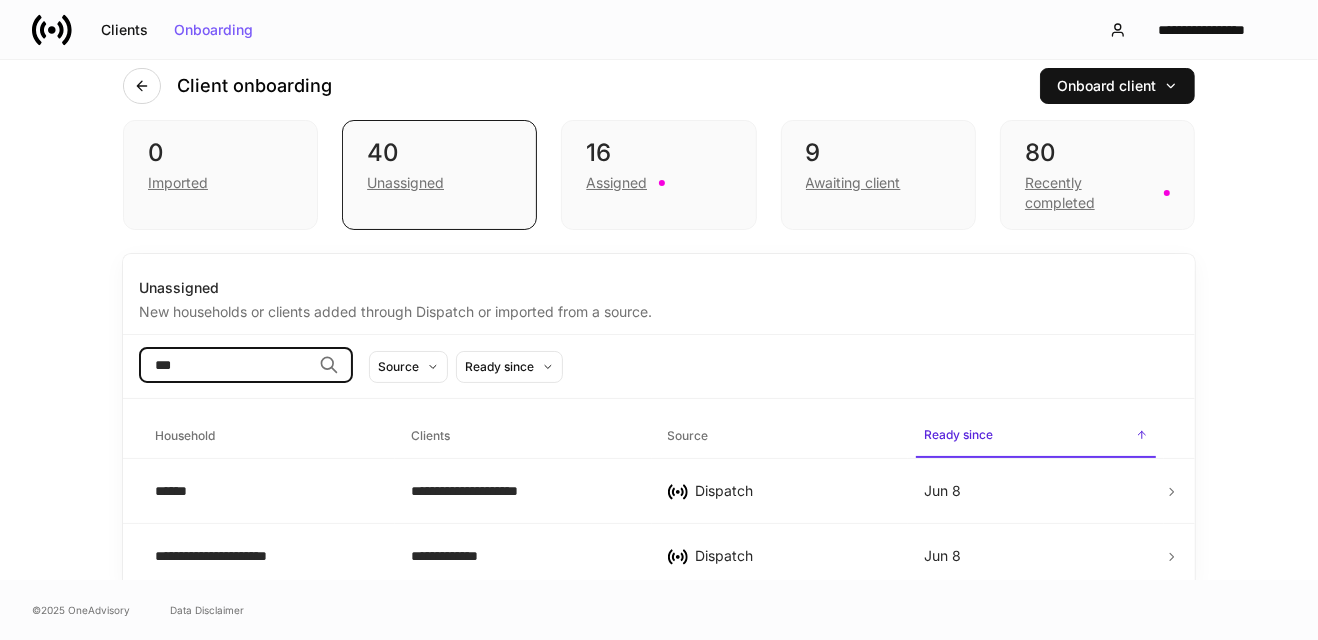drag, startPoint x: 235, startPoint y: 353, endPoint x: 93, endPoint y: 340, distance: 142.59383 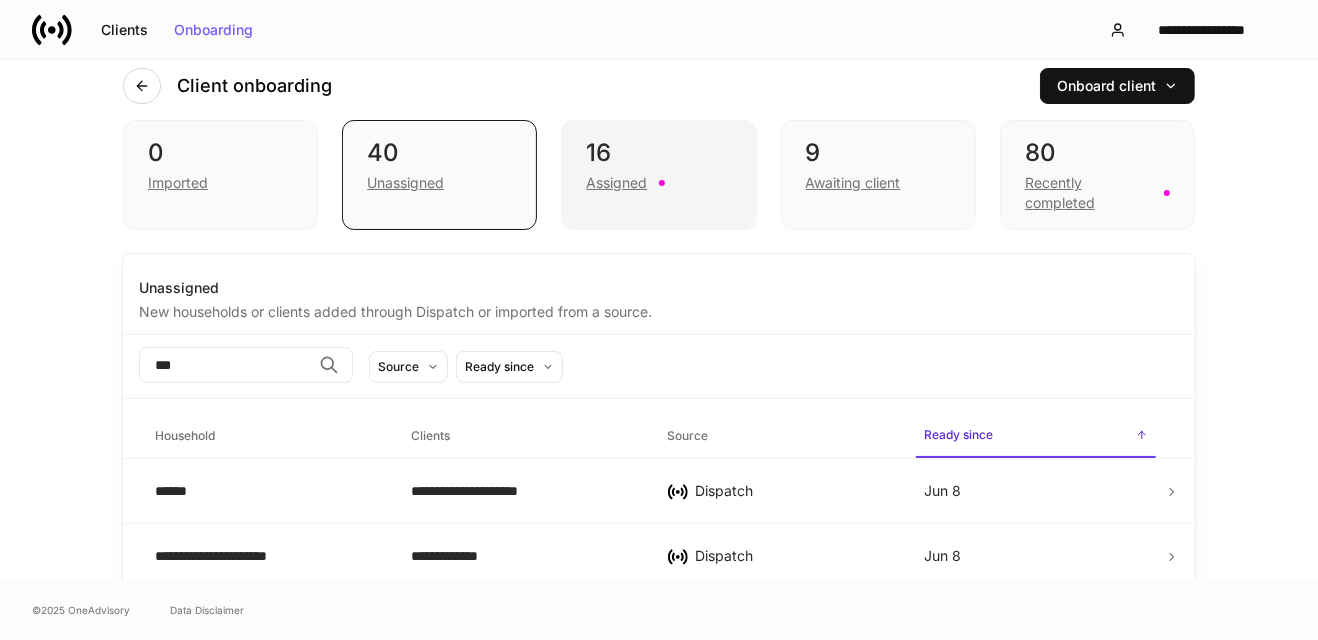 click on "Assigned" at bounding box center (616, 183) 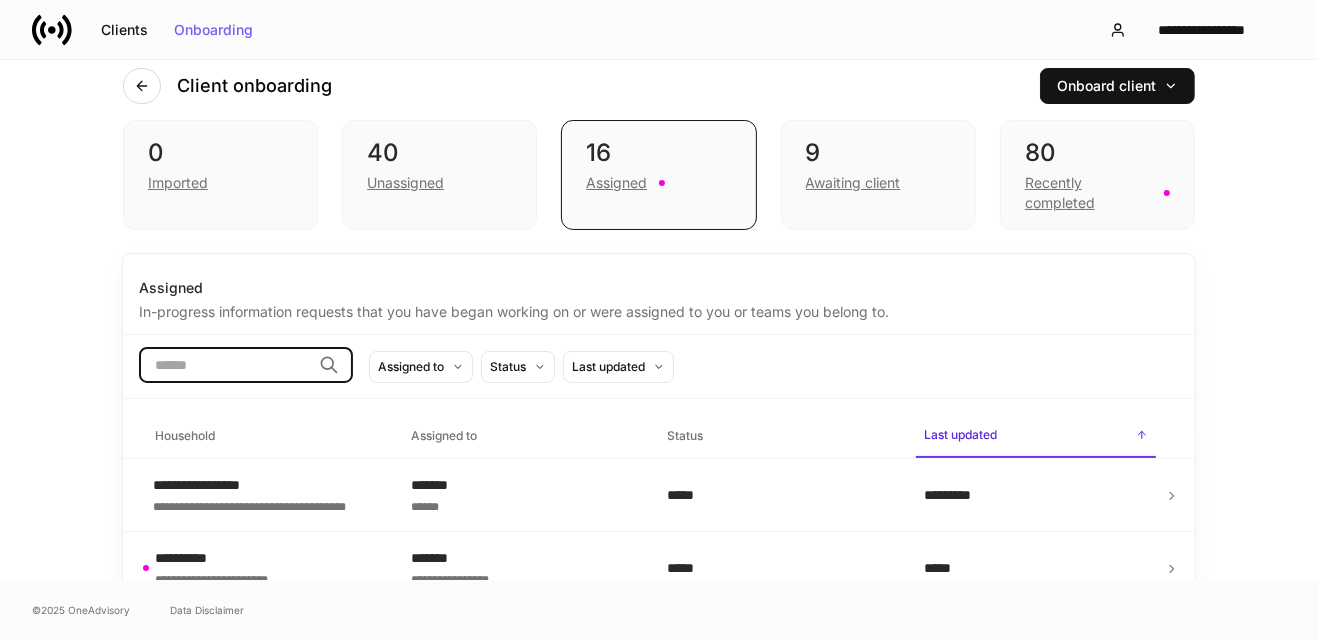click at bounding box center (225, 365) 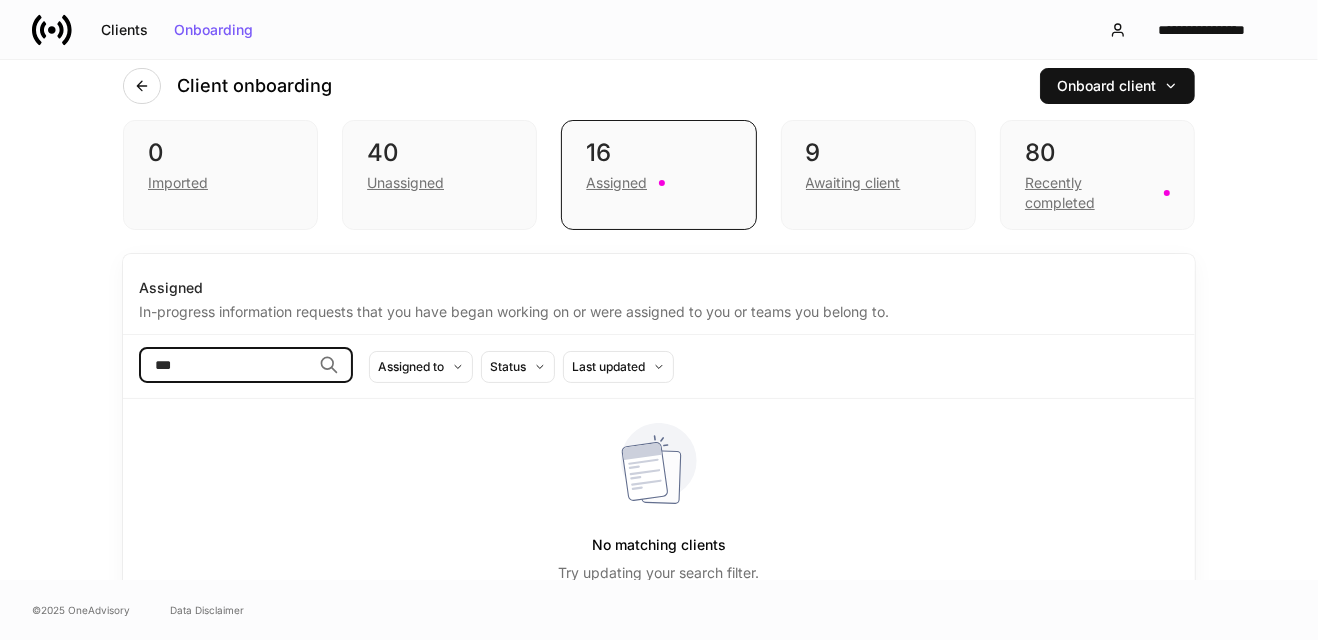 type on "***" 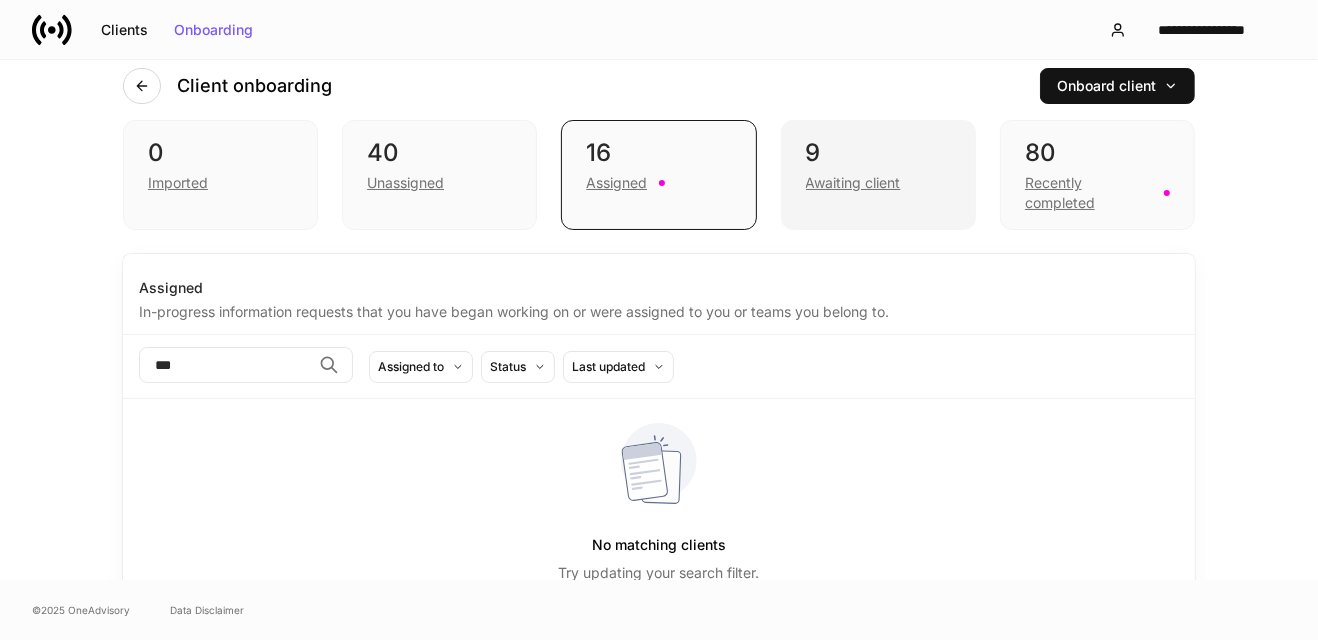 click on "Awaiting client" at bounding box center (853, 183) 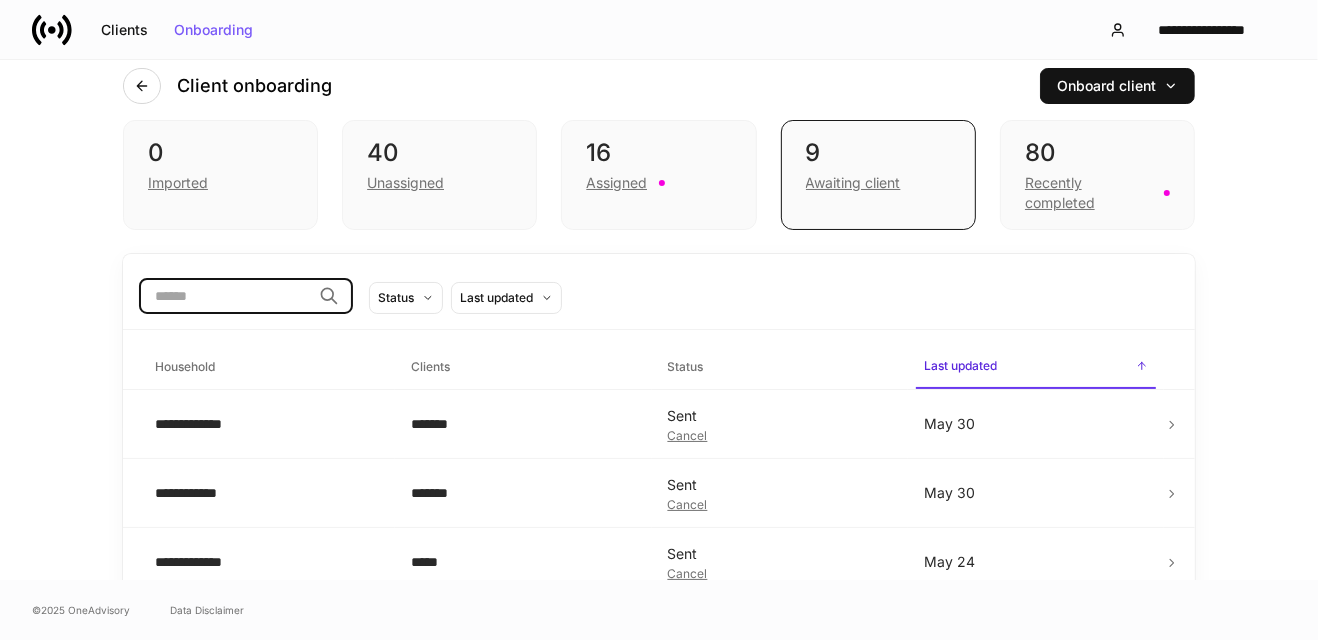 click at bounding box center (225, 296) 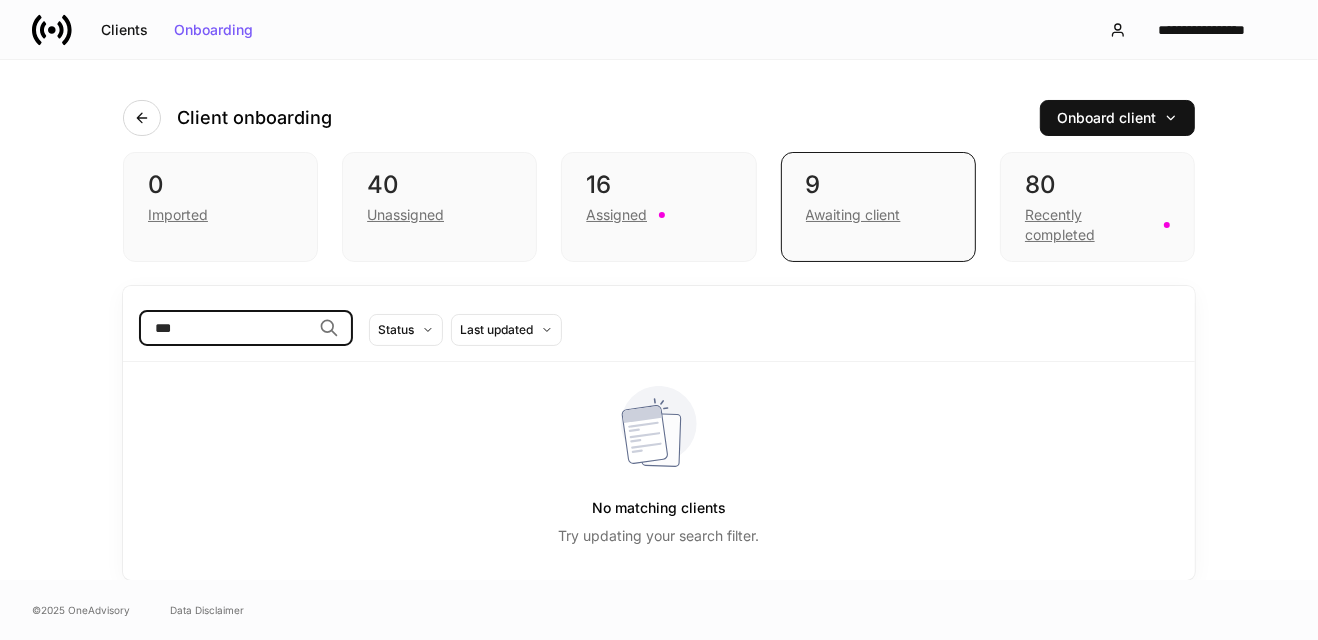 scroll, scrollTop: 0, scrollLeft: 0, axis: both 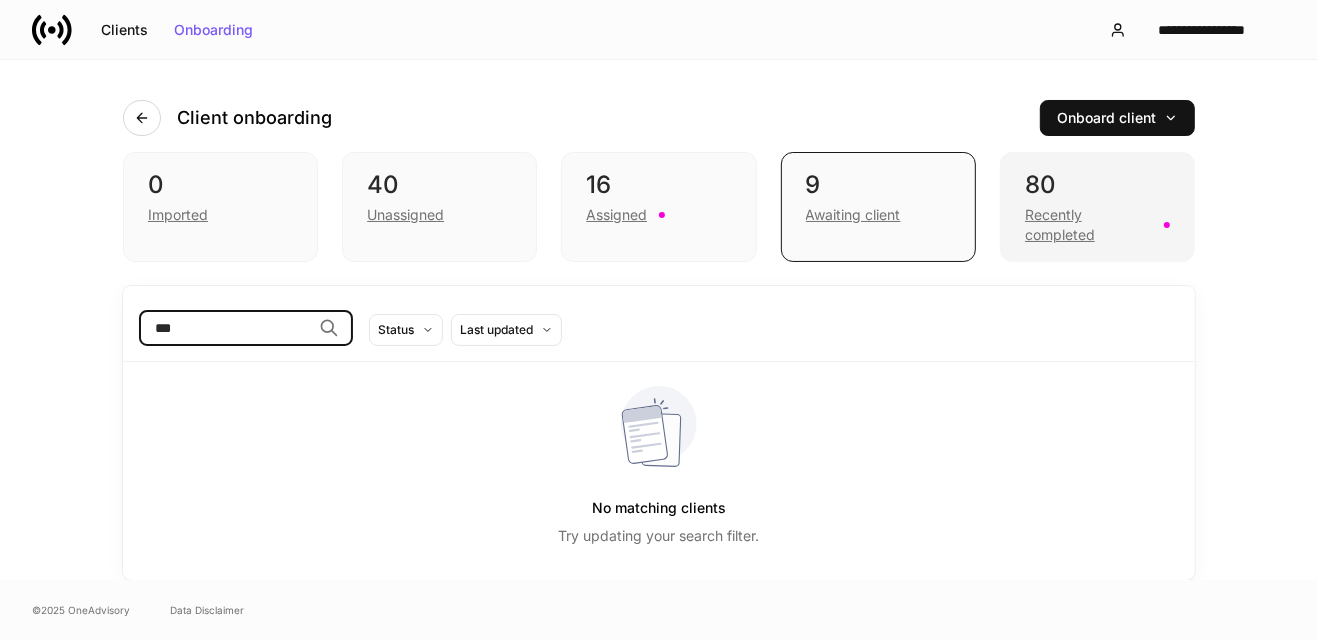 drag, startPoint x: 1049, startPoint y: 187, endPoint x: 1054, endPoint y: 166, distance: 21.587032 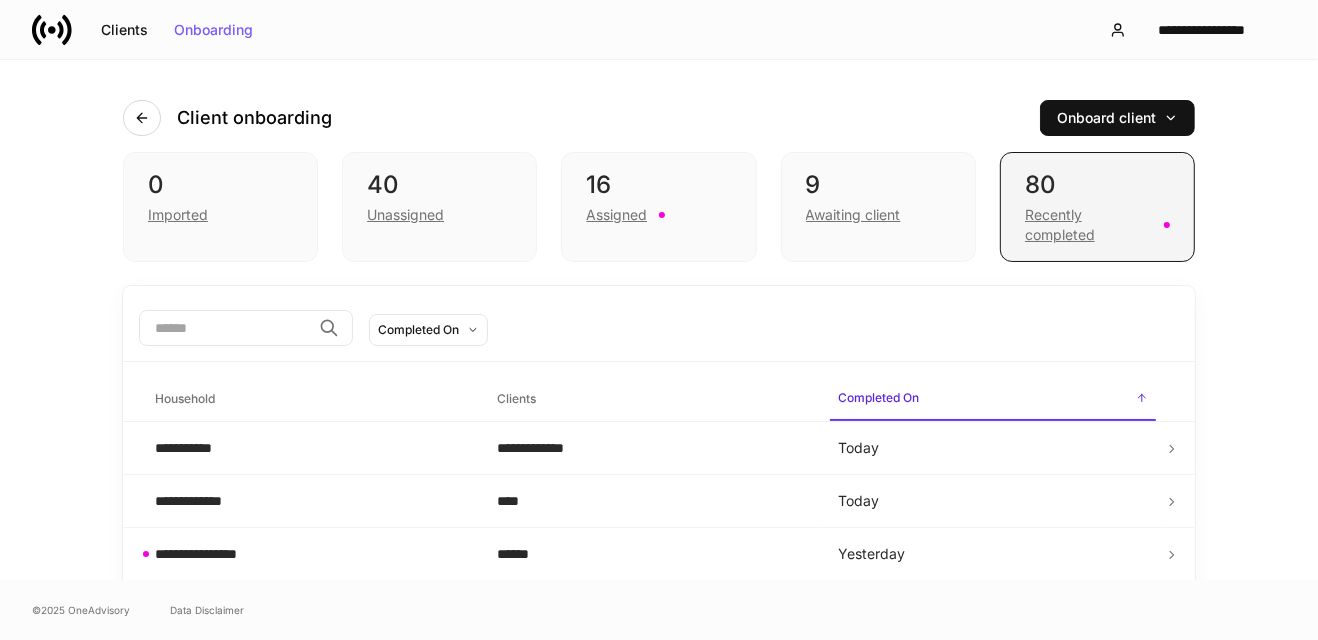 scroll, scrollTop: 4, scrollLeft: 0, axis: vertical 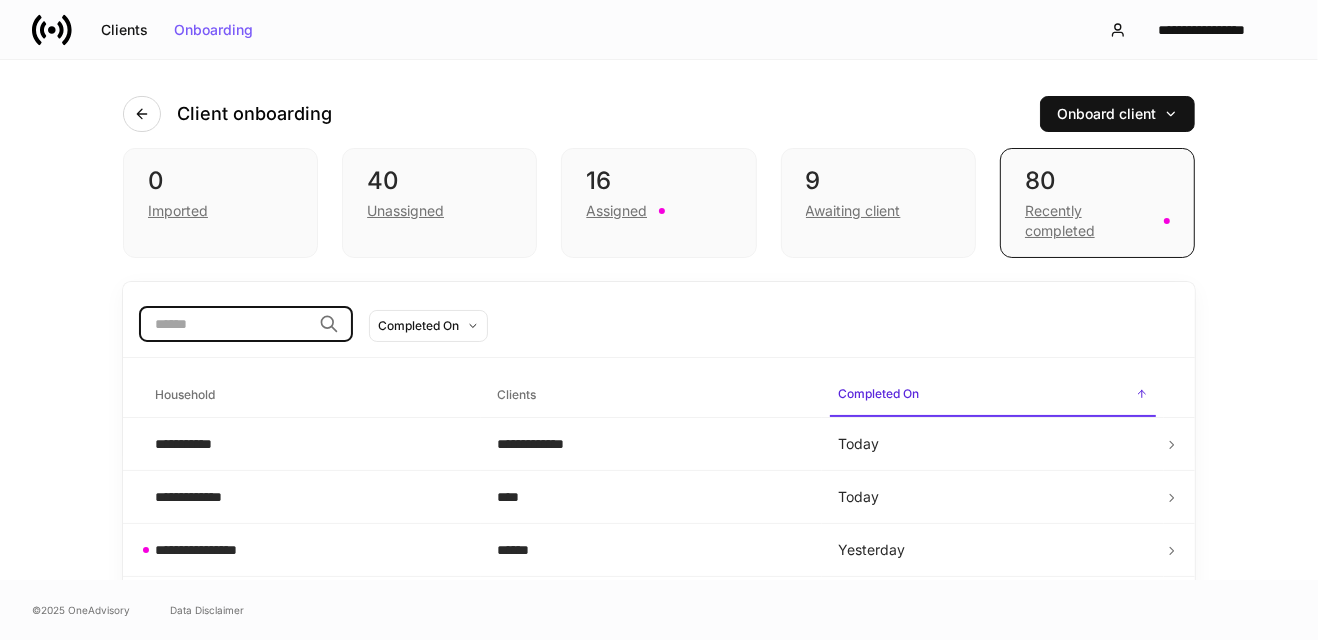 click at bounding box center (225, 324) 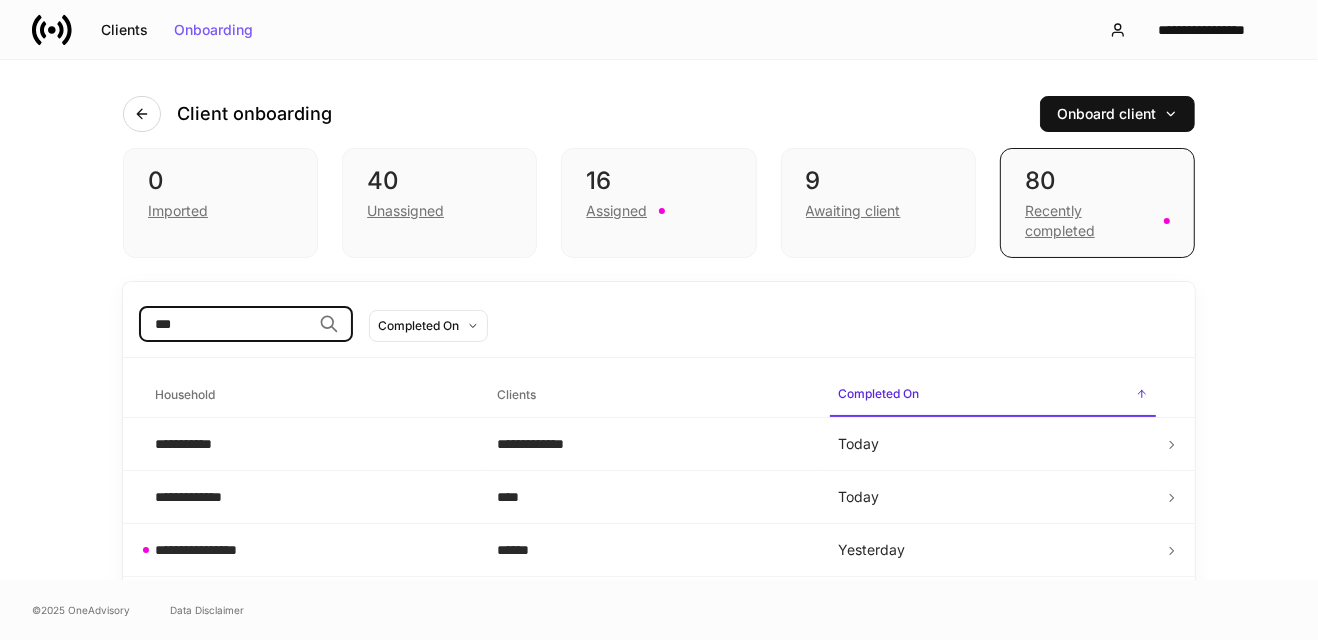 scroll, scrollTop: 0, scrollLeft: 0, axis: both 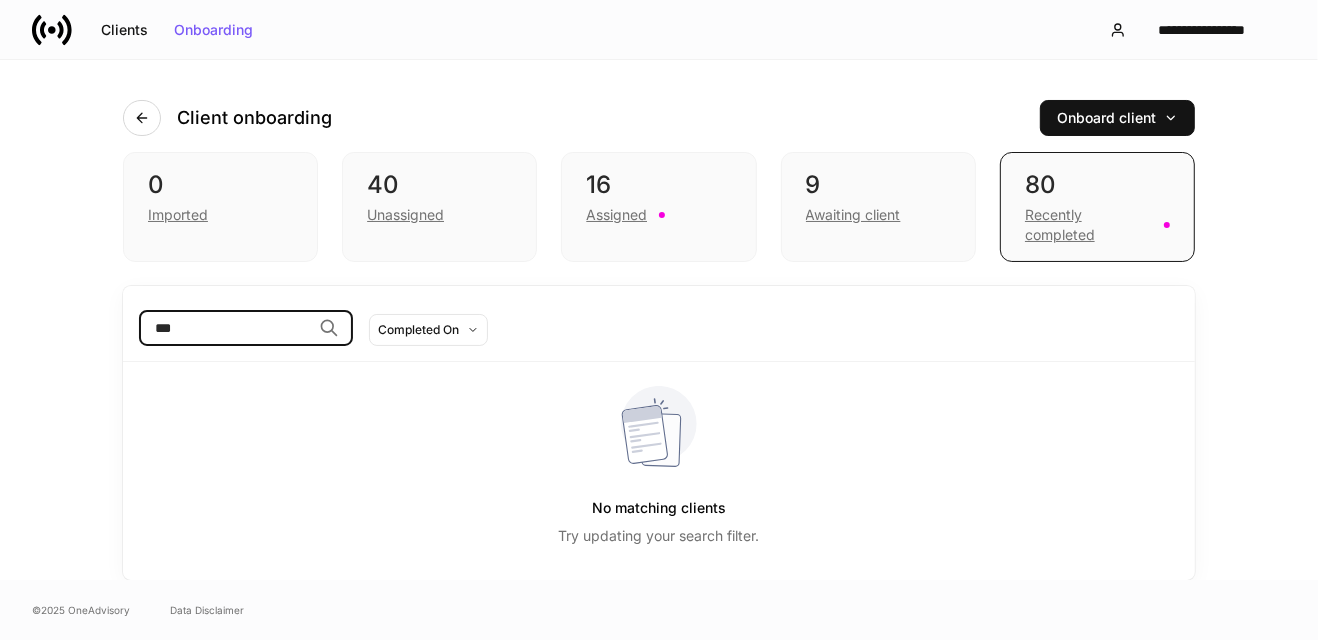 type on "***" 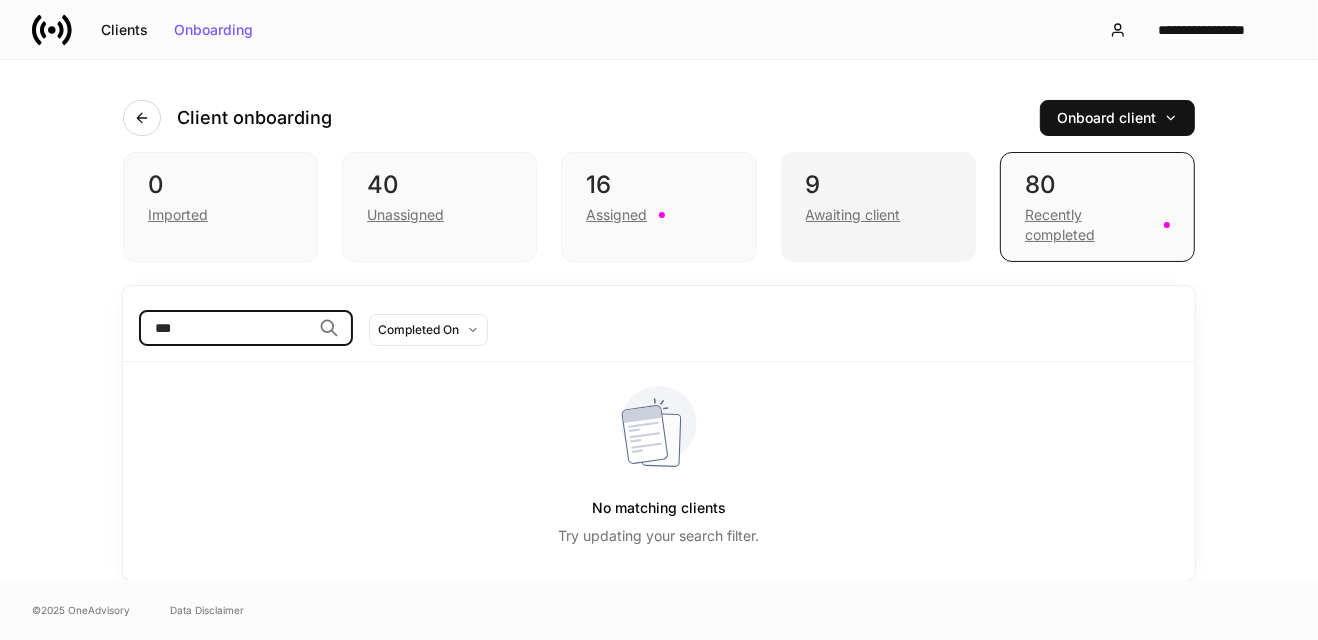 click on "Awaiting client" at bounding box center [853, 215] 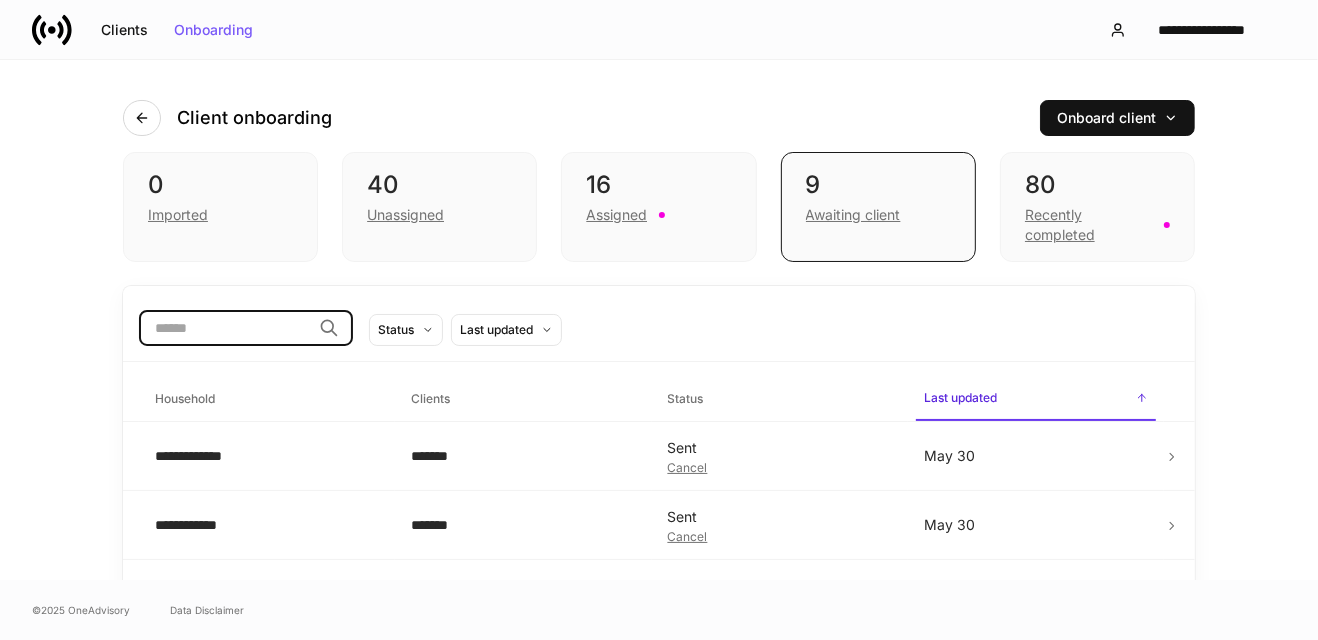 click at bounding box center [225, 328] 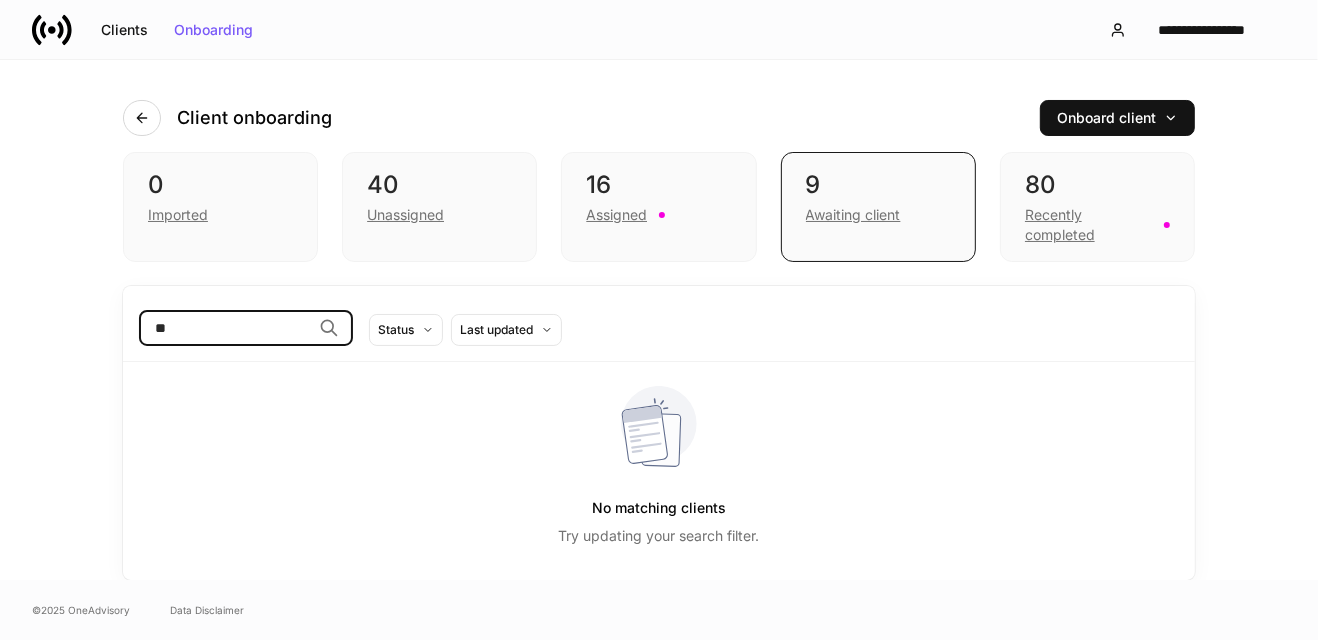 type on "*" 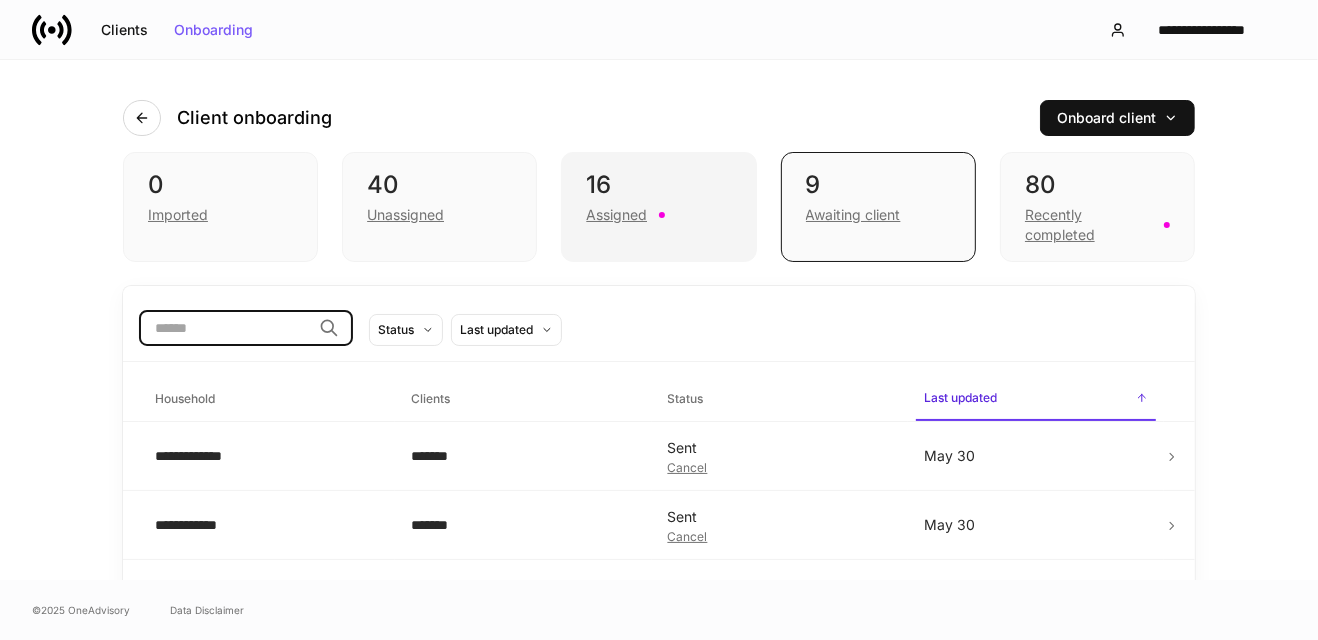 type 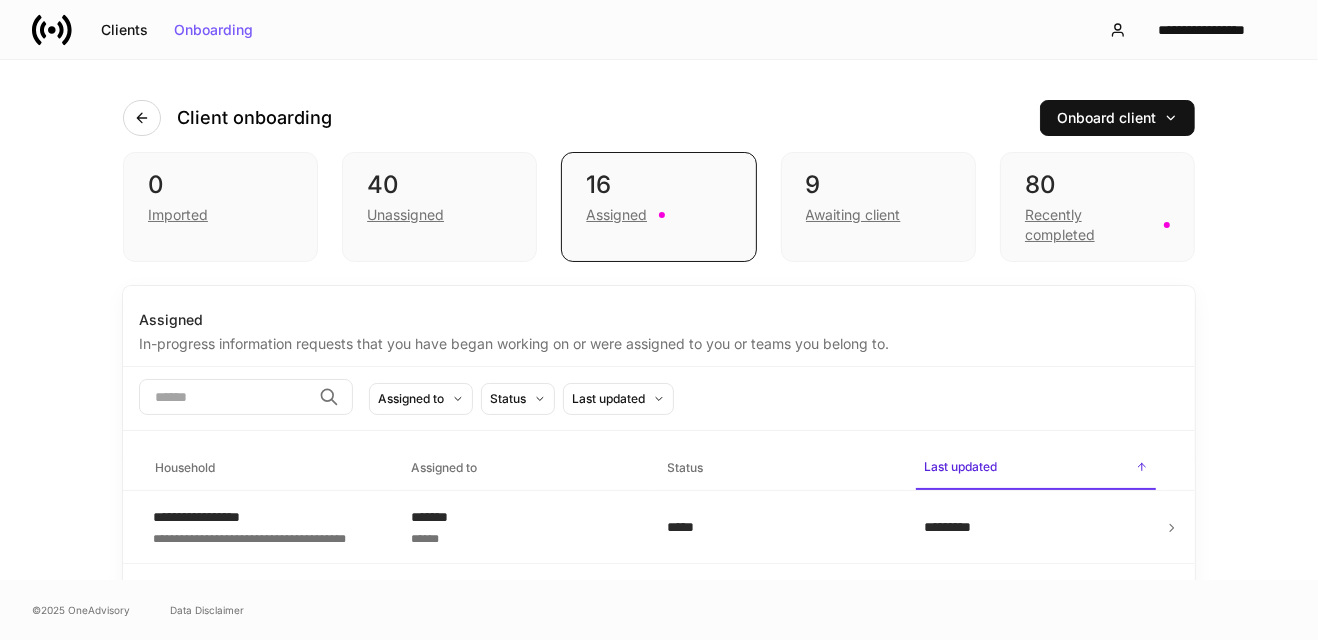 click at bounding box center [225, 397] 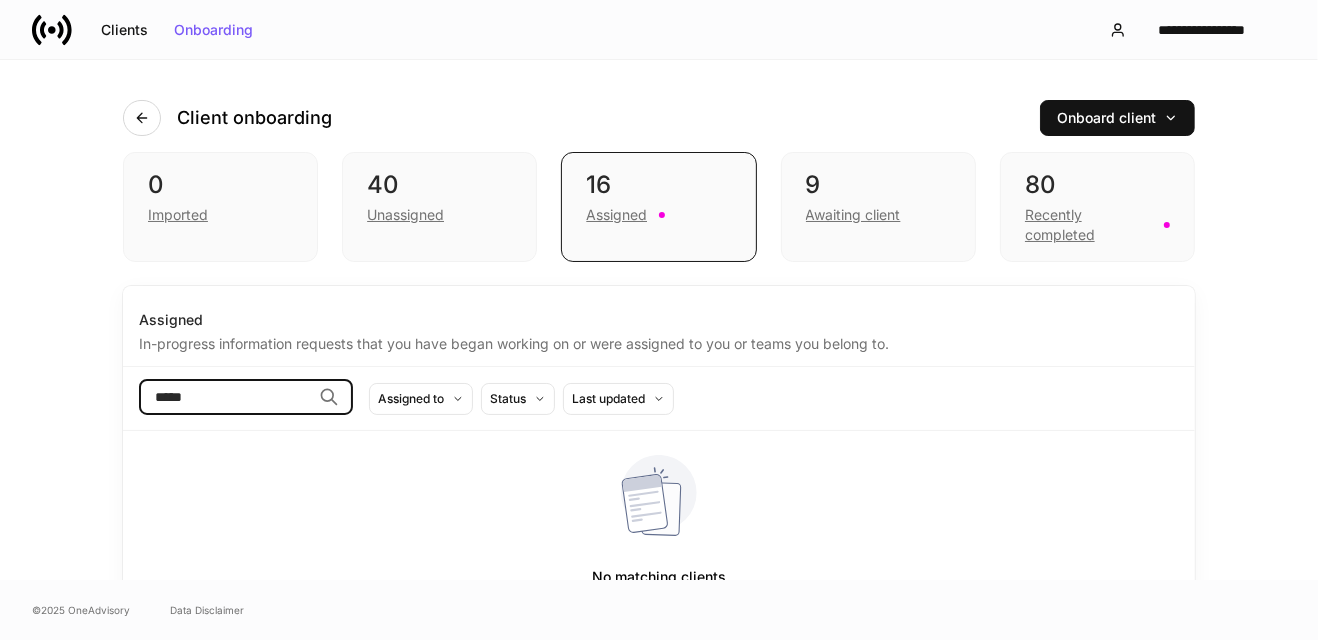 type on "*****" 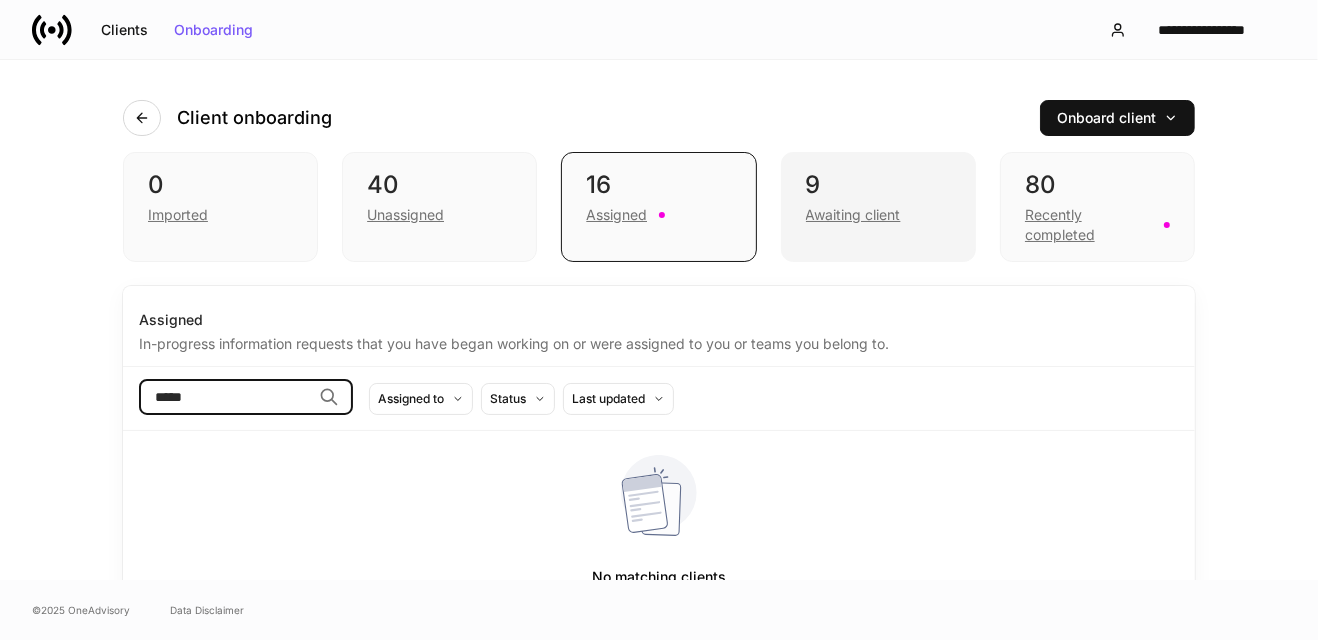 click on "Awaiting client" at bounding box center (853, 215) 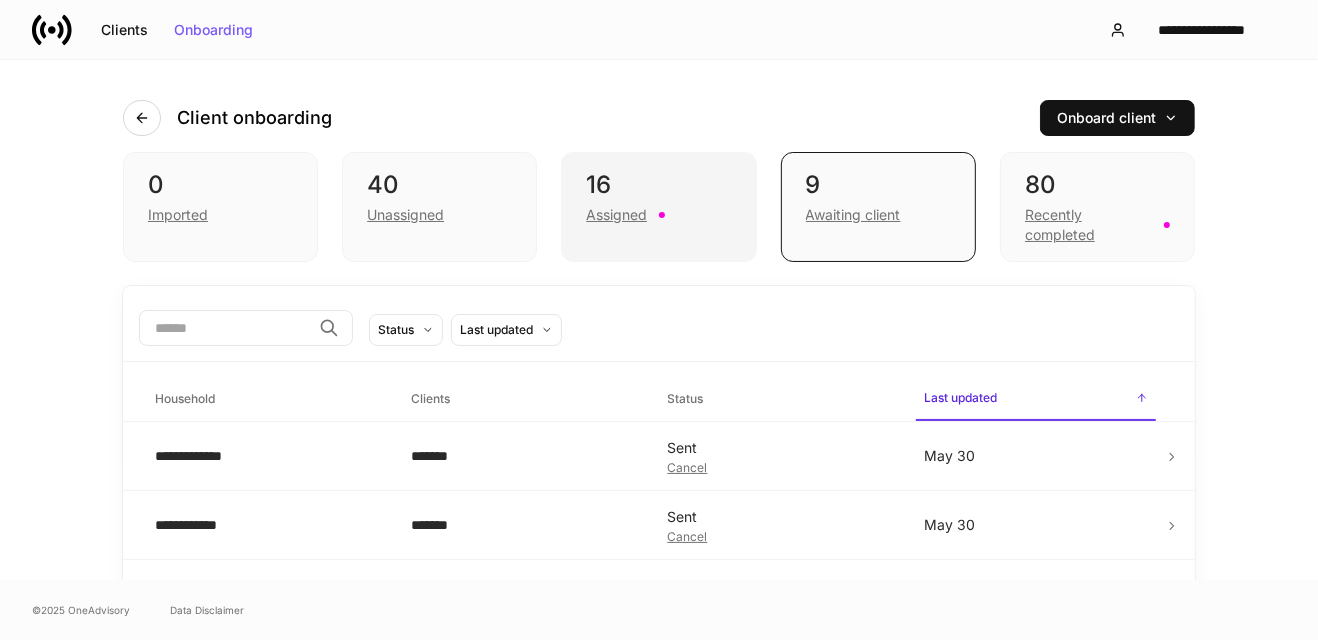click on "Assigned" at bounding box center [616, 215] 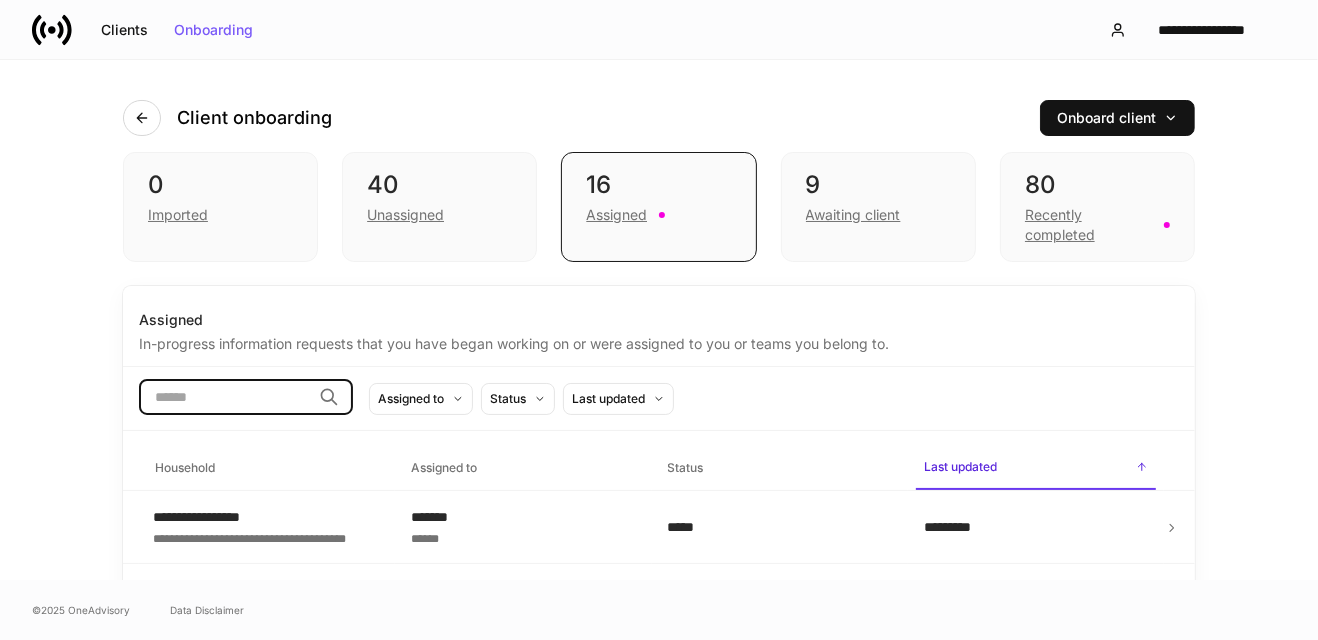 click at bounding box center [225, 397] 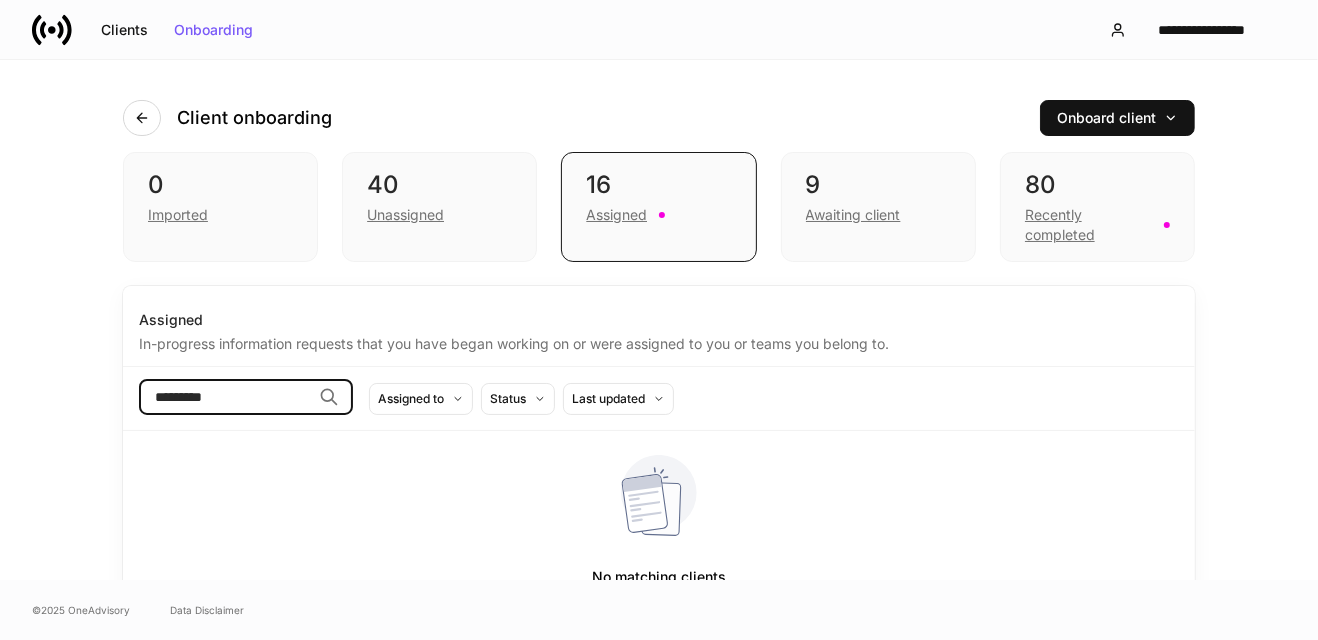 type on "*********" 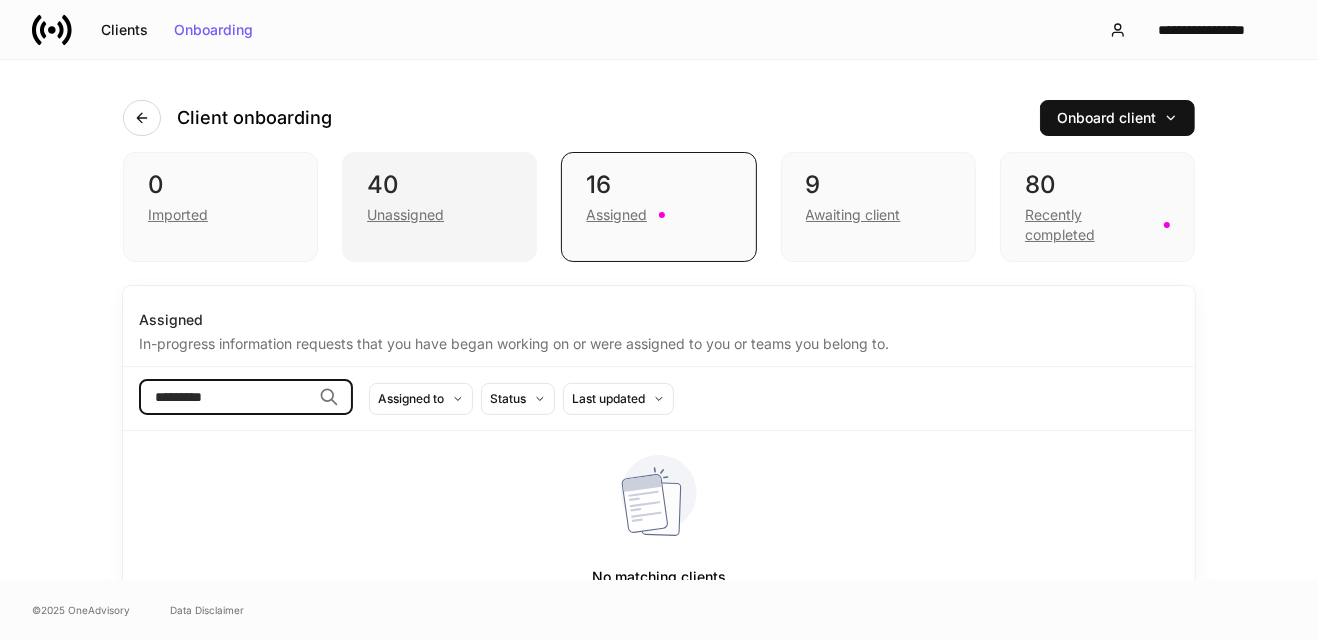 click on "40" at bounding box center [439, 185] 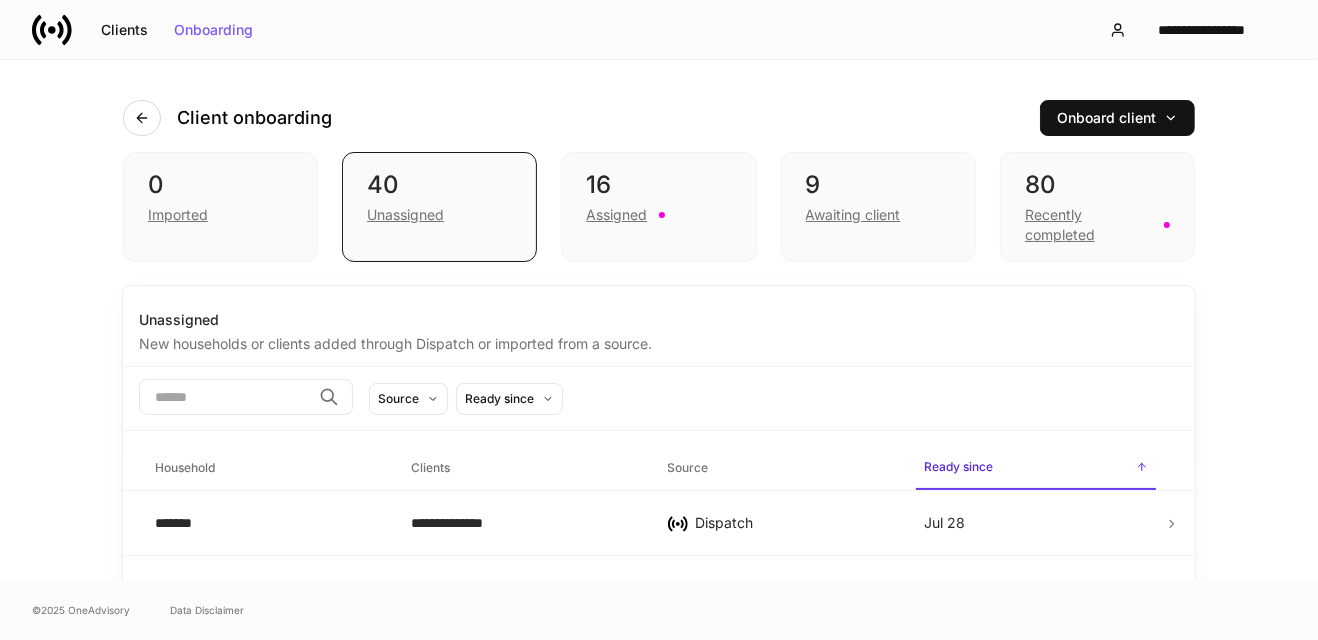 click at bounding box center (225, 397) 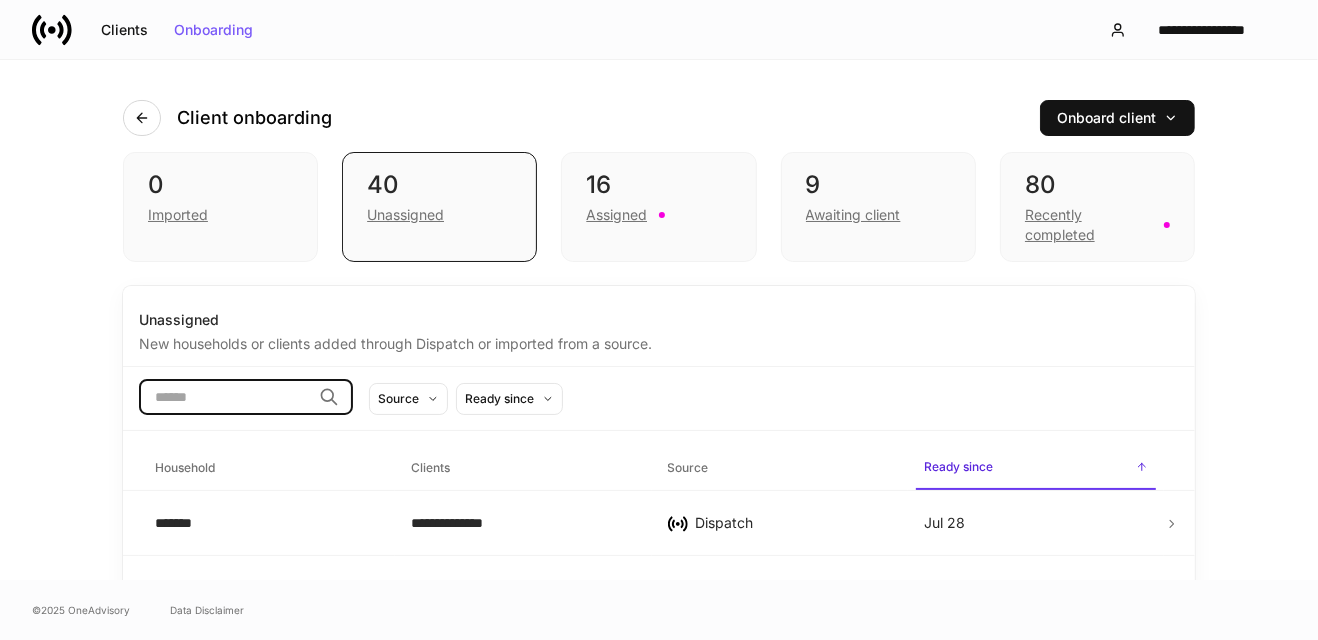 paste on "*********" 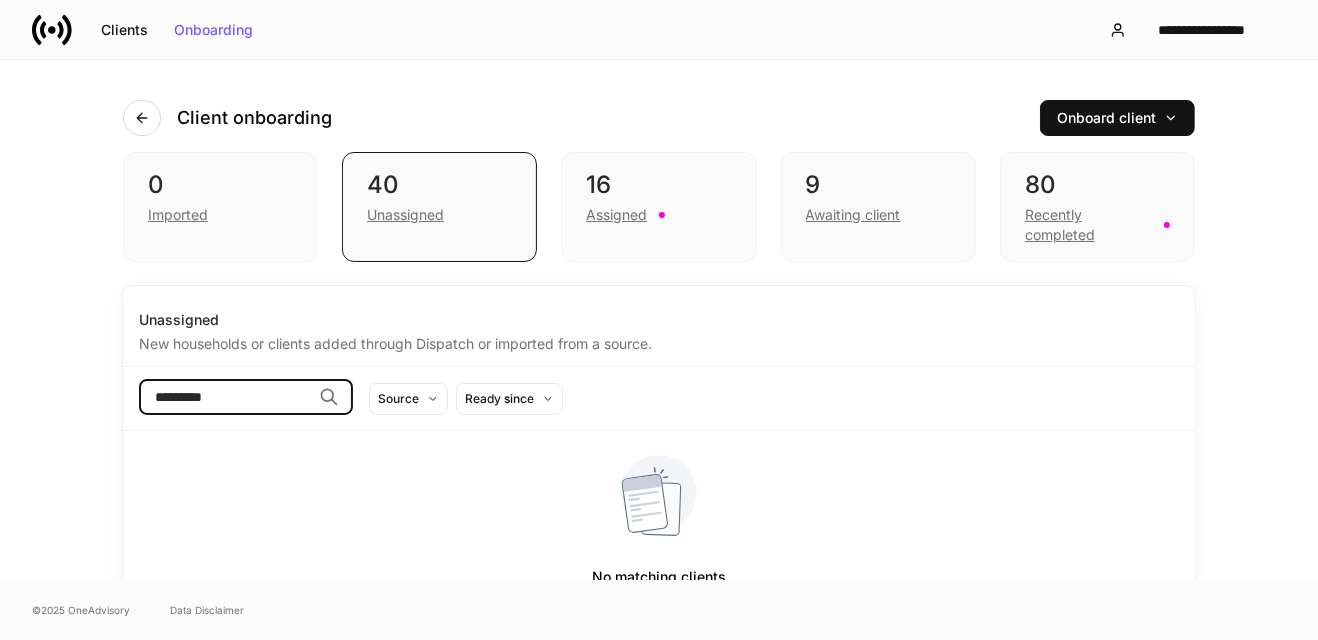 type on "*********" 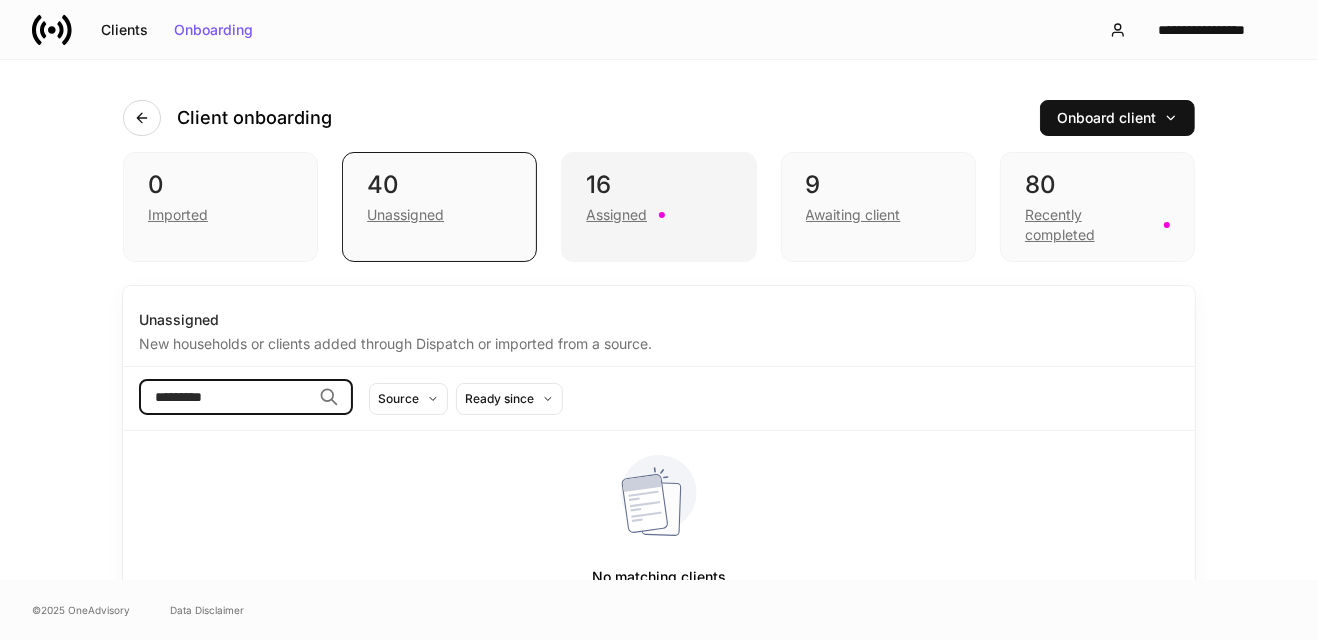 click on "[NUMBER] Assigned" at bounding box center [658, 207] 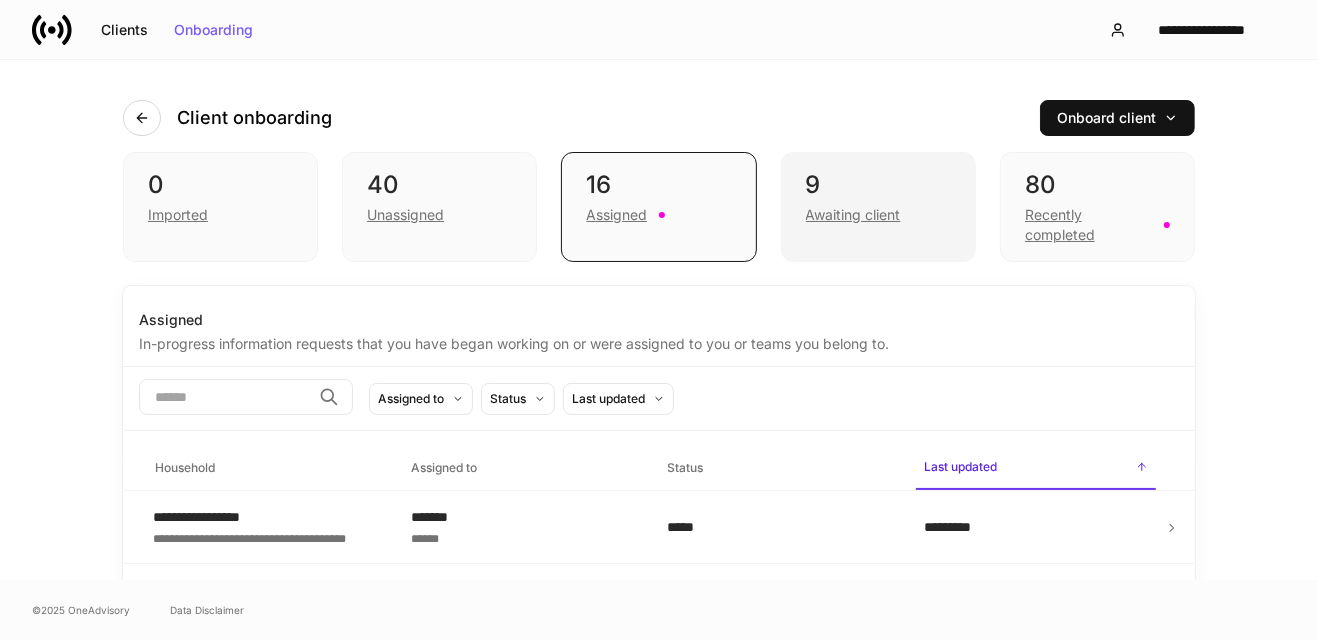 click on "Awaiting client" at bounding box center (853, 215) 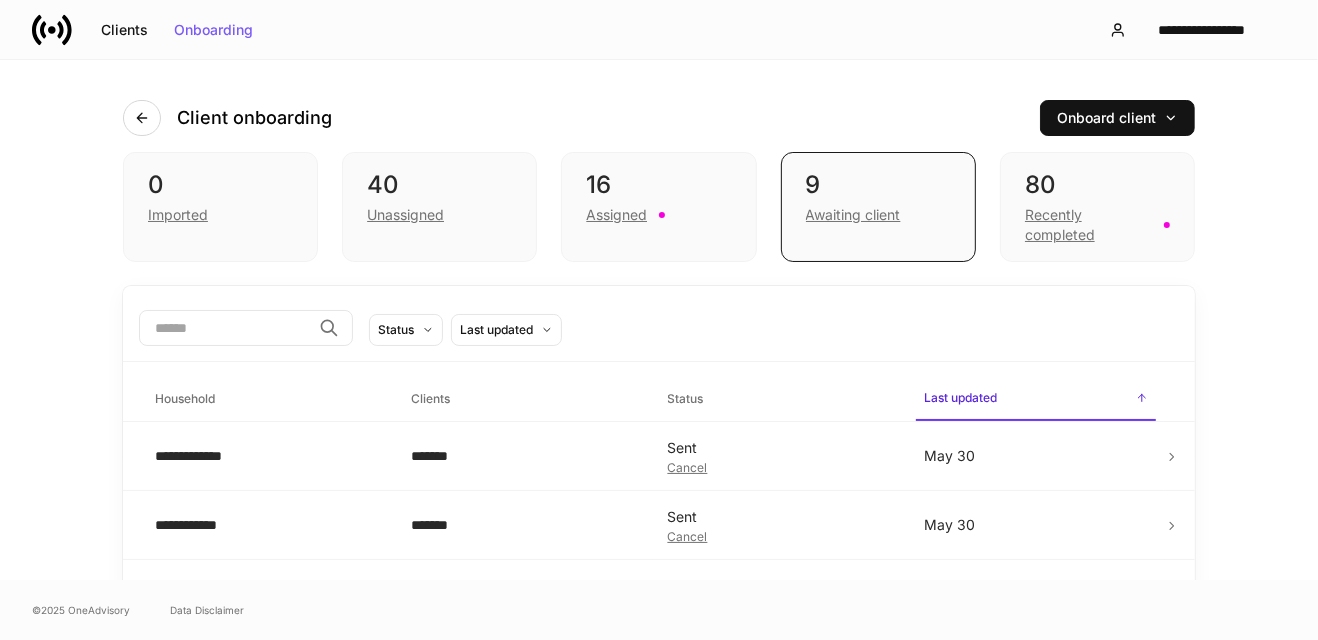 click at bounding box center (225, 328) 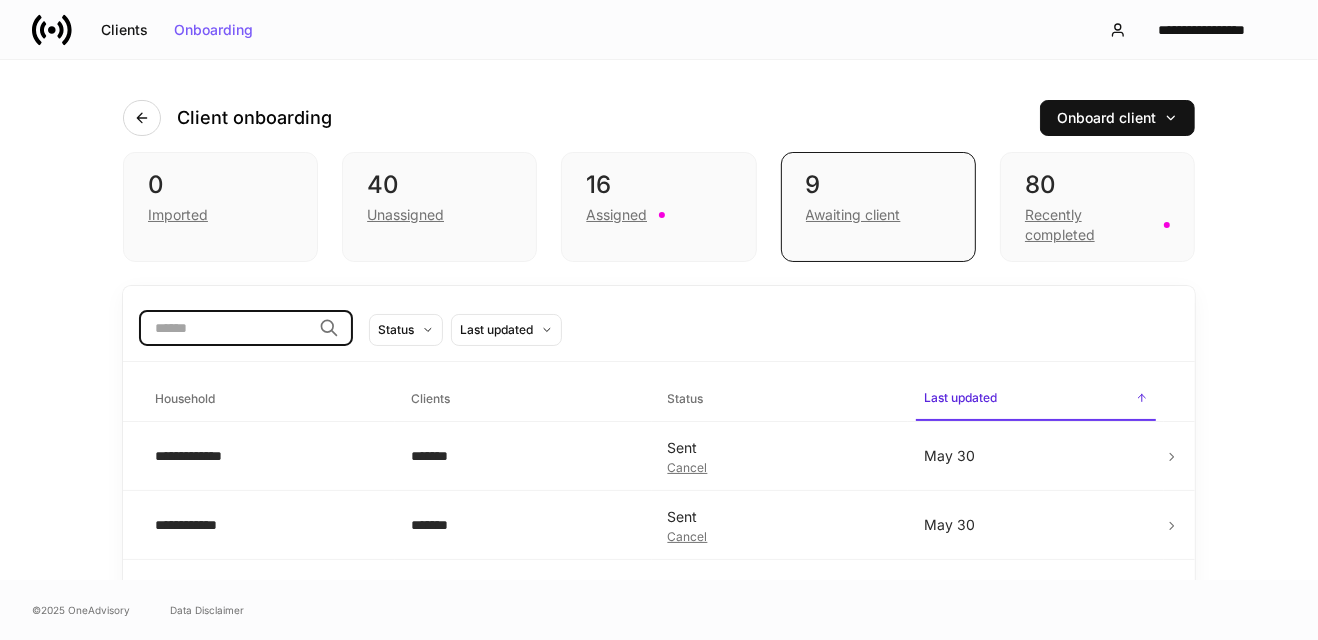 paste on "*********" 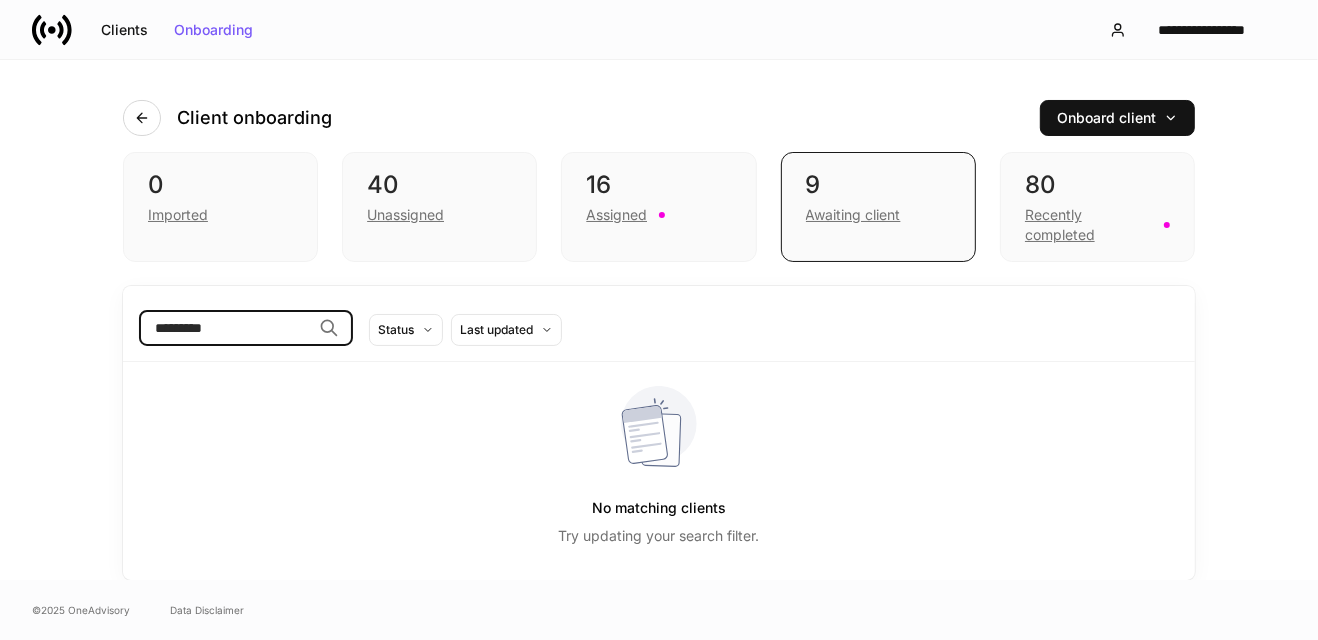 type on "*********" 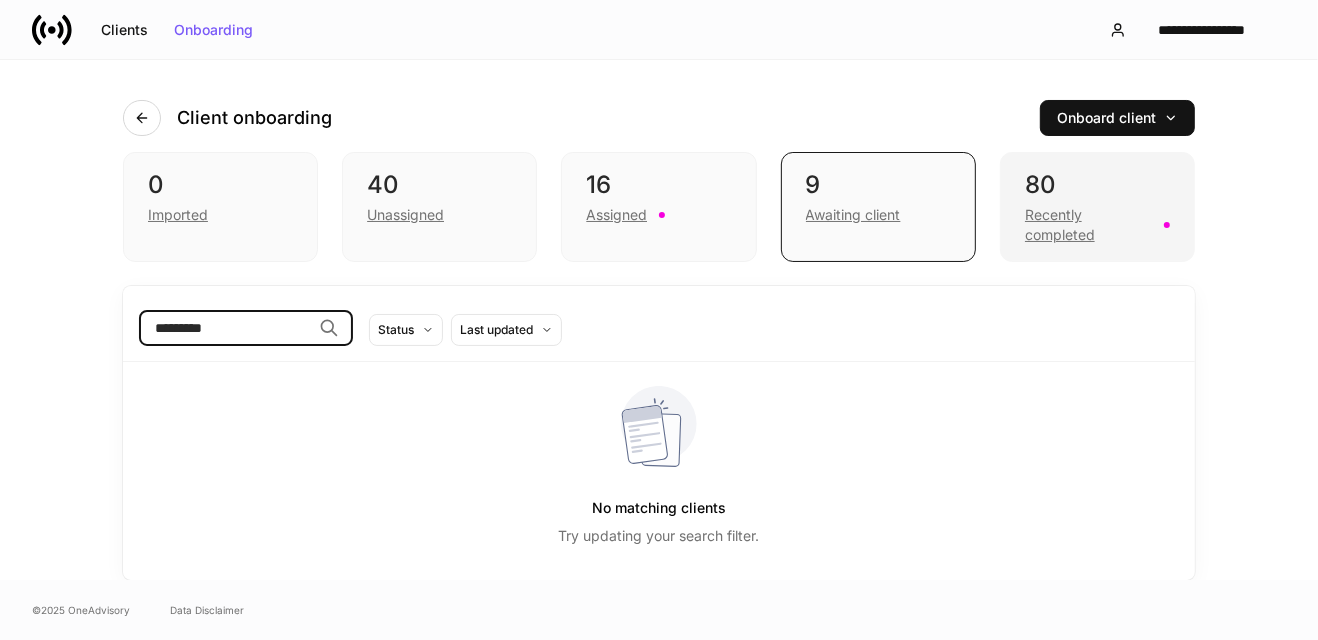 click on "80" at bounding box center (1097, 185) 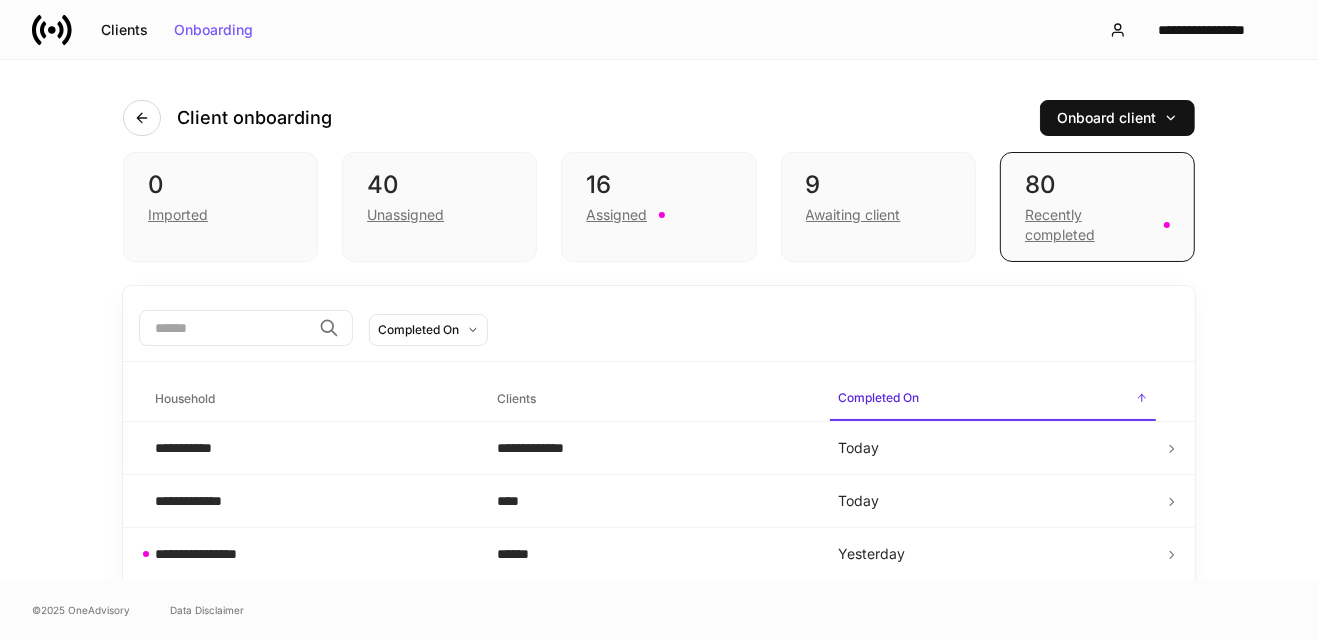 click at bounding box center [225, 328] 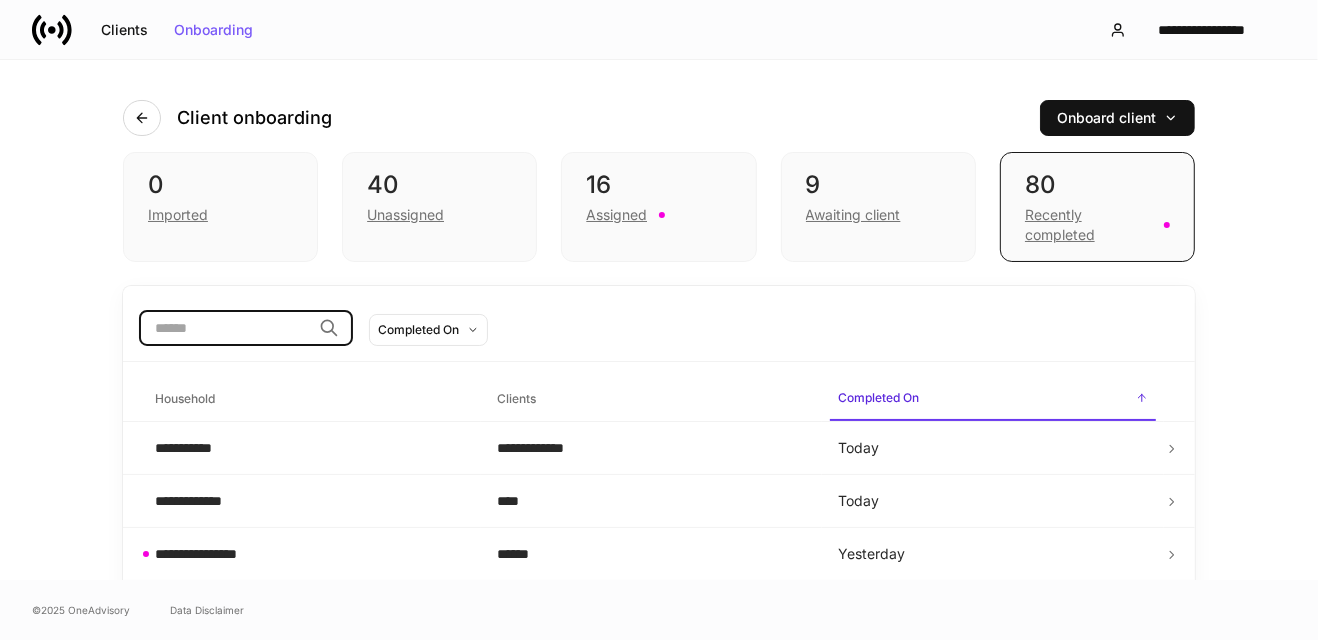 paste on "*********" 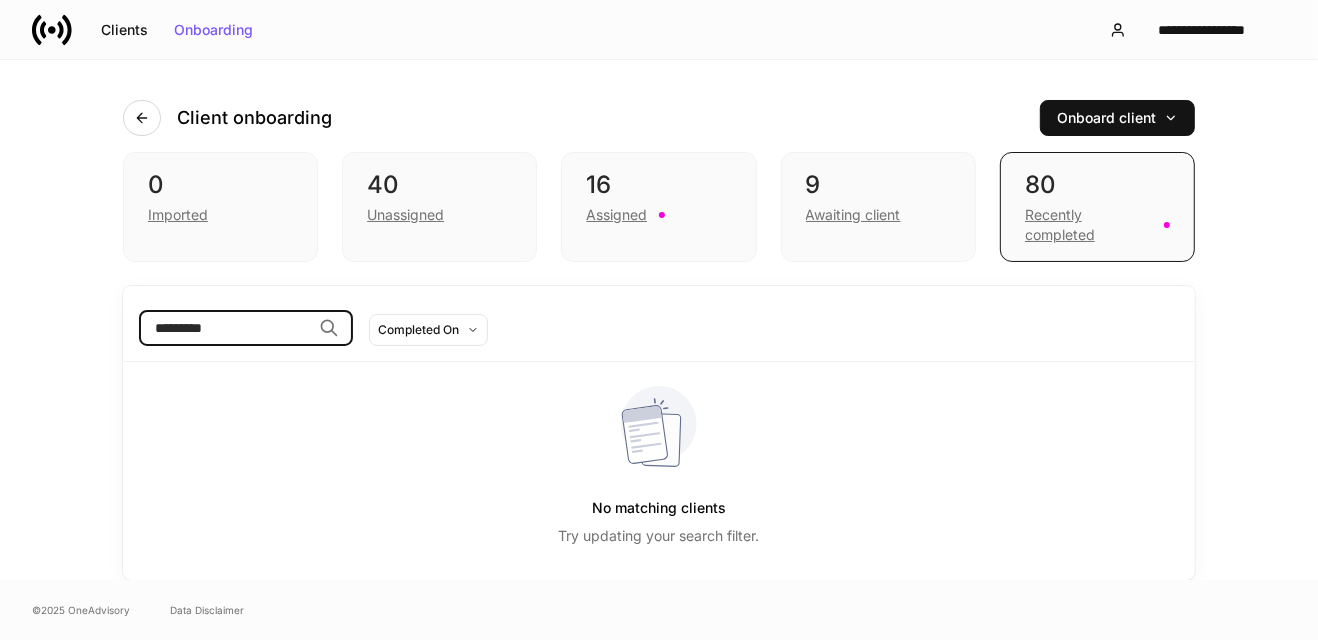 type on "*********" 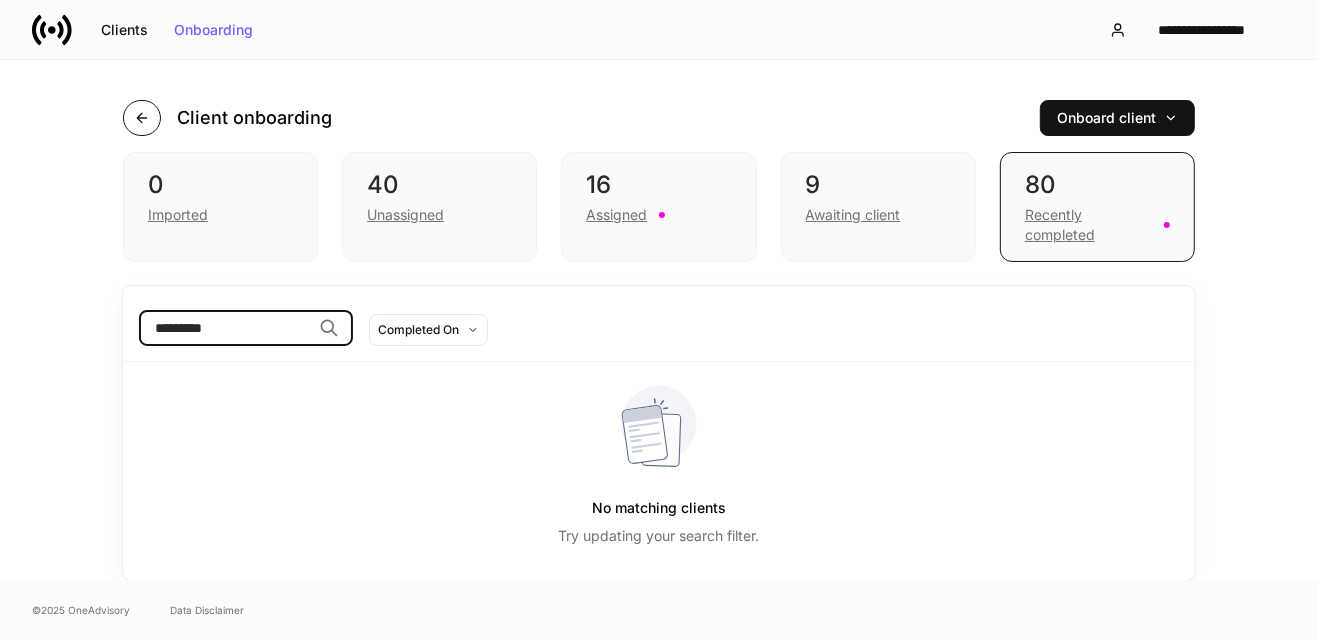 click at bounding box center [142, 118] 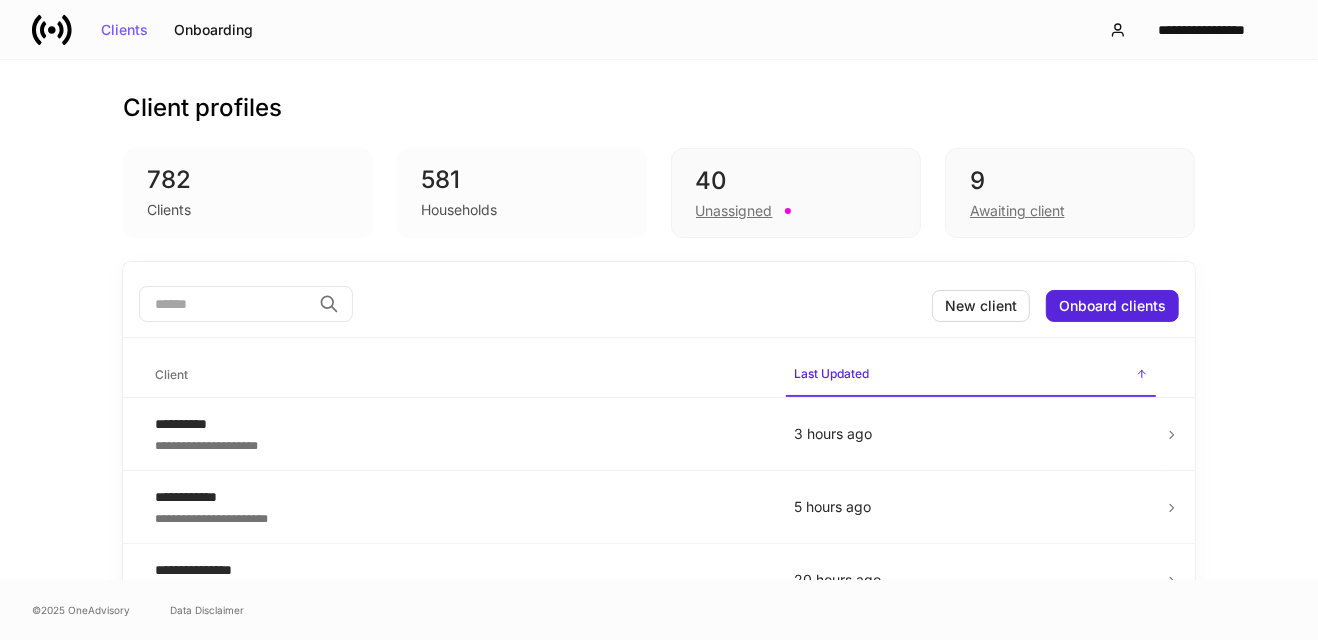 click on "​" at bounding box center [246, 305] 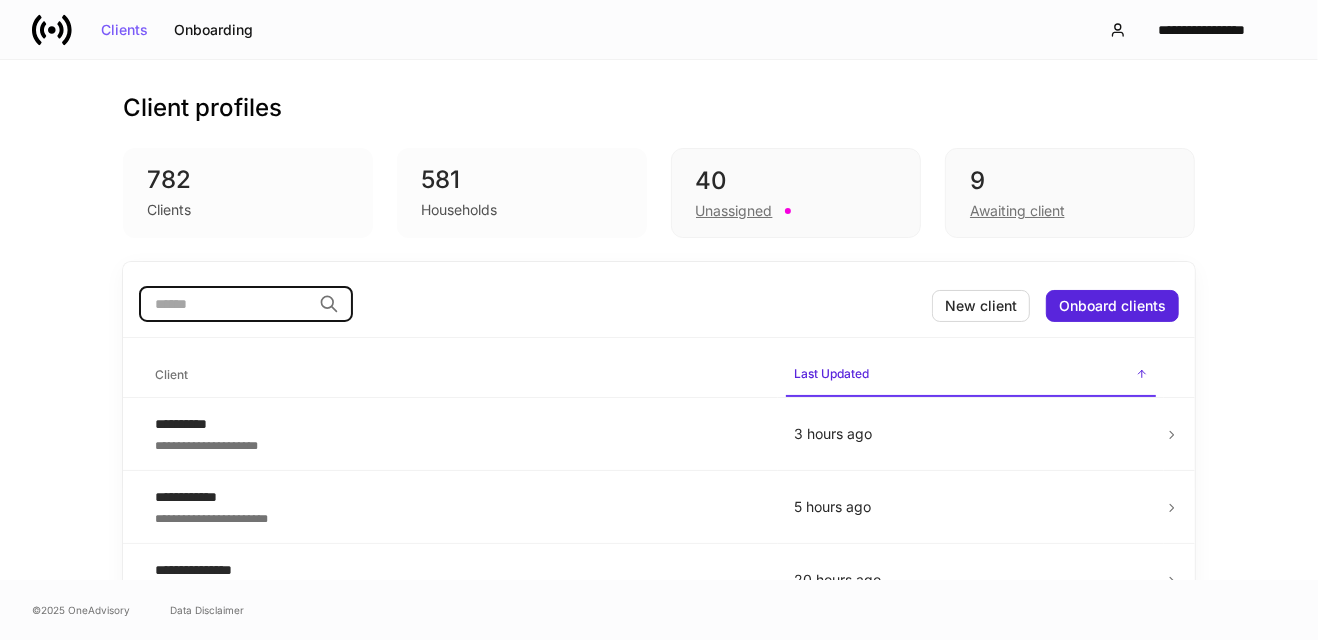 click at bounding box center [225, 304] 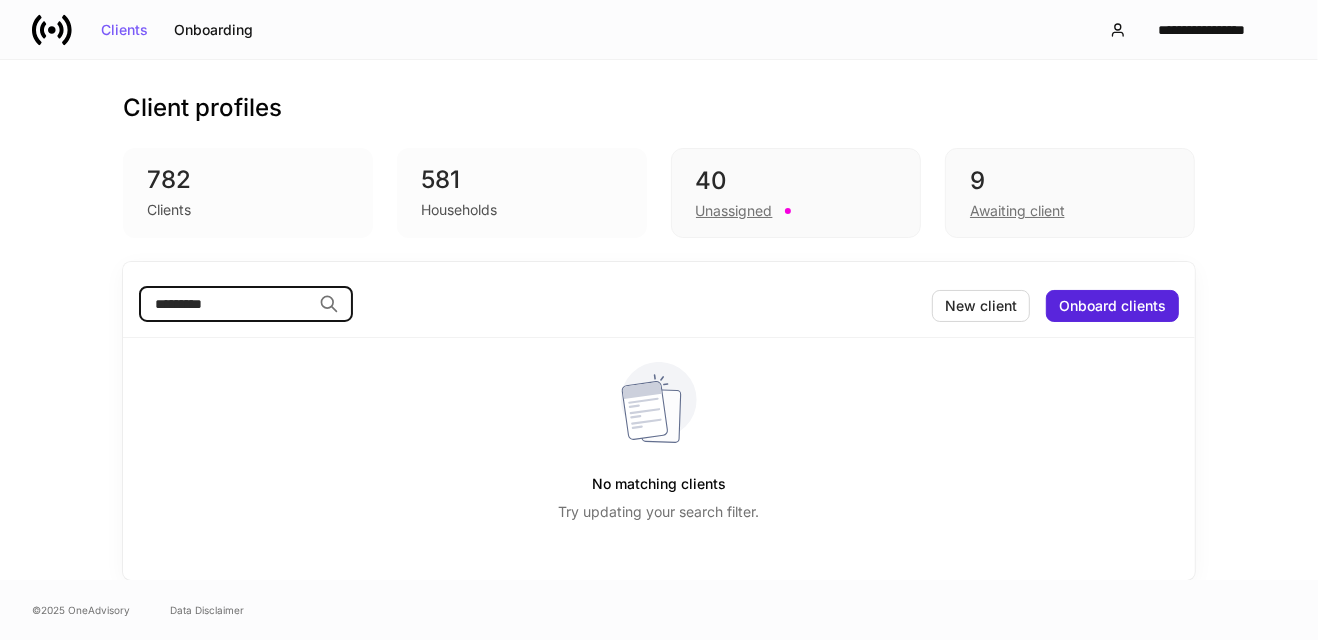 drag, startPoint x: 238, startPoint y: 309, endPoint x: 56, endPoint y: 273, distance: 185.52628 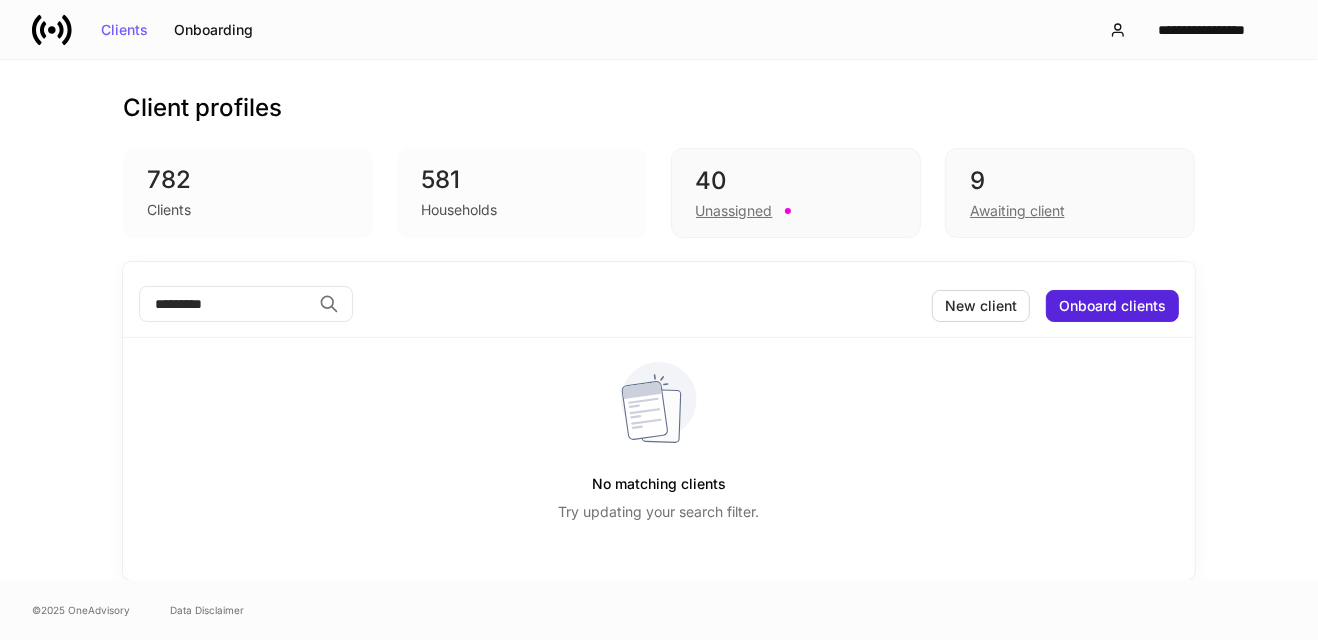 drag, startPoint x: 253, startPoint y: 192, endPoint x: 235, endPoint y: 192, distance: 18 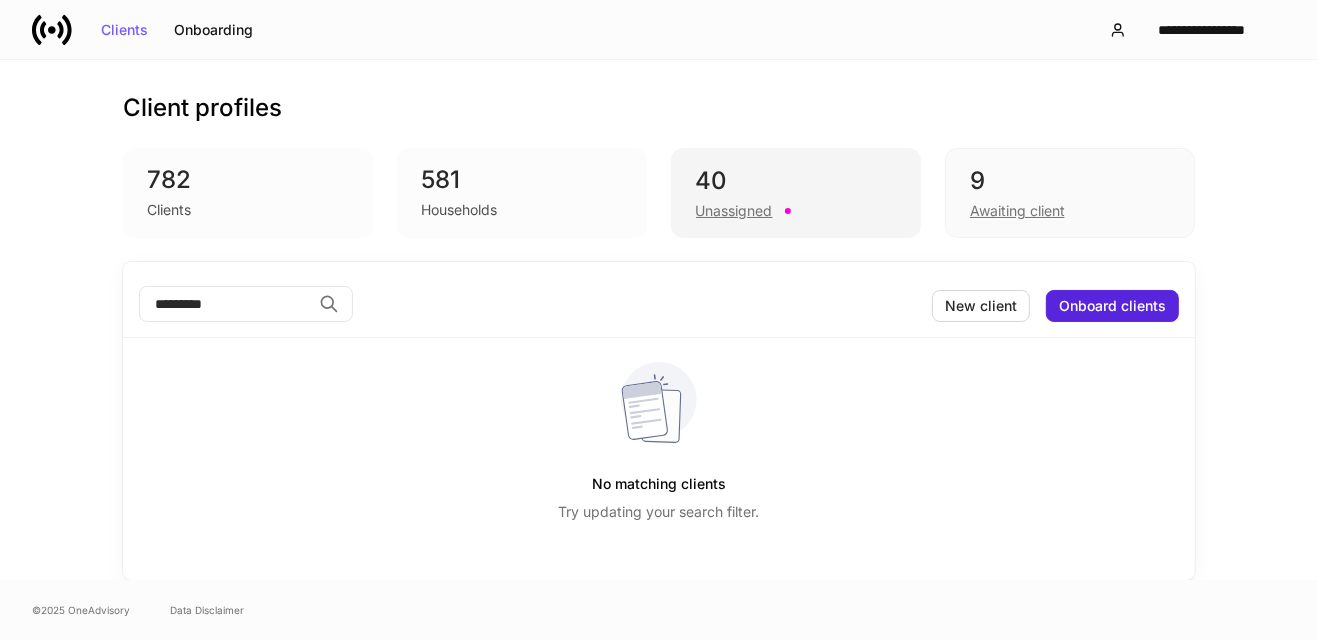 click on "Unassigned" at bounding box center (734, 211) 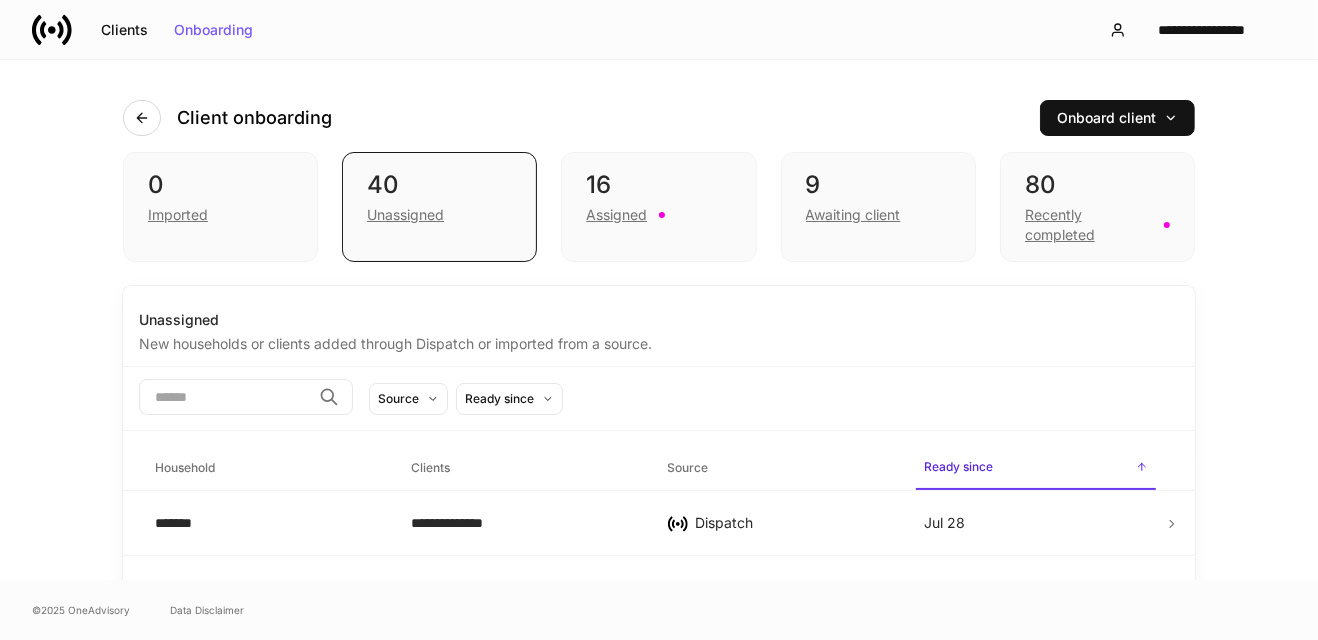 click on "​ Source Ready since" at bounding box center [659, 399] 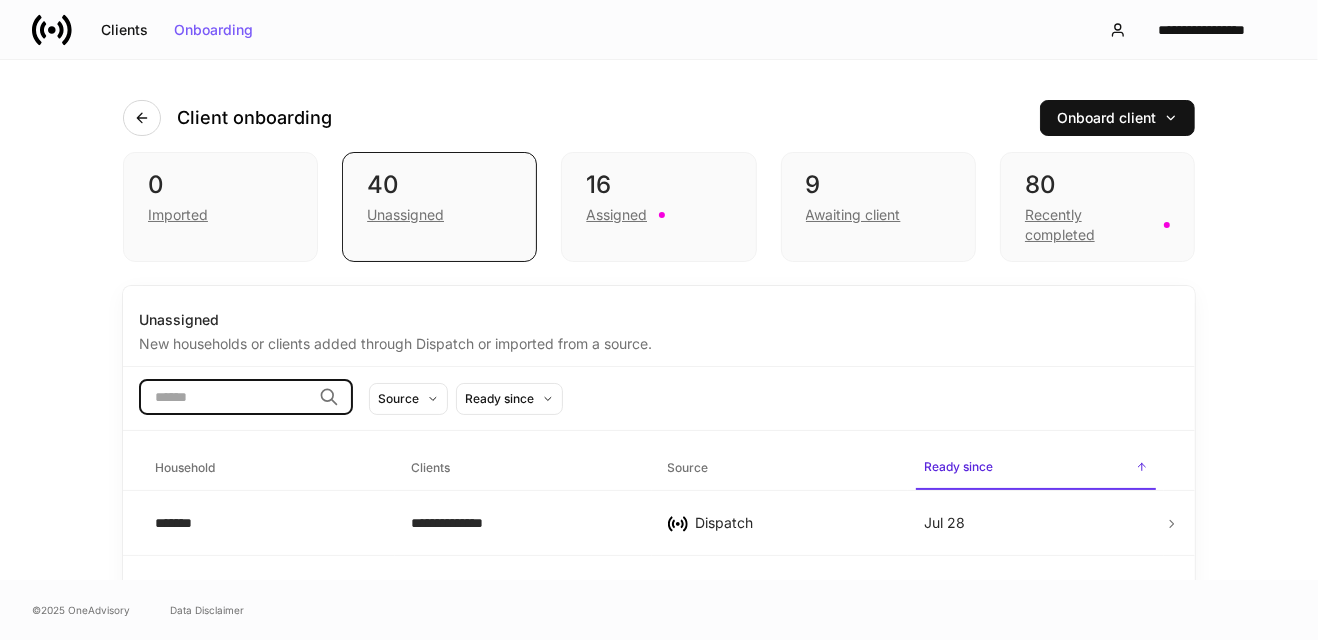 click at bounding box center (225, 397) 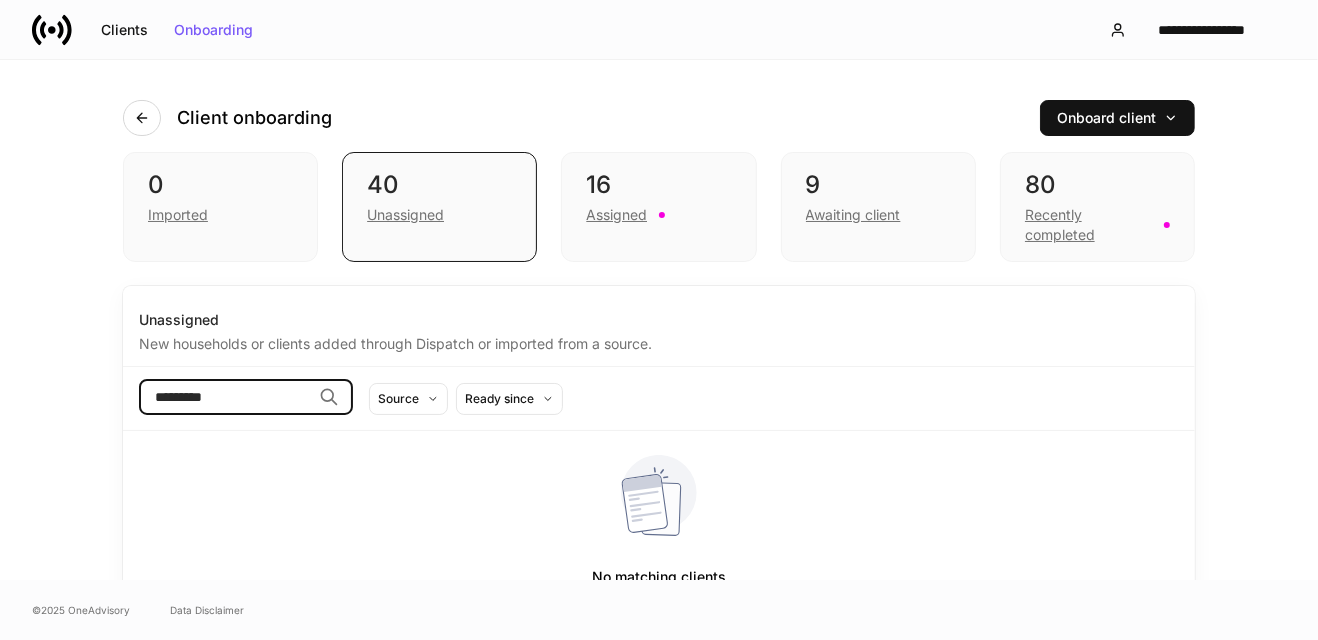 type on "*********" 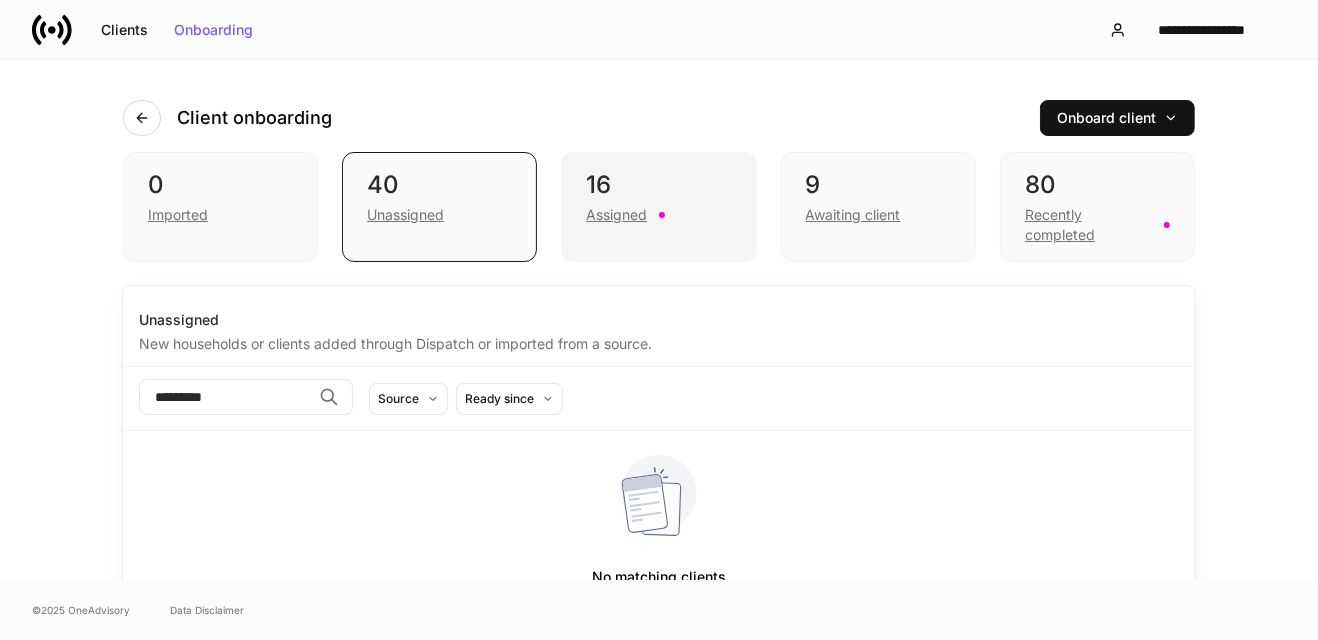 click on "16" at bounding box center [658, 185] 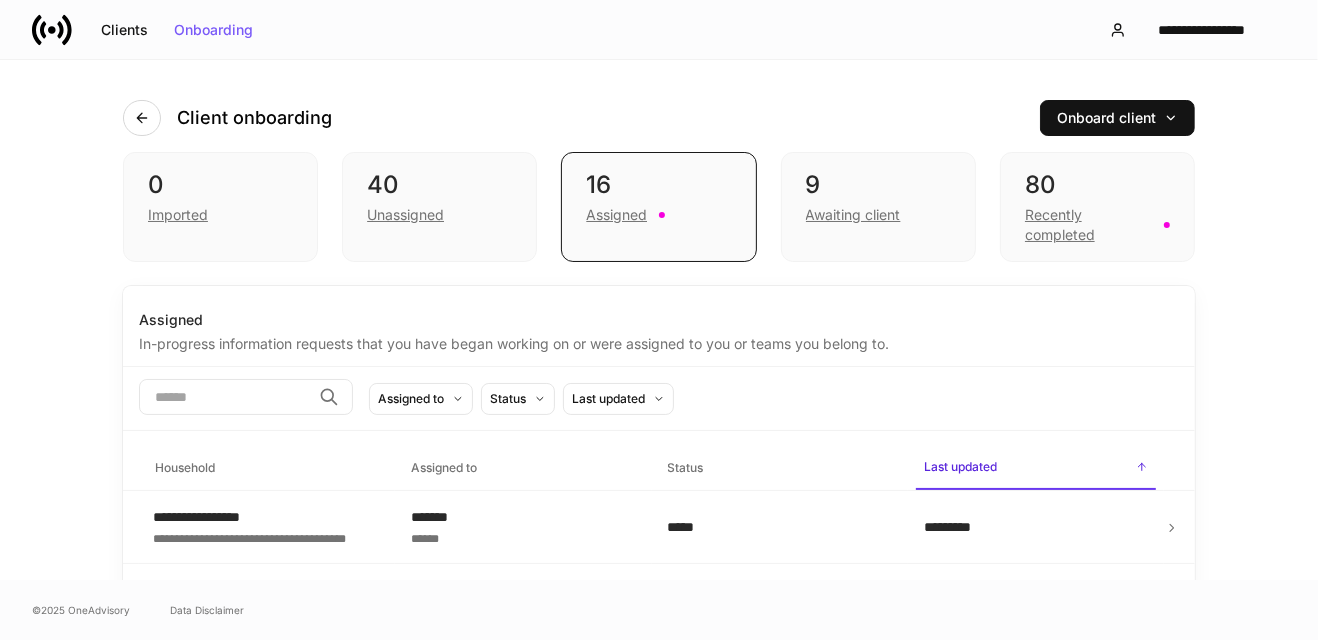 click on "​" at bounding box center [246, 398] 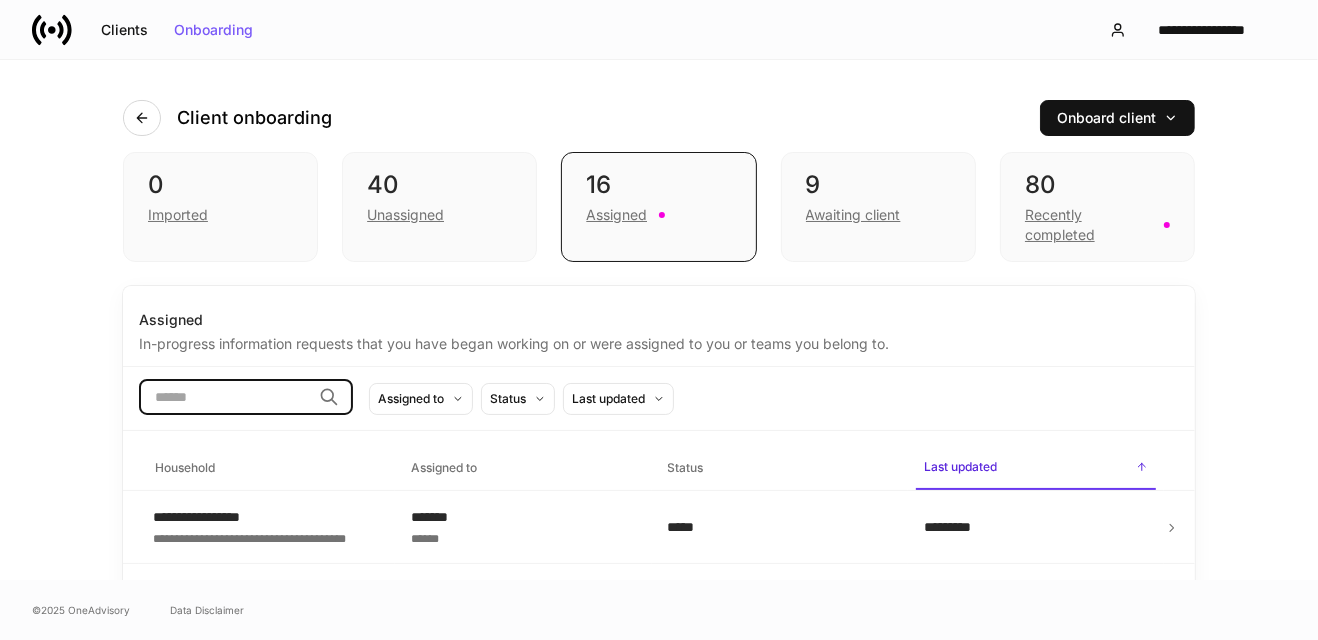 paste on "*********" 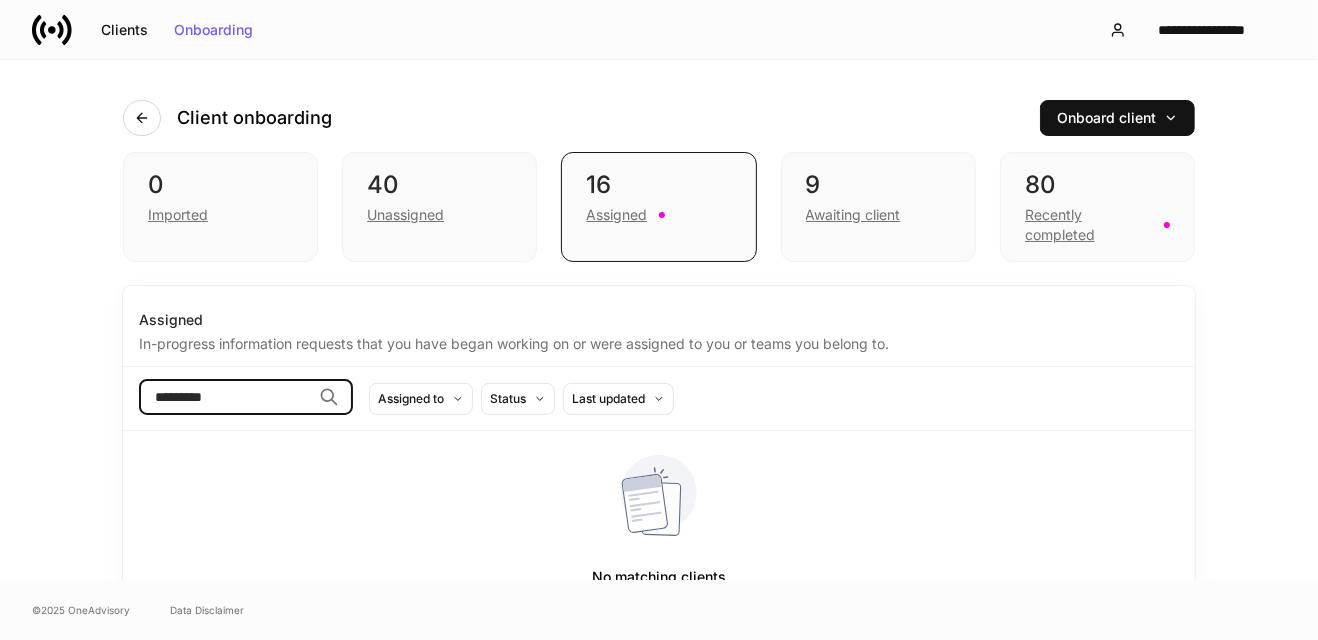 type on "*********" 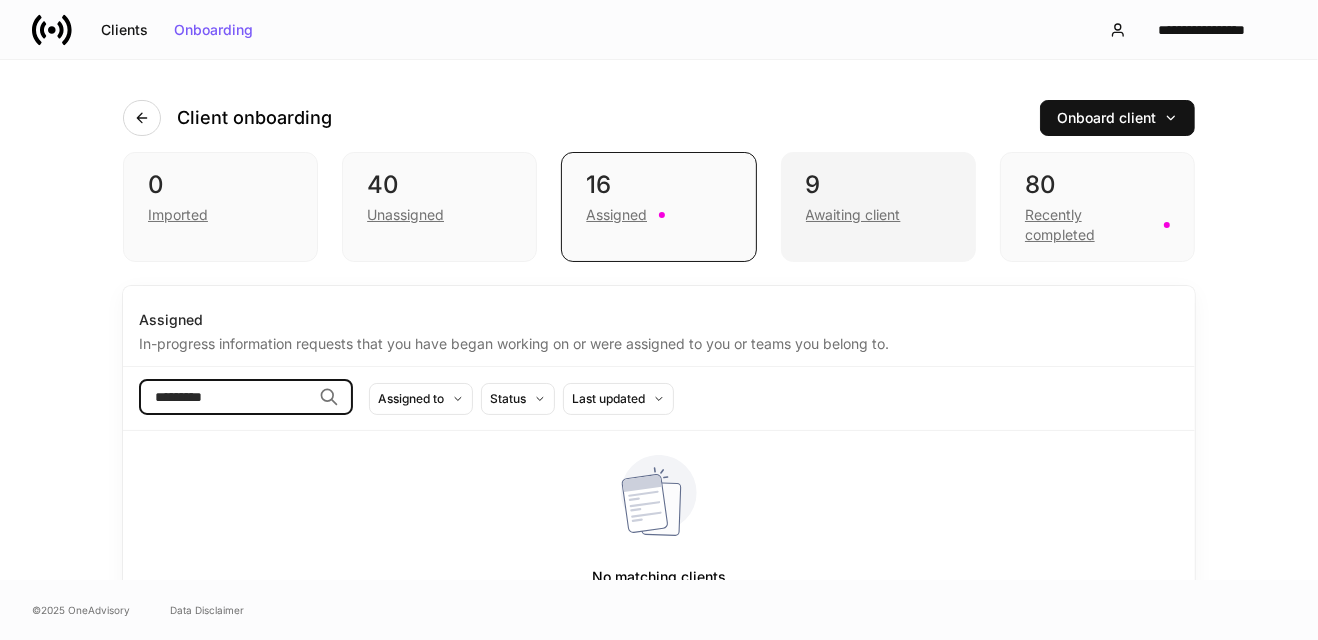 click on "Awaiting client" at bounding box center [853, 215] 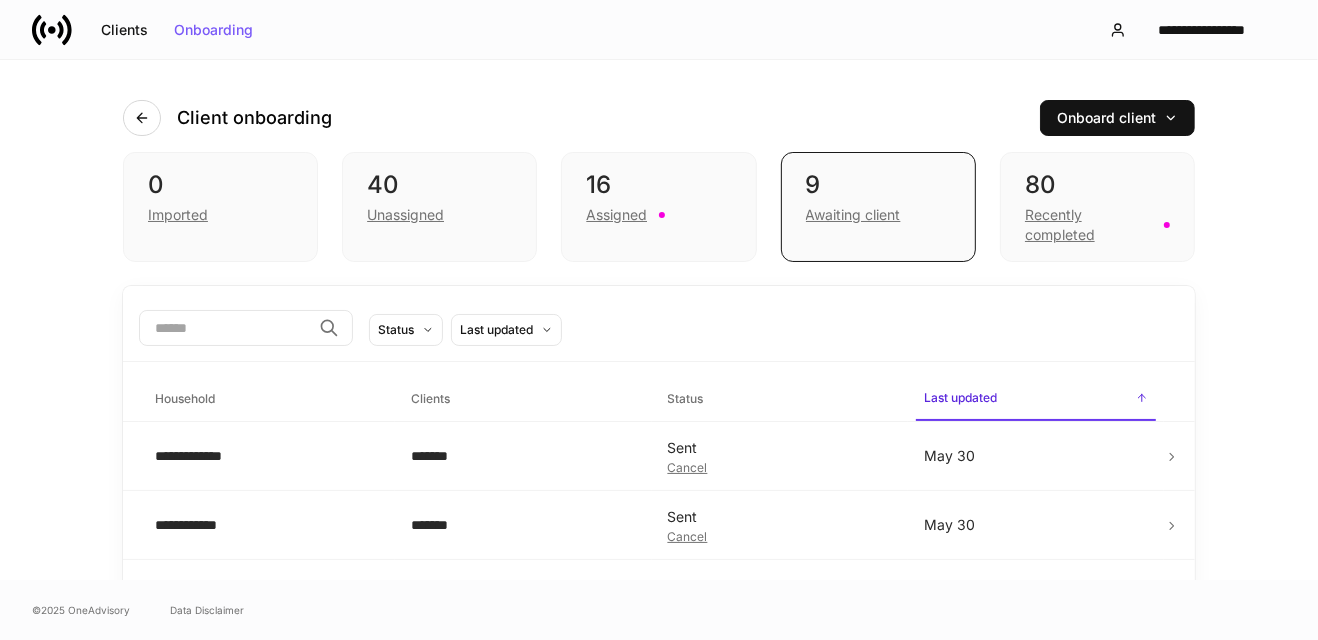 click at bounding box center (225, 328) 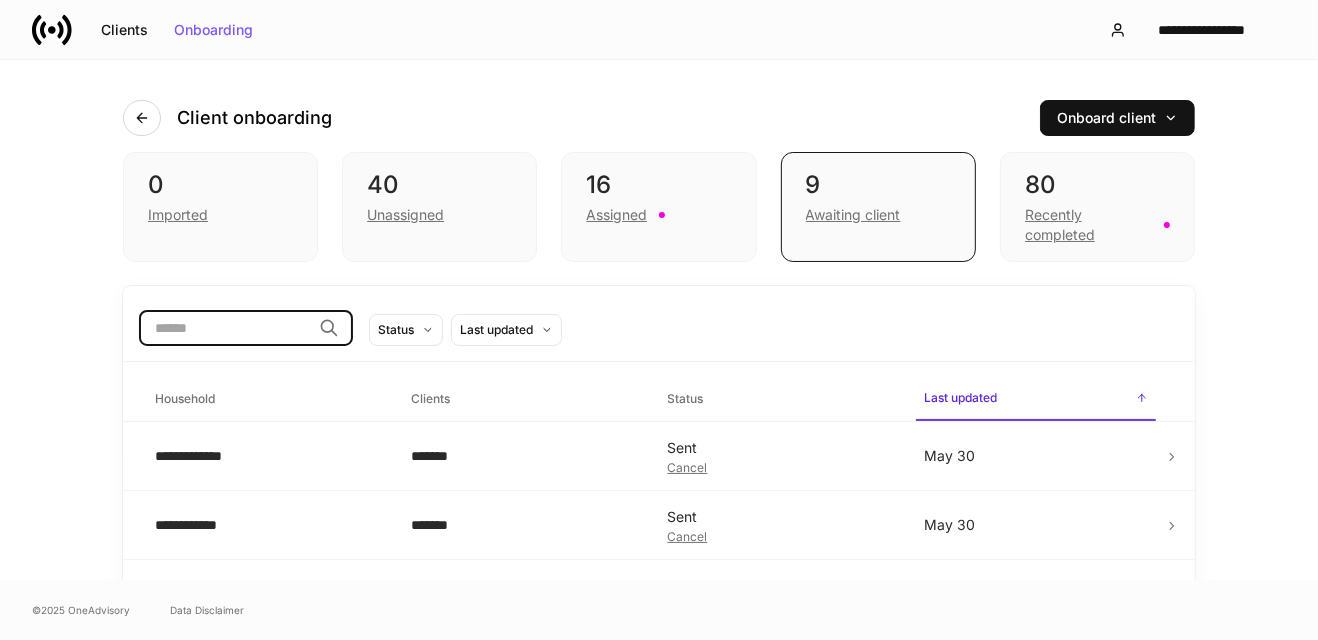 paste on "*********" 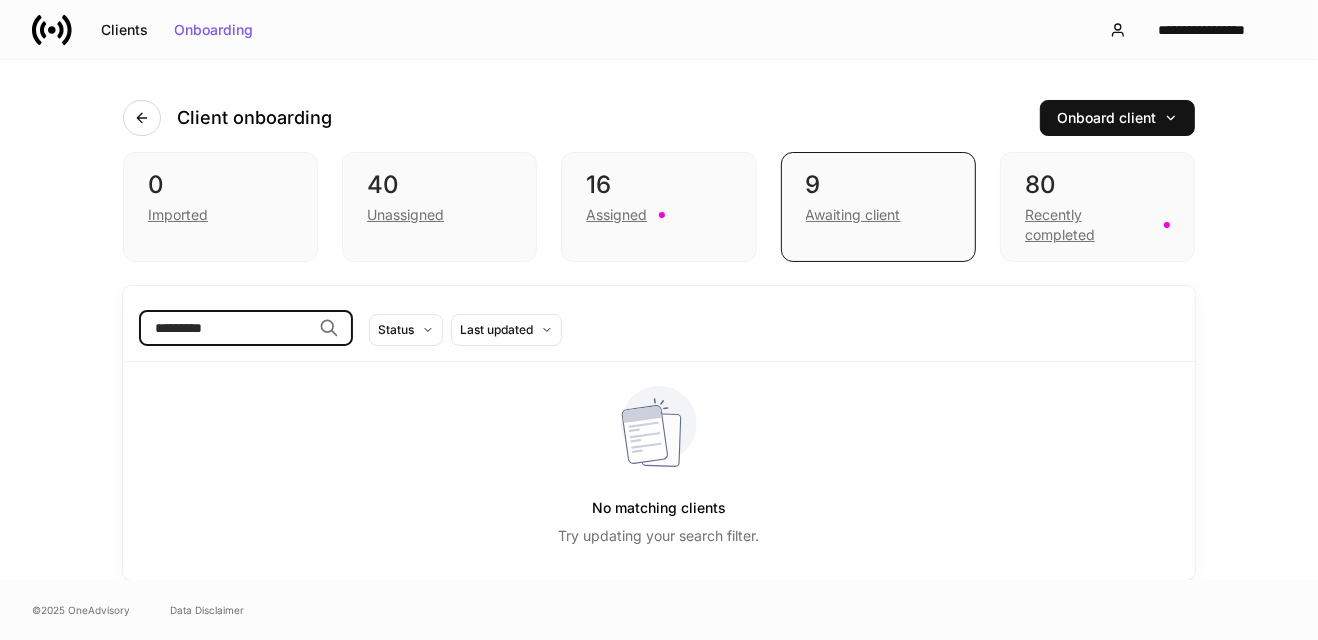type on "*********" 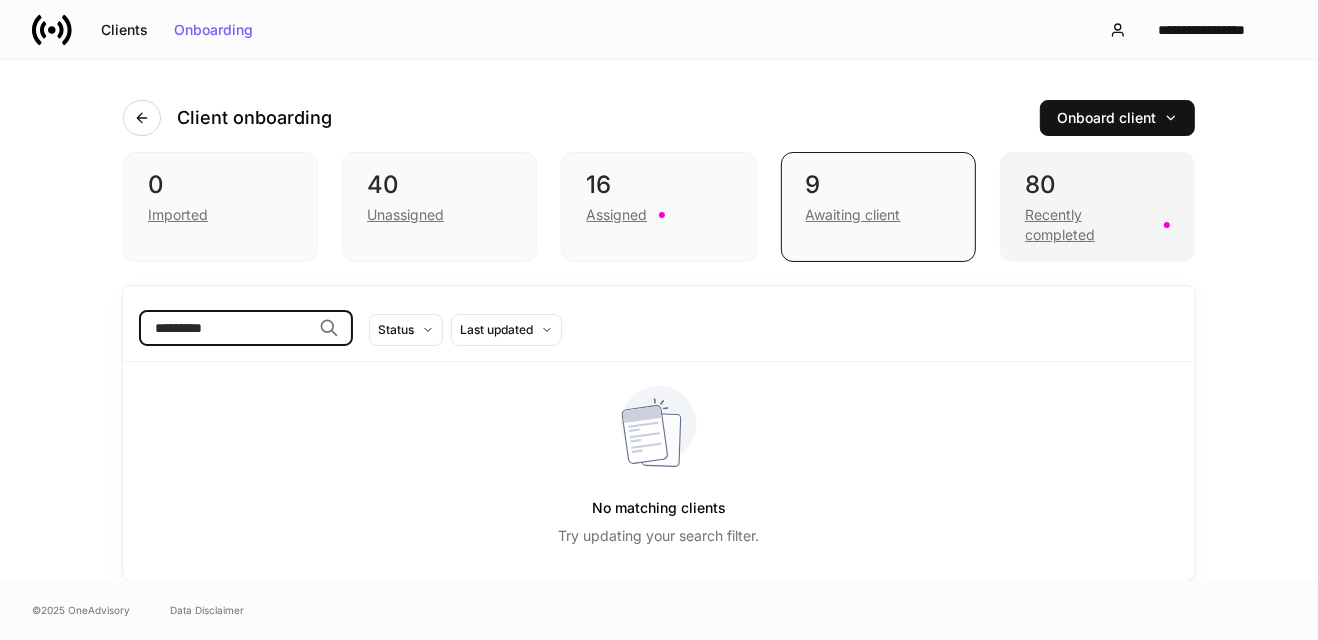 click on "80 Recently completed" at bounding box center (1097, 207) 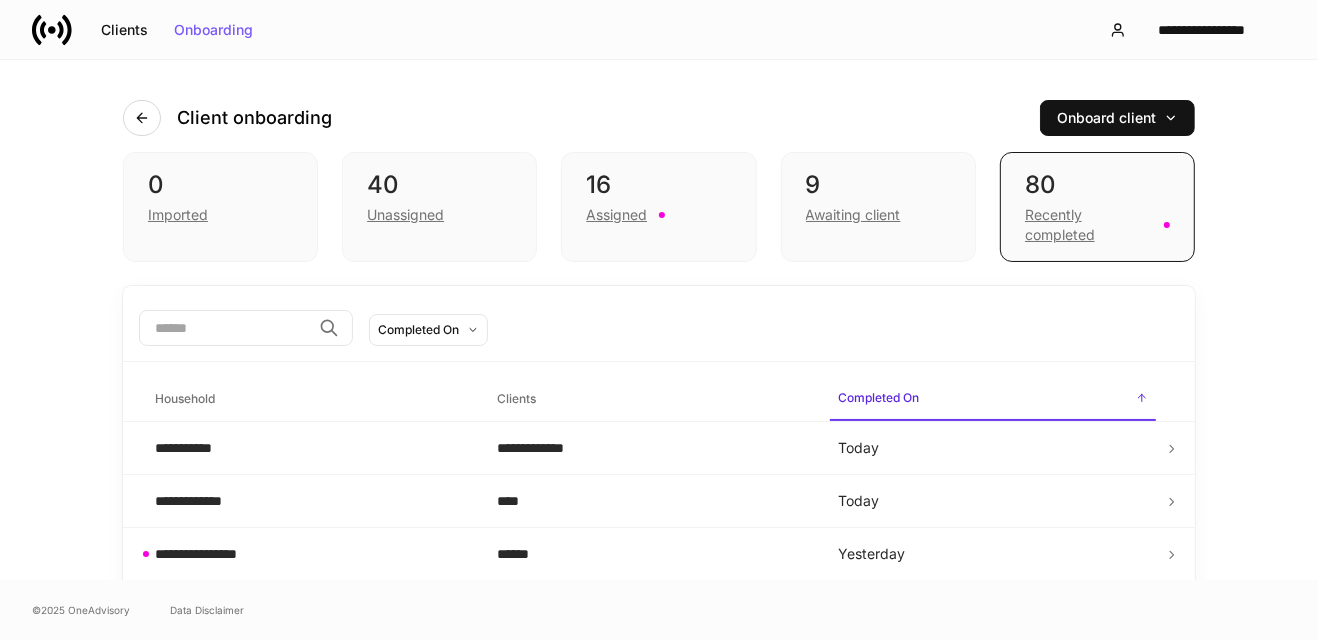 click at bounding box center [225, 328] 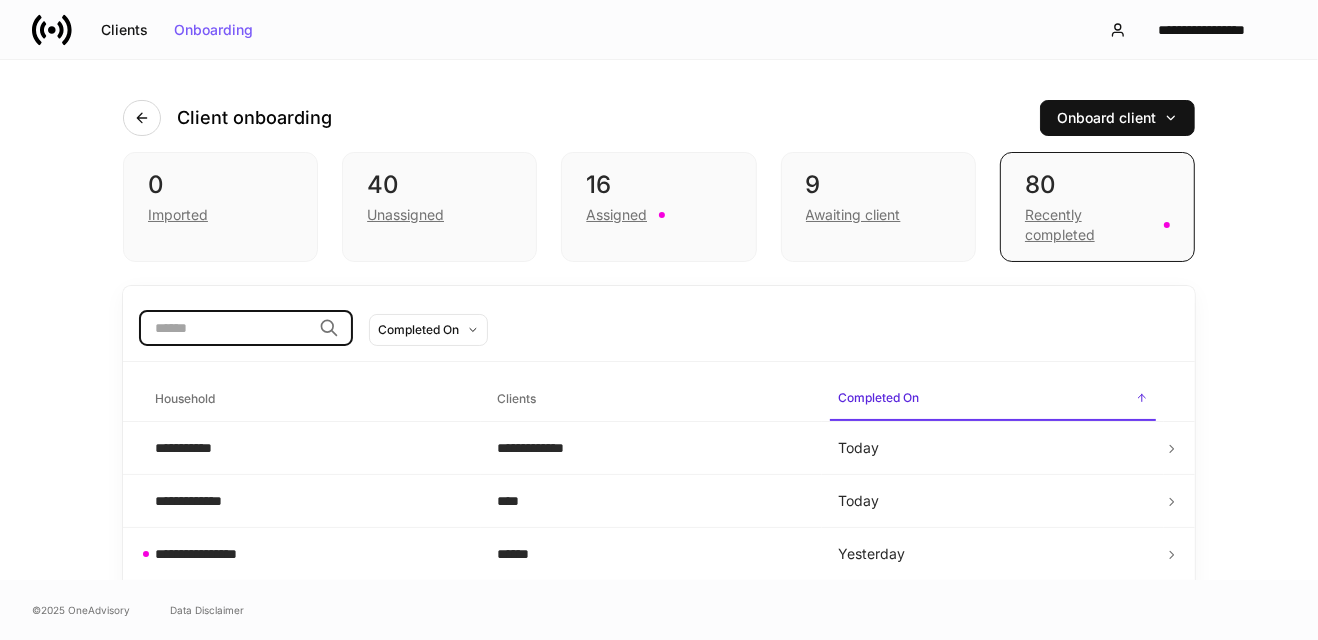 paste on "*********" 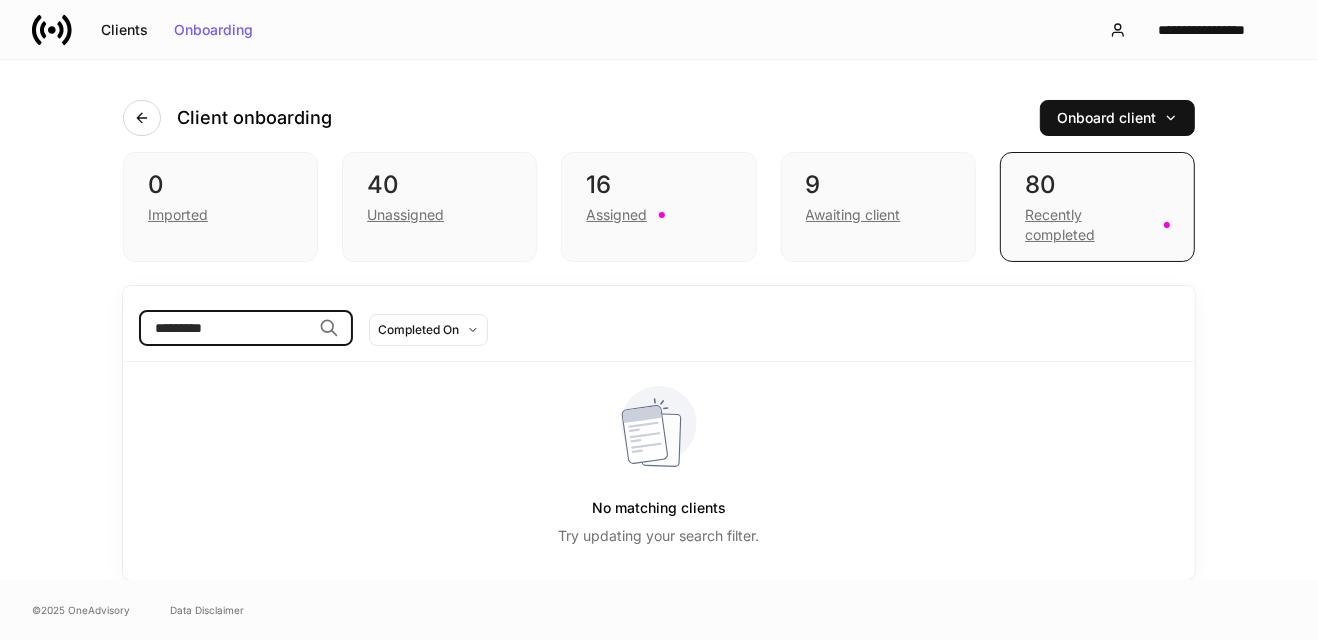 type on "*********" 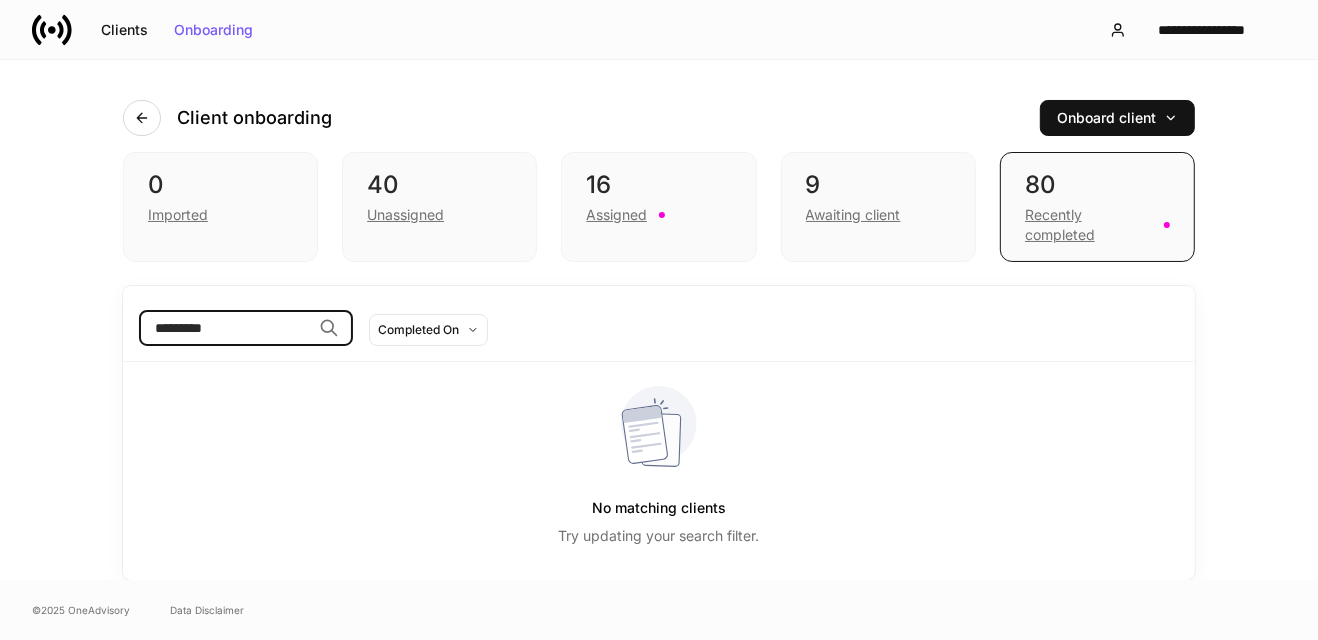 click on "*********" at bounding box center (225, 328) 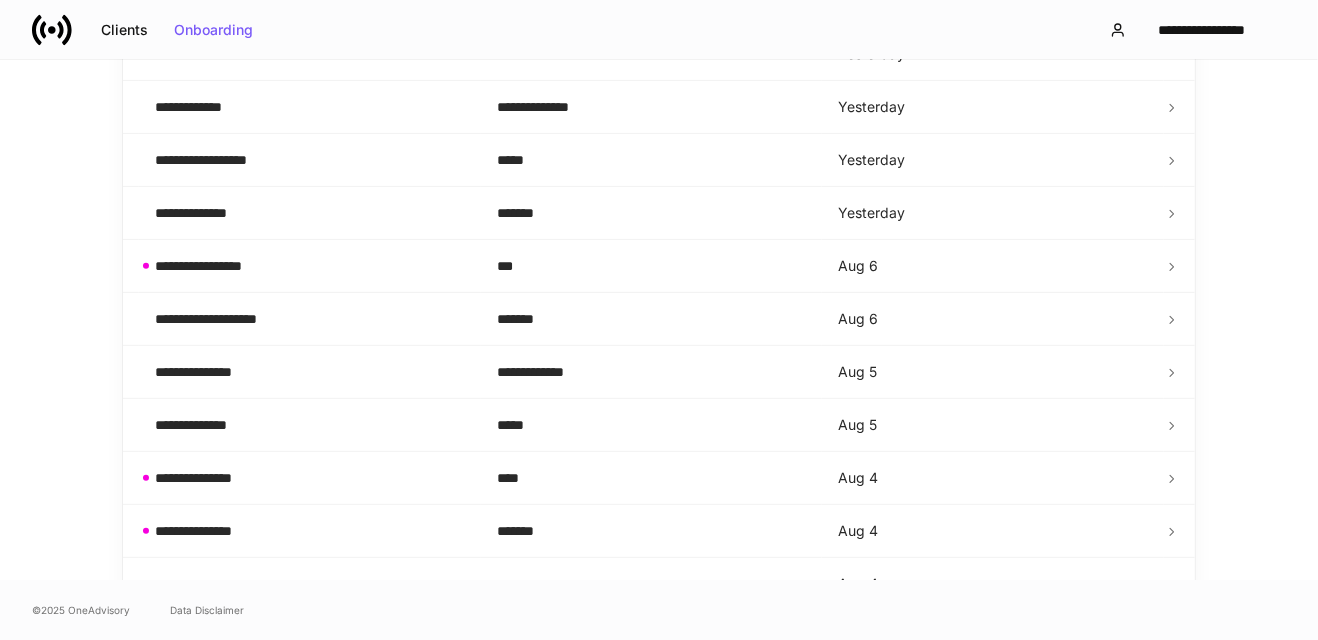 scroll, scrollTop: 547, scrollLeft: 0, axis: vertical 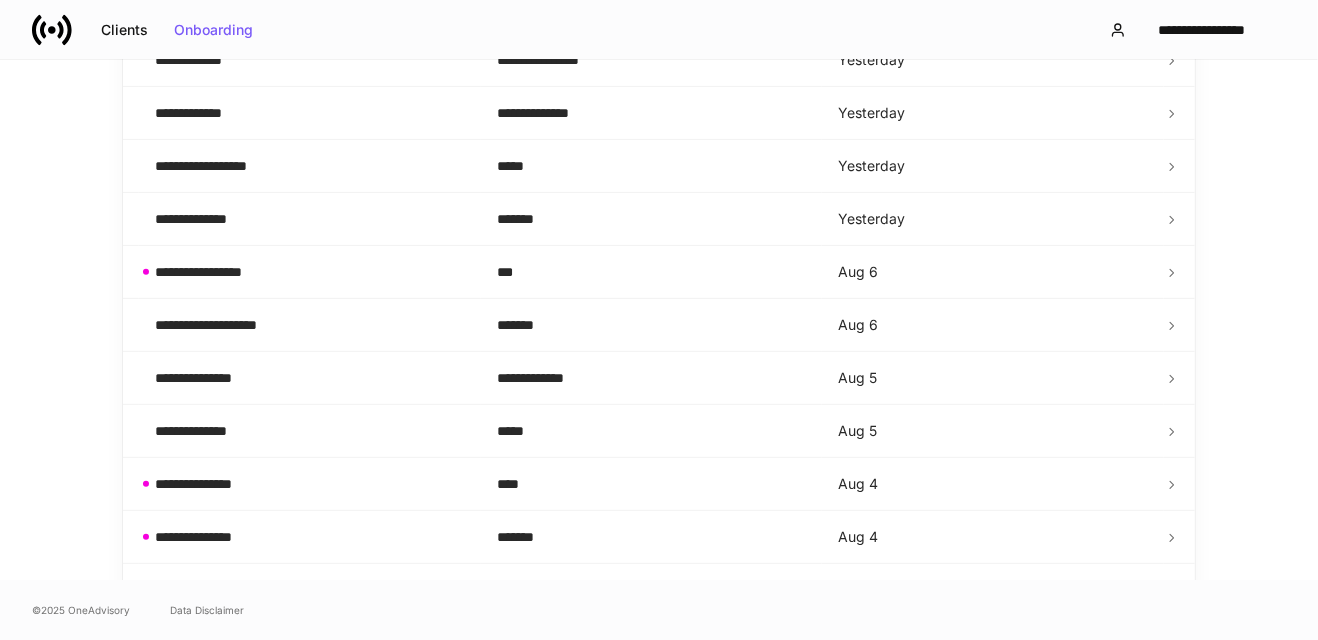 type 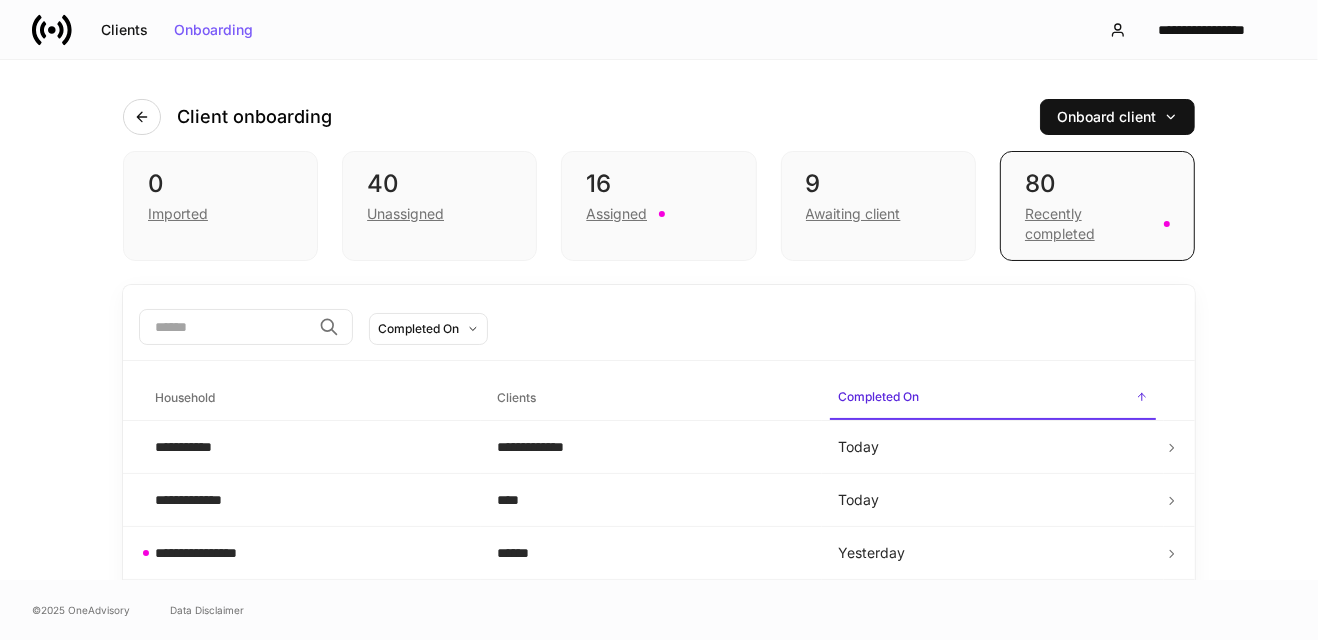 scroll, scrollTop: 0, scrollLeft: 0, axis: both 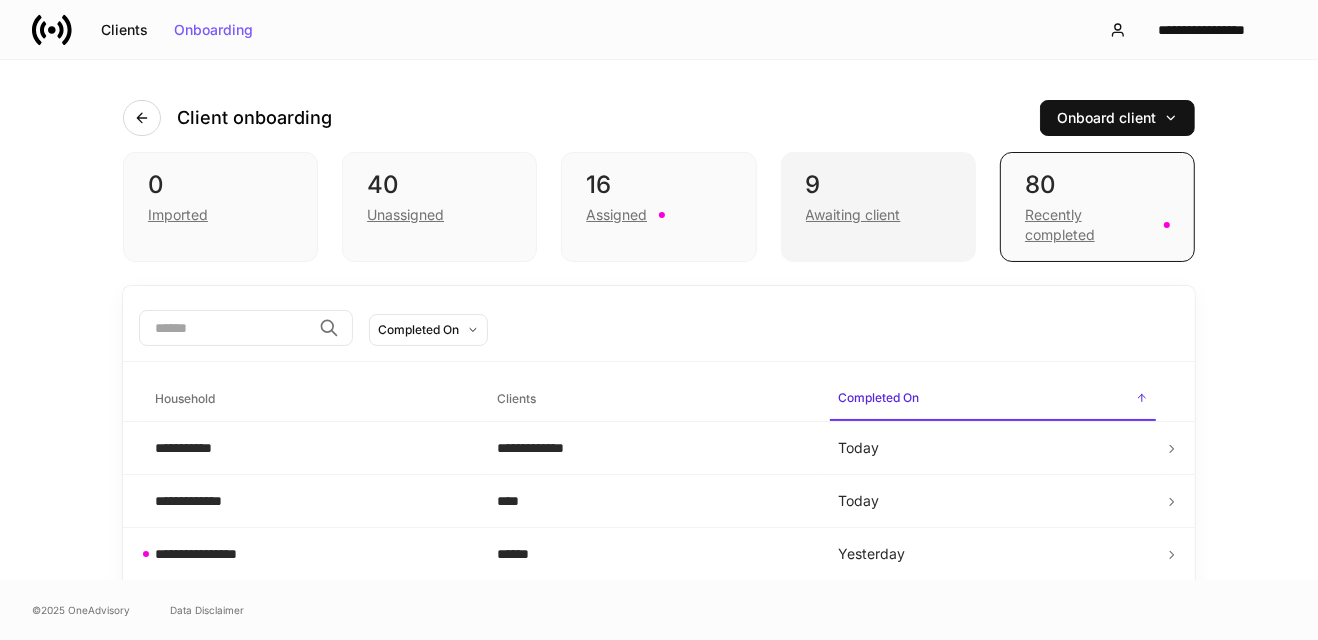 click on "Awaiting client" at bounding box center (853, 215) 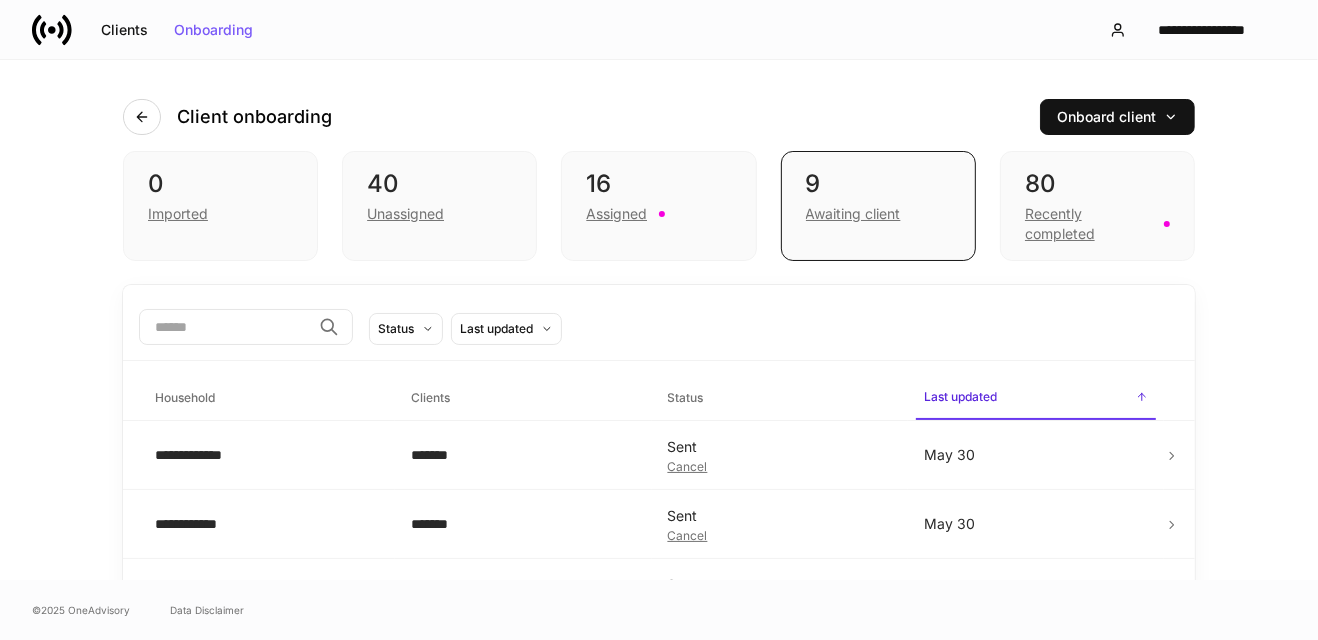 scroll, scrollTop: 0, scrollLeft: 0, axis: both 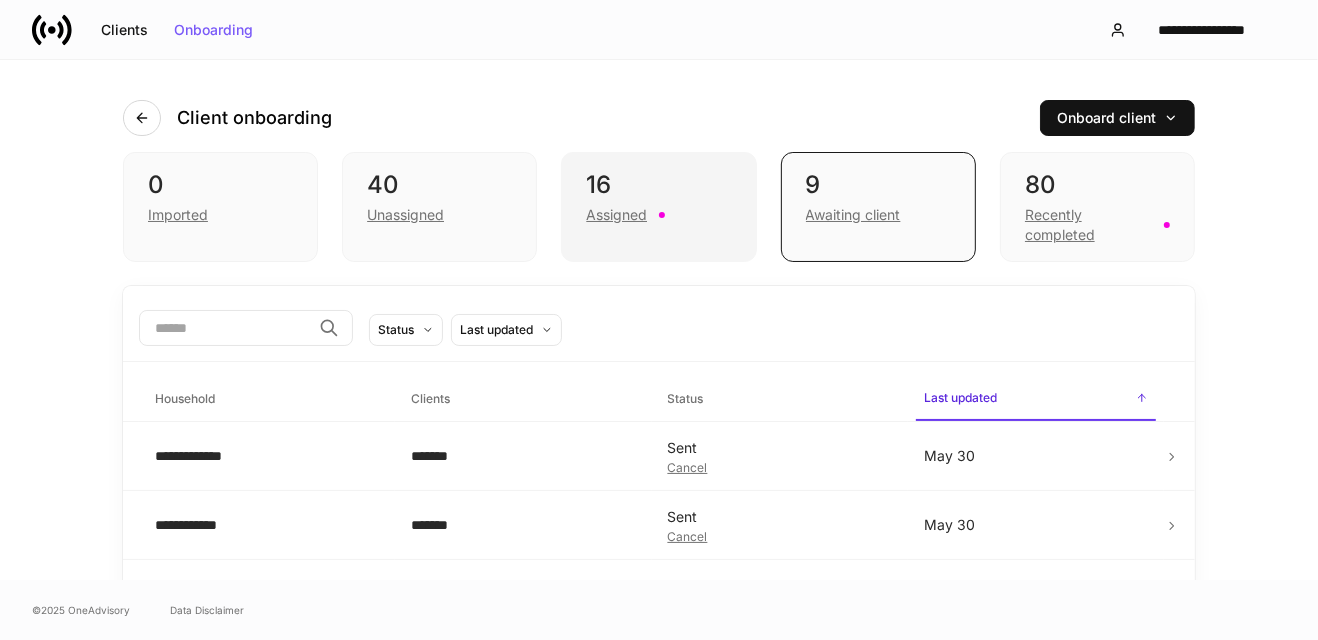 click on "[NUMBER] Assigned" at bounding box center [658, 207] 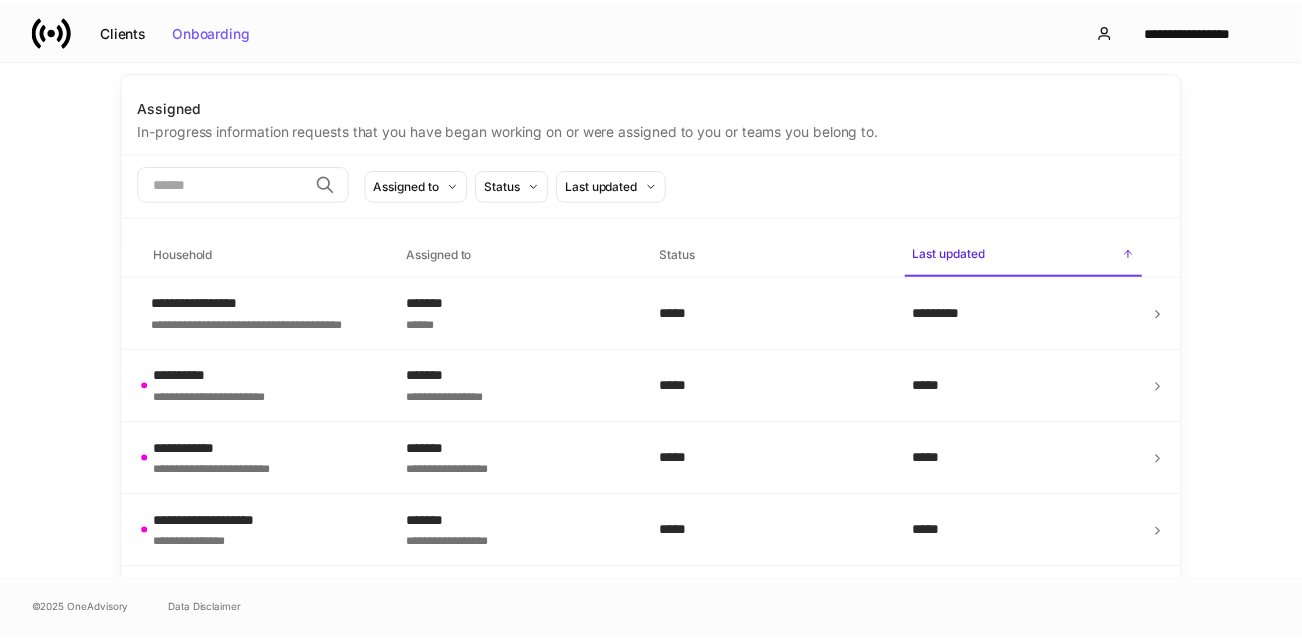 scroll, scrollTop: 214, scrollLeft: 0, axis: vertical 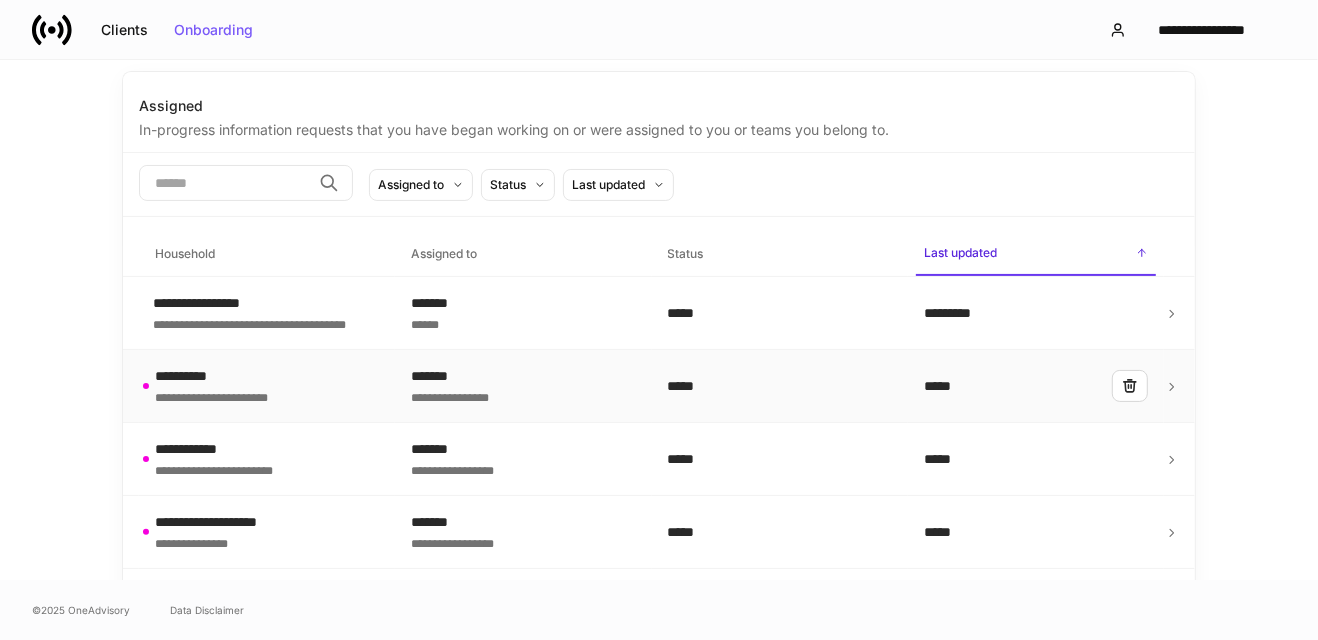 click on "**********" at bounding box center (218, 376) 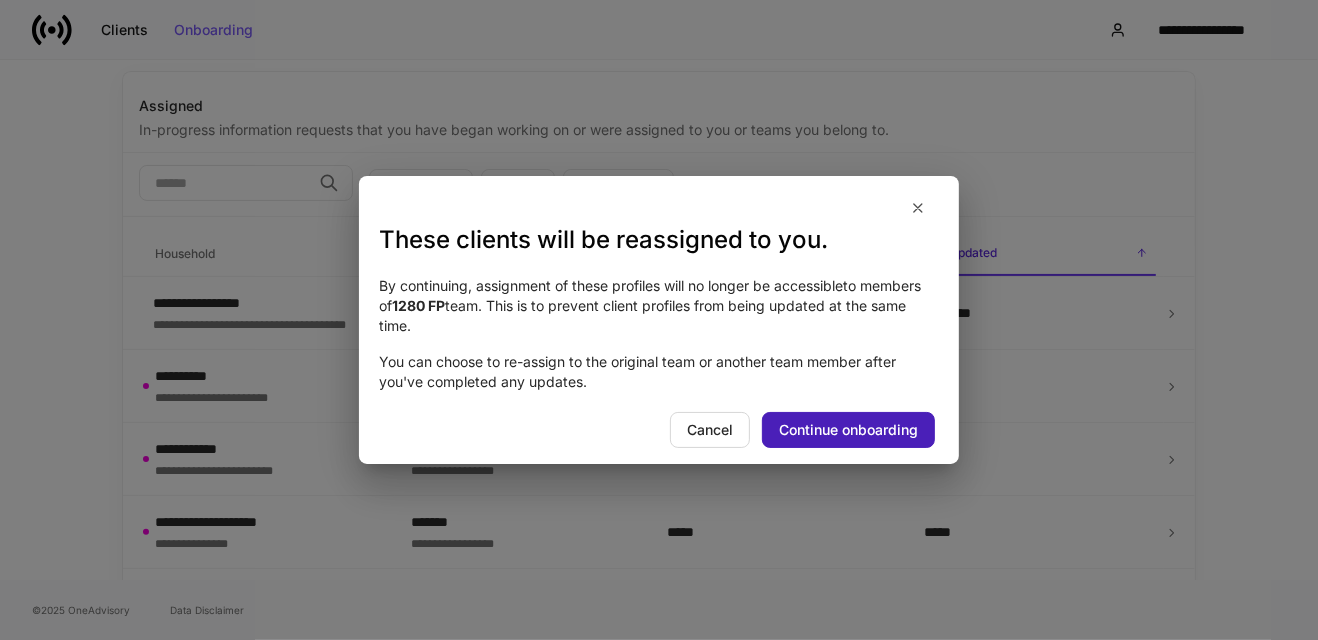 click on "Continue onboarding" at bounding box center [848, 430] 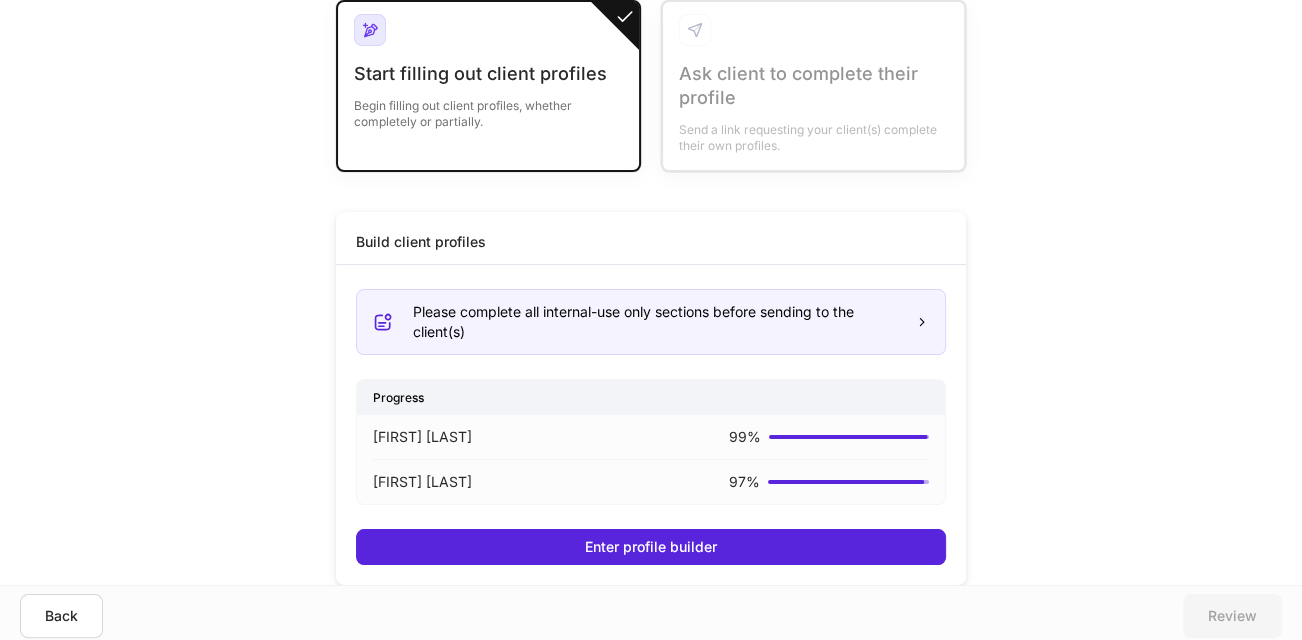 scroll, scrollTop: 143, scrollLeft: 0, axis: vertical 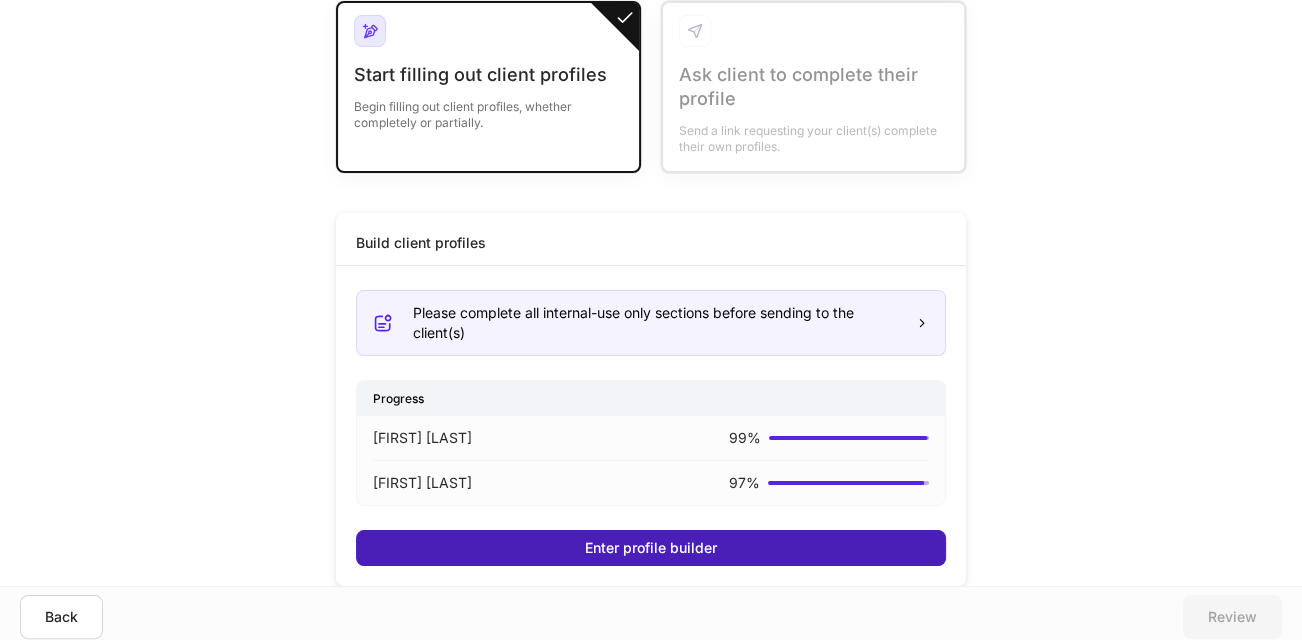 click on "Enter profile builder" at bounding box center (651, 548) 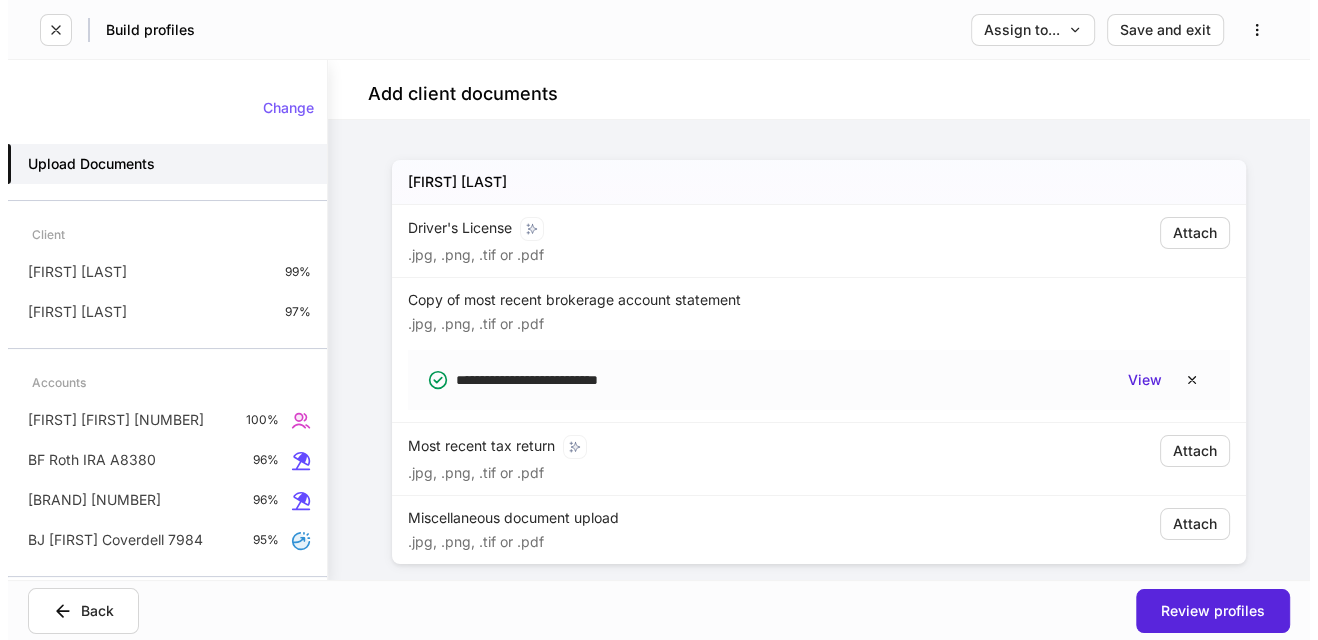 scroll, scrollTop: 0, scrollLeft: 0, axis: both 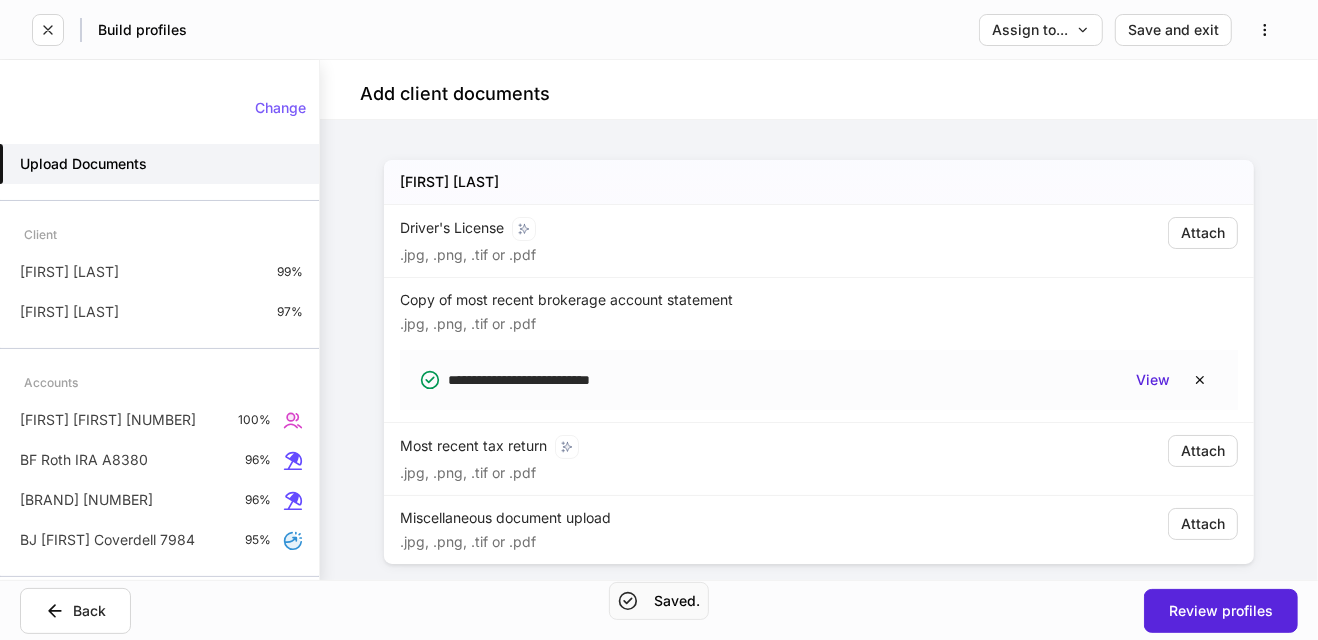 click on "**********" at bounding box center [819, 584] 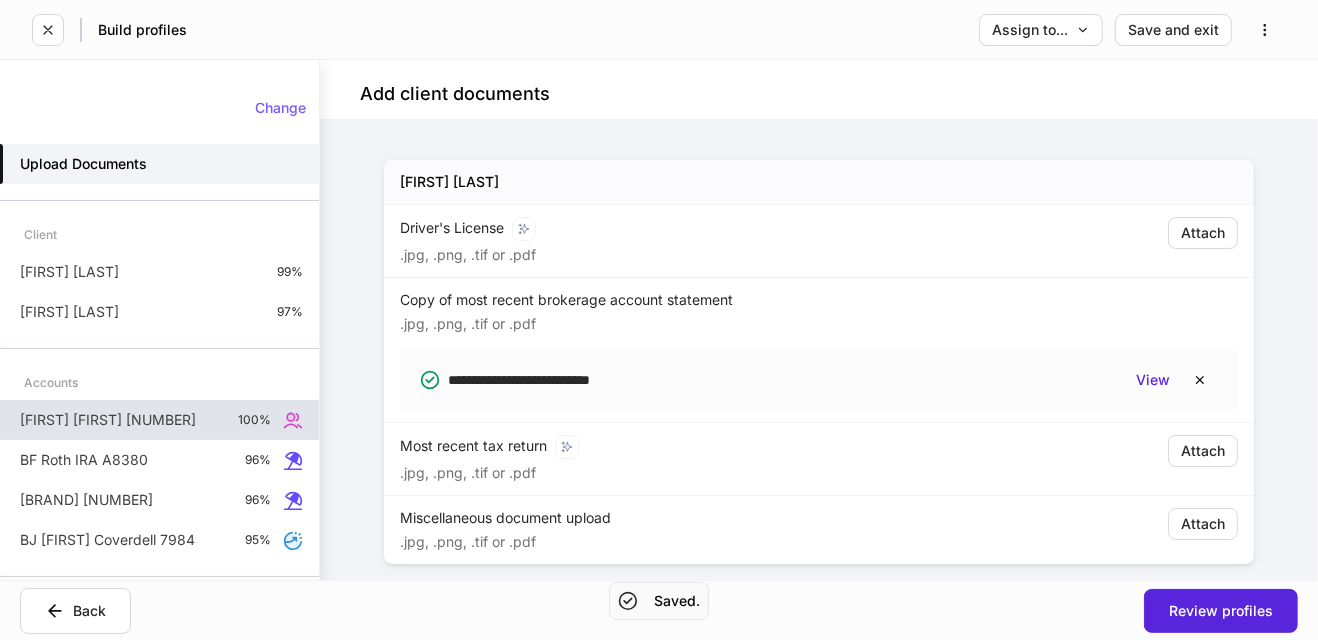 scroll, scrollTop: 11, scrollLeft: 0, axis: vertical 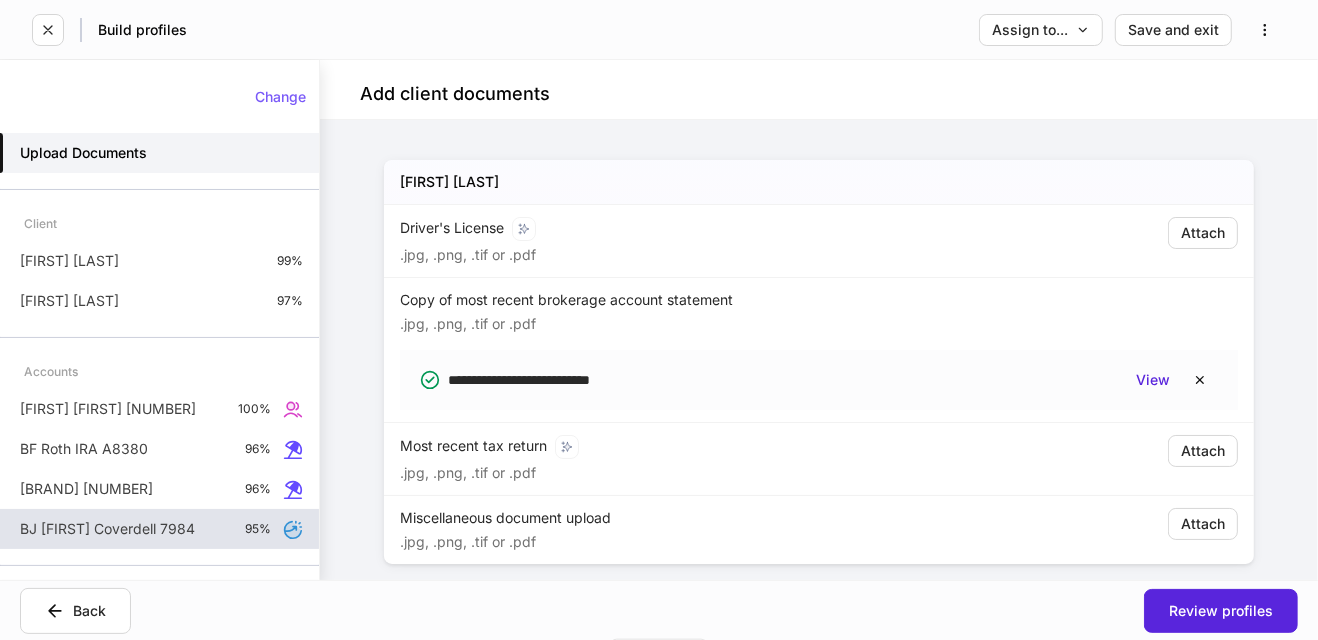click on "BJ [FIRST] Coverdell 7984" at bounding box center (107, 529) 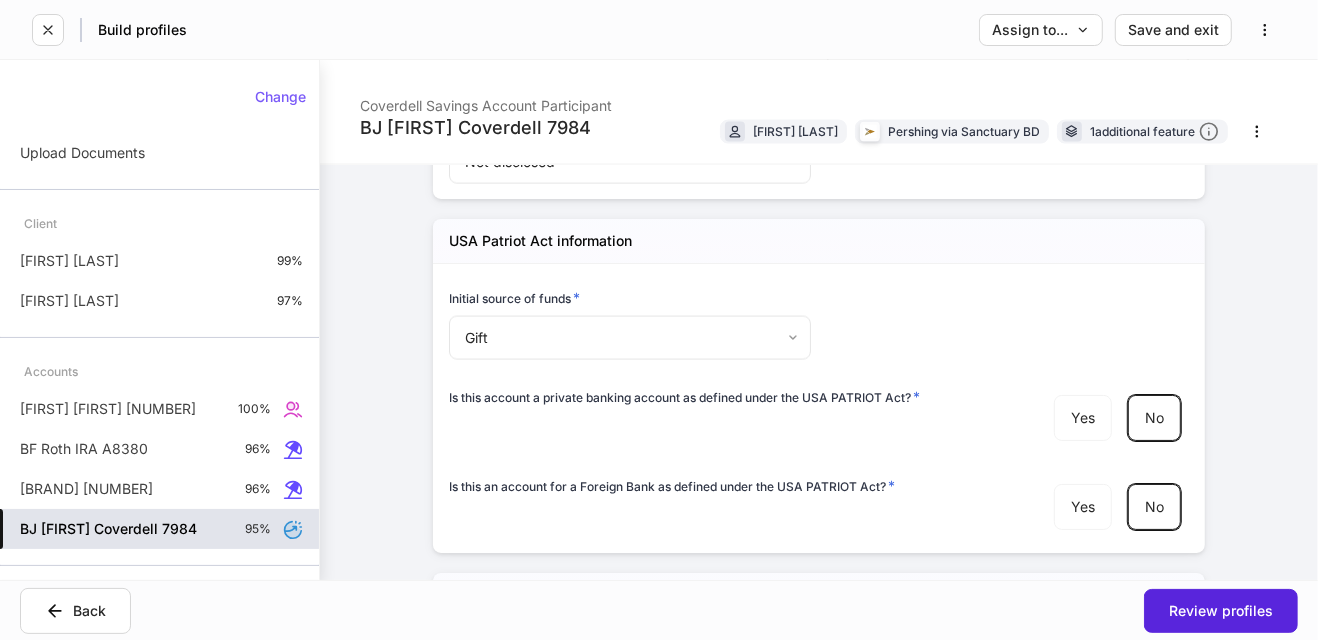 scroll, scrollTop: 2229, scrollLeft: 0, axis: vertical 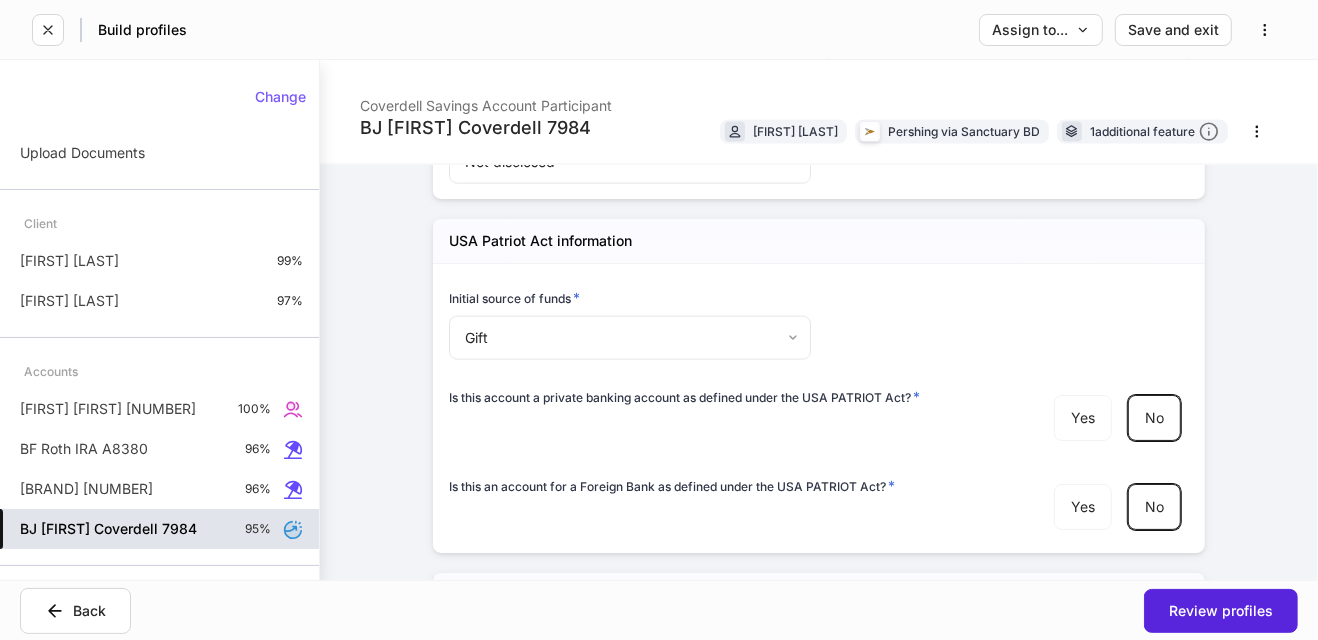 click on "BJ [FIRST] Coverdell 7984" at bounding box center [659, 320] 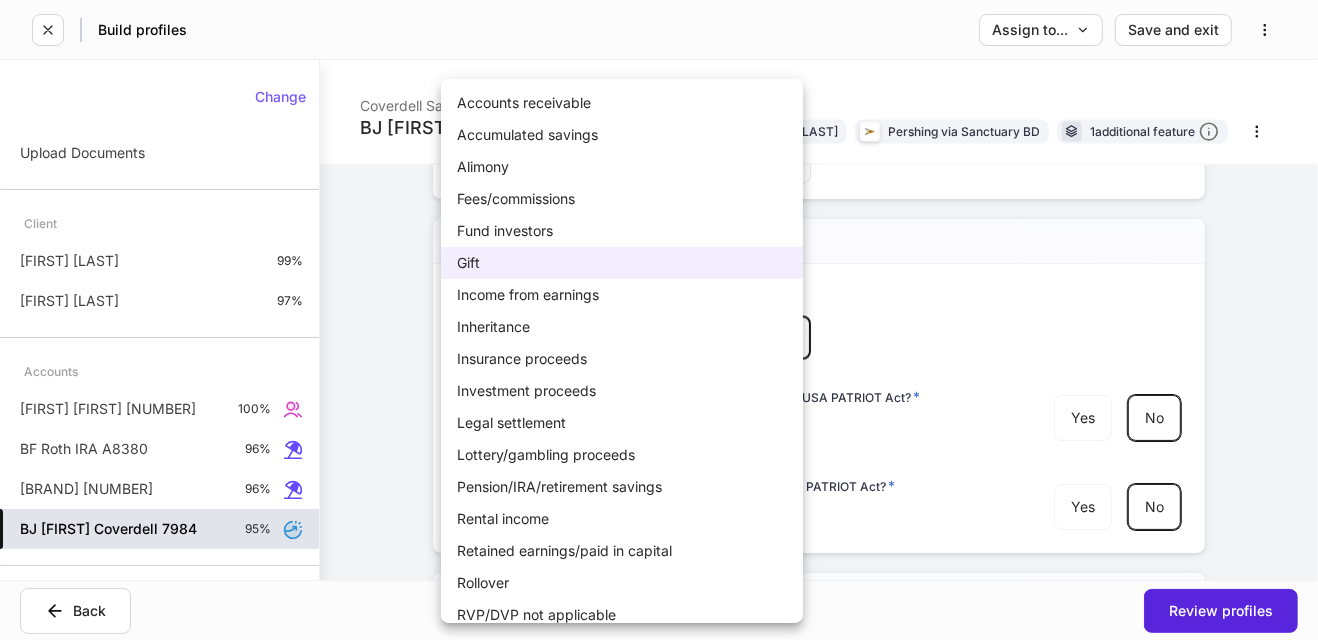 click at bounding box center [659, 320] 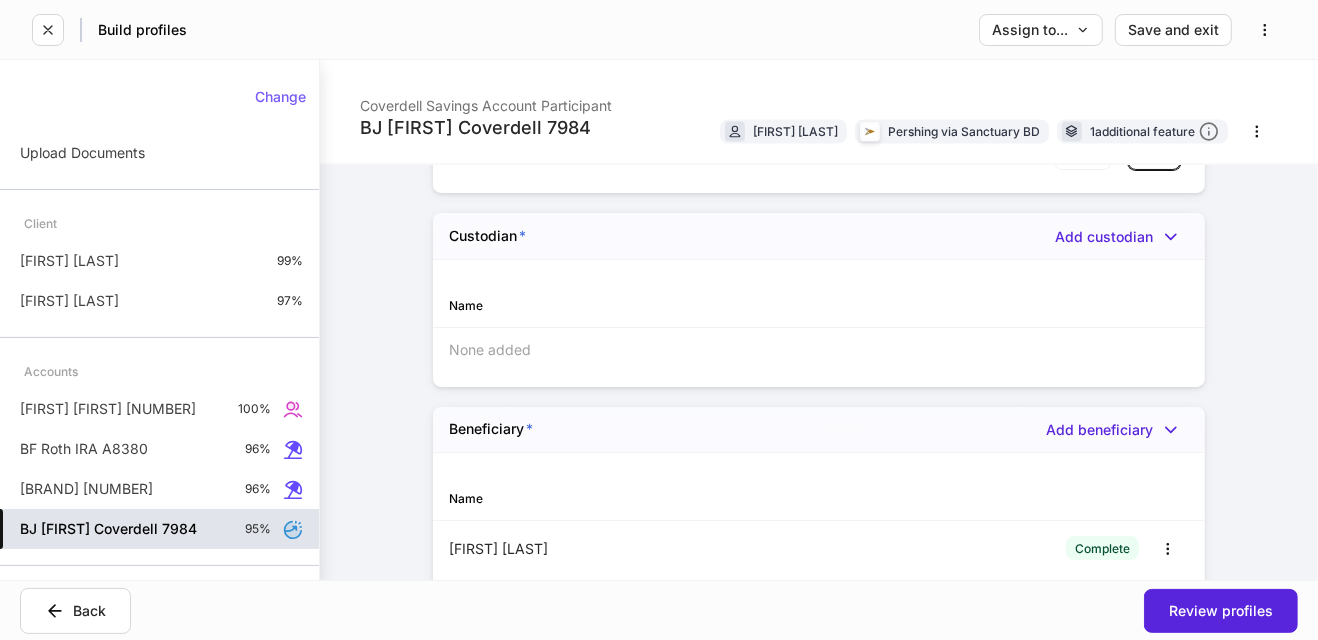 scroll, scrollTop: 2587, scrollLeft: 0, axis: vertical 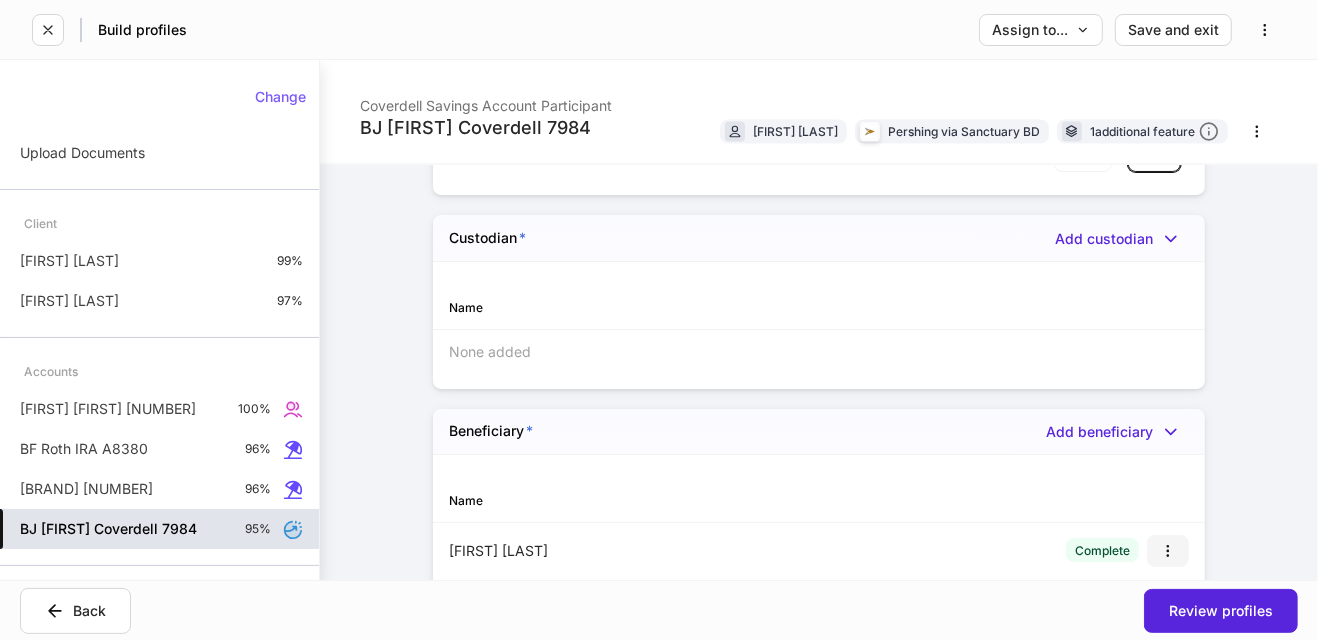click 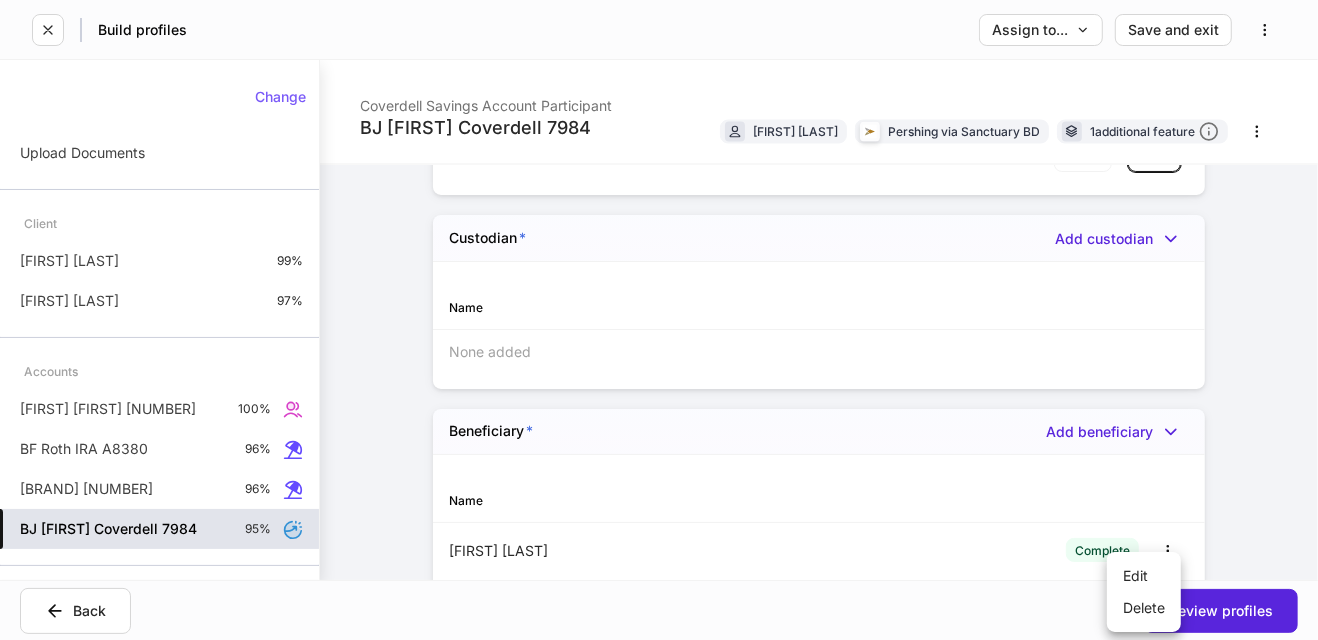 click on "Edit" at bounding box center [1144, 576] 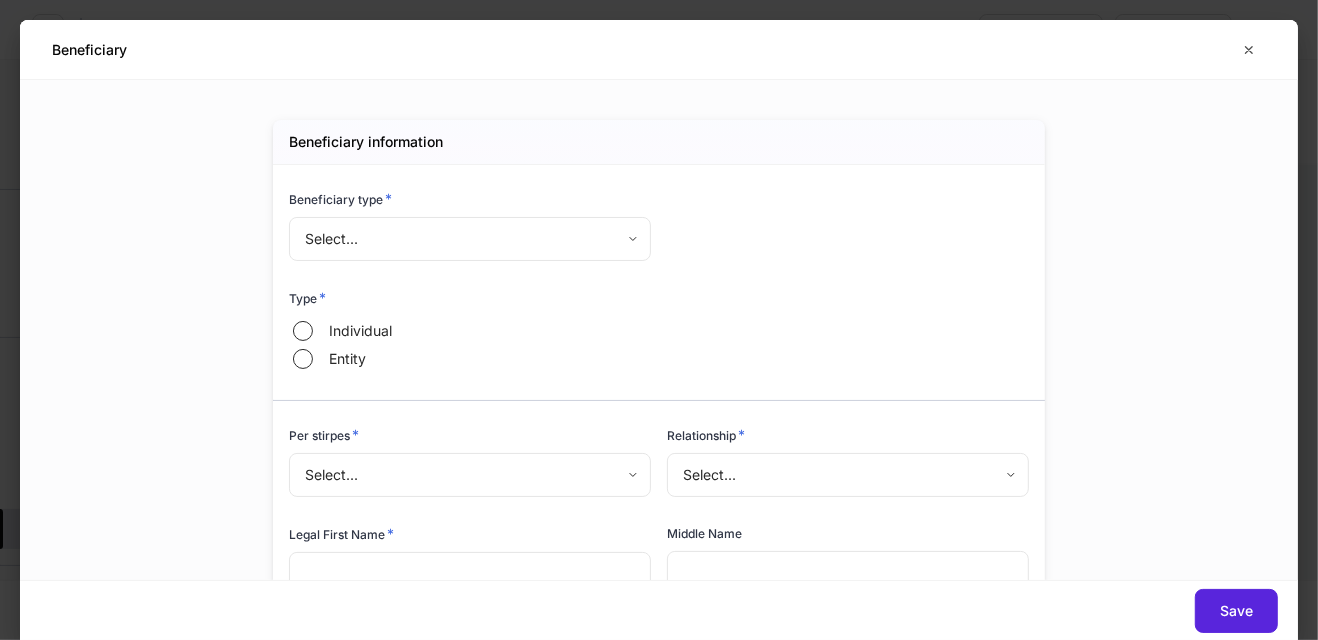 type on "*******" 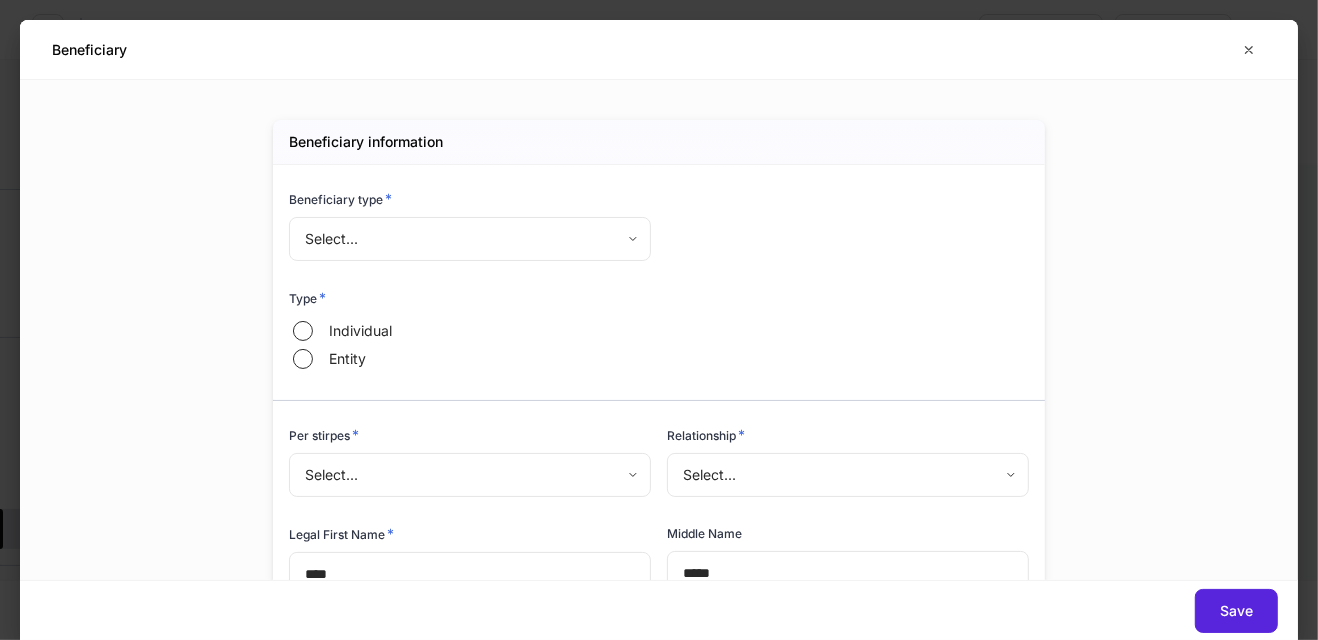 type on "**********" 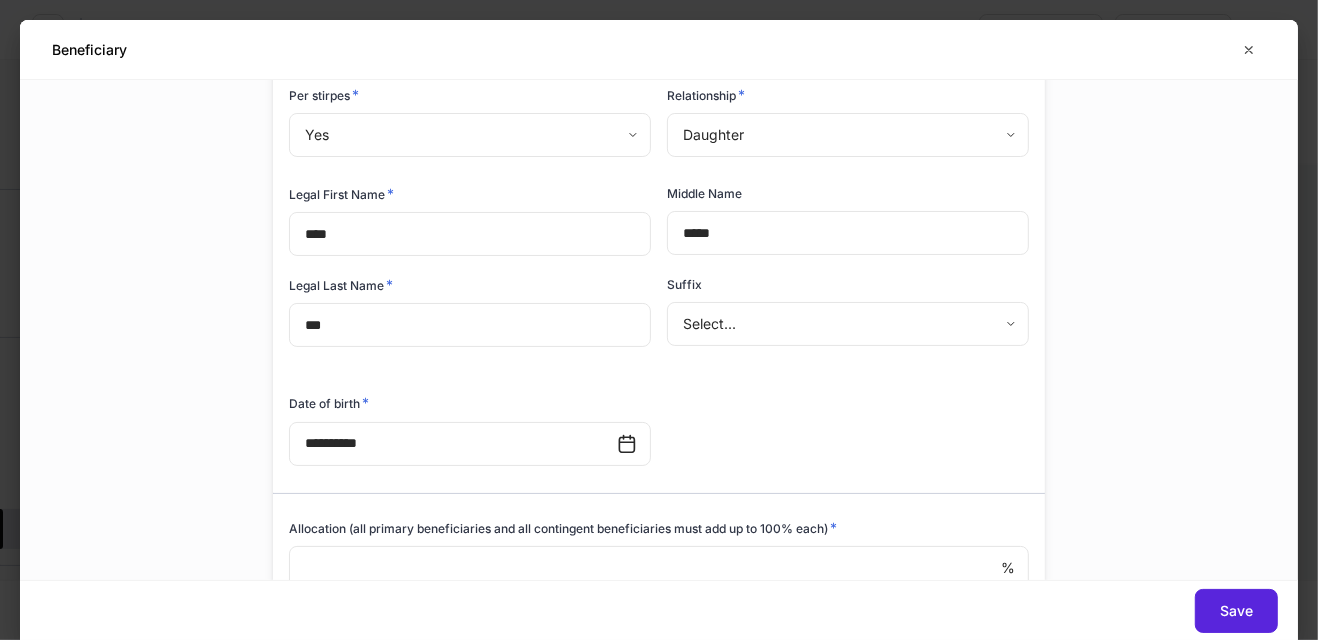 scroll, scrollTop: 318, scrollLeft: 0, axis: vertical 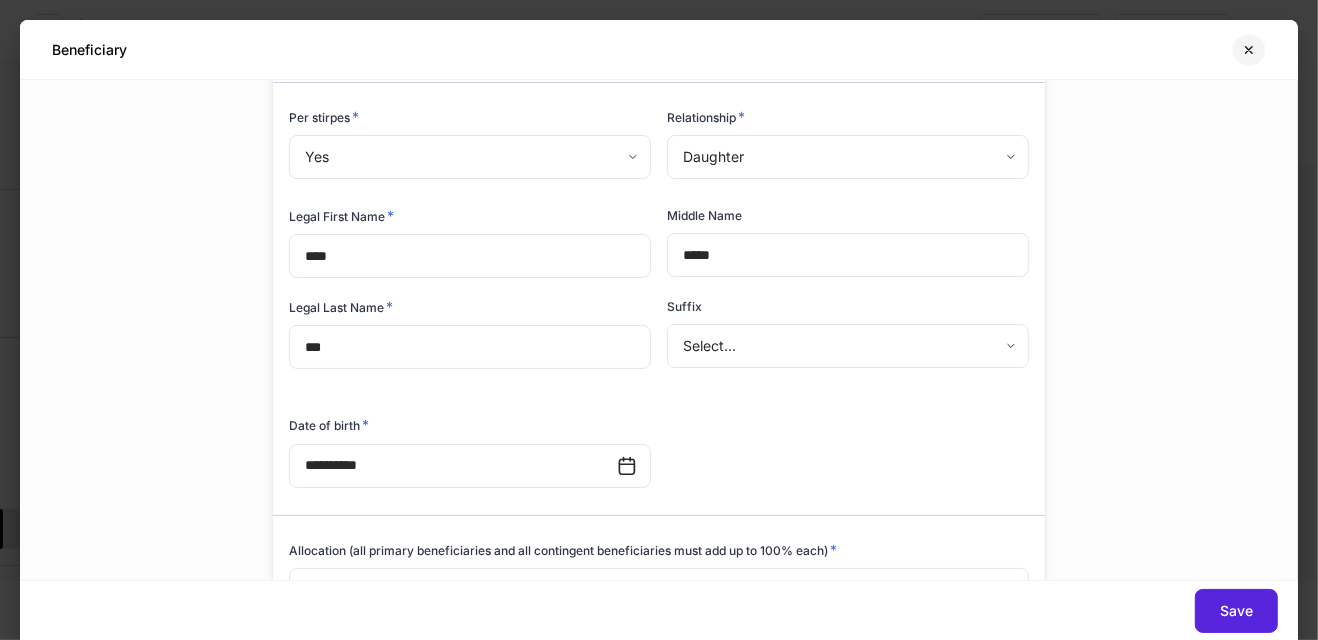 click 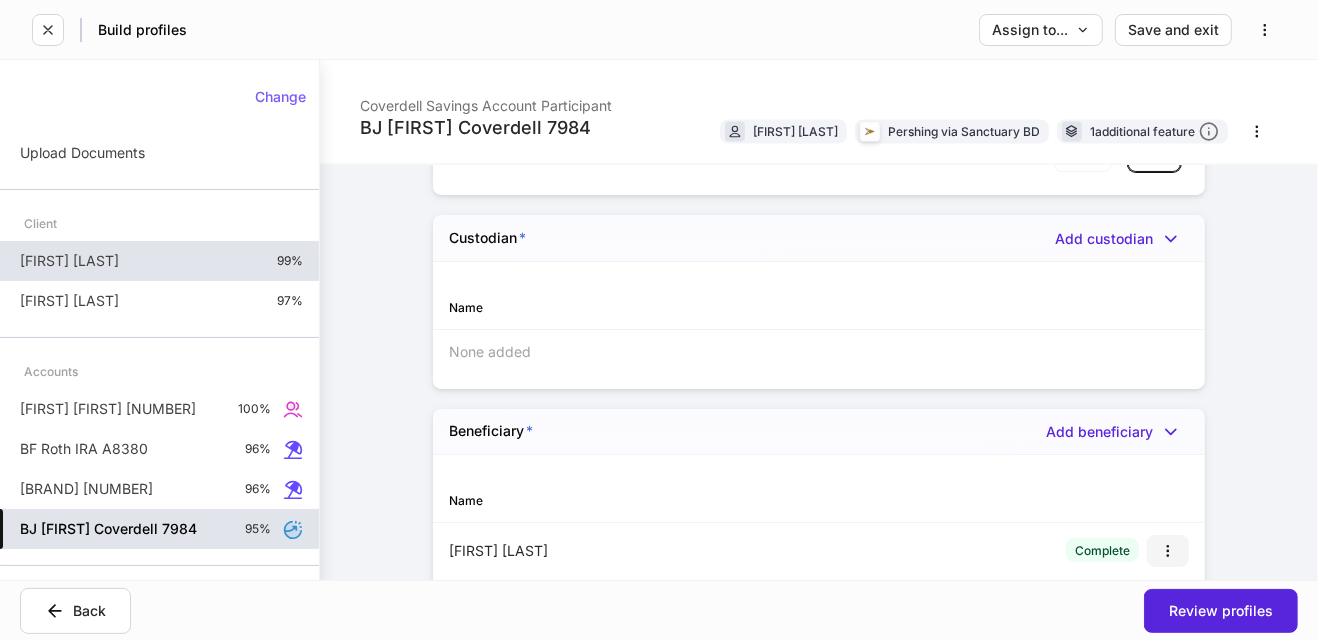 scroll, scrollTop: 9, scrollLeft: 0, axis: vertical 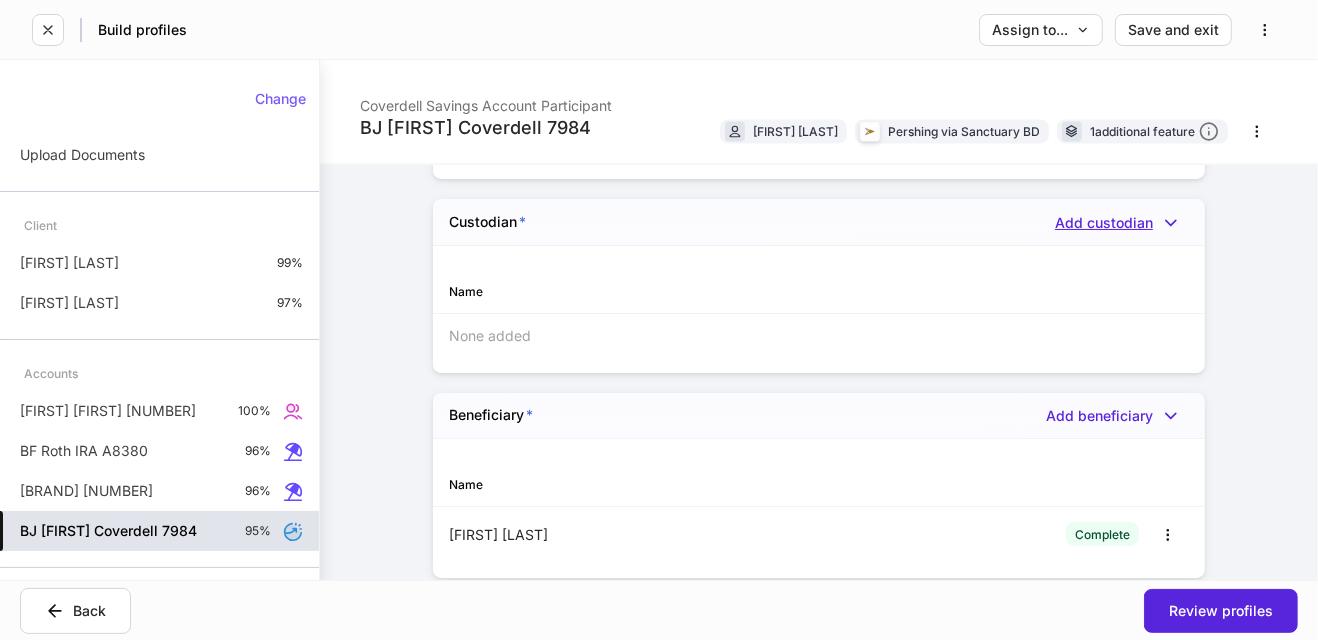 click on "Add custodian" at bounding box center [1122, 223] 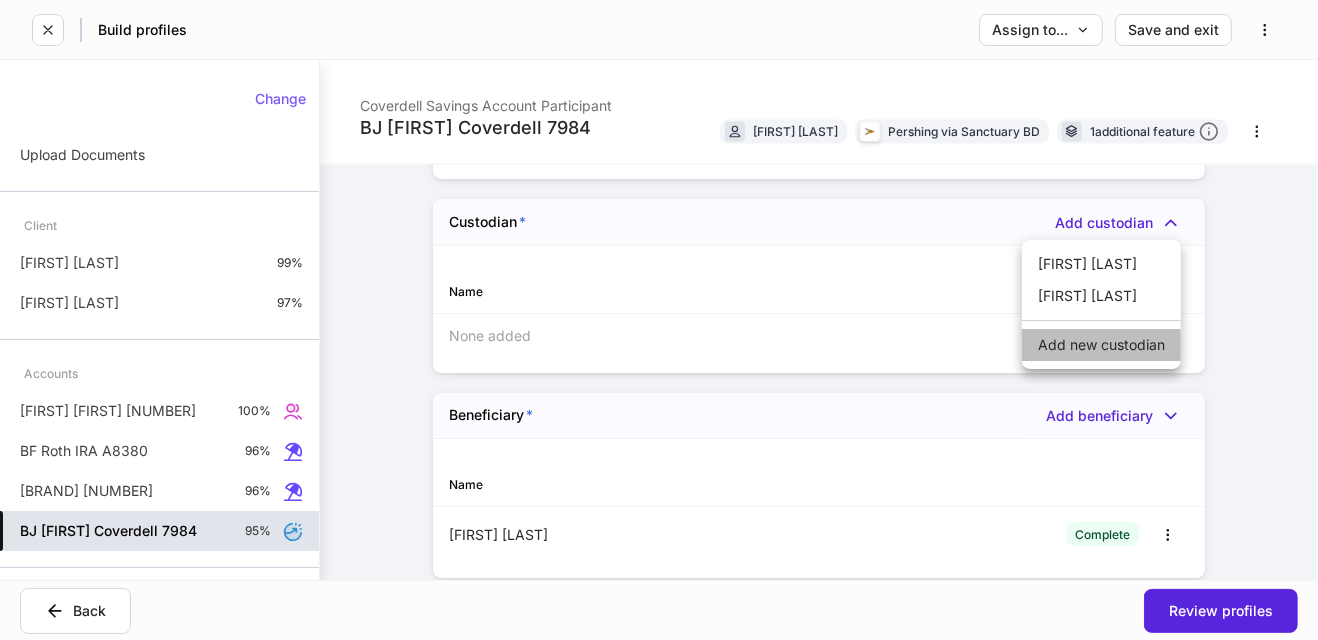 click on "Add new custodian" at bounding box center [1101, 345] 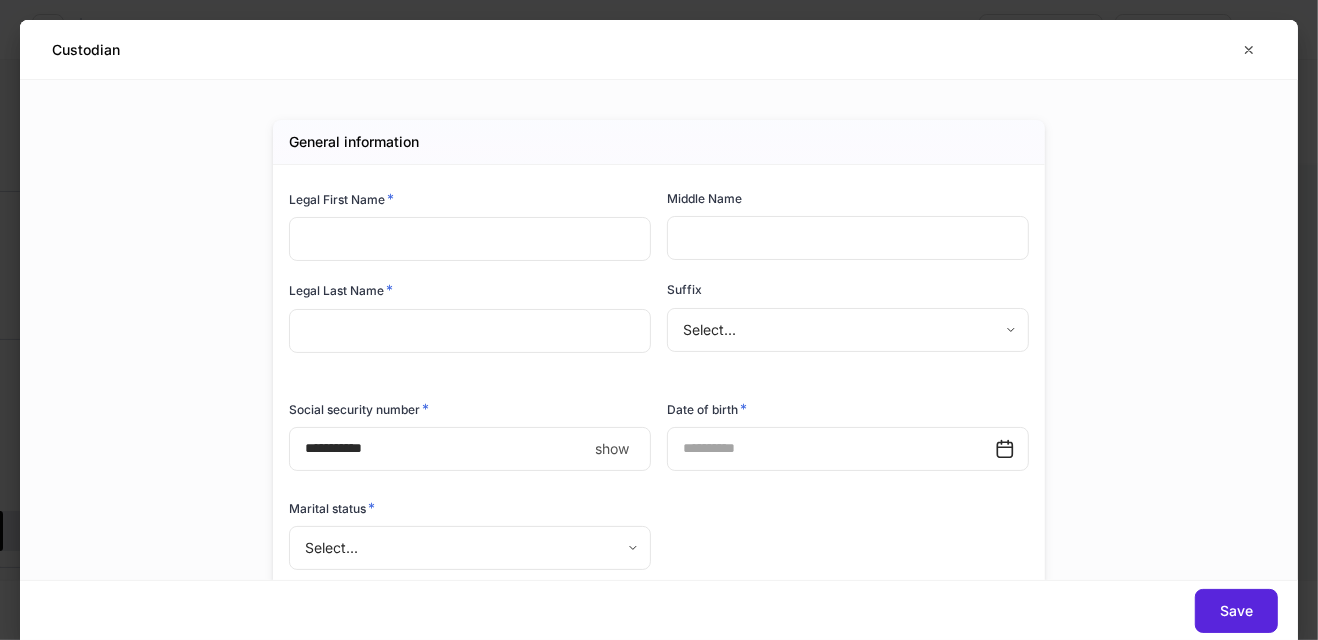 type on "*" 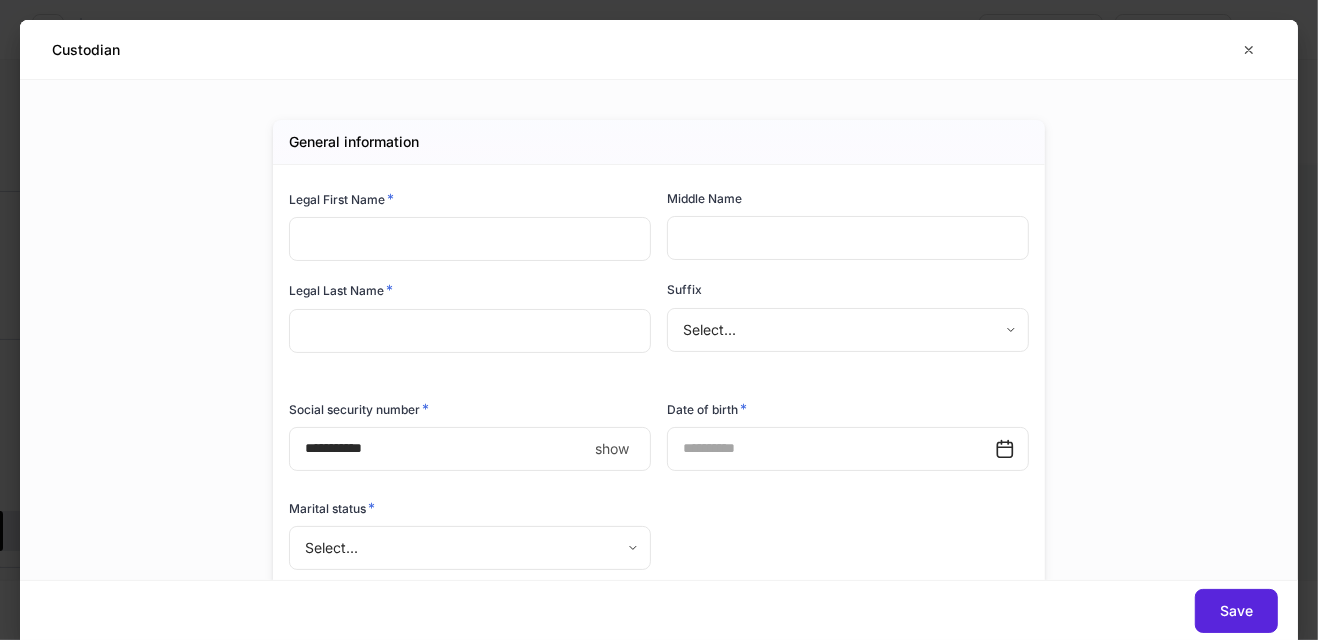 type on "*" 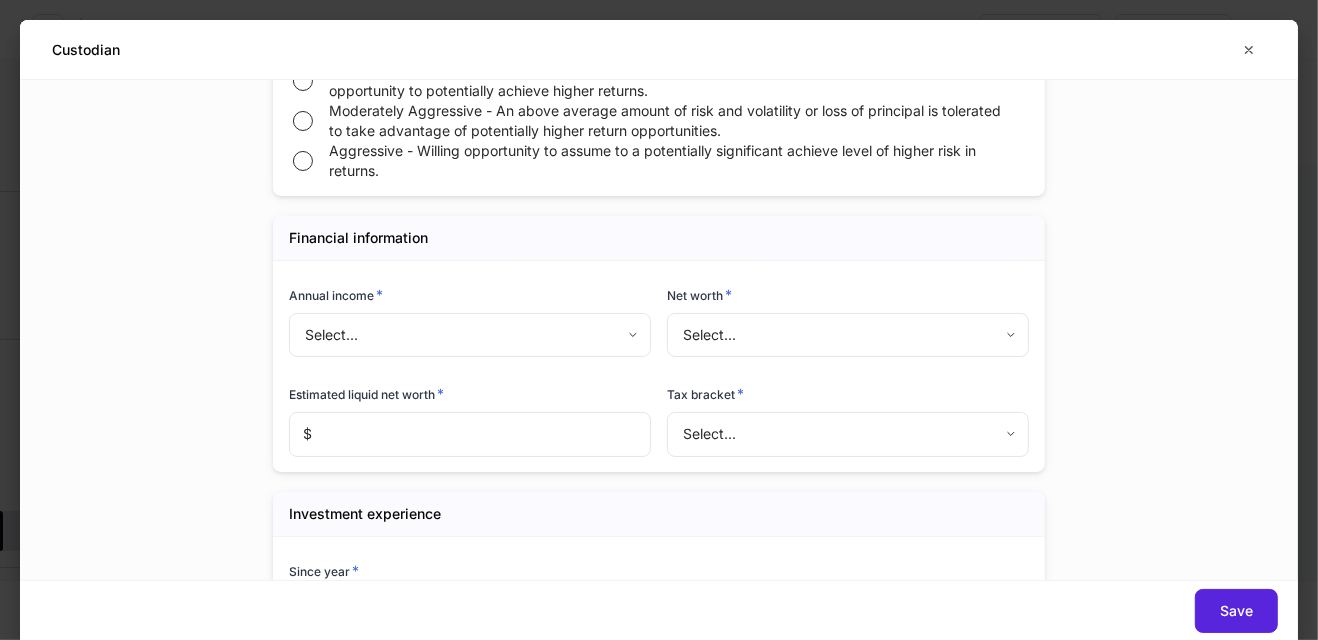 scroll, scrollTop: 2307, scrollLeft: 0, axis: vertical 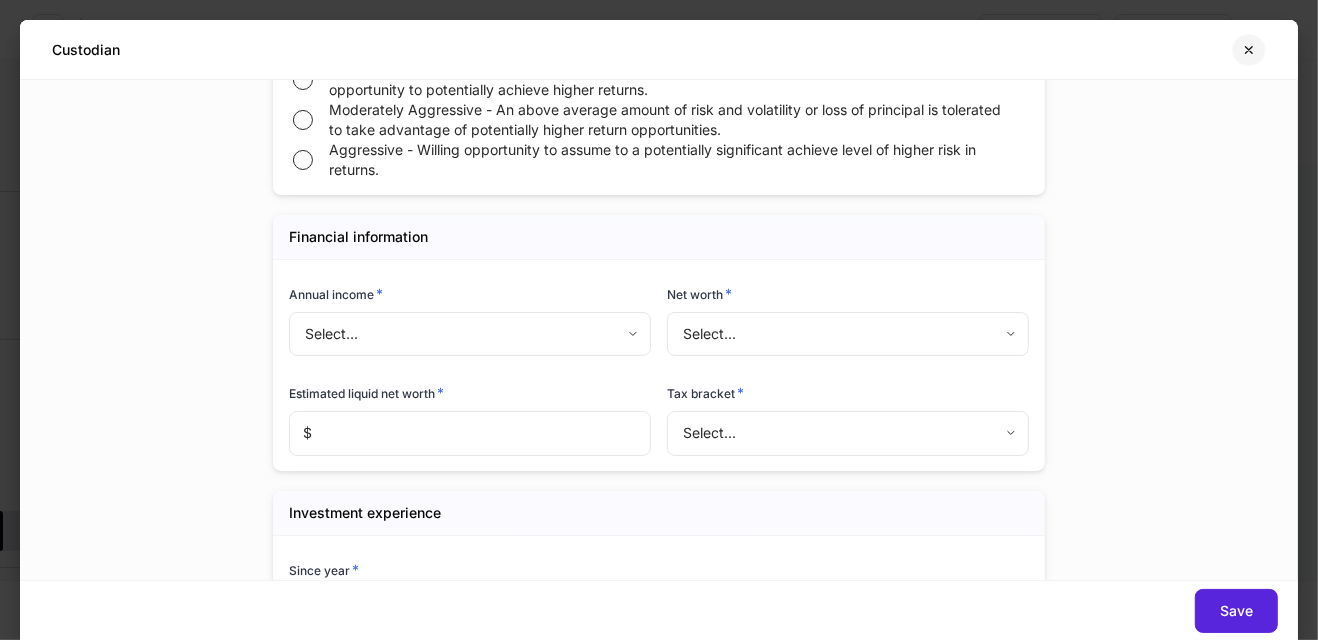 click 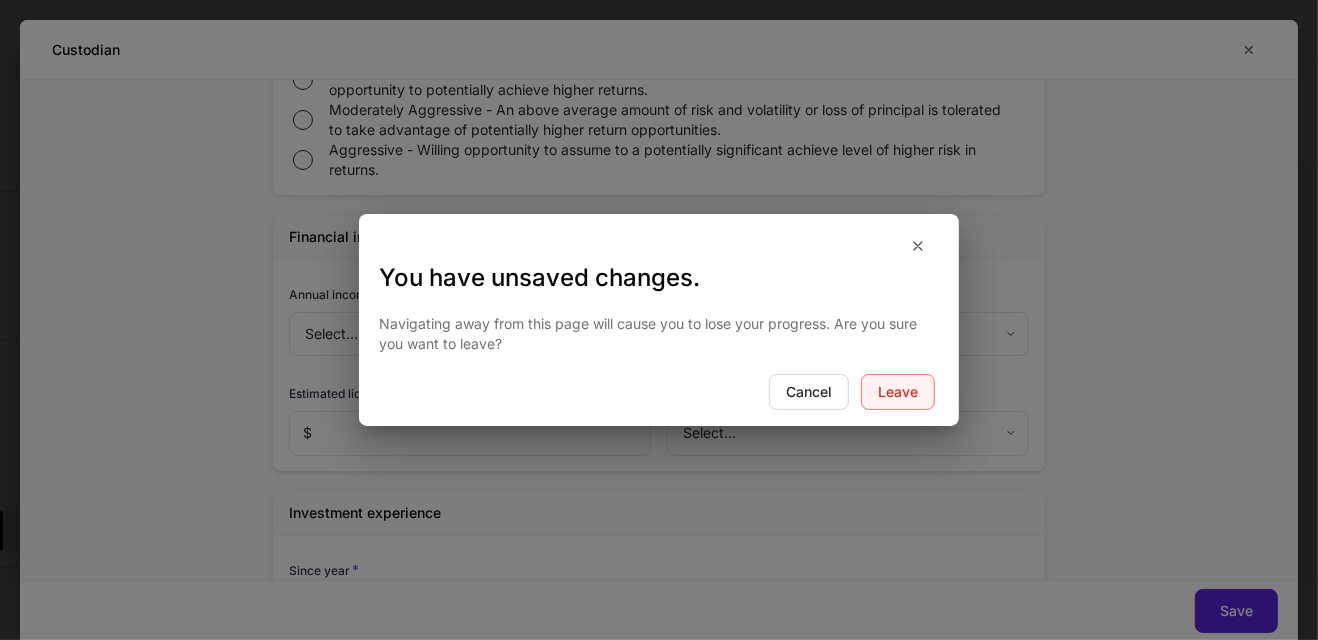 click on "Leave" at bounding box center [898, 392] 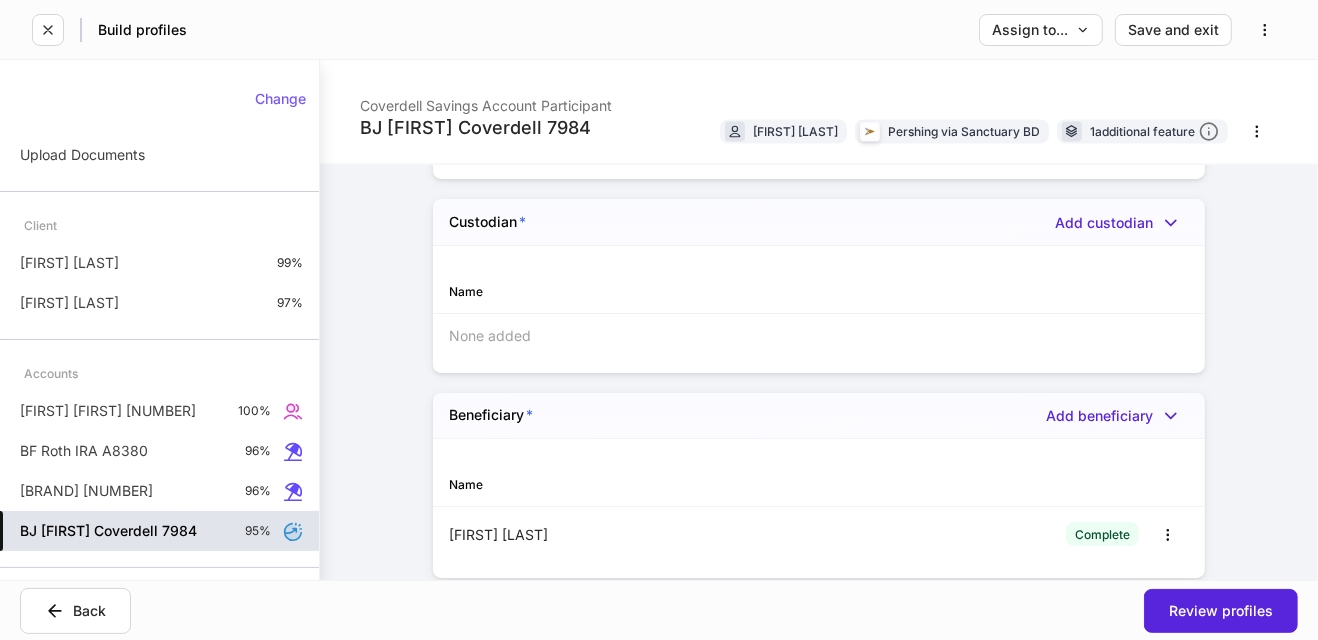 click on "Custodian * Add custodian" at bounding box center [819, 222] 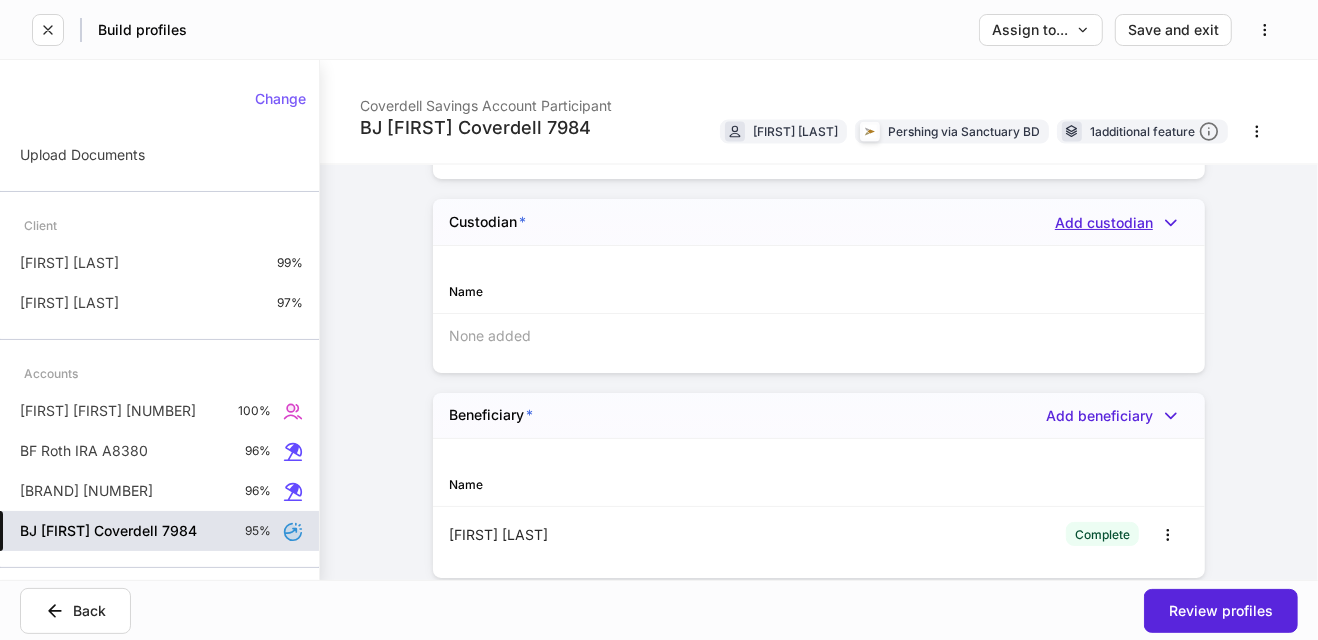 click on "Add custodian" at bounding box center [1122, 223] 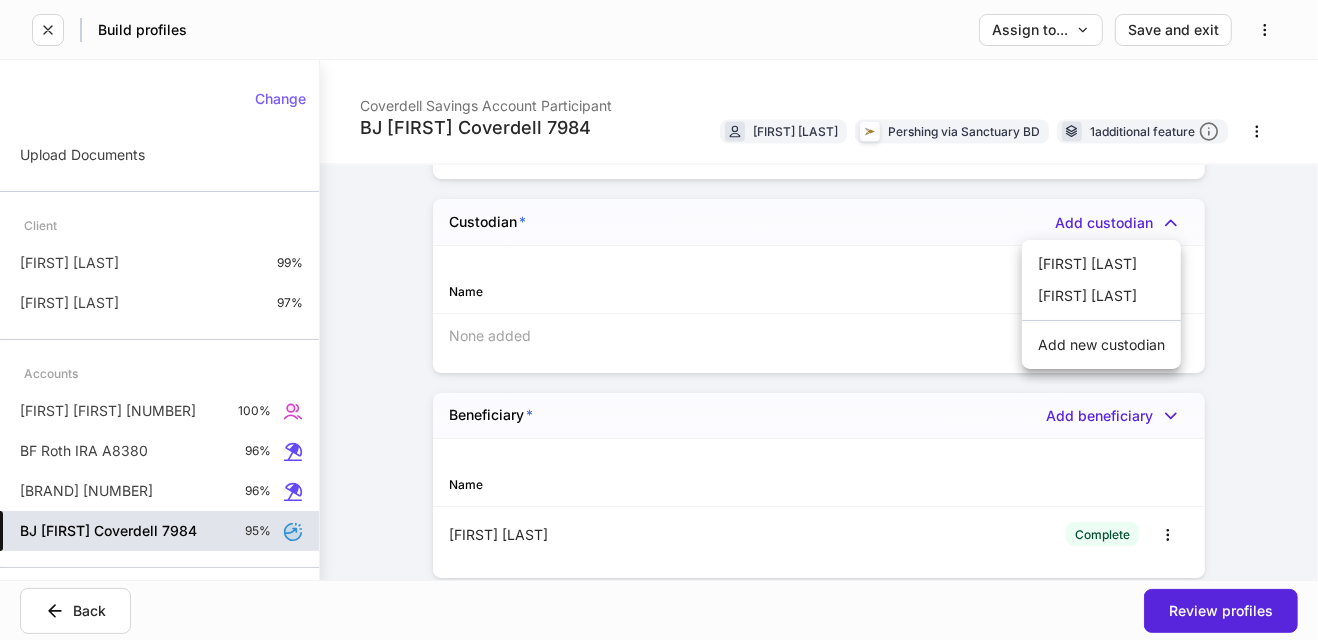 drag, startPoint x: 1099, startPoint y: 325, endPoint x: 1133, endPoint y: 346, distance: 39.962482 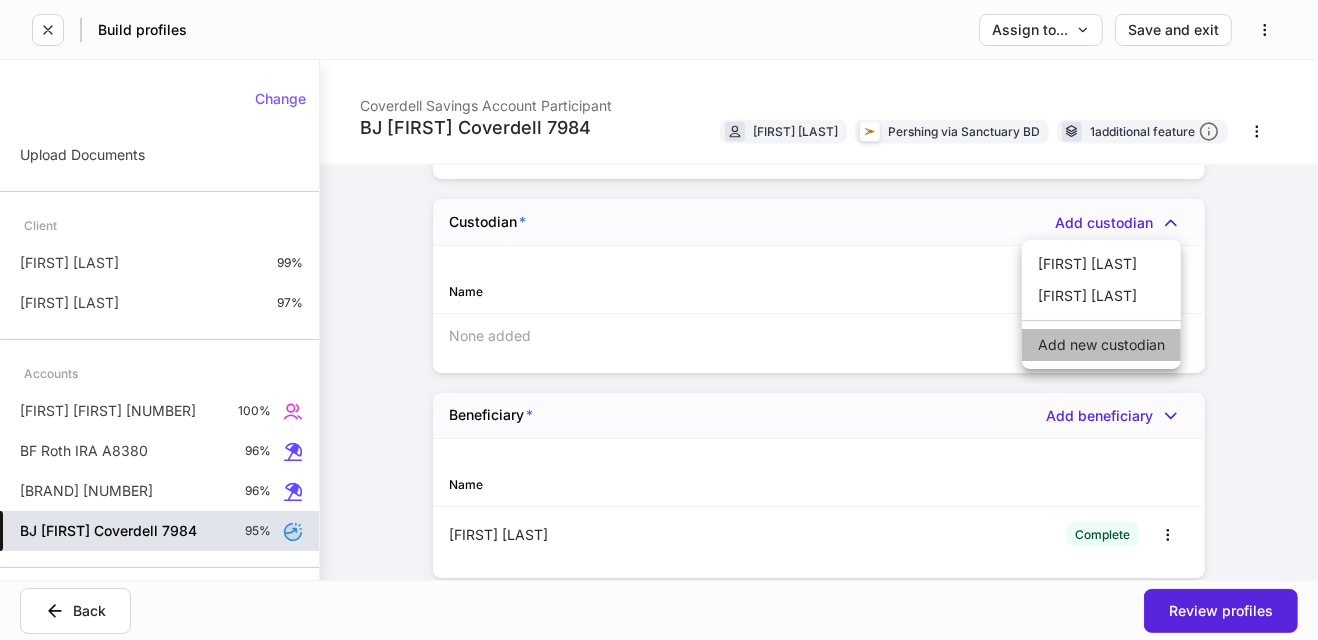 click on "Add new custodian" at bounding box center [1101, 345] 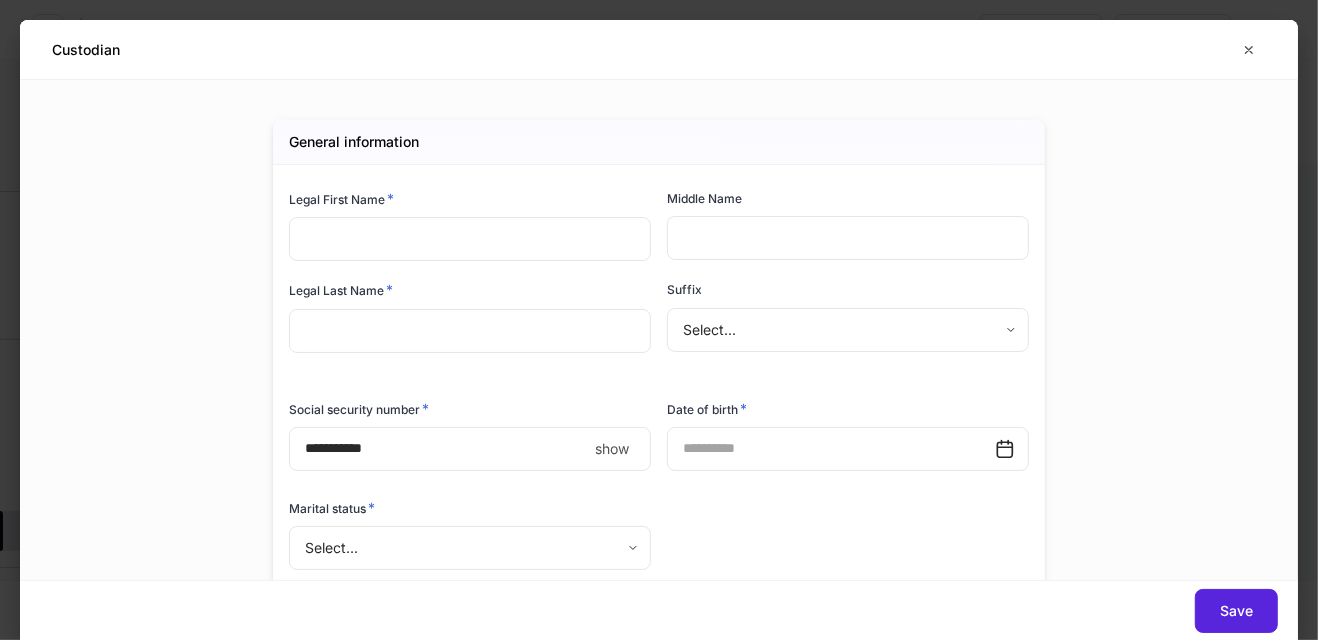 scroll, scrollTop: 1, scrollLeft: 0, axis: vertical 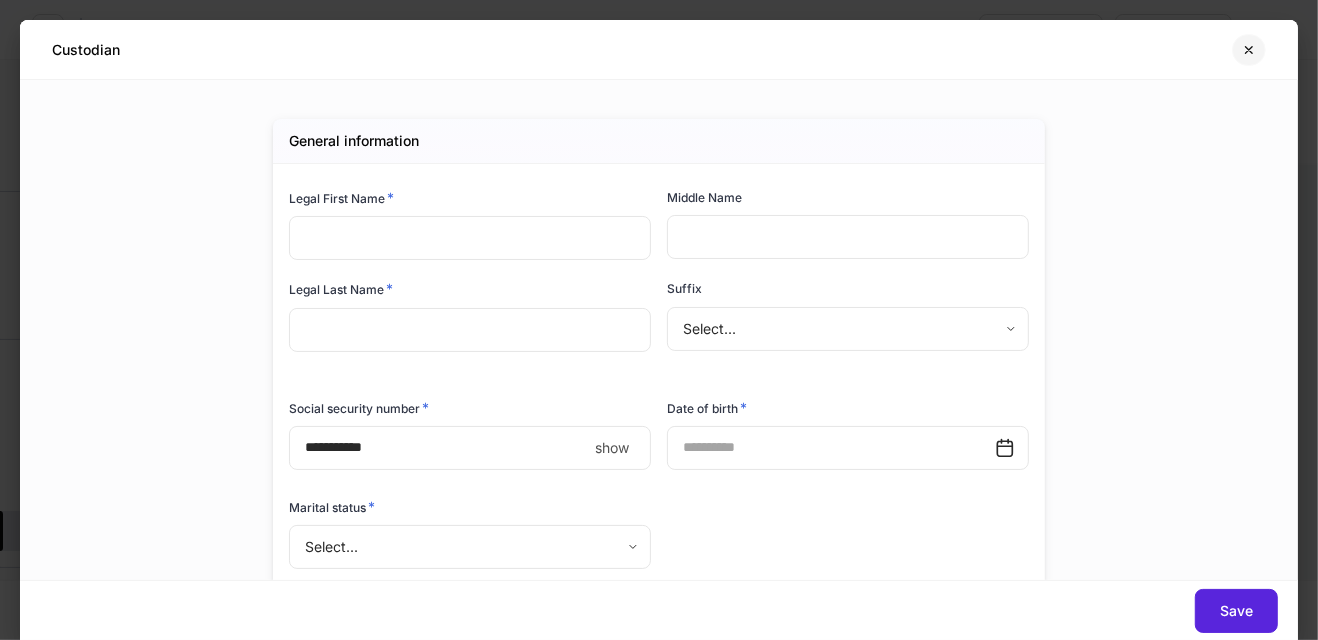 click 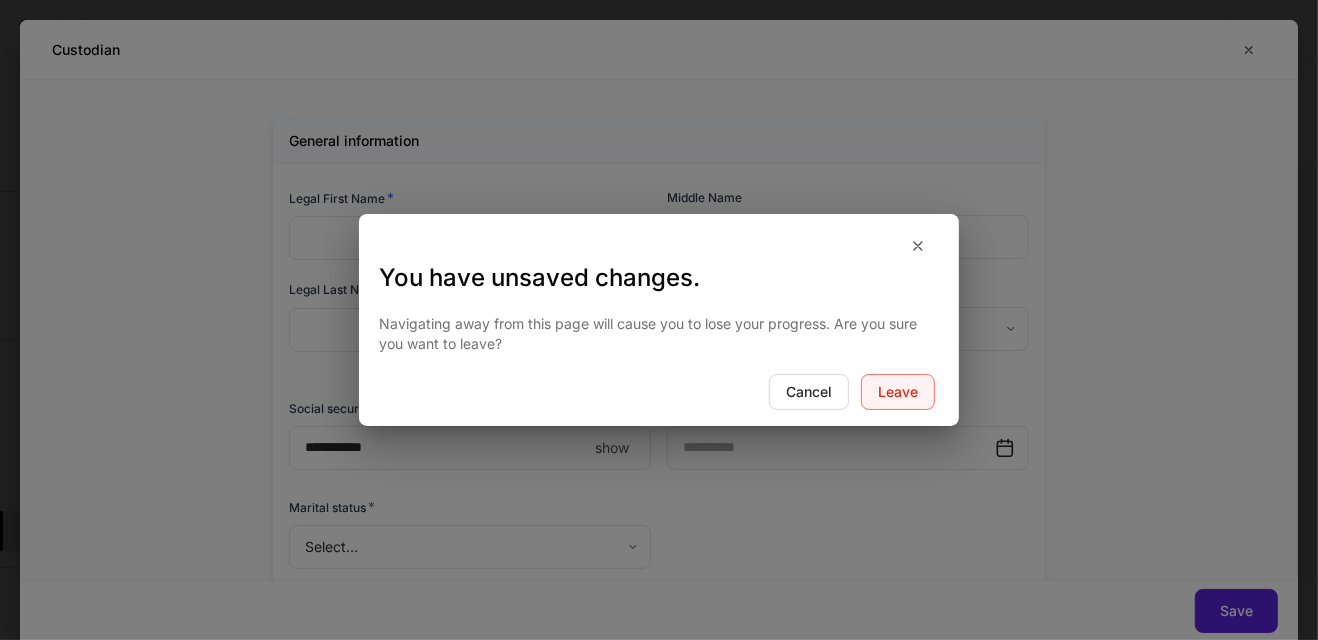 click on "Leave" at bounding box center [898, 392] 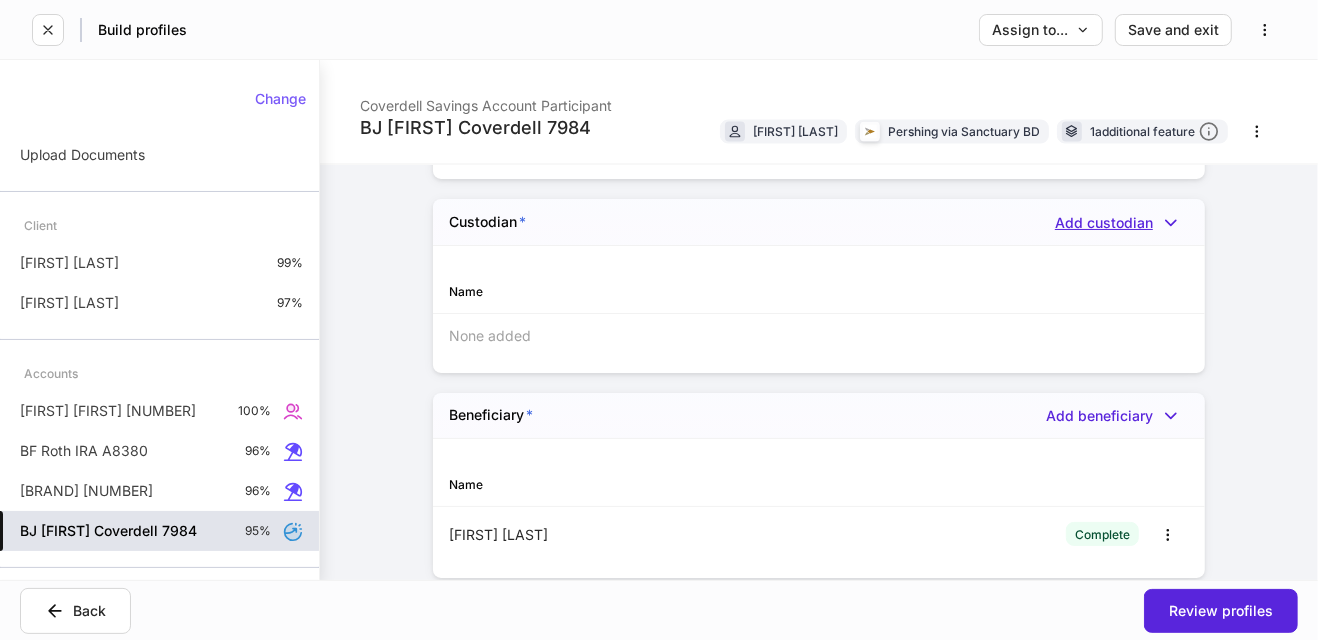 click on "Add custodian" at bounding box center (1122, 223) 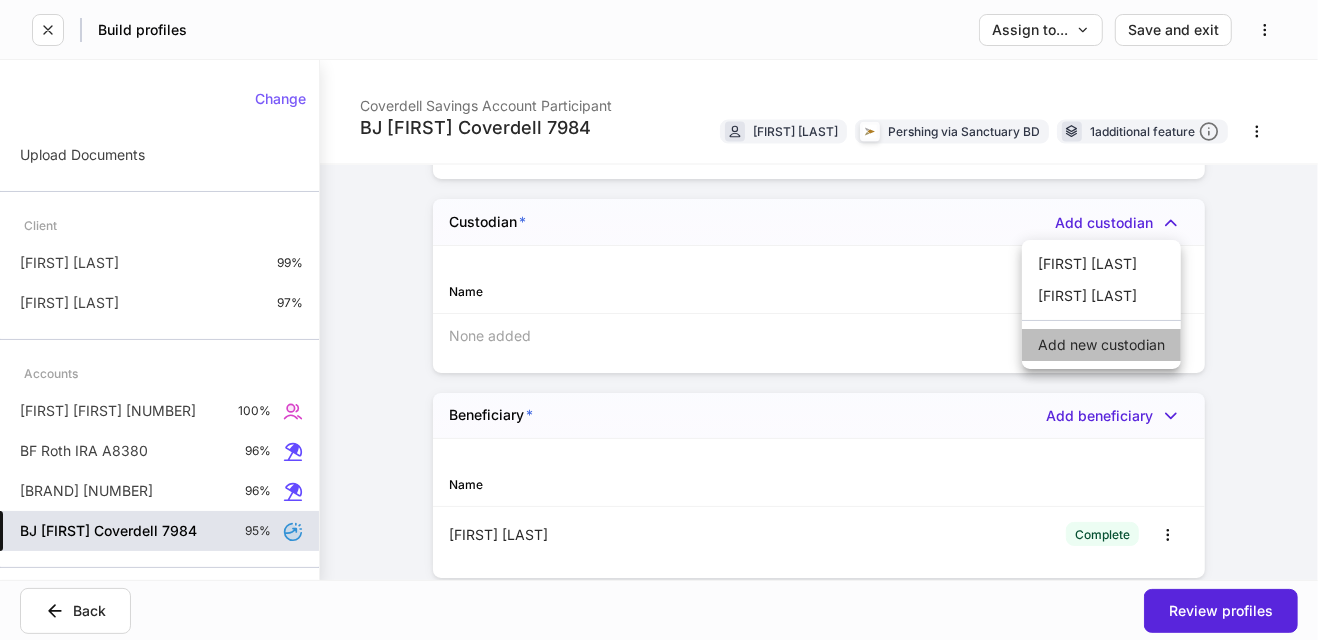 click on "Add new custodian" at bounding box center (1101, 345) 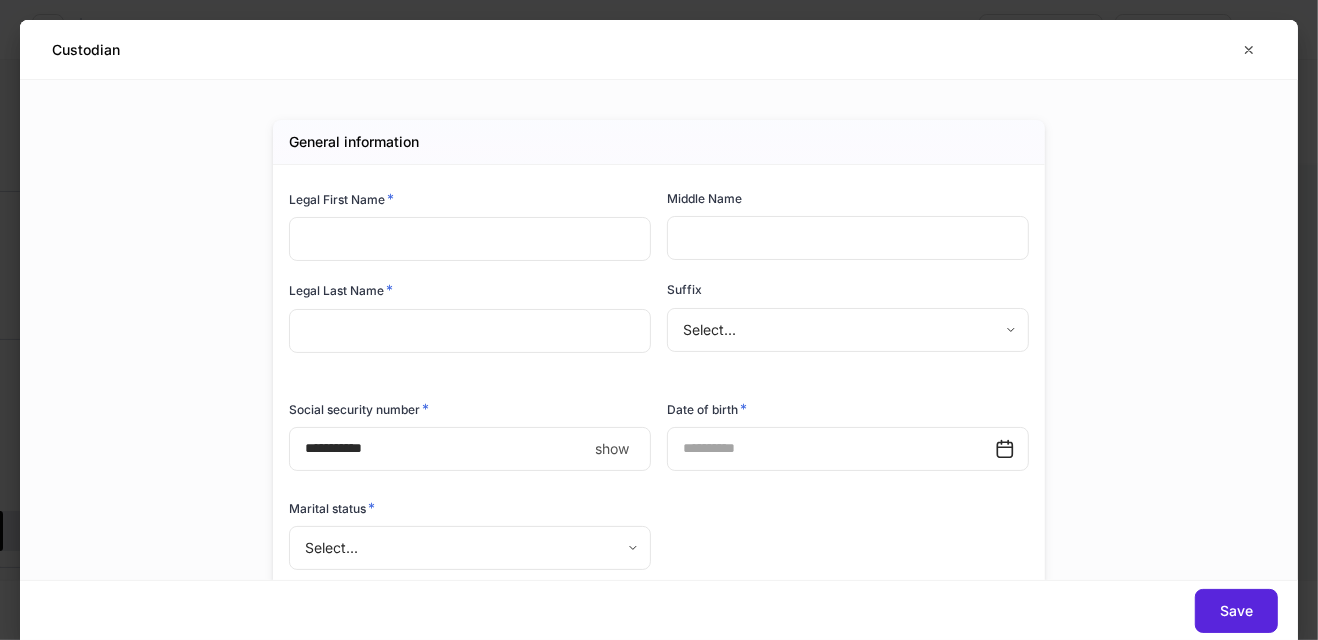 type on "*" 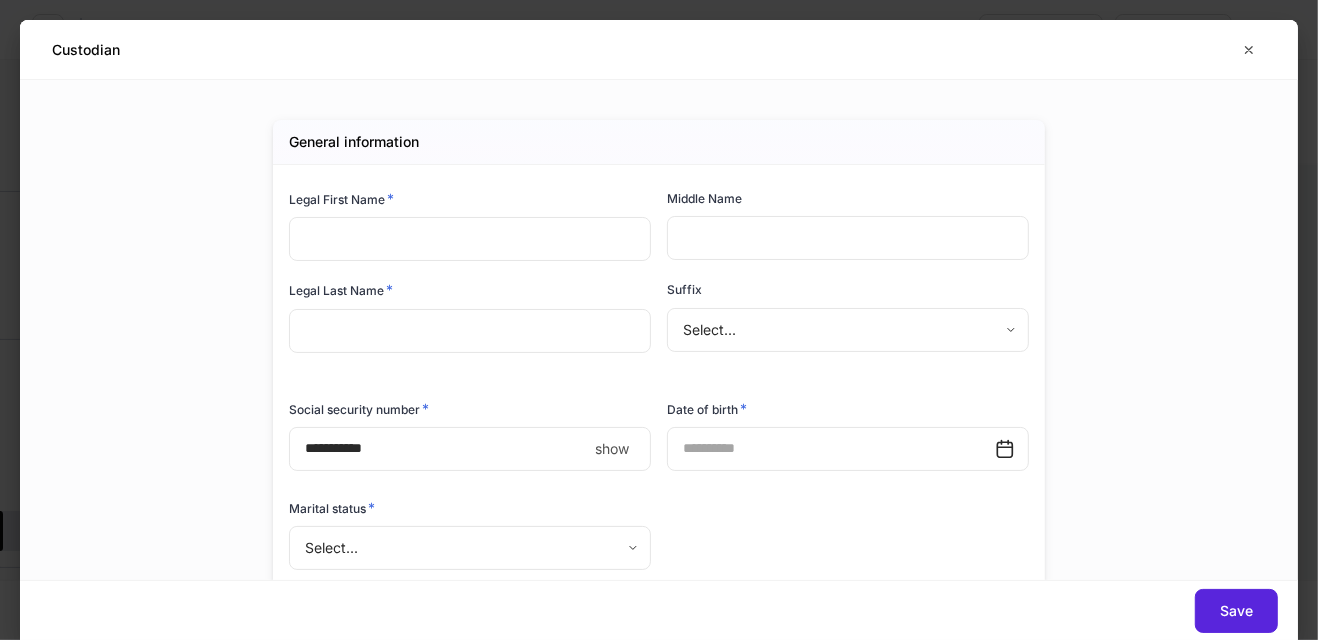 type on "*" 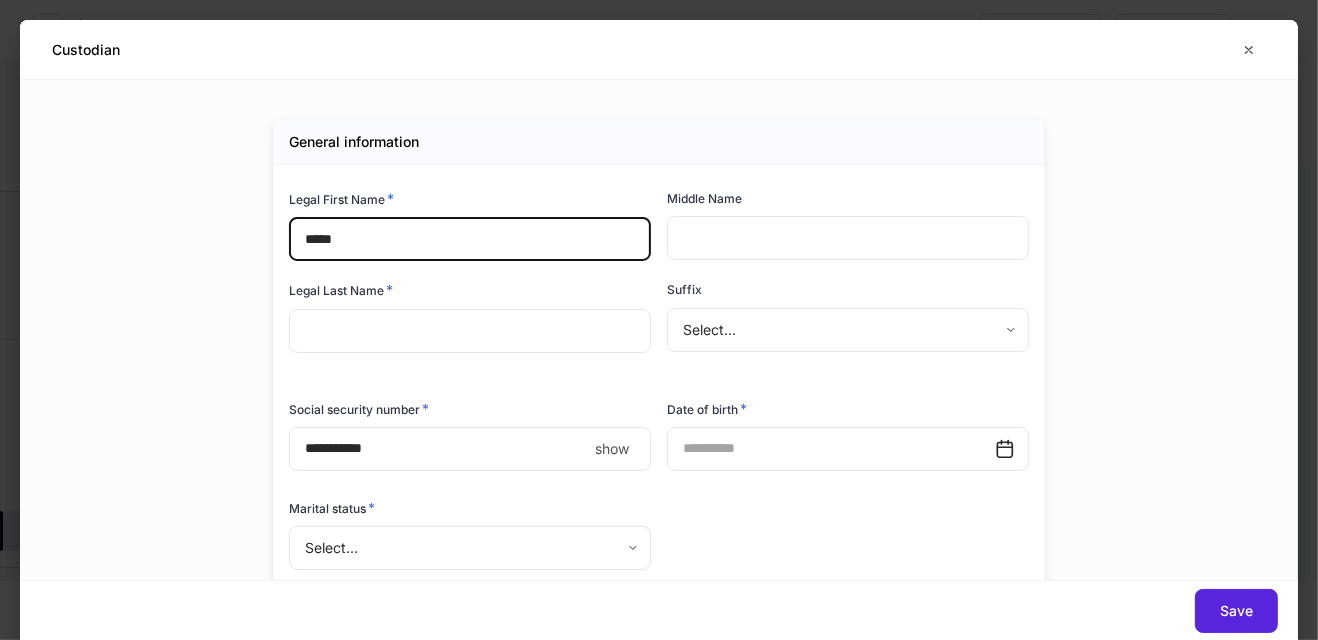 type on "*****" 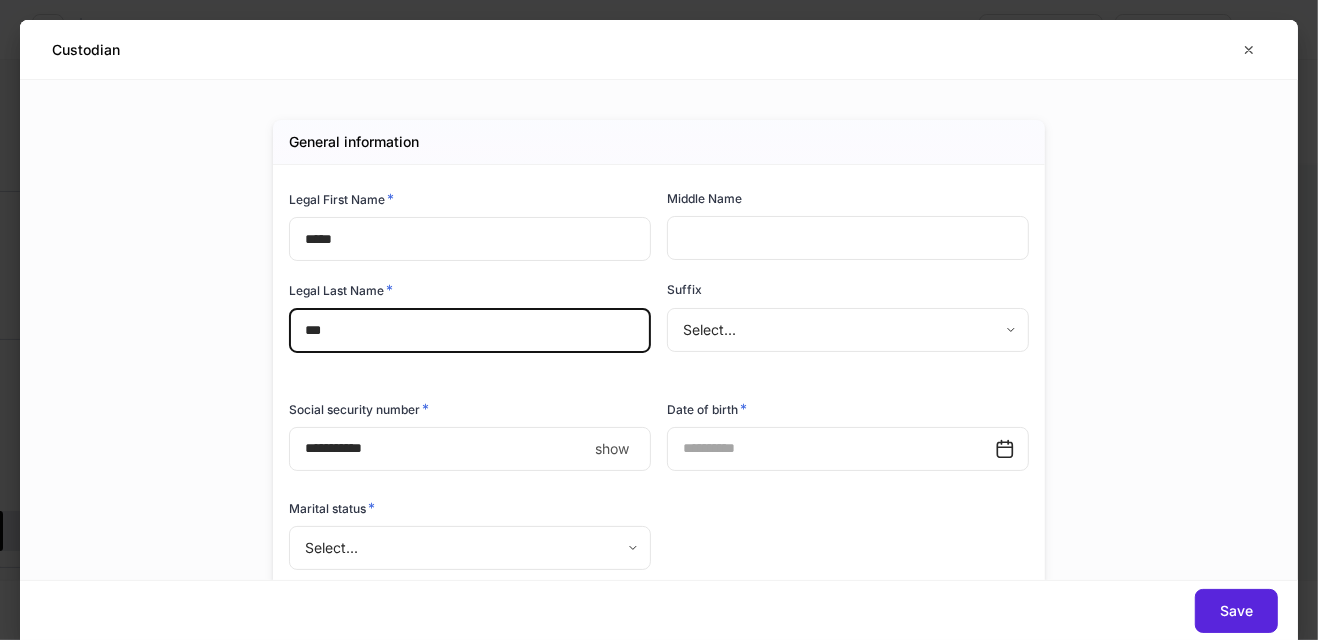 type on "***" 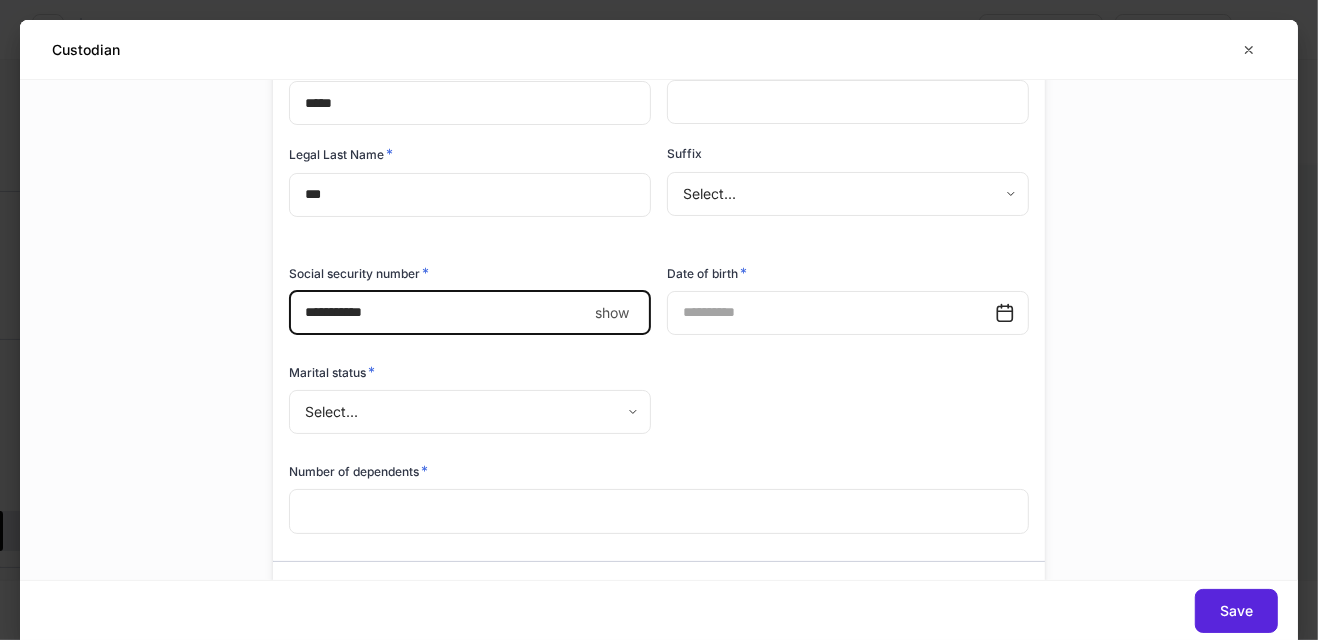 scroll, scrollTop: 135, scrollLeft: 0, axis: vertical 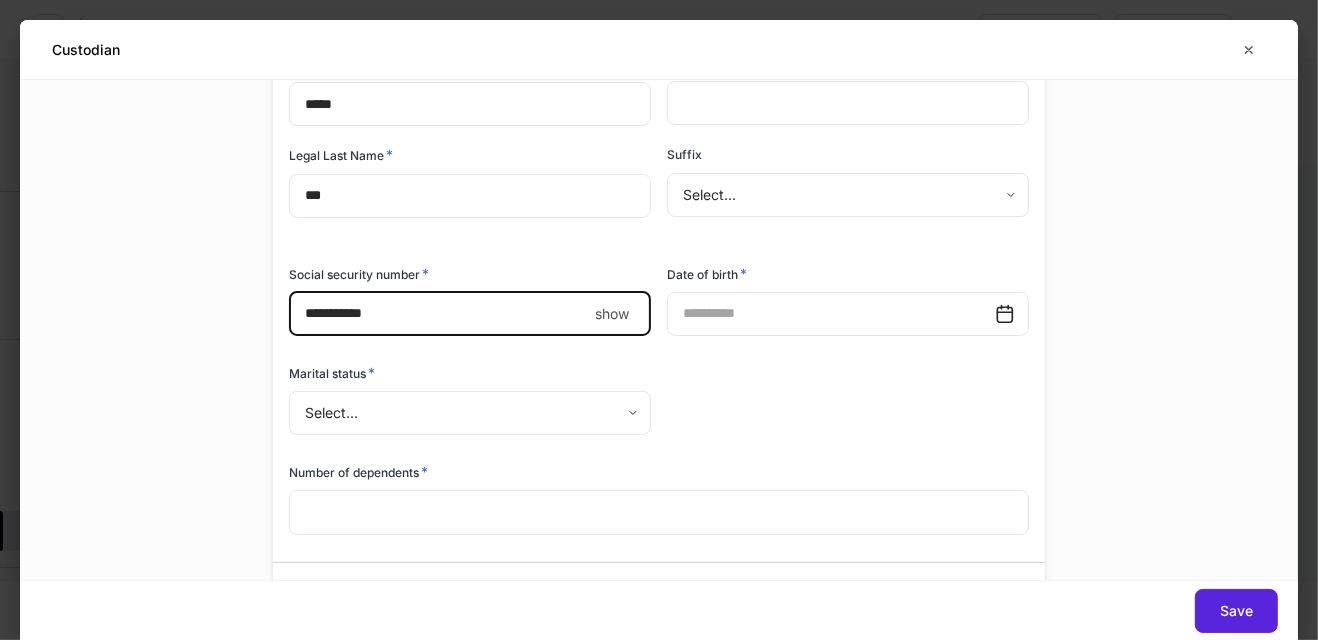 click on "BJ [FIRST] Coverdell 7984" at bounding box center (659, 320) 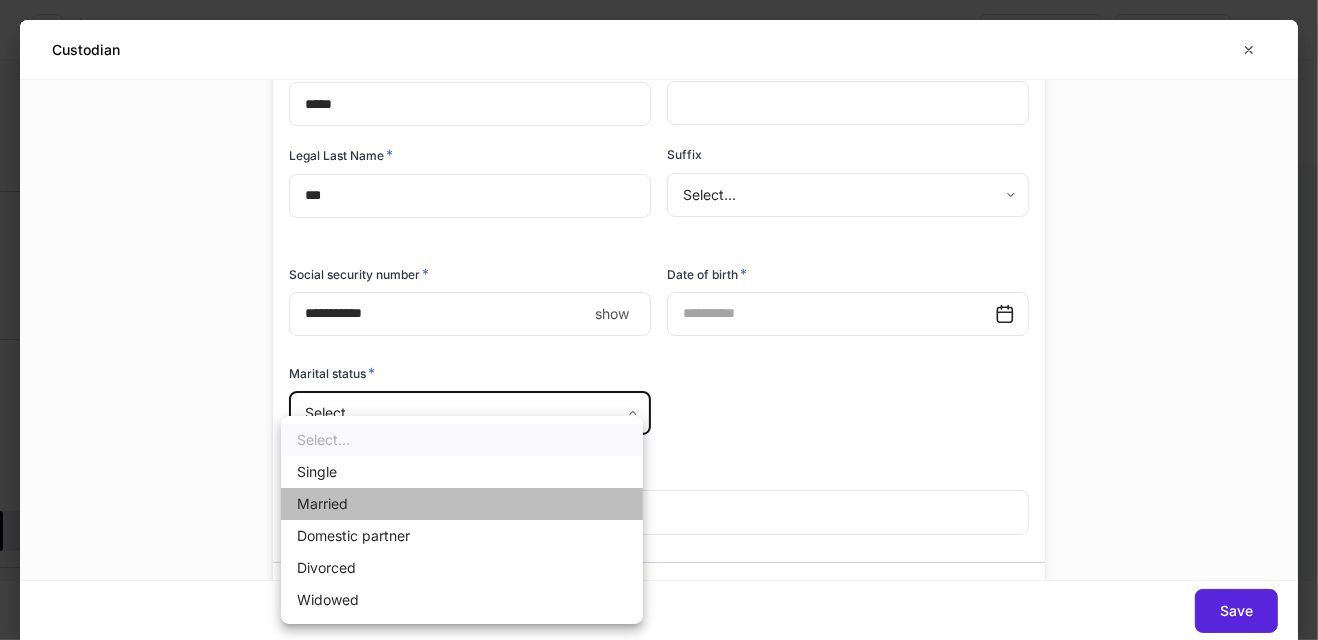 click on "Married" at bounding box center (462, 504) 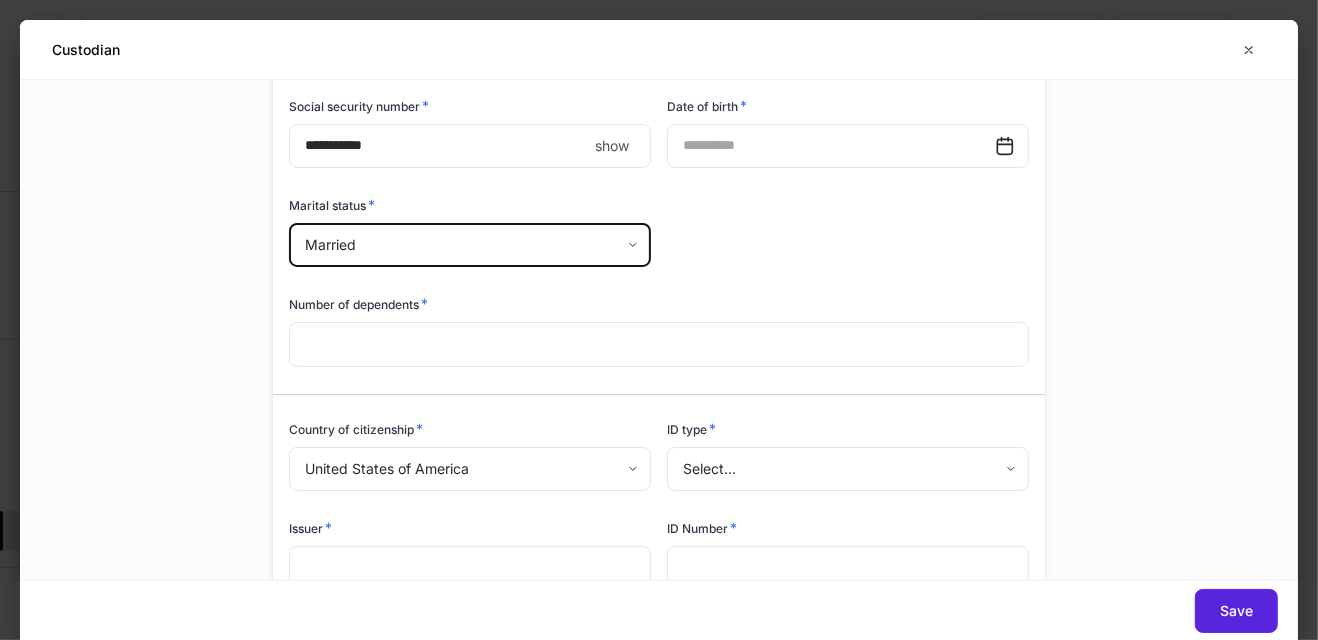 scroll, scrollTop: 337, scrollLeft: 0, axis: vertical 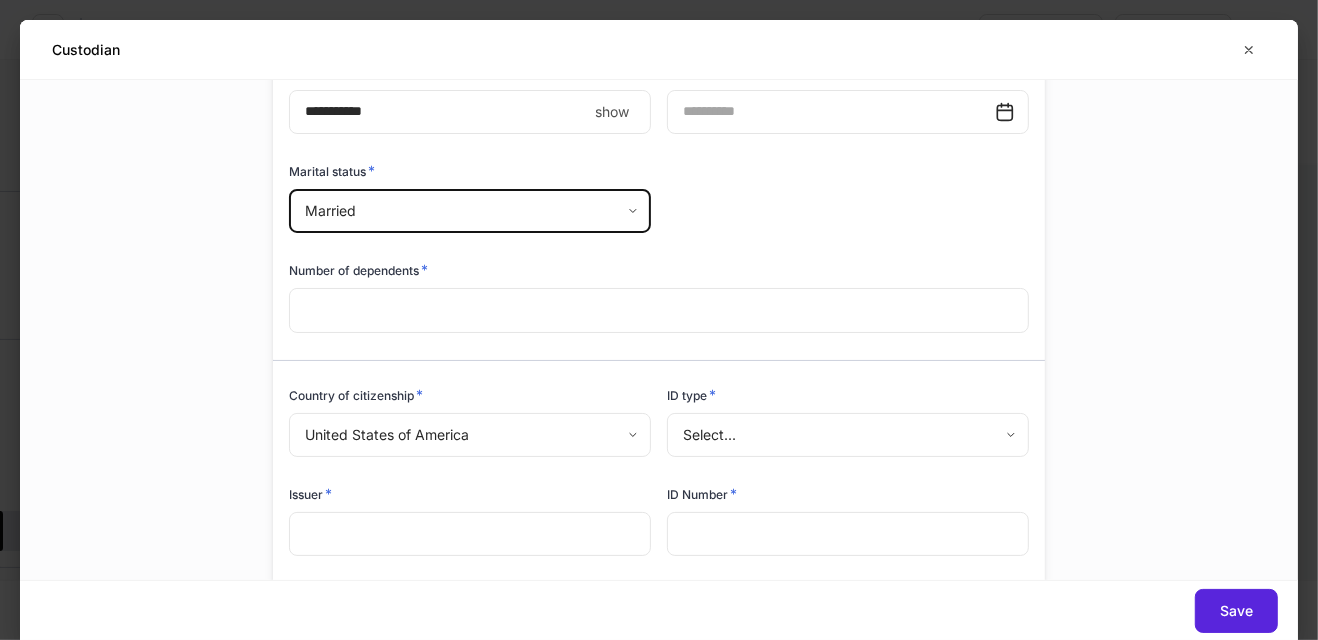 click at bounding box center [659, 310] 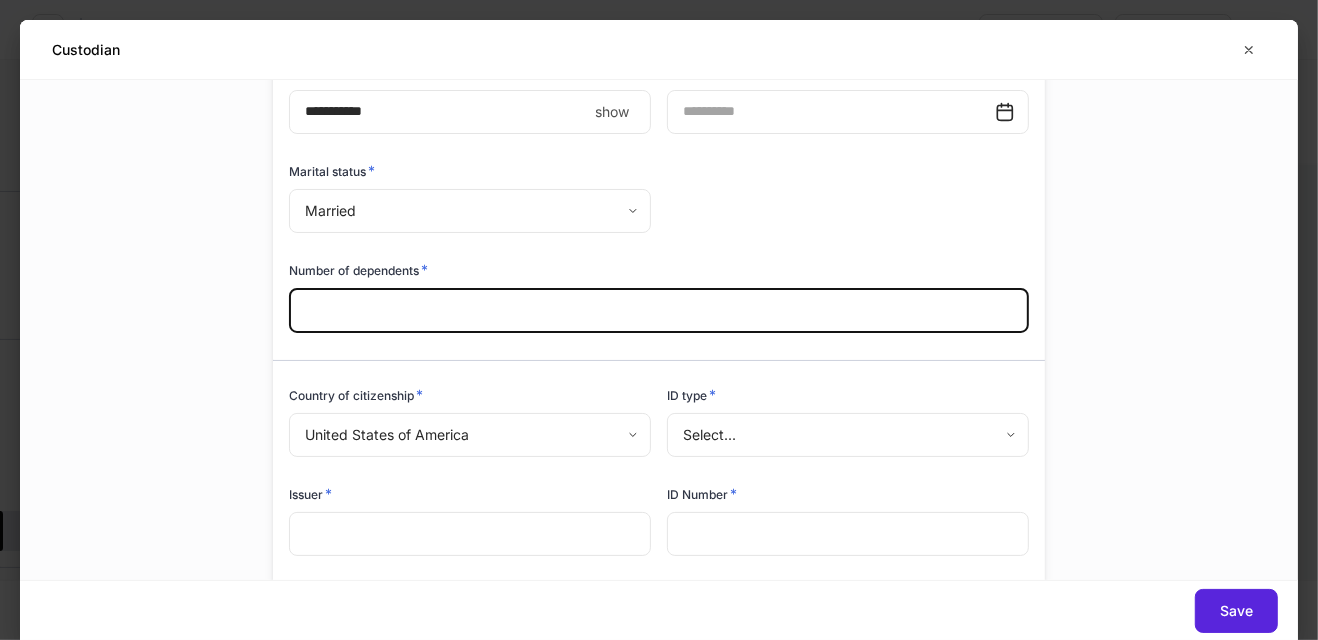 type on "*" 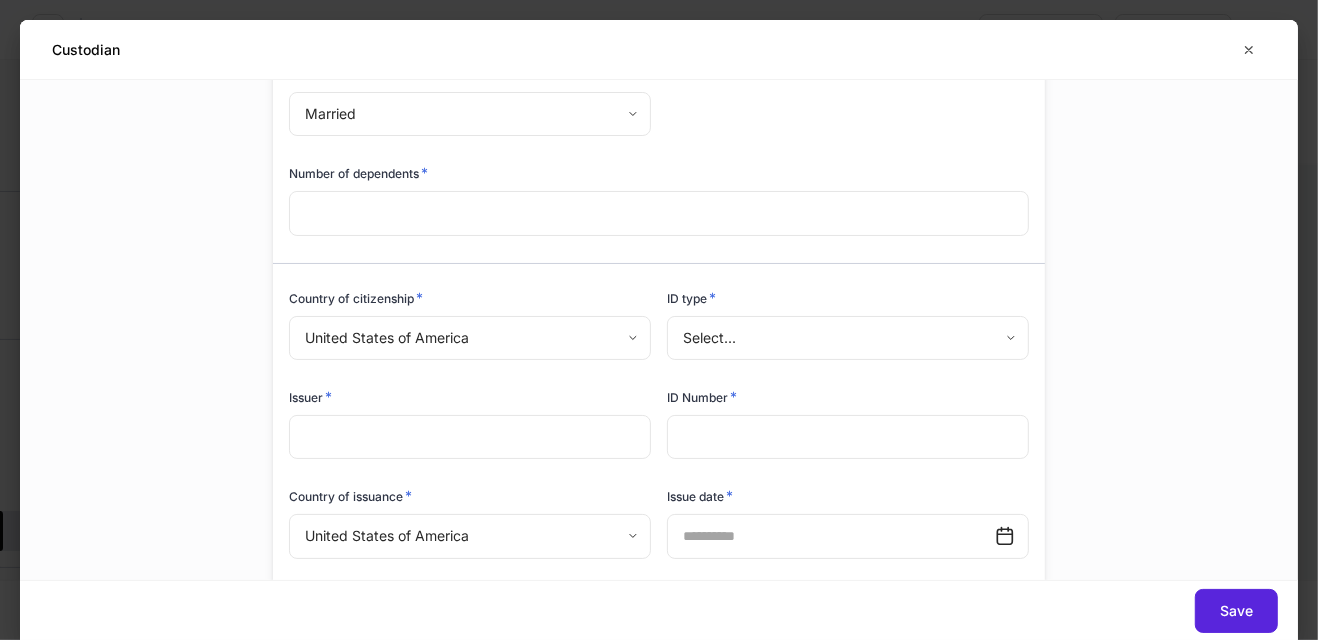 scroll, scrollTop: 438, scrollLeft: 0, axis: vertical 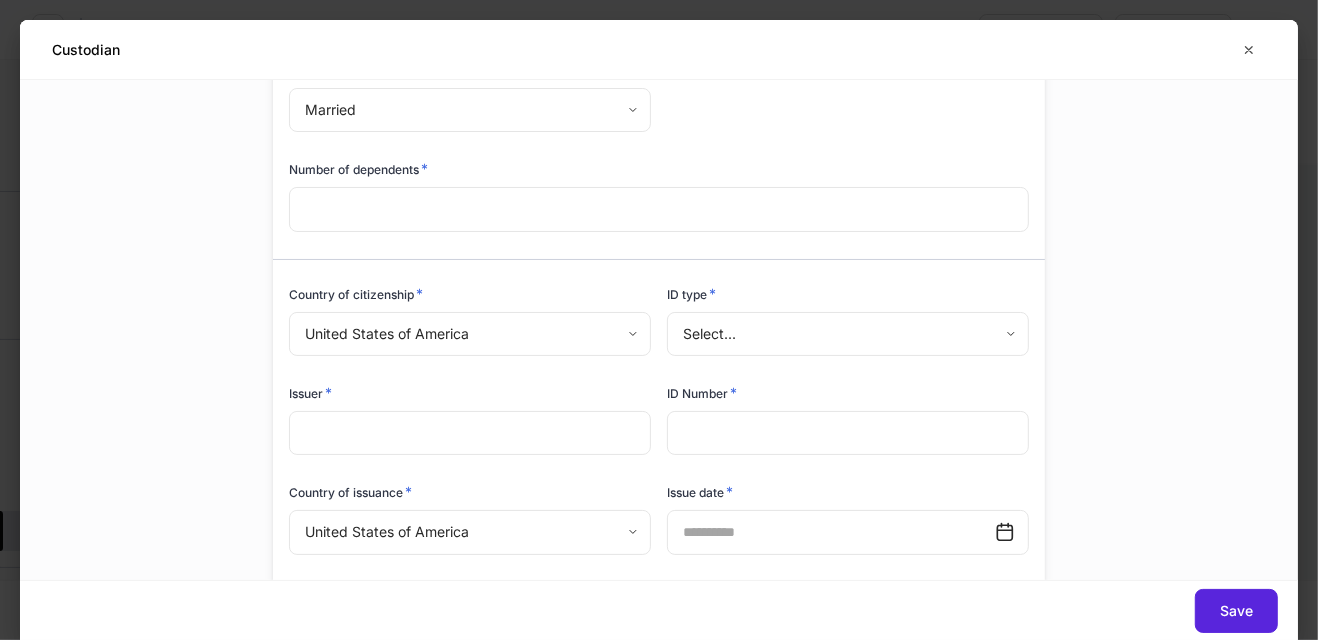 click on "BJ [FIRST] Coverdell 7984" at bounding box center [659, 320] 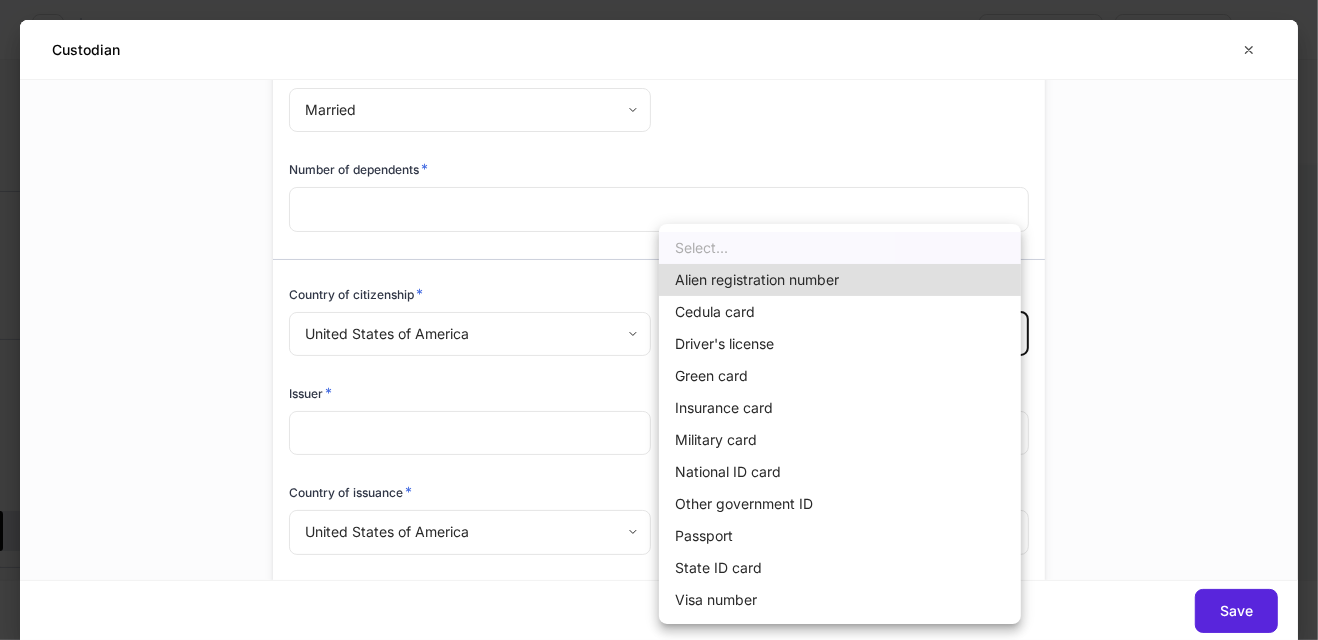 click on "Driver's license" at bounding box center [840, 344] 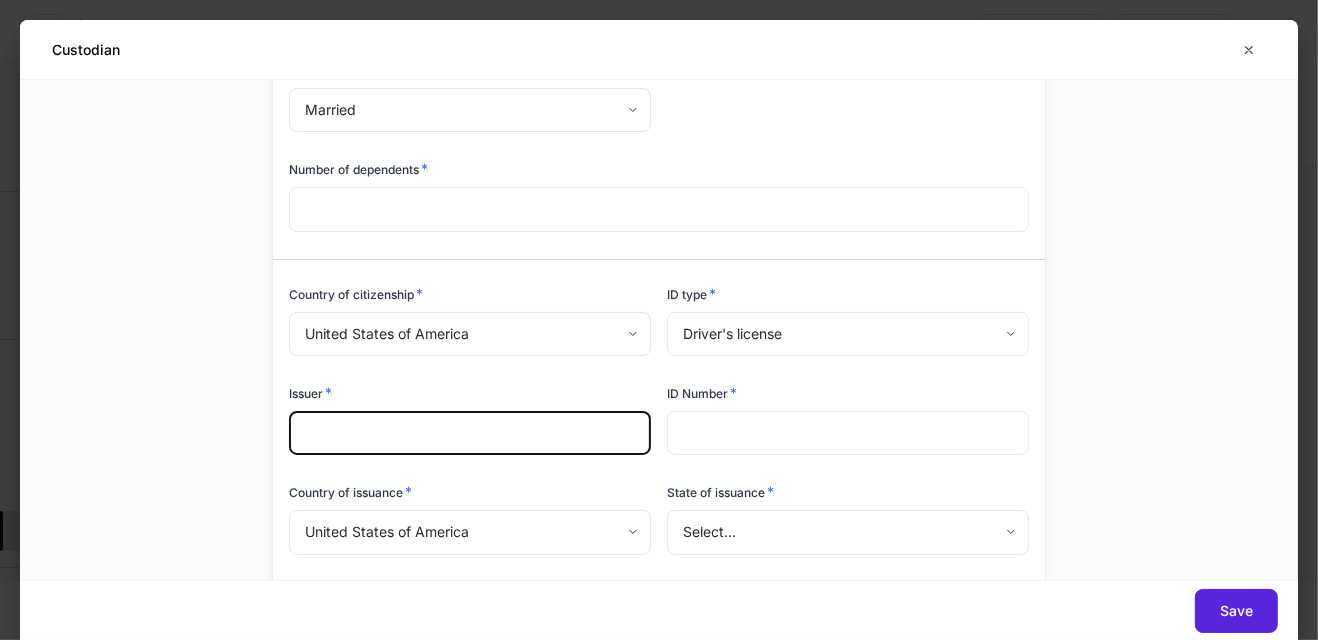click at bounding box center (470, 433) 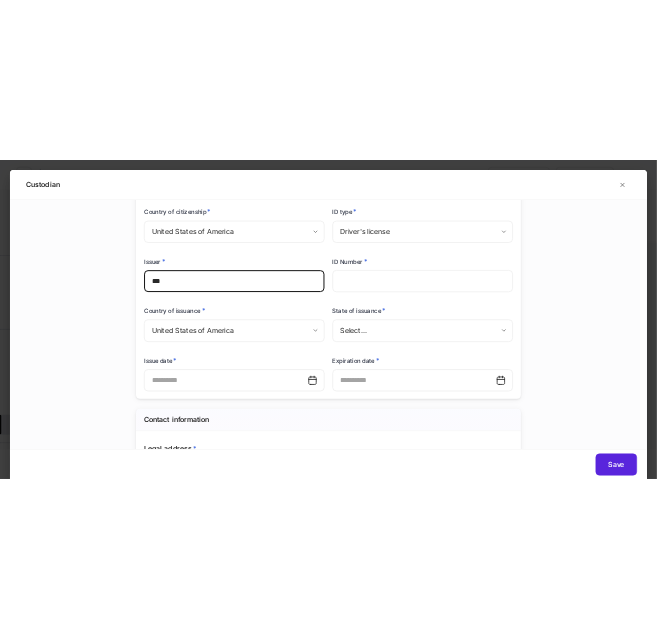 scroll, scrollTop: 626, scrollLeft: 0, axis: vertical 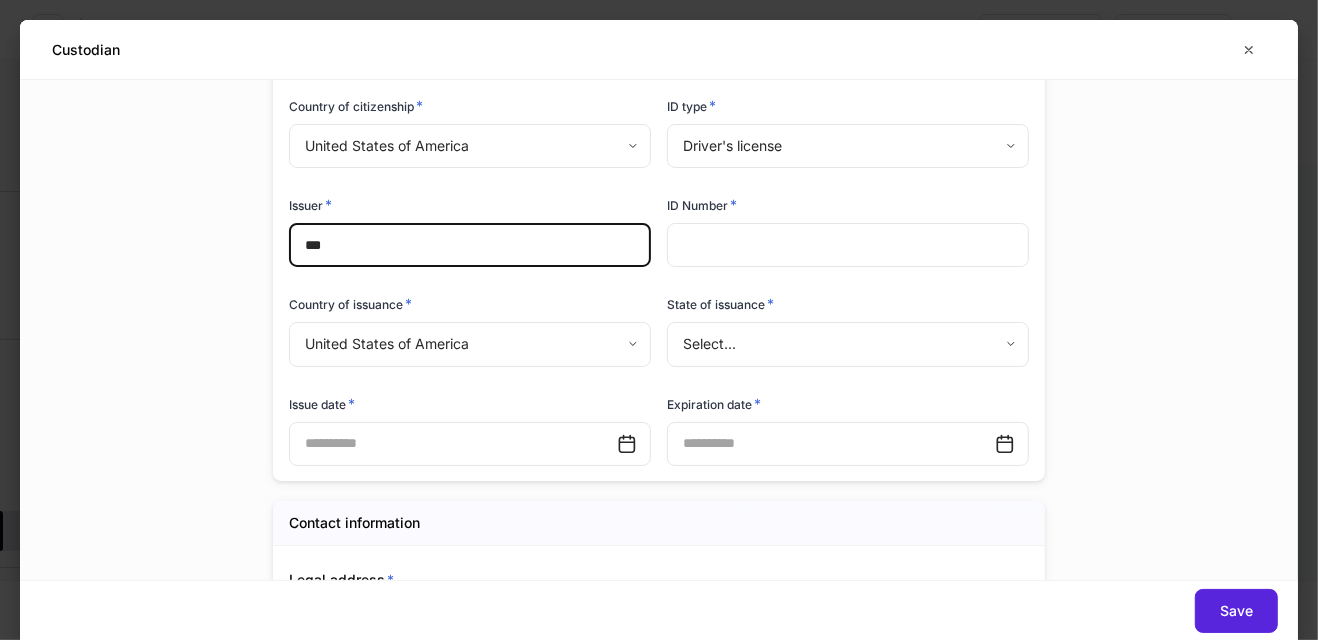 type on "***" 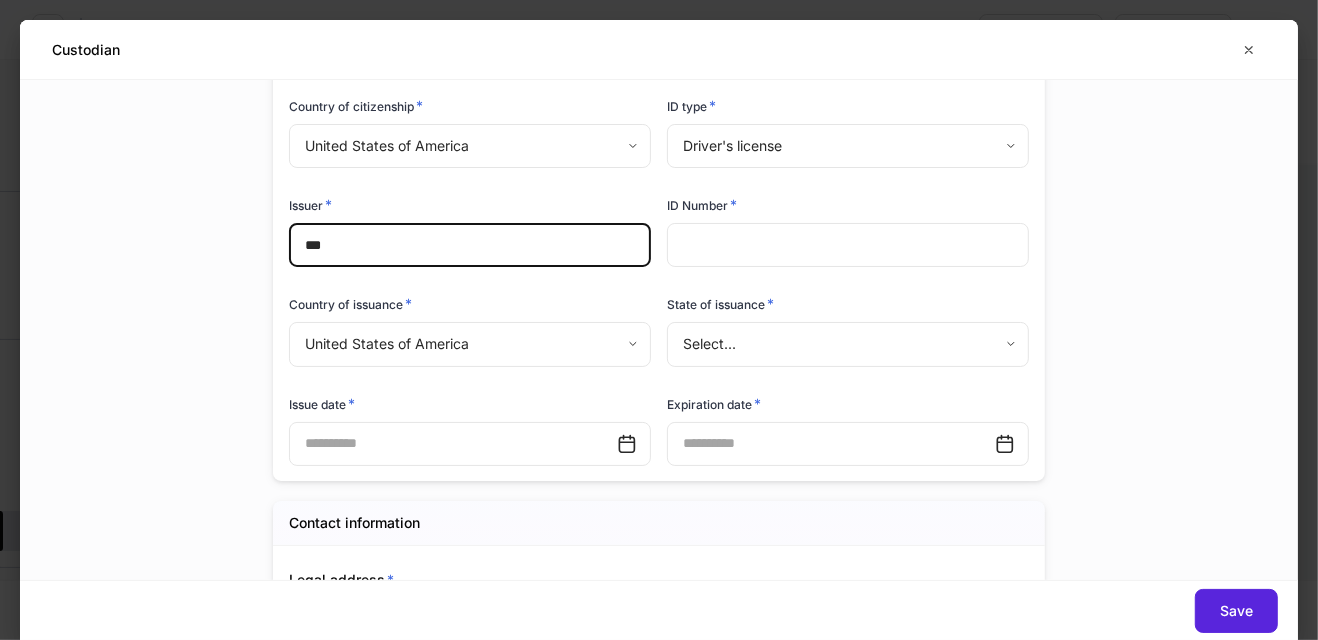 click on "BJ [FIRST] Coverdell 7984" at bounding box center [659, 320] 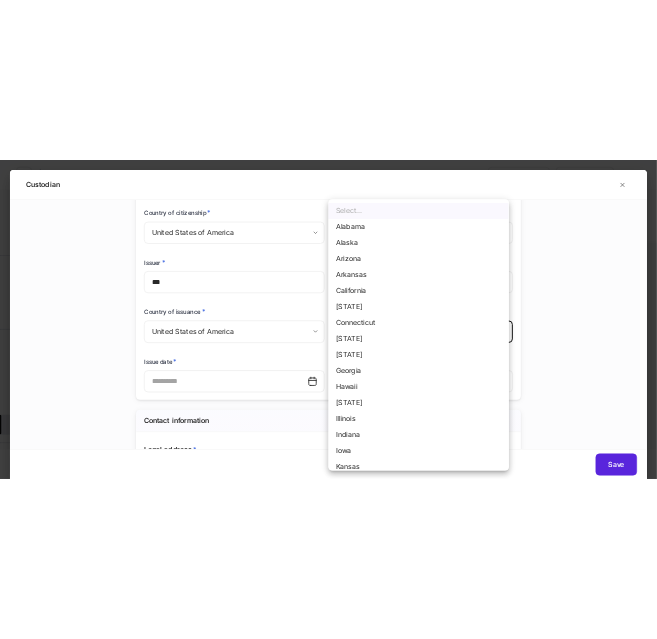 scroll, scrollTop: 0, scrollLeft: 0, axis: both 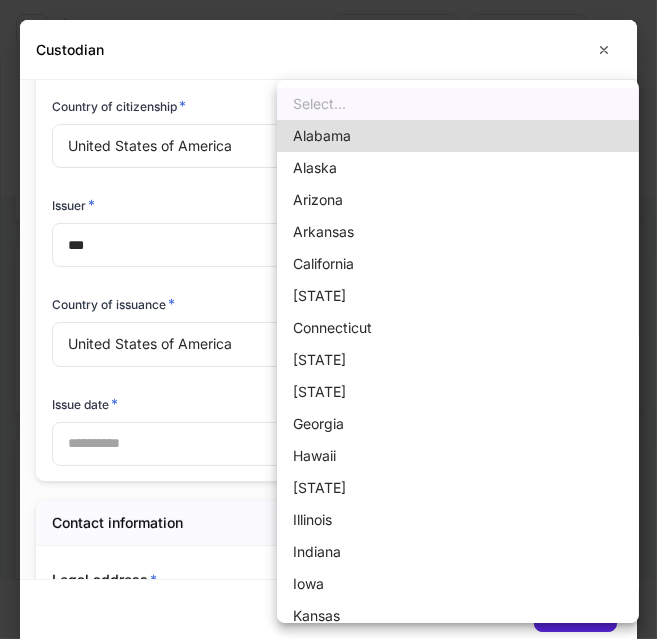 click on "[STATE]" at bounding box center [458, 392] 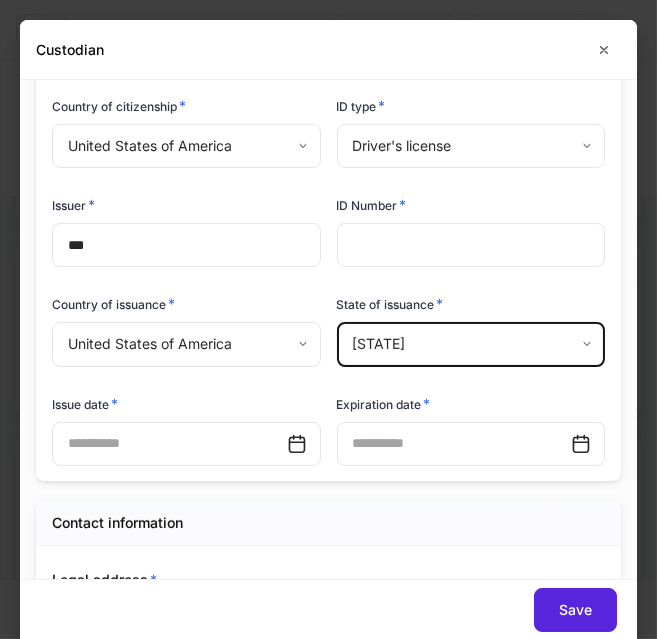click at bounding box center (471, 245) 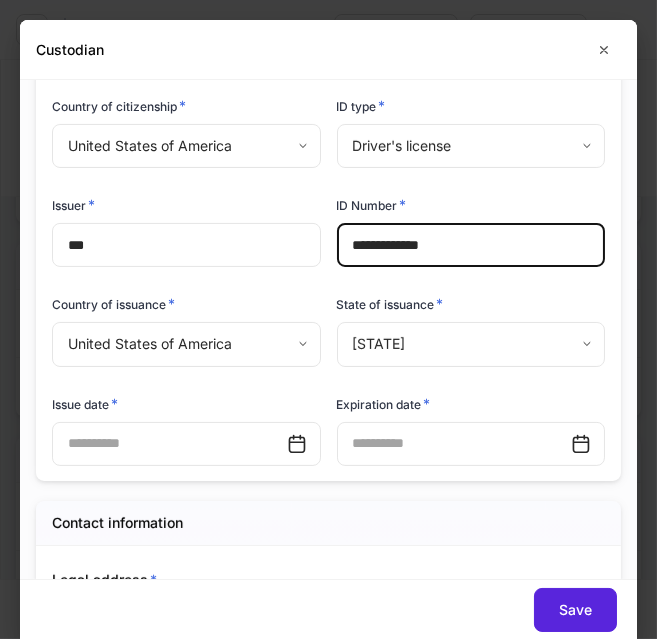 type on "**********" 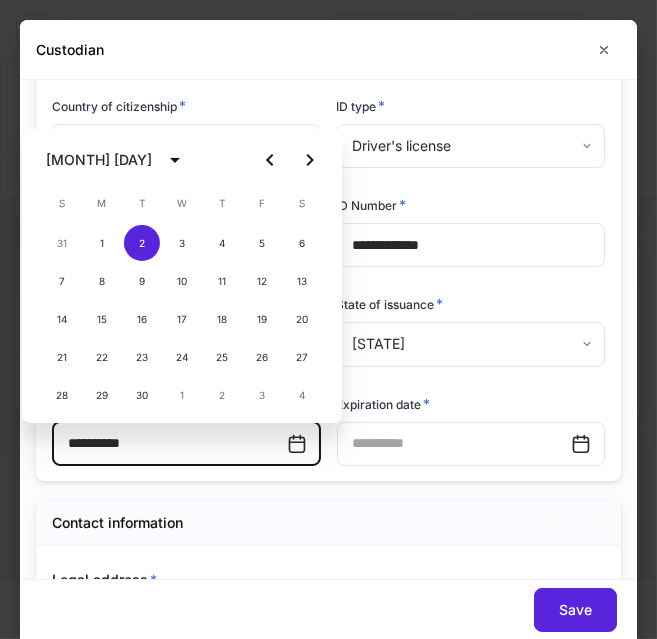 type on "**********" 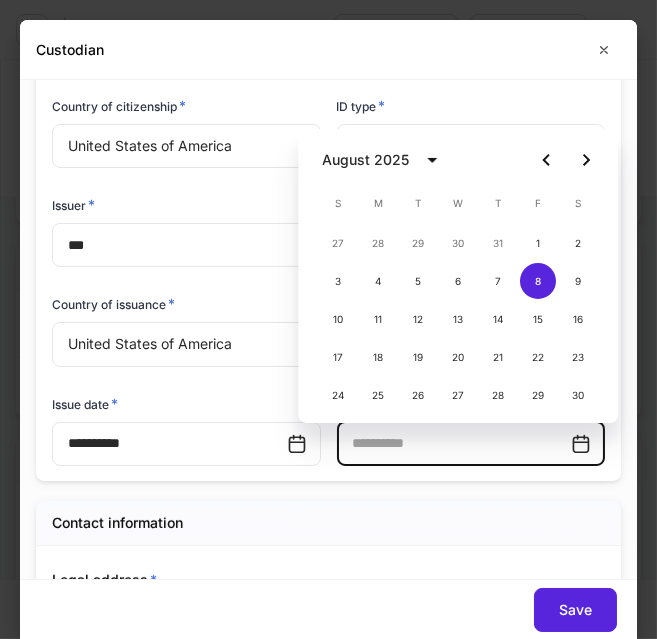 click at bounding box center [454, 444] 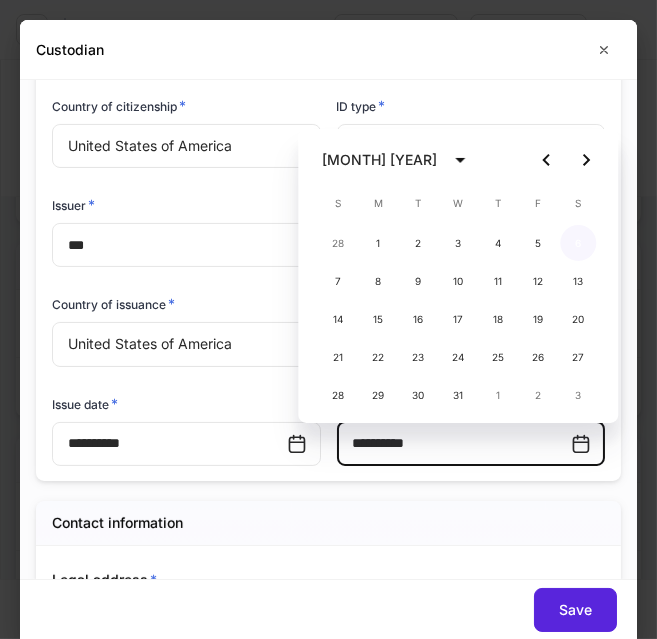 type on "**********" 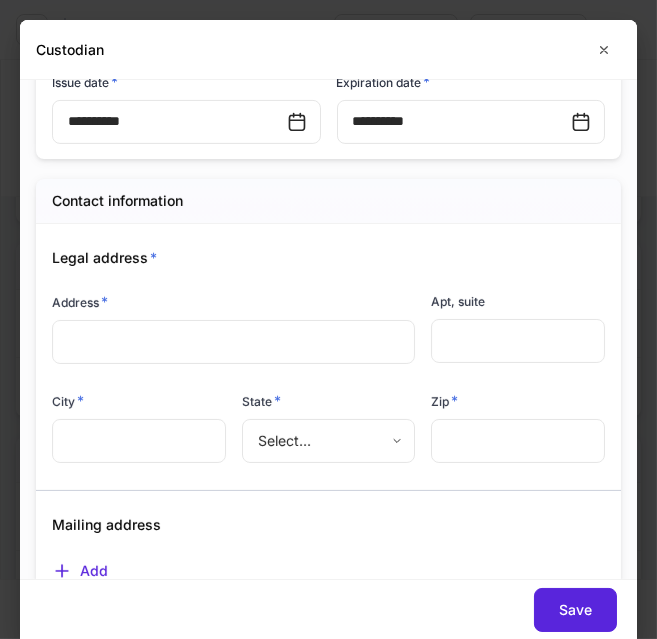 scroll, scrollTop: 947, scrollLeft: 0, axis: vertical 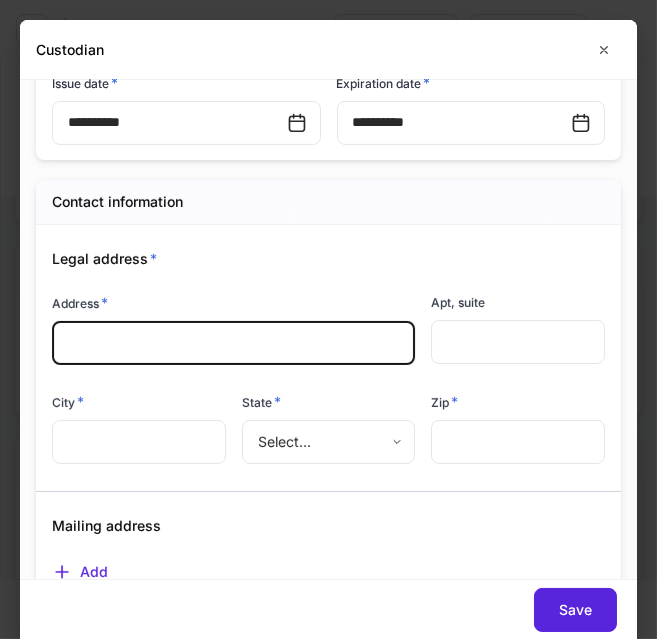 click at bounding box center [233, 343] 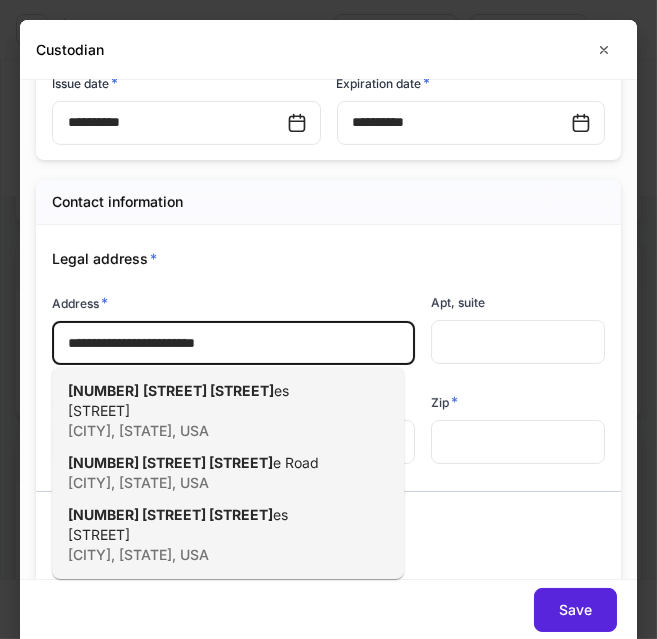 type on "**********" 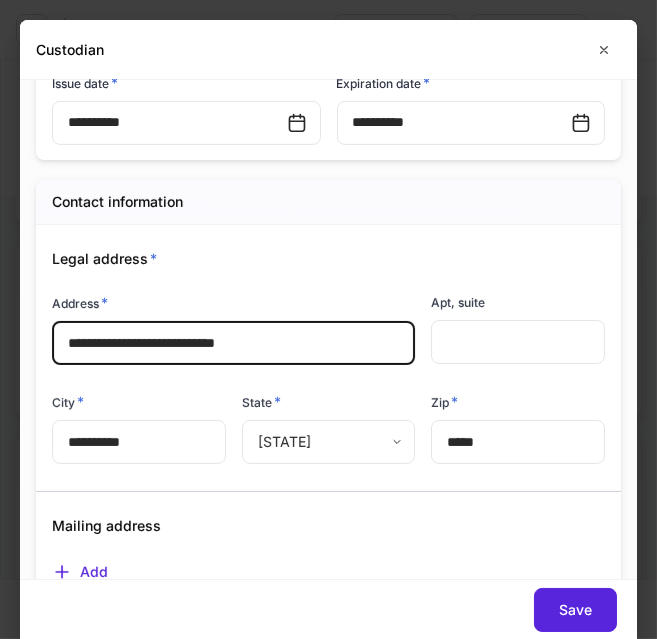 type on "**********" 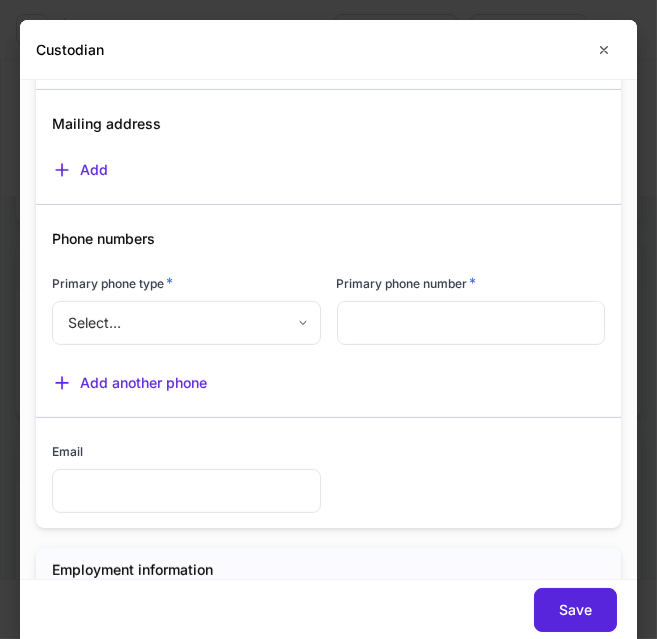 scroll, scrollTop: 1351, scrollLeft: 0, axis: vertical 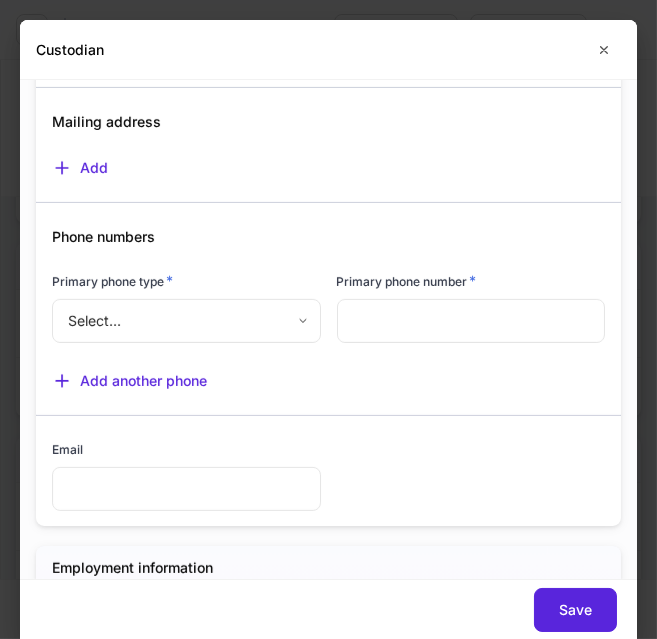 type on "**********" 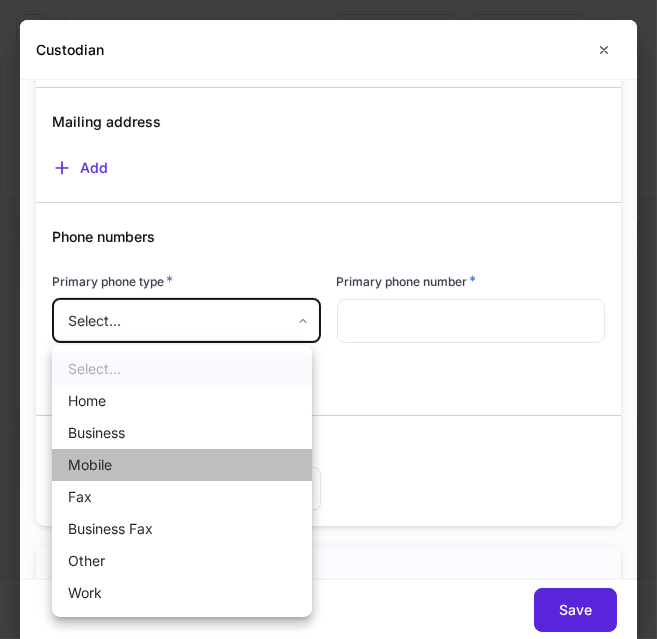 click on "Mobile" at bounding box center [182, 465] 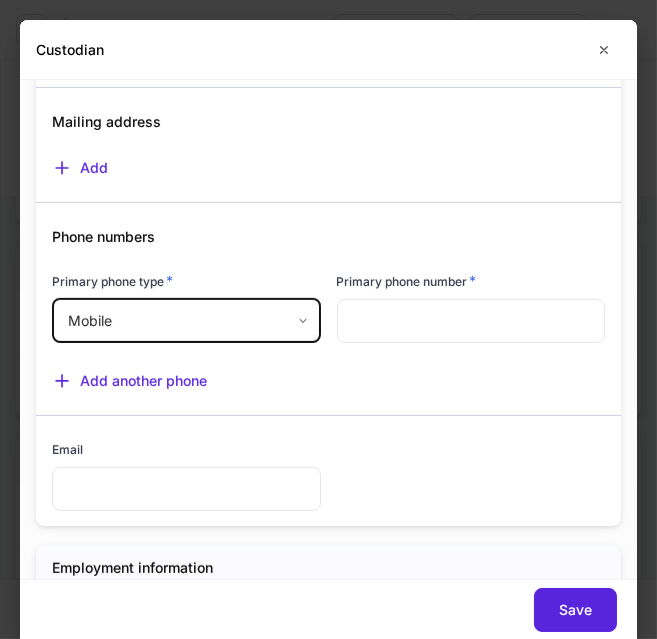 click at bounding box center [471, 321] 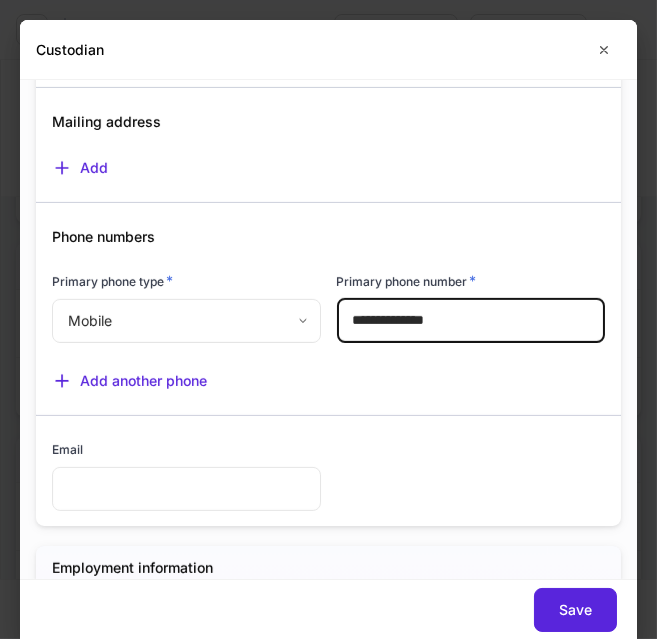 type on "**********" 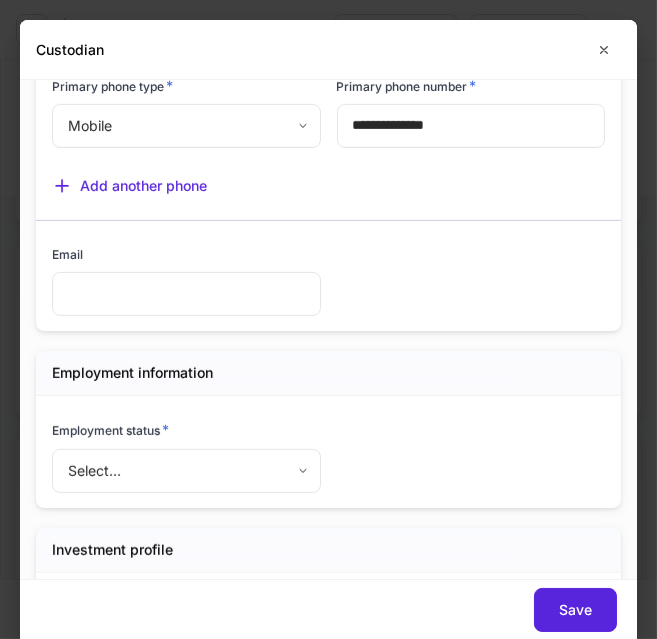 scroll, scrollTop: 1559, scrollLeft: 0, axis: vertical 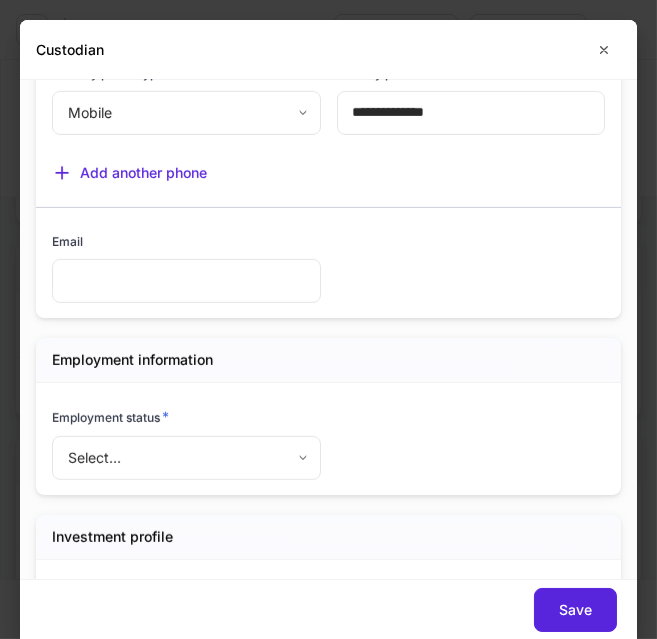 click at bounding box center [186, 281] 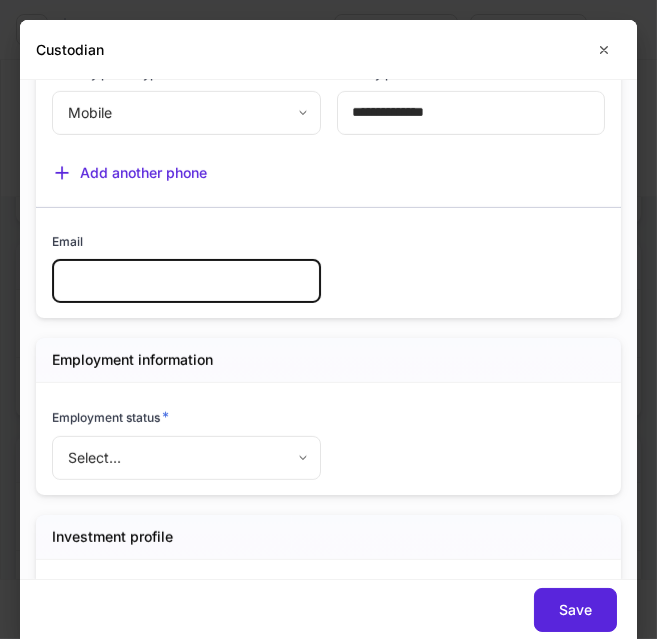 paste on "**********" 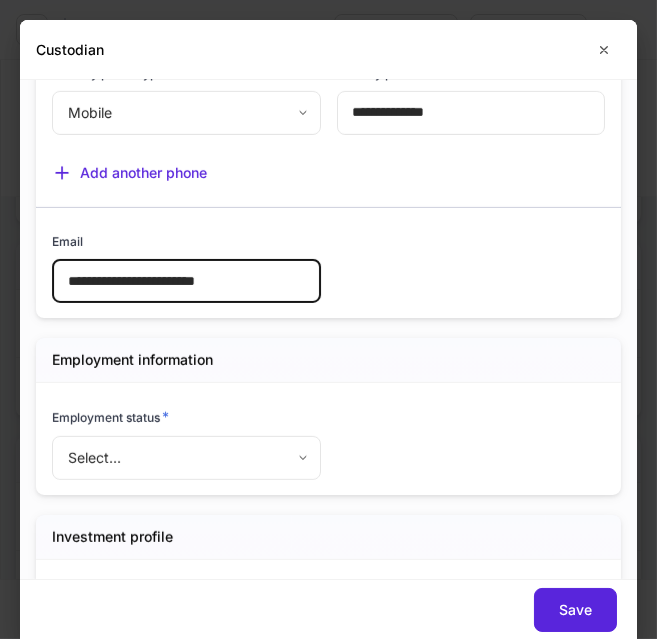type on "**********" 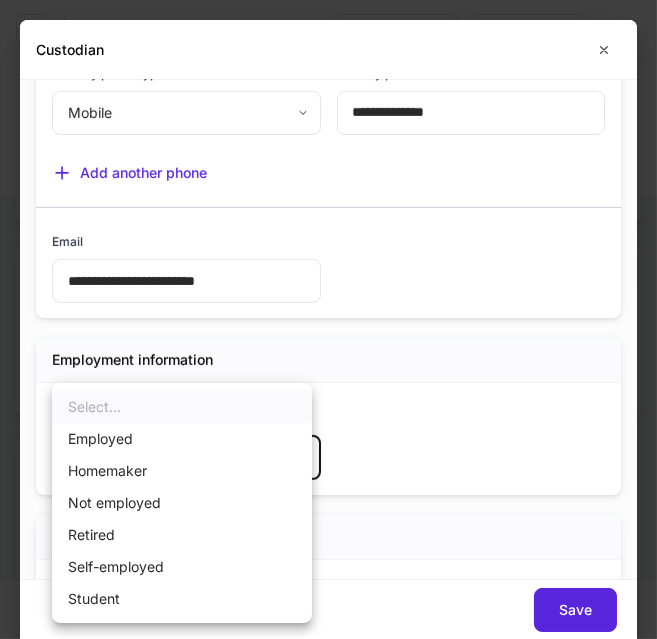 click on "Employed" at bounding box center (182, 439) 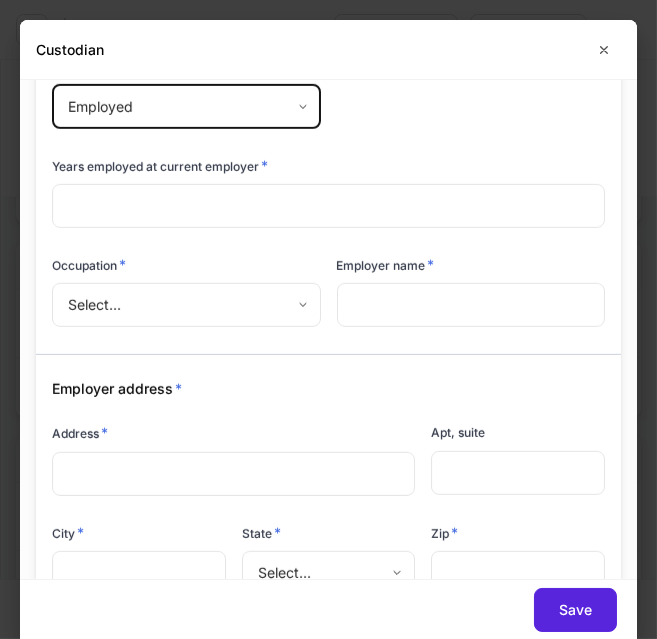 scroll, scrollTop: 1910, scrollLeft: 0, axis: vertical 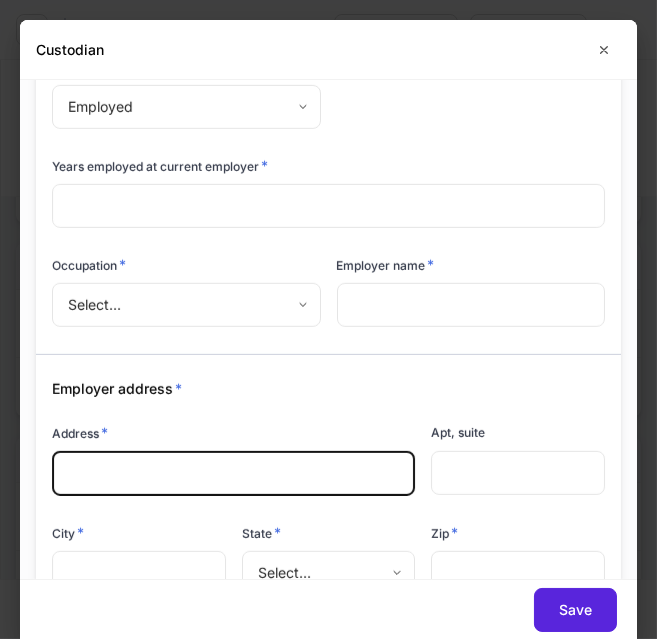 click on "BJ [FIRST] Coverdell 7984" at bounding box center (328, 319) 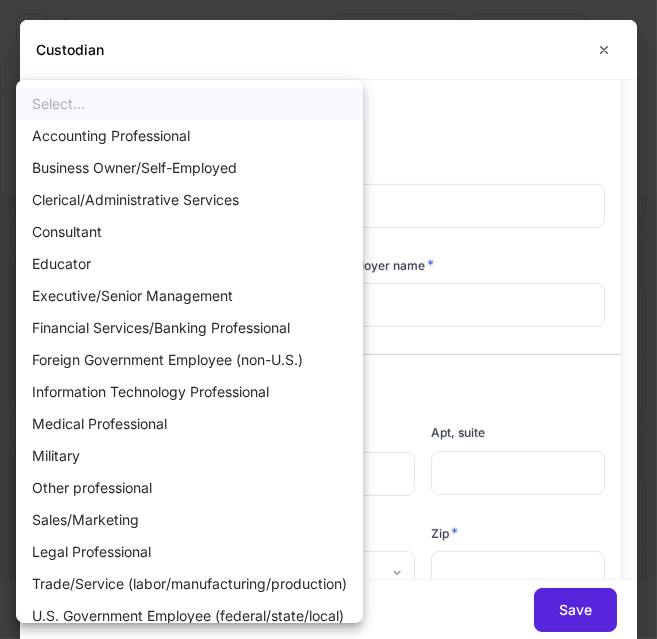 click at bounding box center (328, 319) 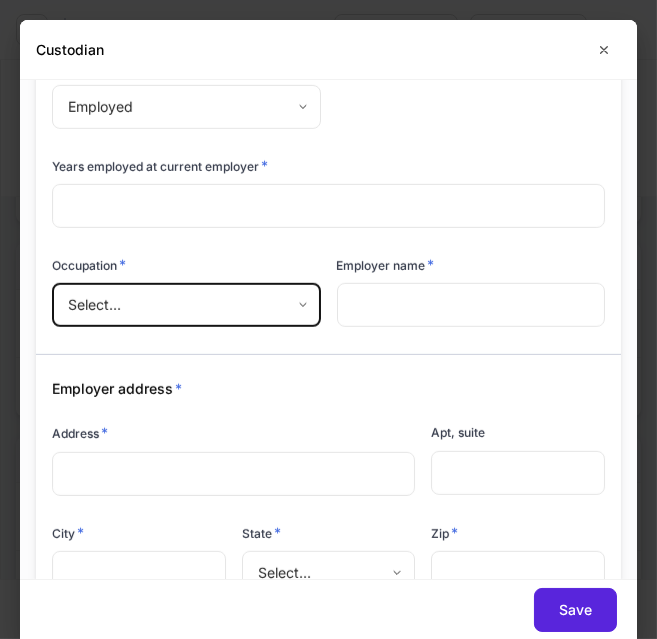 click at bounding box center [471, 305] 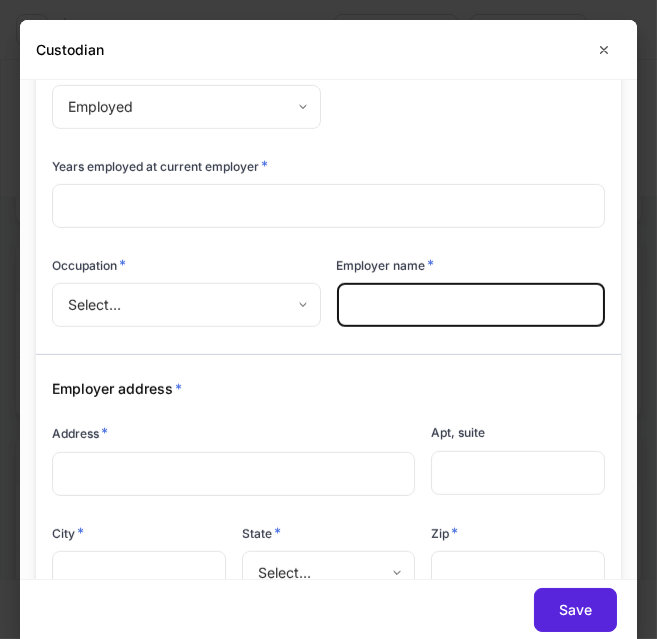 paste on "**********" 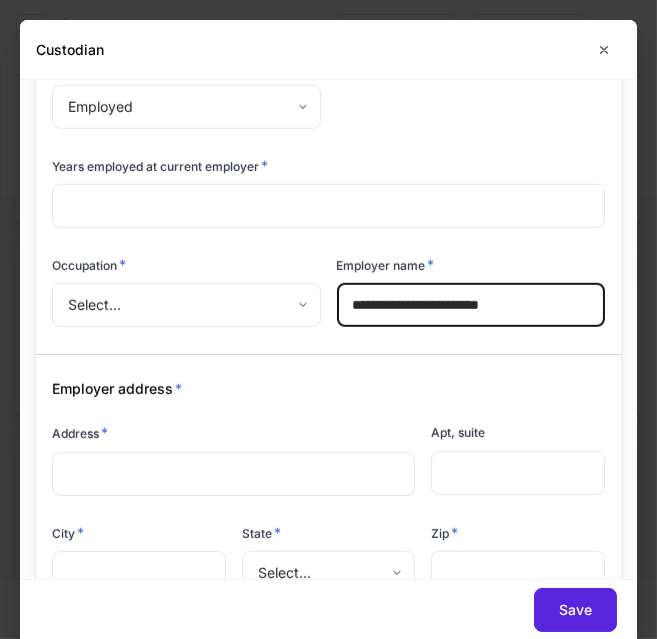 type on "**********" 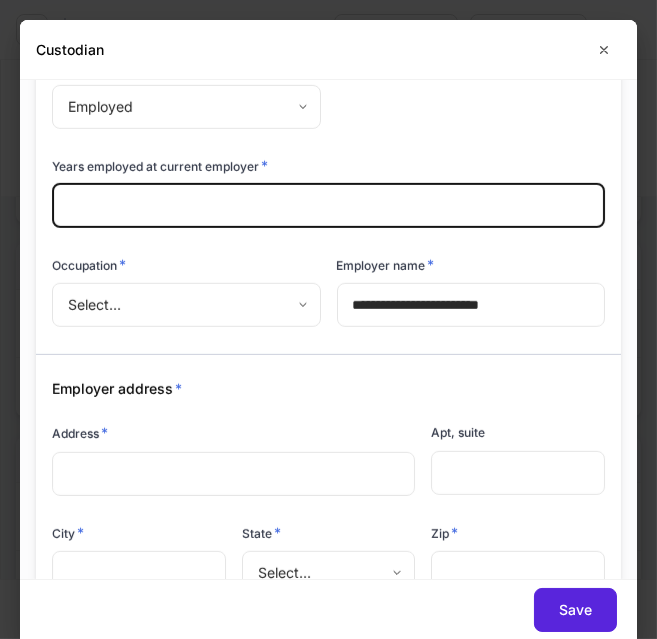click at bounding box center [328, 206] 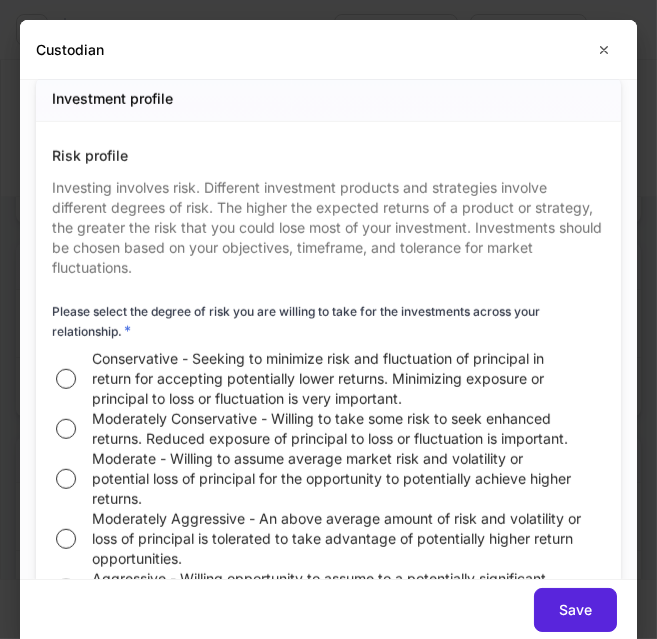 scroll, scrollTop: 2463, scrollLeft: 0, axis: vertical 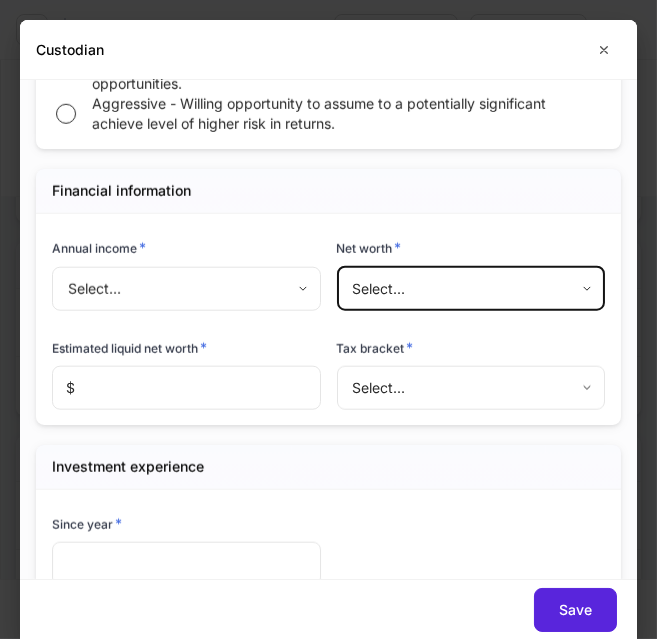 click on "BJ [FIRST] Coverdell 7984" at bounding box center [328, 319] 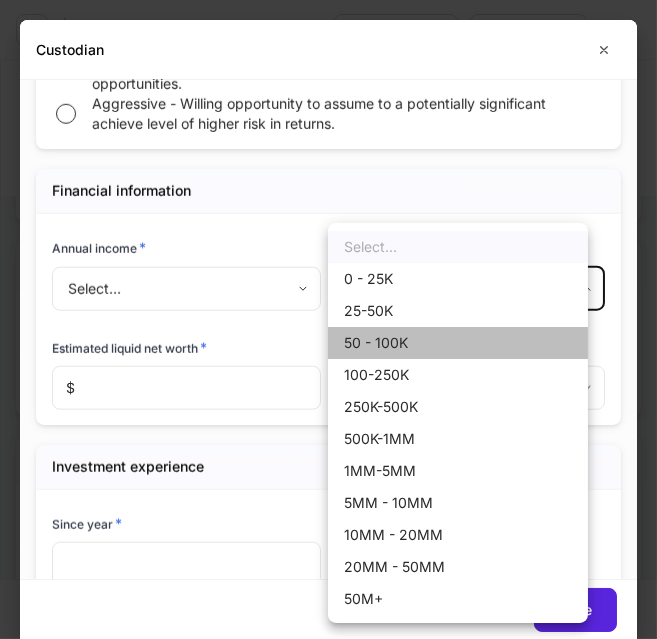 click on "50 - 100K" at bounding box center (458, 343) 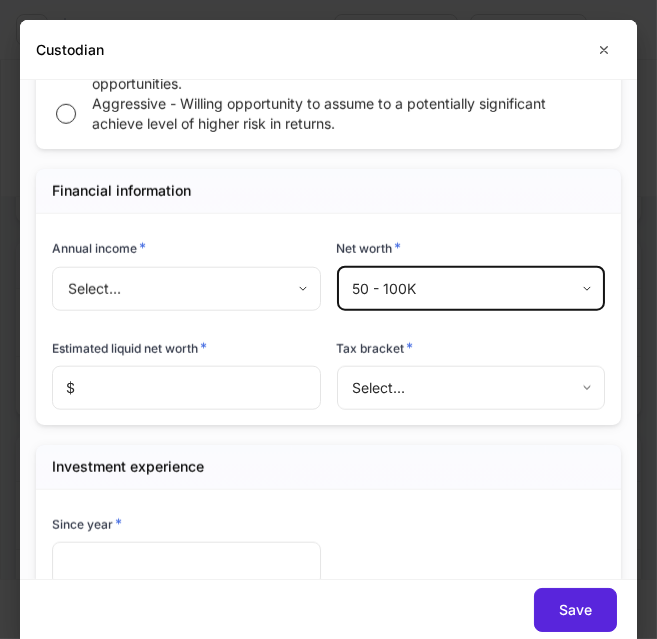 click on "Annual income *" at bounding box center (186, 252) 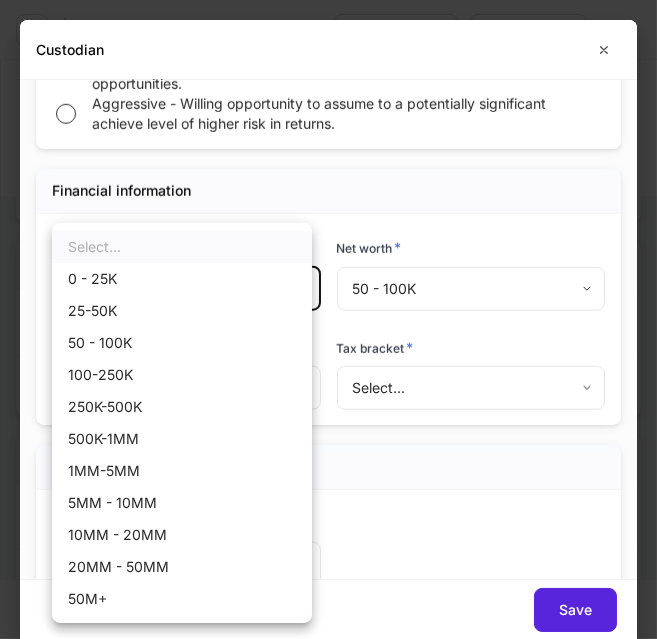 click on "BJ [FIRST] Coverdell 7984" at bounding box center [328, 319] 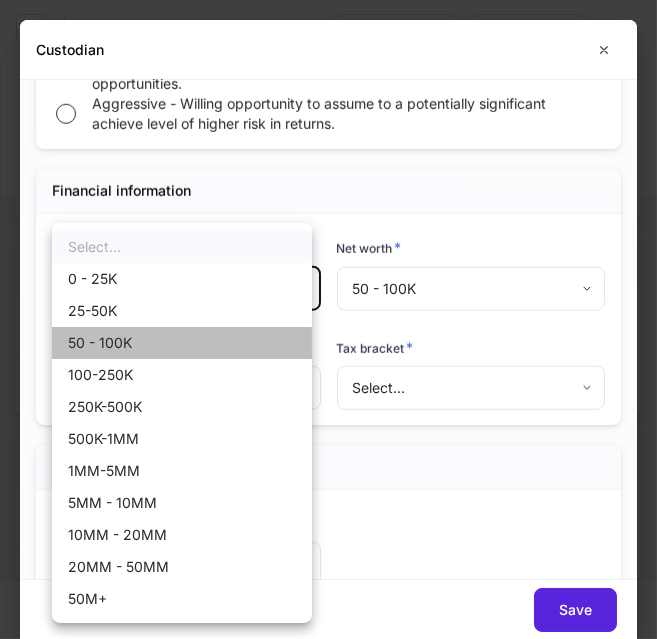 click on "50 - 100K" at bounding box center [182, 343] 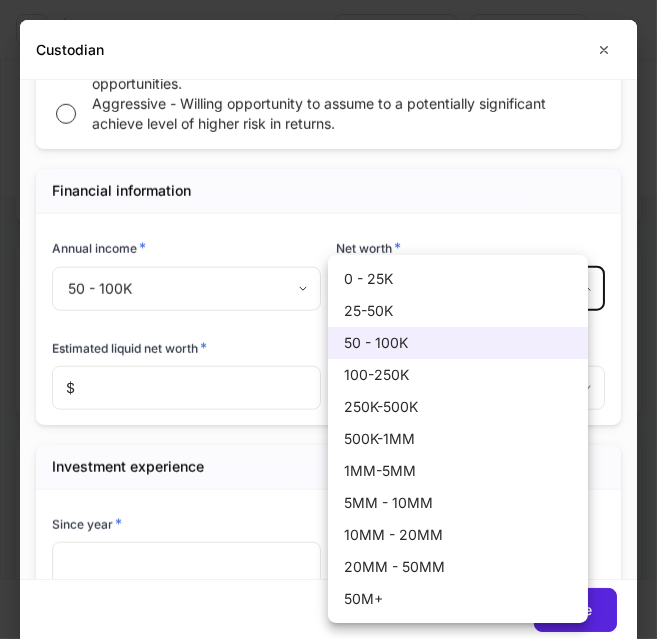 click on "BJ [FIRST] Coverdell 7984" at bounding box center [328, 319] 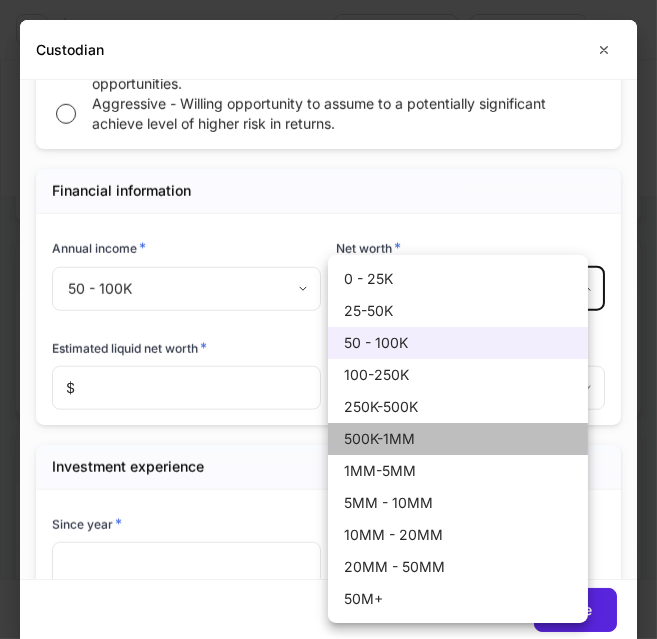 click on "500K-1MM" at bounding box center [458, 439] 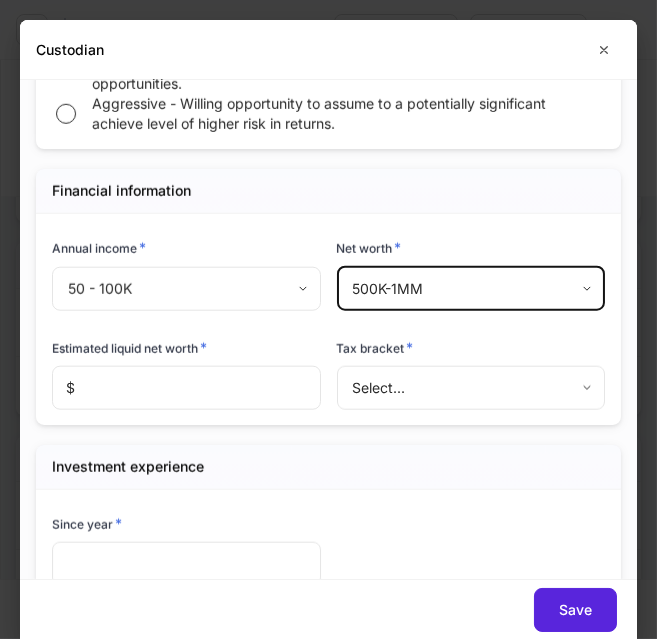 click at bounding box center (198, 388) 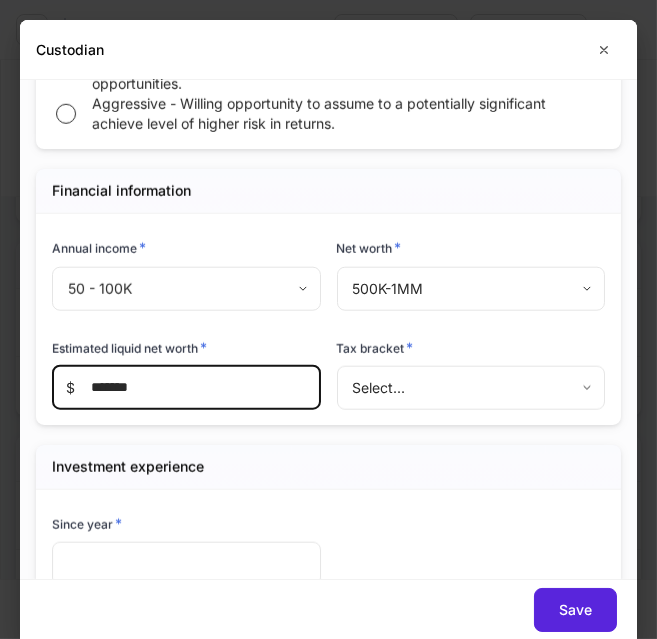 type on "*******" 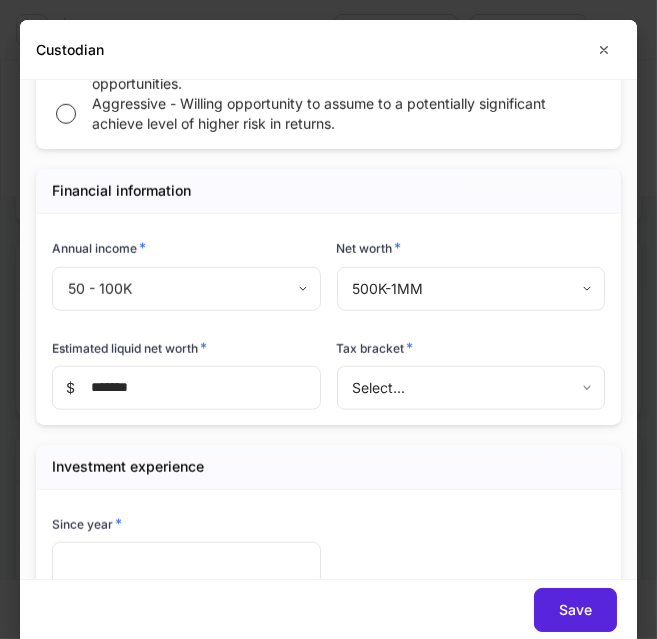 scroll, scrollTop: 3125, scrollLeft: 0, axis: vertical 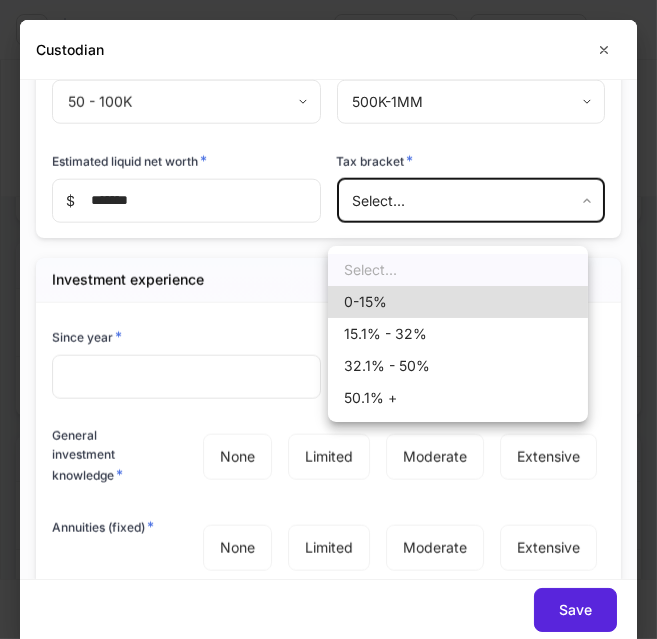click on "BJ [FIRST] Coverdell 7984" at bounding box center (328, 319) 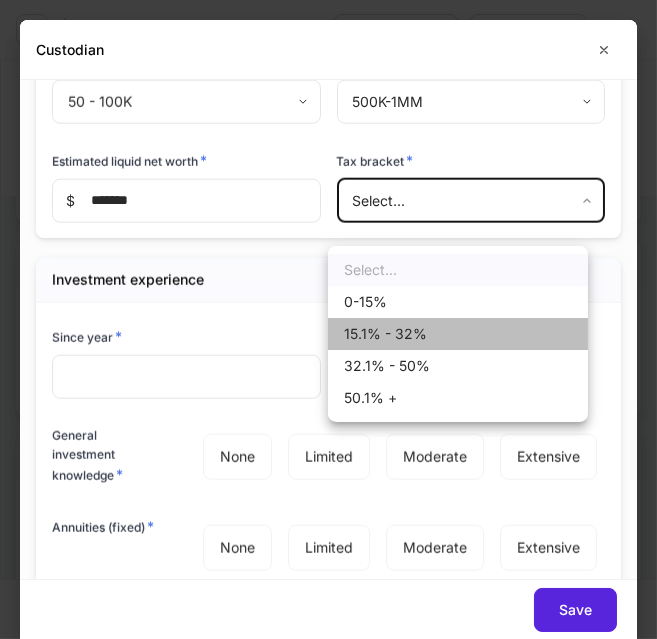 click on "15.1% - 32%" at bounding box center (458, 334) 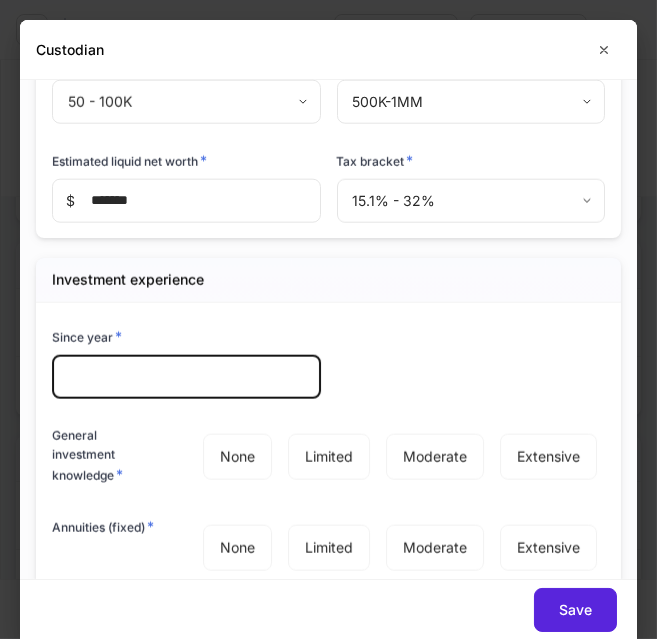 click at bounding box center [186, 377] 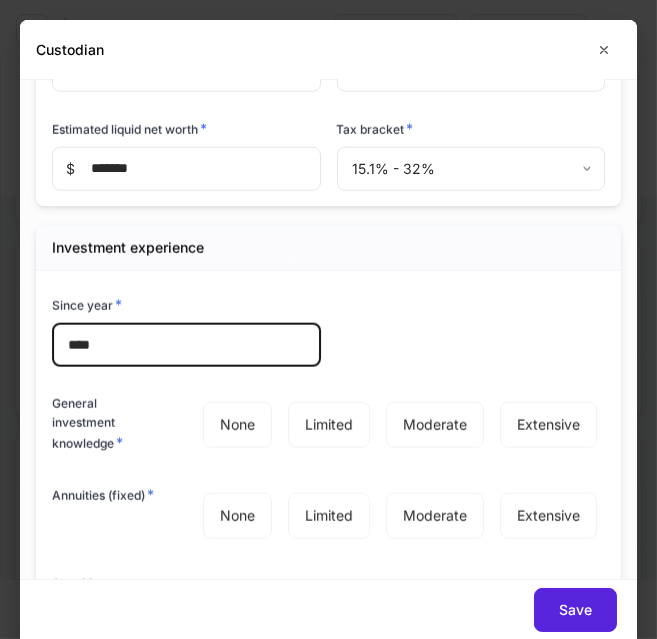 scroll, scrollTop: 3434, scrollLeft: 0, axis: vertical 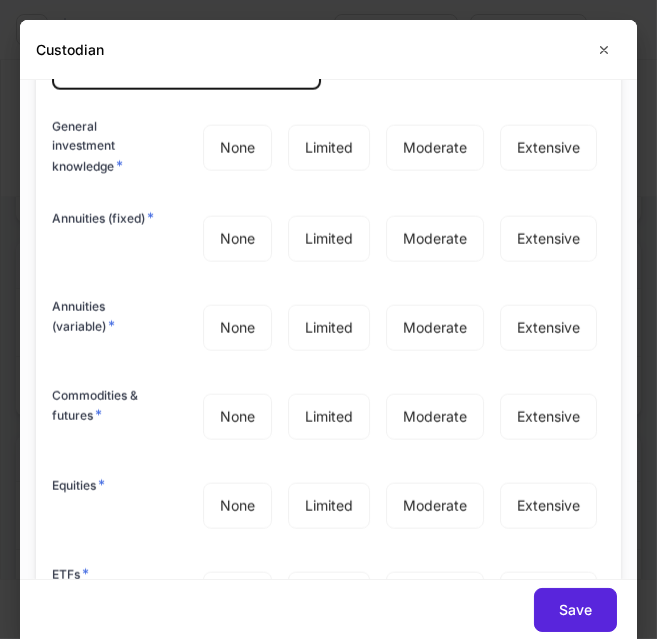 type on "****" 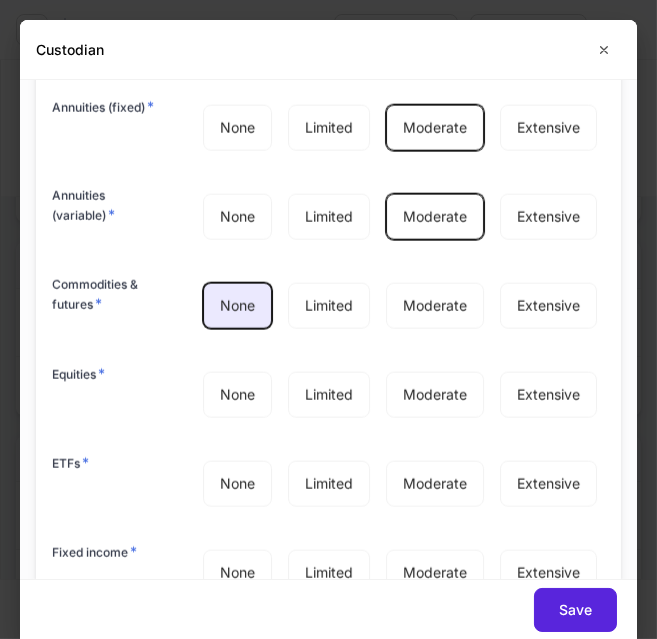 scroll, scrollTop: 3572, scrollLeft: 0, axis: vertical 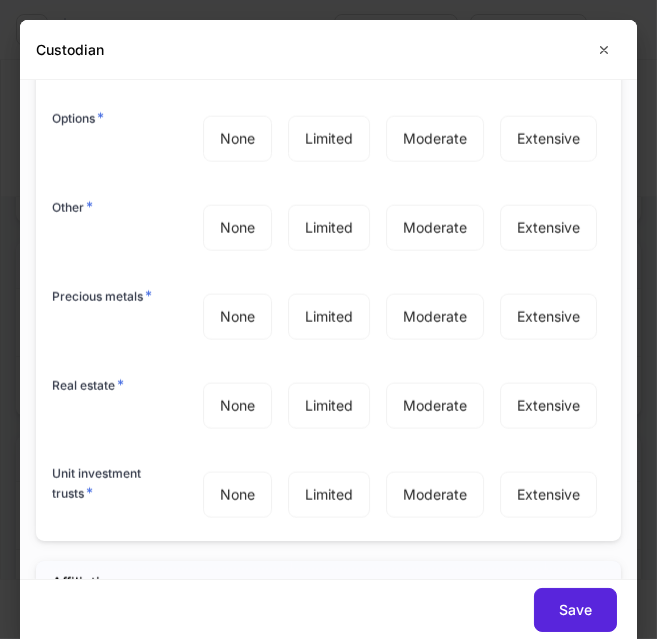 click on "None Limited Moderate Extensive" at bounding box center (400, 140) 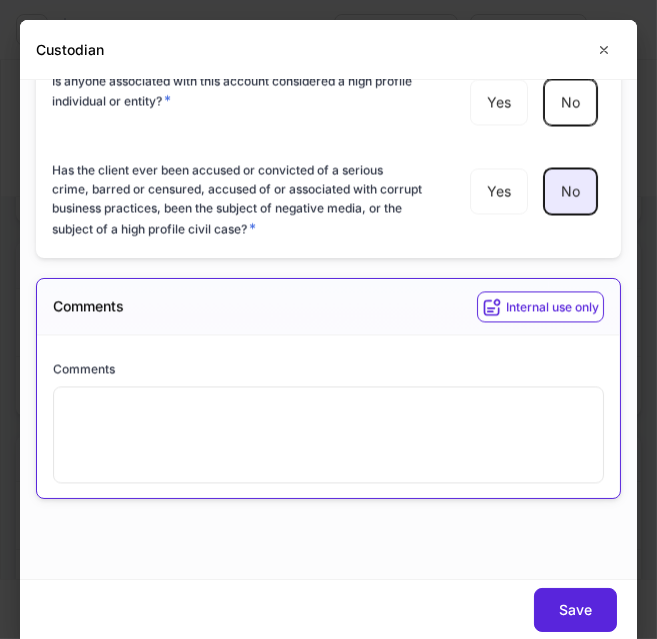scroll, scrollTop: 5783, scrollLeft: 0, axis: vertical 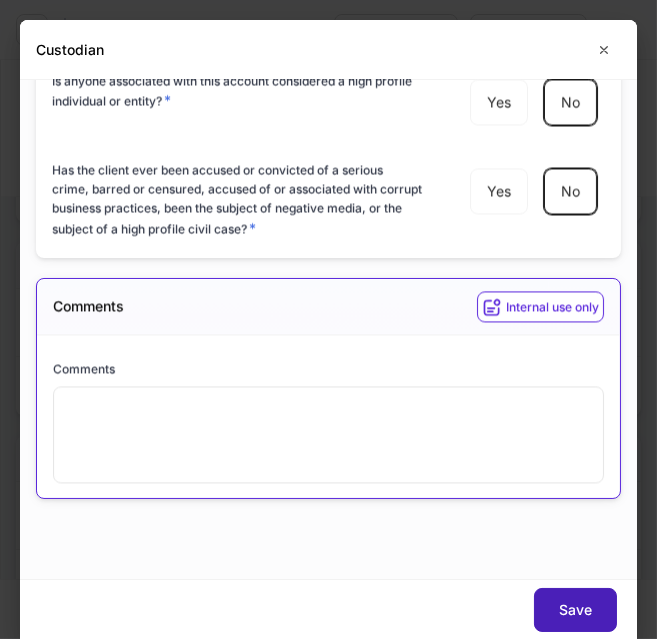 click on "Save" at bounding box center [575, 610] 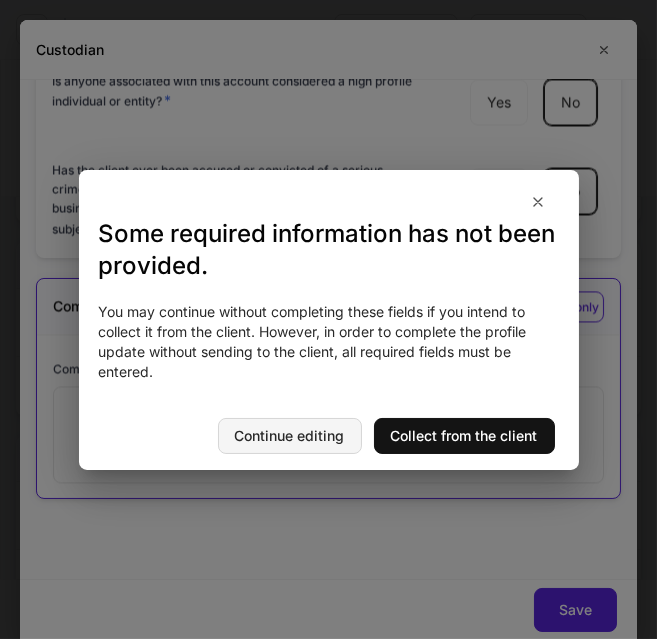 click on "Continue editing" at bounding box center [290, 436] 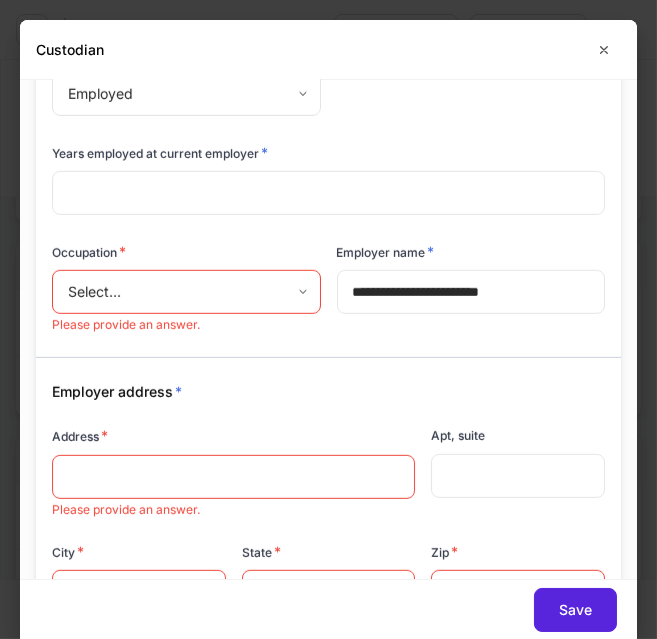 scroll, scrollTop: 1937, scrollLeft: 0, axis: vertical 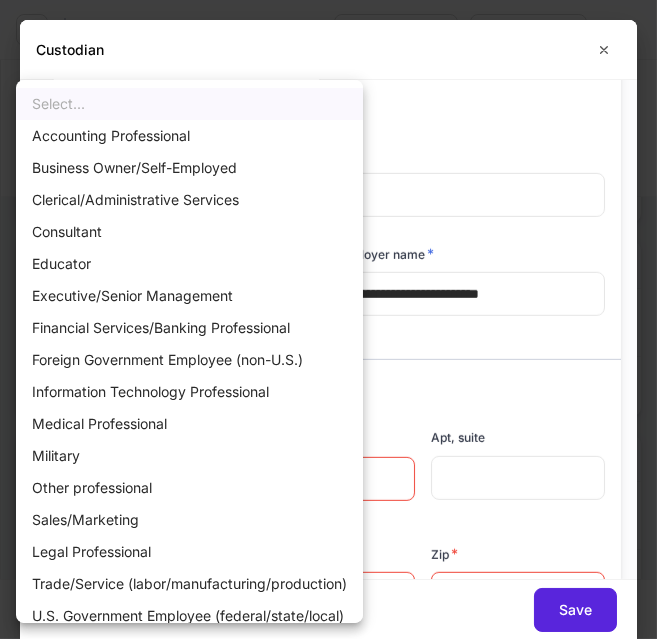 click on "BJ [FIRST] Coverdell 7984" at bounding box center [328, 319] 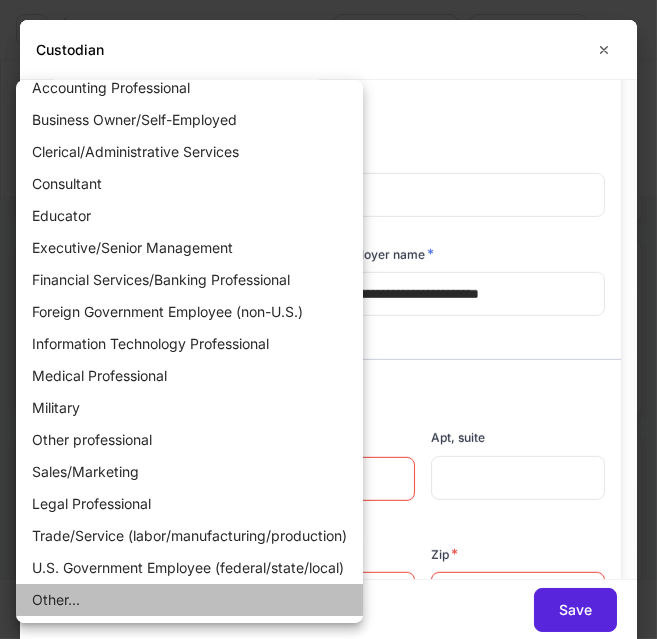 click on "Other..." at bounding box center [189, 600] 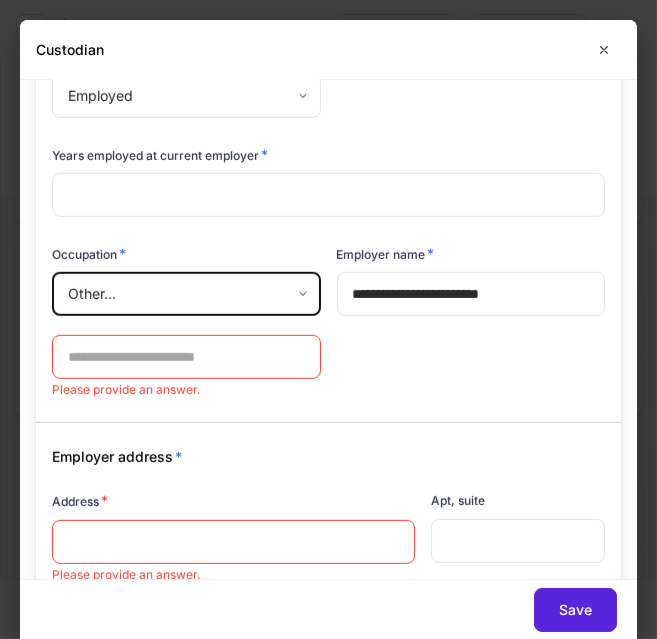 scroll, scrollTop: 15, scrollLeft: 0, axis: vertical 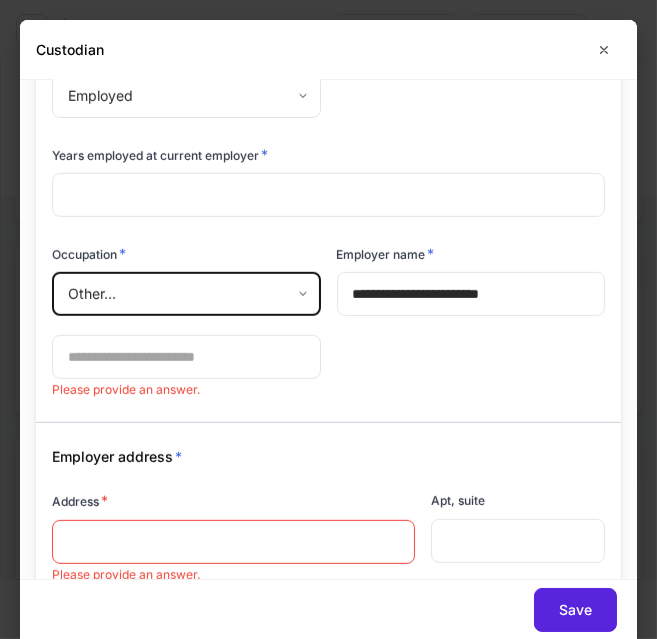 click at bounding box center (186, 357) 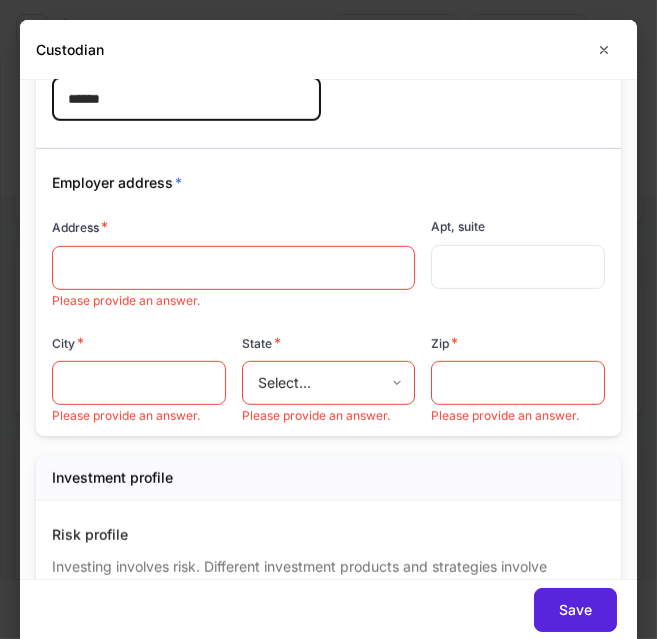 scroll, scrollTop: 2194, scrollLeft: 0, axis: vertical 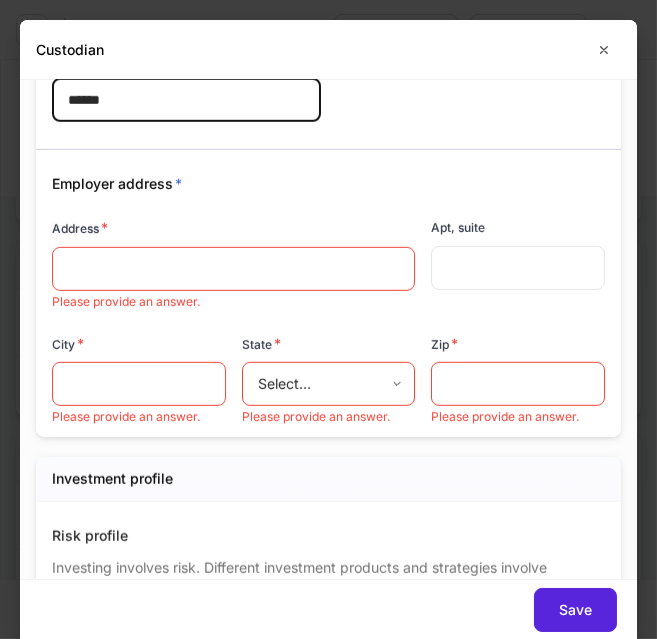 type on "******" 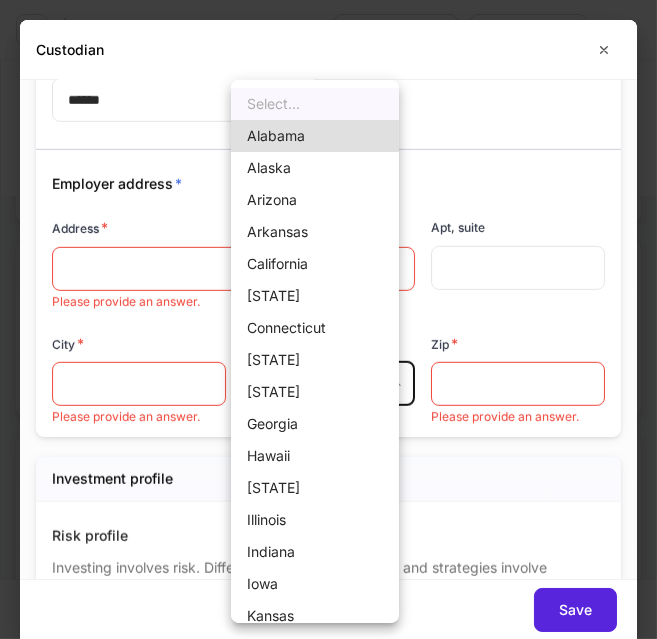 click on "BJ [FIRST] Coverdell 7984" at bounding box center [328, 319] 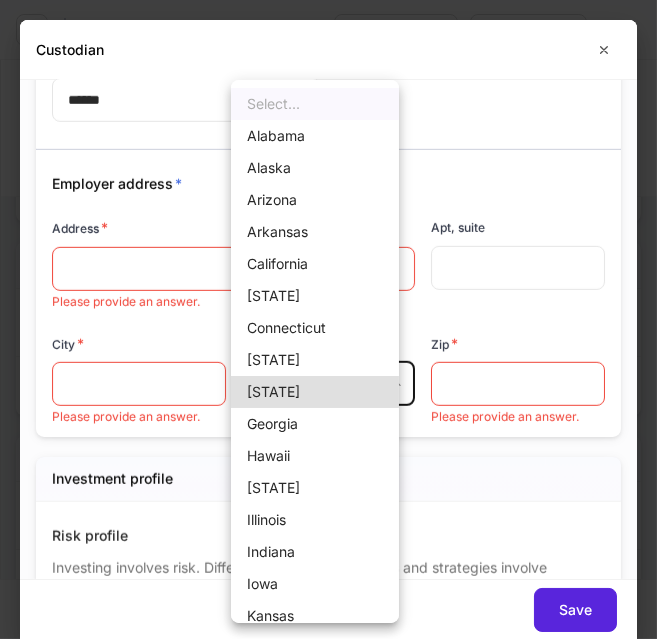 type on "*" 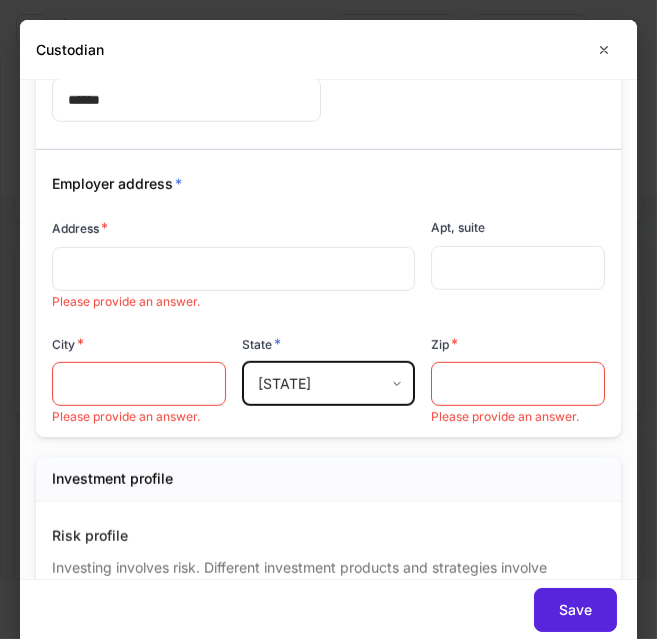 click at bounding box center [233, 269] 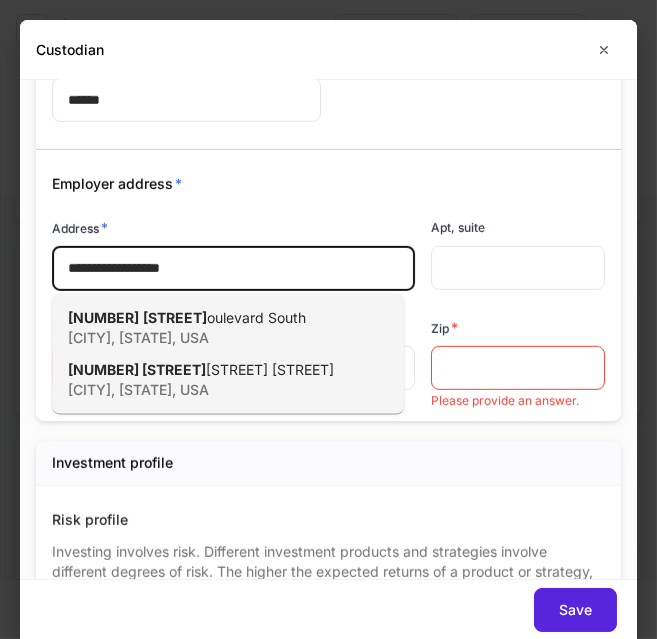 click on "[CITY], [STATE], USA" at bounding box center [206, 338] 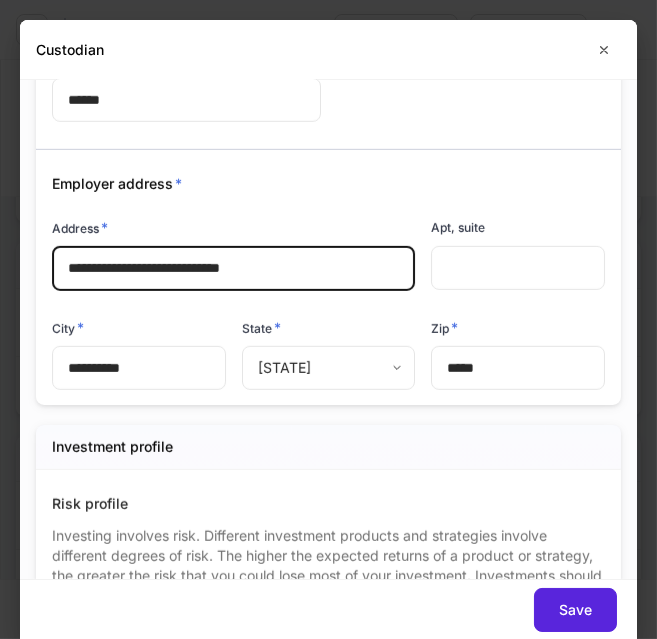 type on "**********" 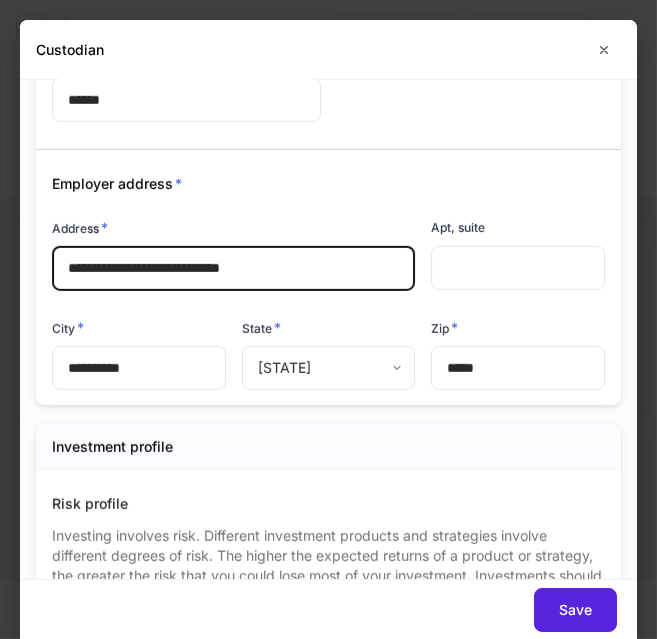 type on "*****" 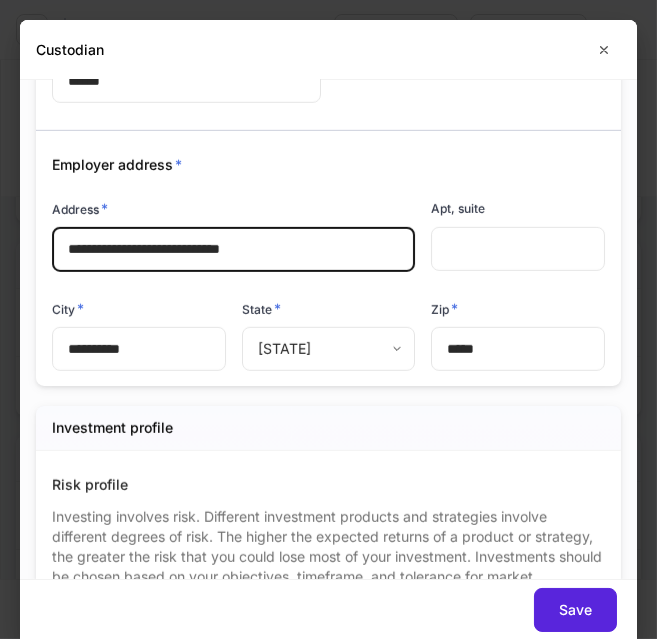 scroll, scrollTop: 2216, scrollLeft: 0, axis: vertical 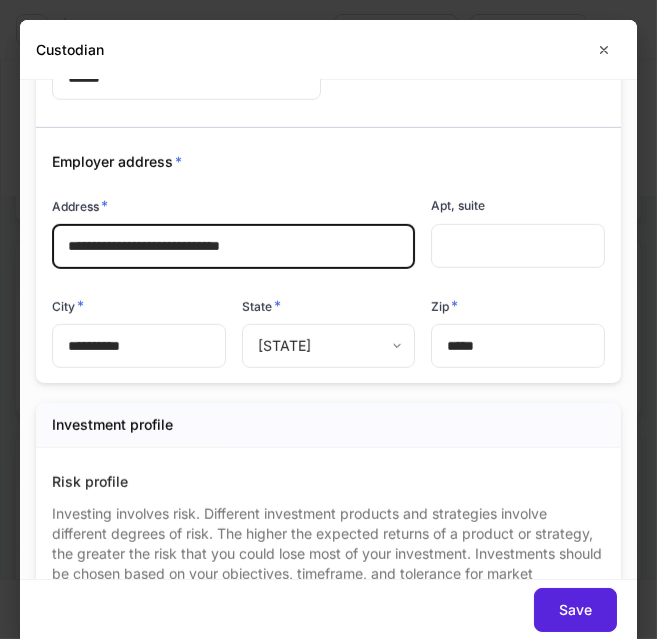type on "**********" 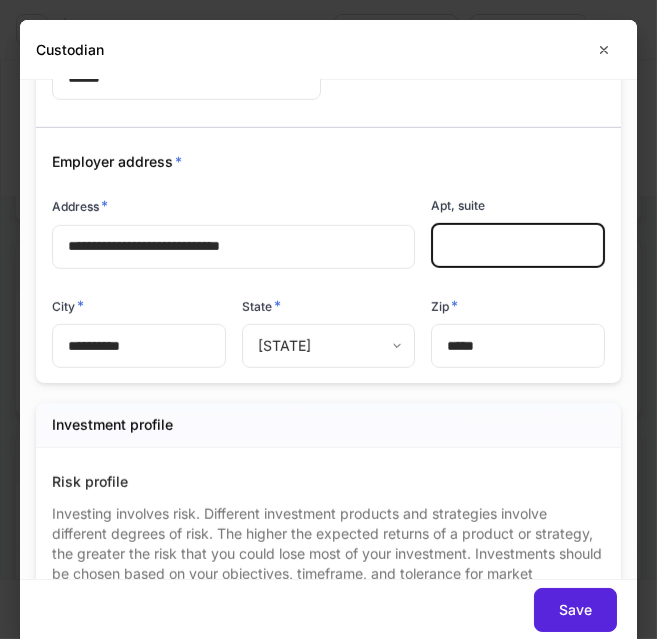 click at bounding box center (518, 246) 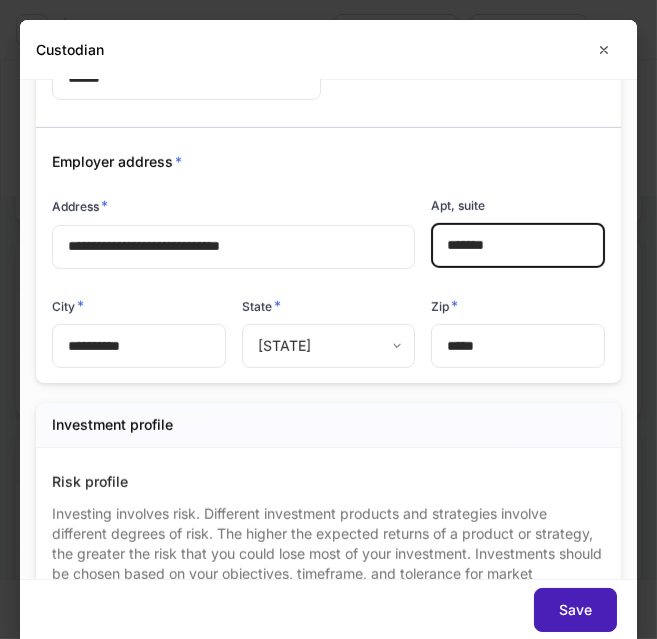 type on "*******" 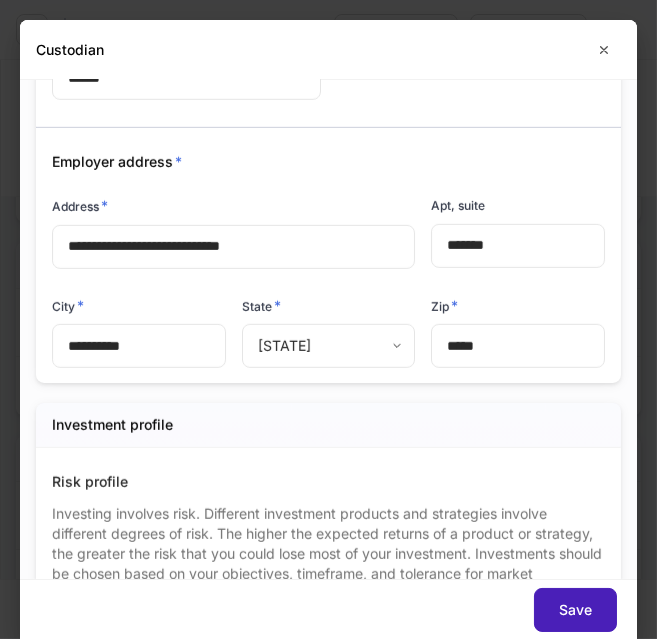 click on "Save" at bounding box center [575, 610] 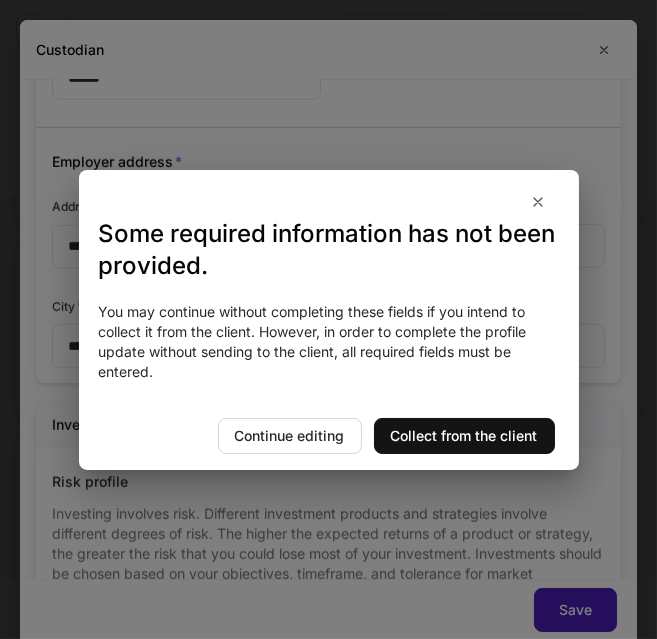 scroll, scrollTop: 120, scrollLeft: 0, axis: vertical 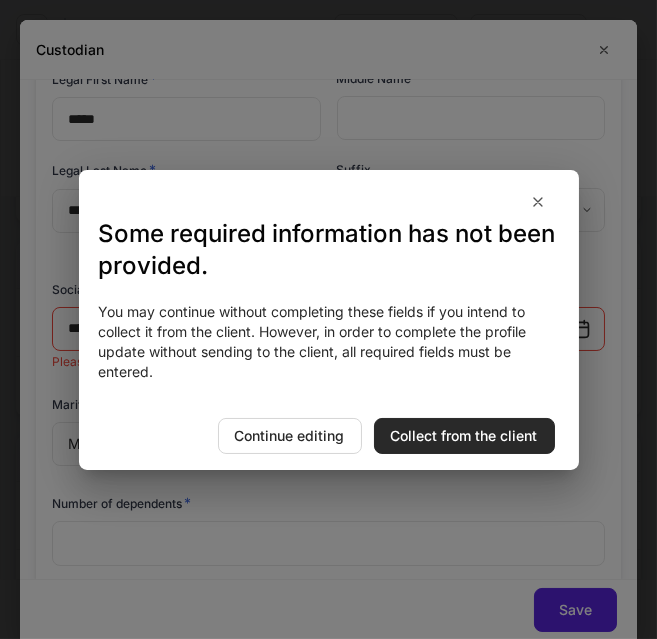 click on "Collect from the client" at bounding box center [464, 436] 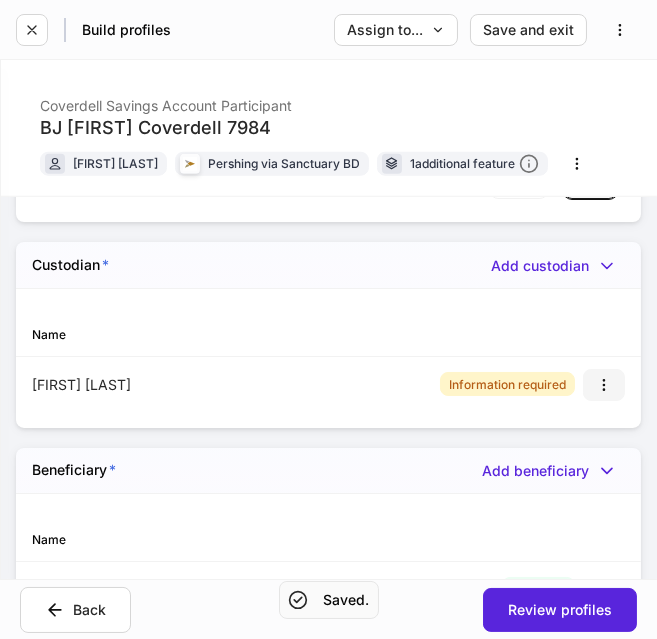 click 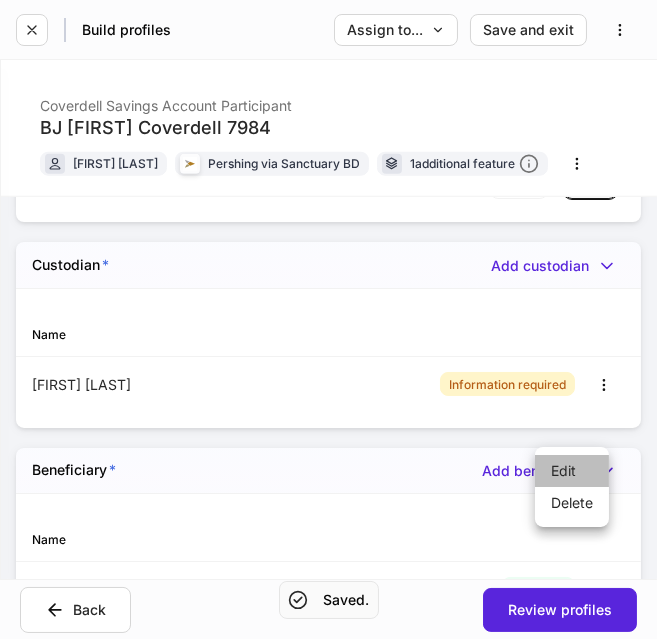 click on "Edit" at bounding box center (572, 471) 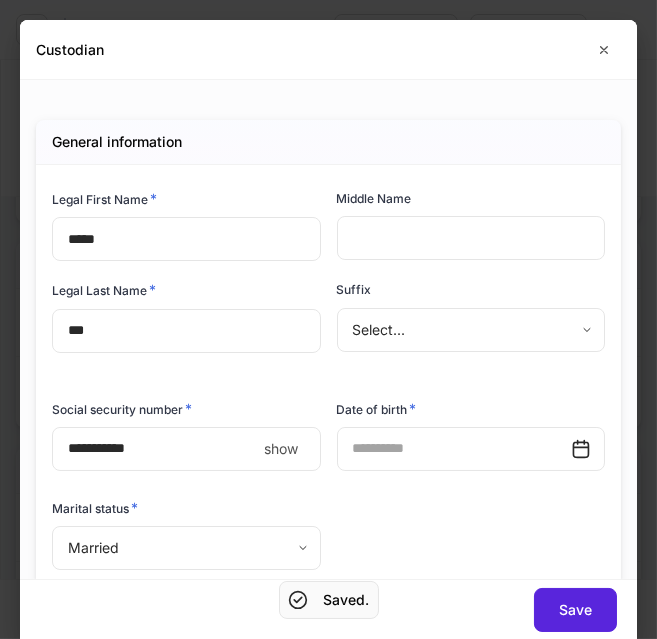 type on "*" 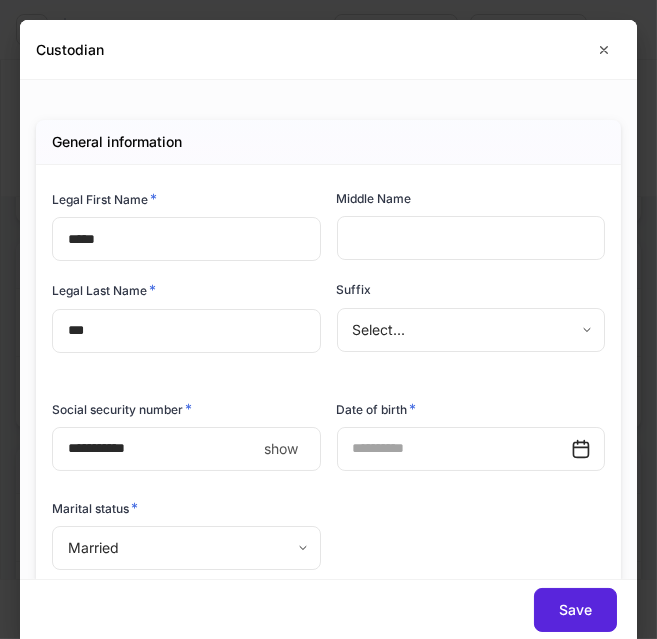 click on "show" at bounding box center [282, 449] 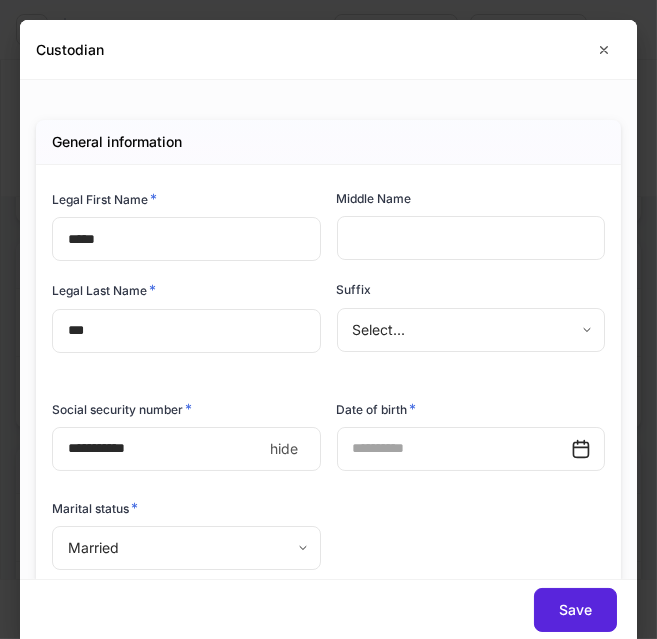 click on "****" at bounding box center (157, 449) 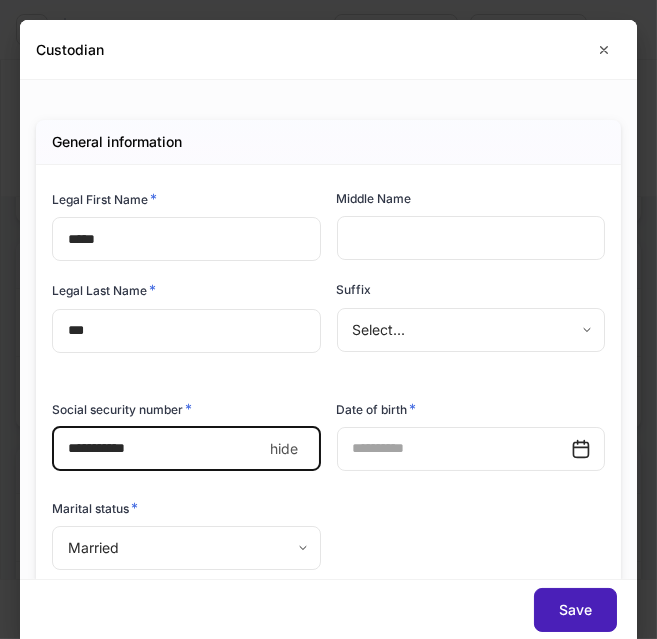 type on "**********" 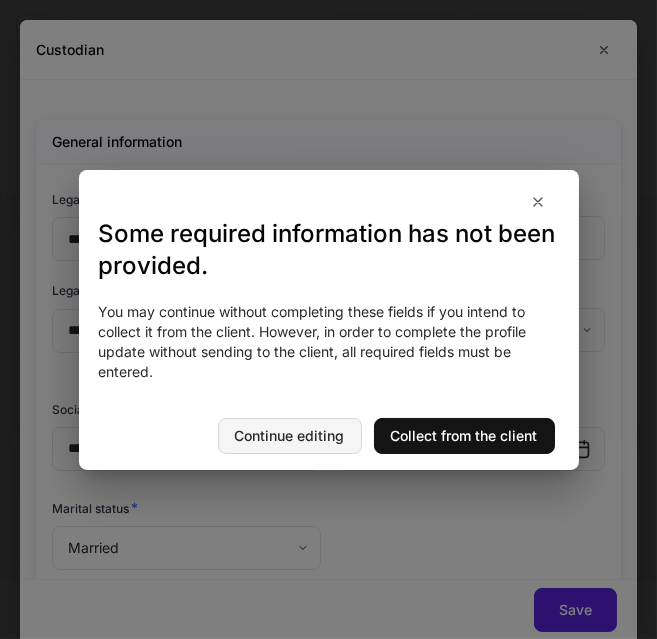 click on "Continue editing" at bounding box center (290, 436) 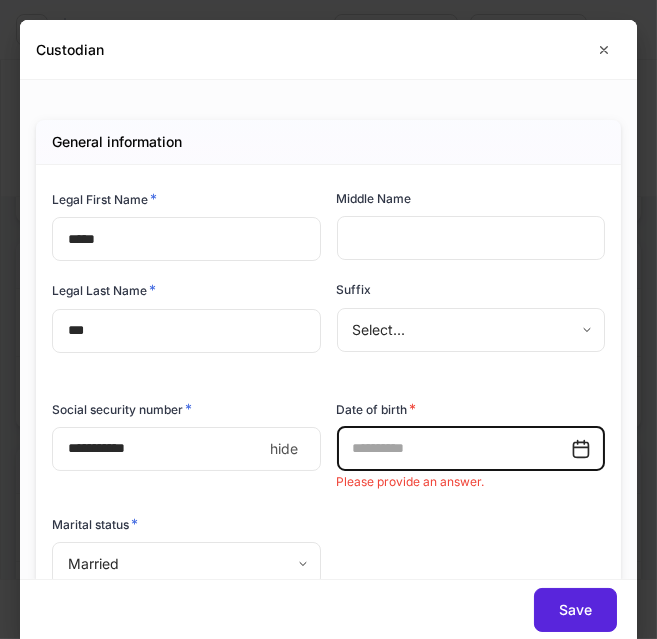 click at bounding box center (454, 449) 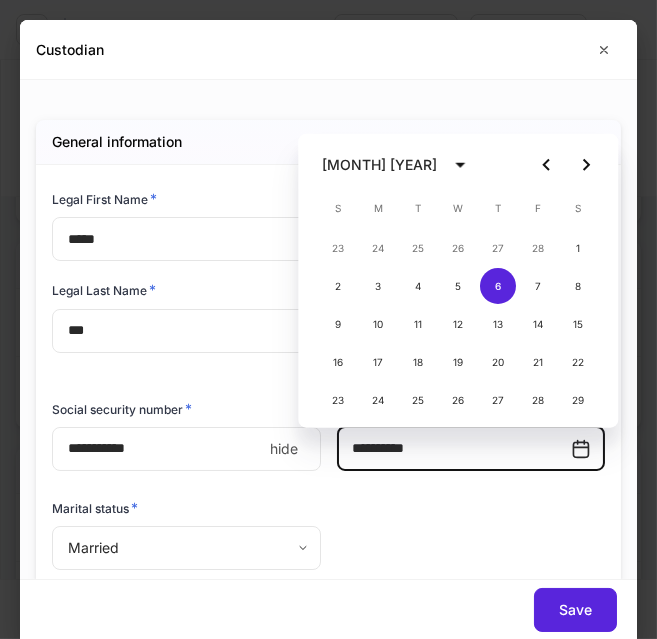 type on "**********" 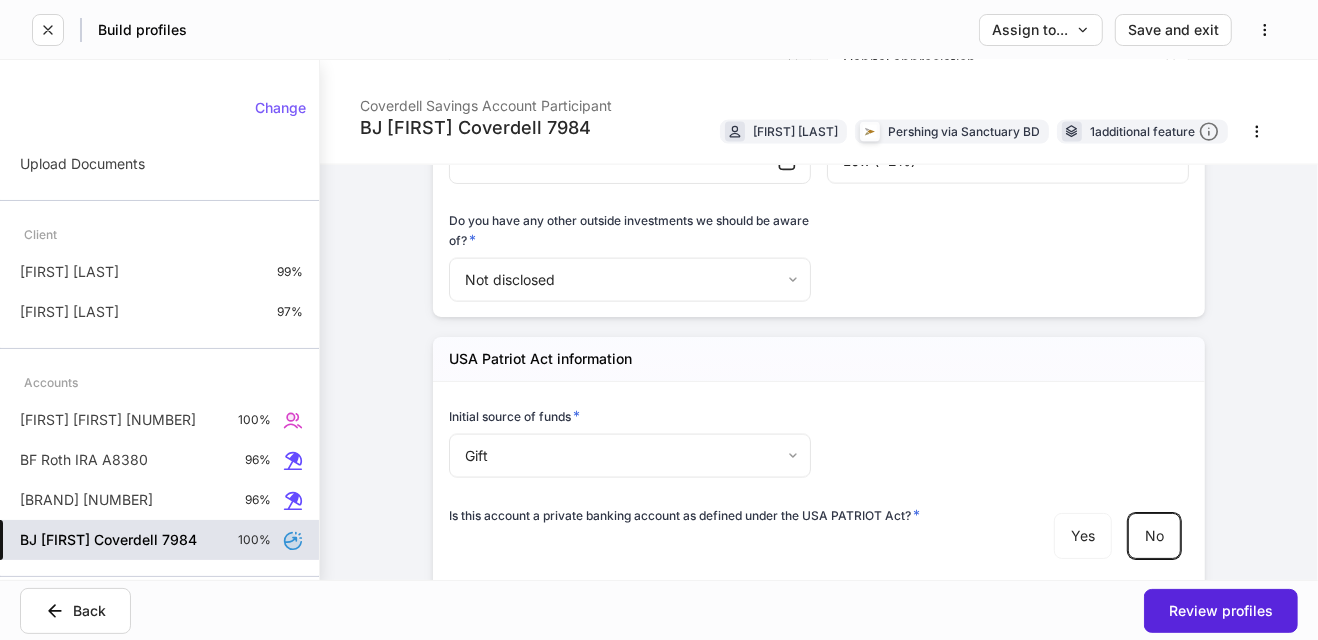 scroll, scrollTop: 2196, scrollLeft: 0, axis: vertical 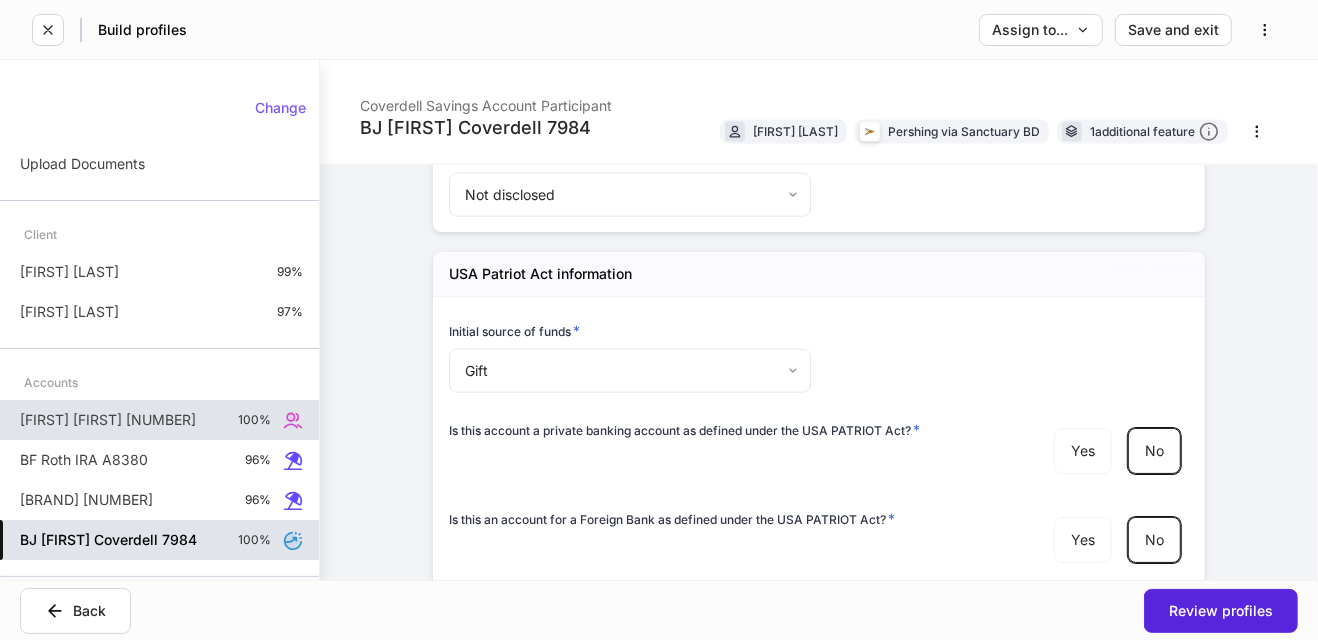 click on "BF BF Joint 8329 100%" at bounding box center [159, 420] 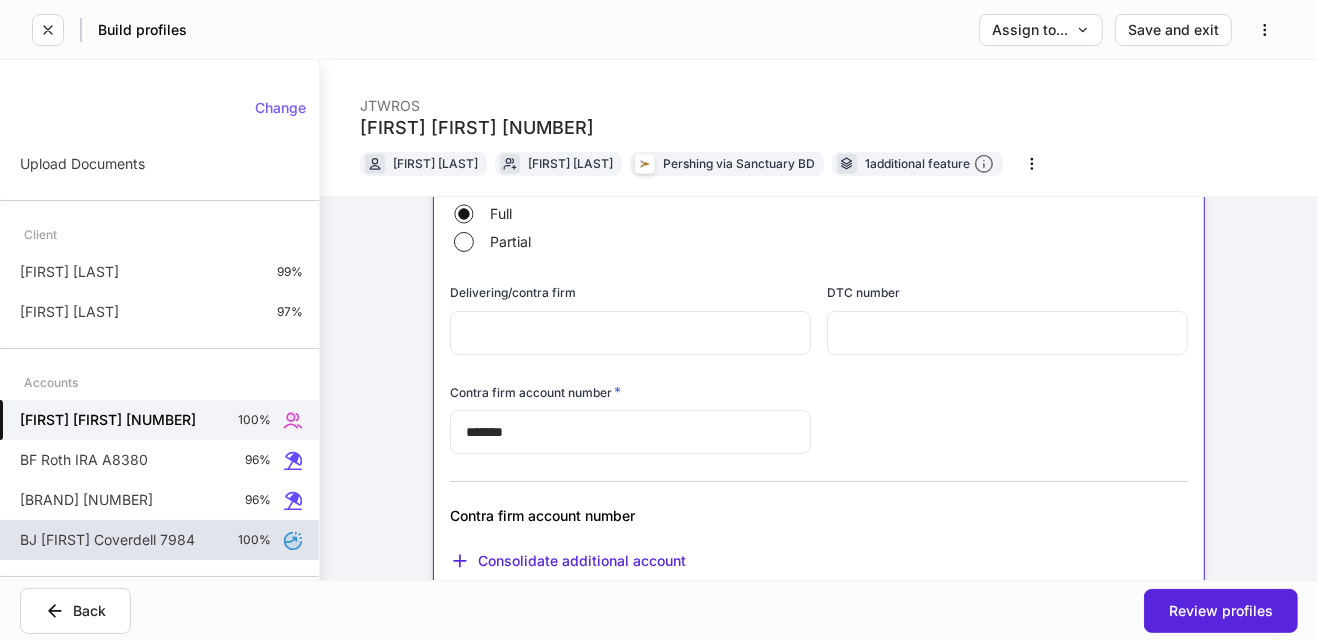 scroll, scrollTop: 890, scrollLeft: 0, axis: vertical 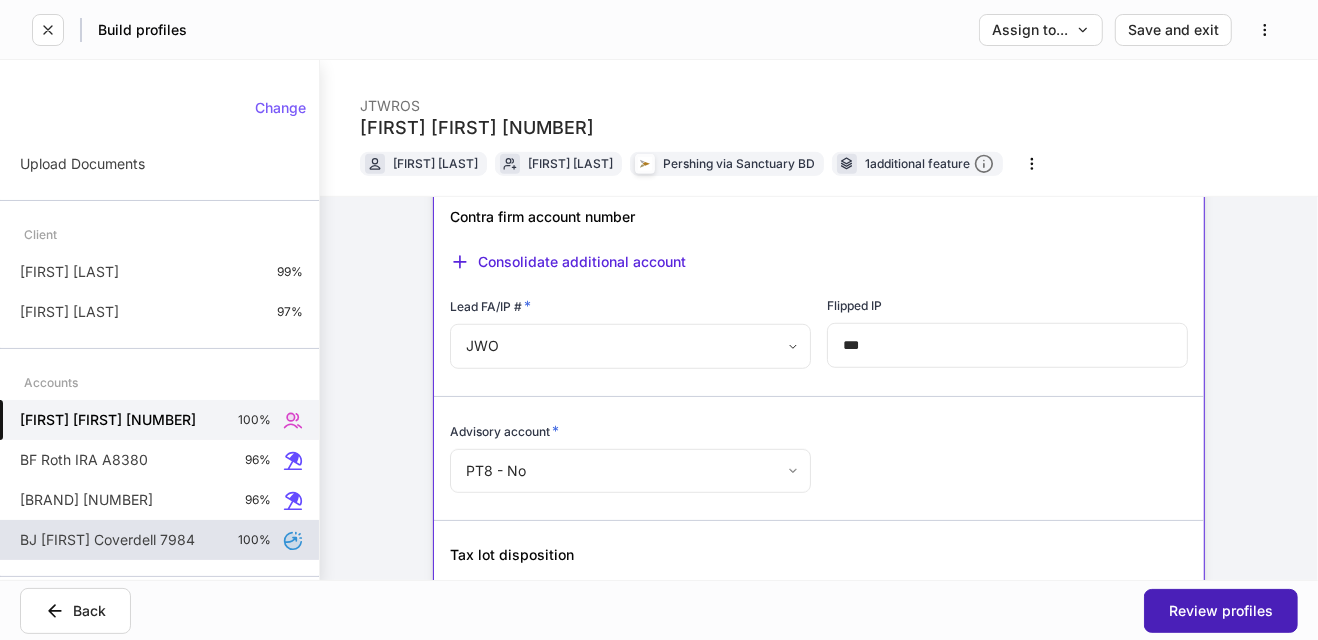 click on "Review profiles" at bounding box center (1221, 611) 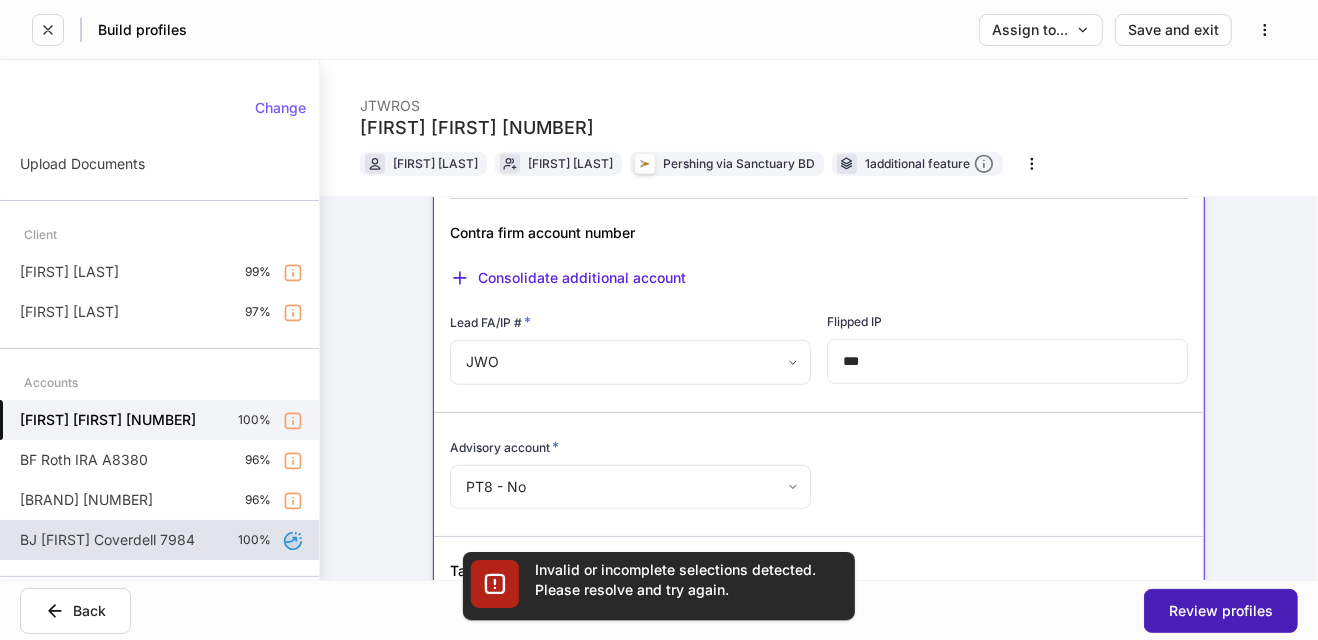 scroll, scrollTop: 0, scrollLeft: 0, axis: both 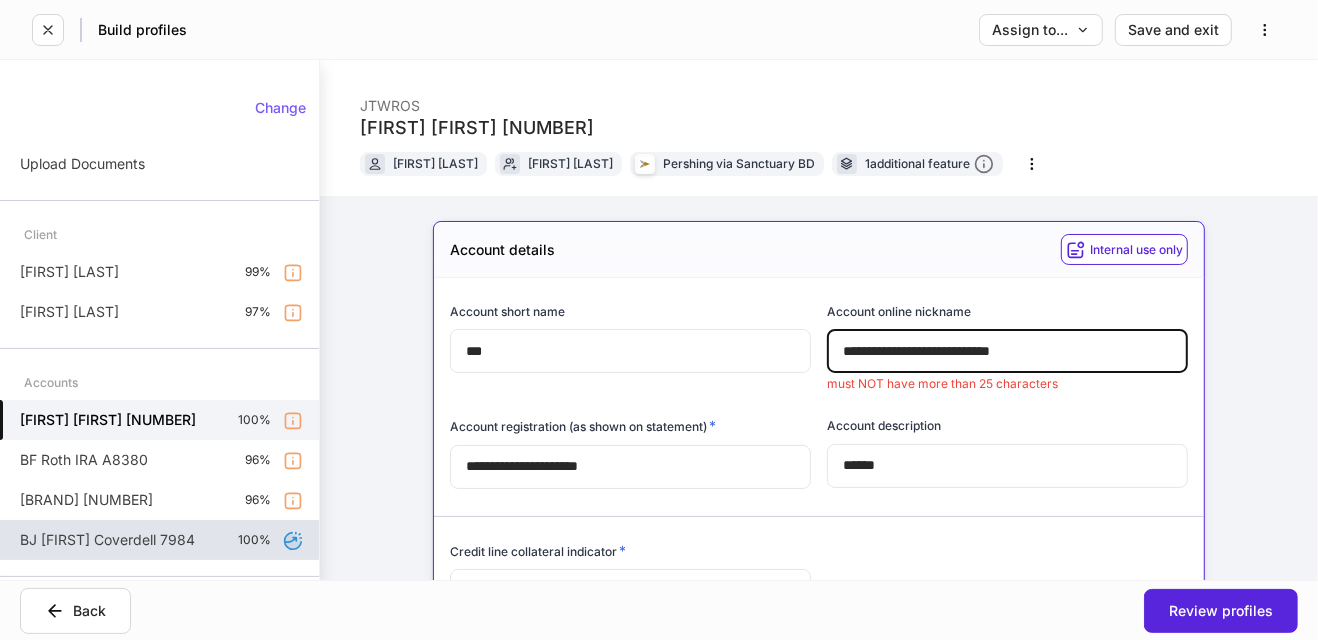 drag, startPoint x: 901, startPoint y: 312, endPoint x: 867, endPoint y: 319, distance: 34.713108 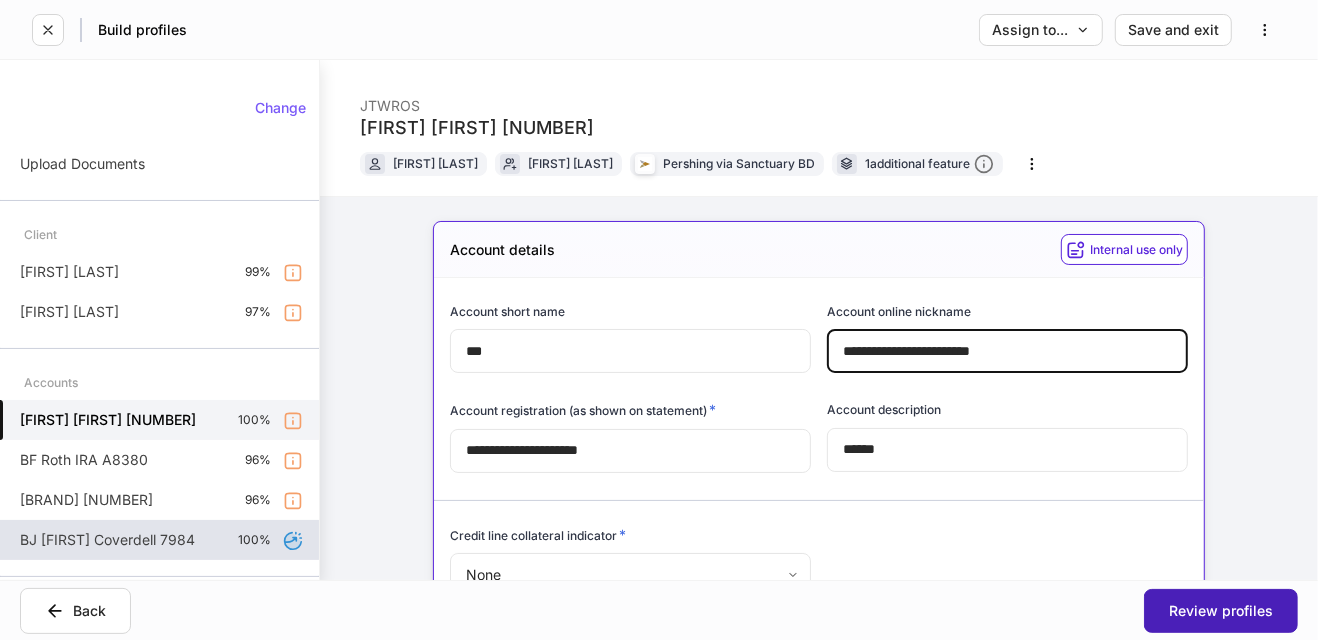 type on "**********" 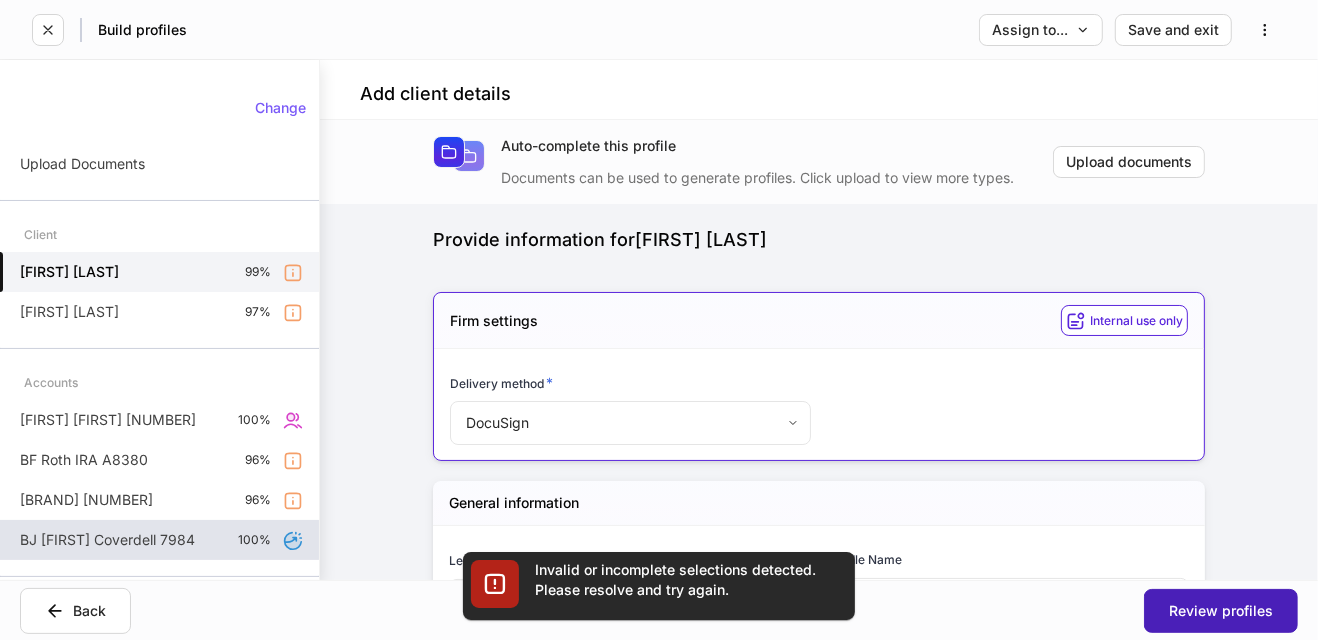 type on "**********" 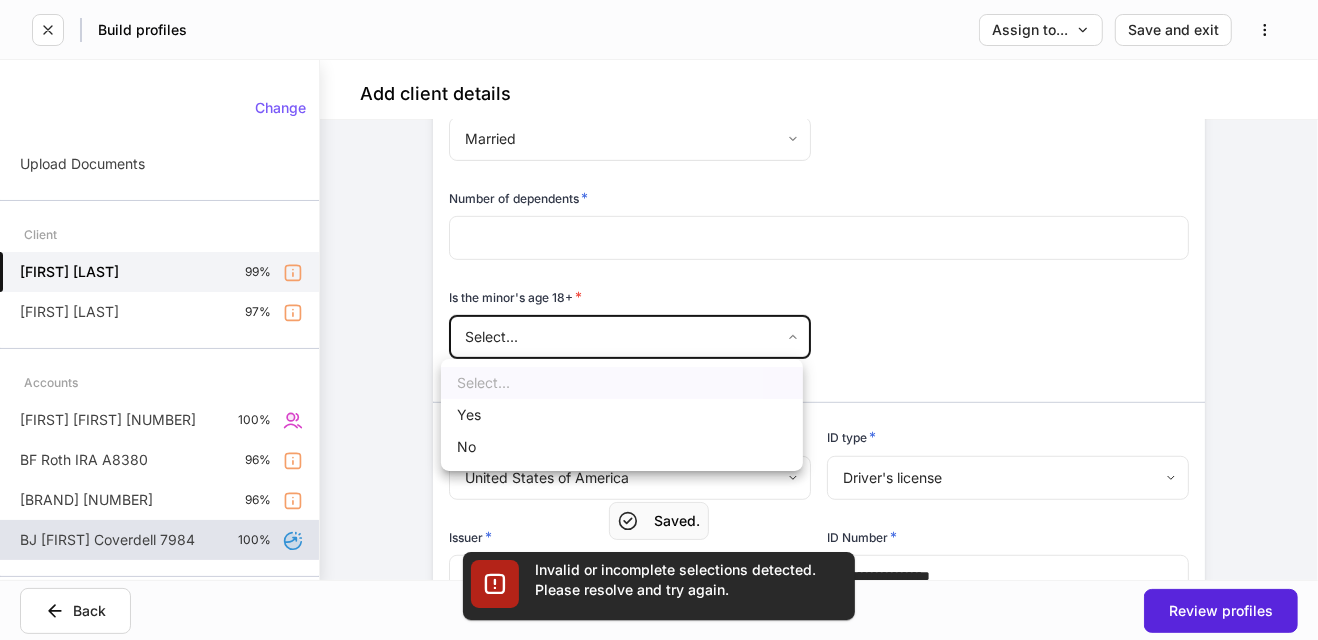click on "**********" at bounding box center [659, 320] 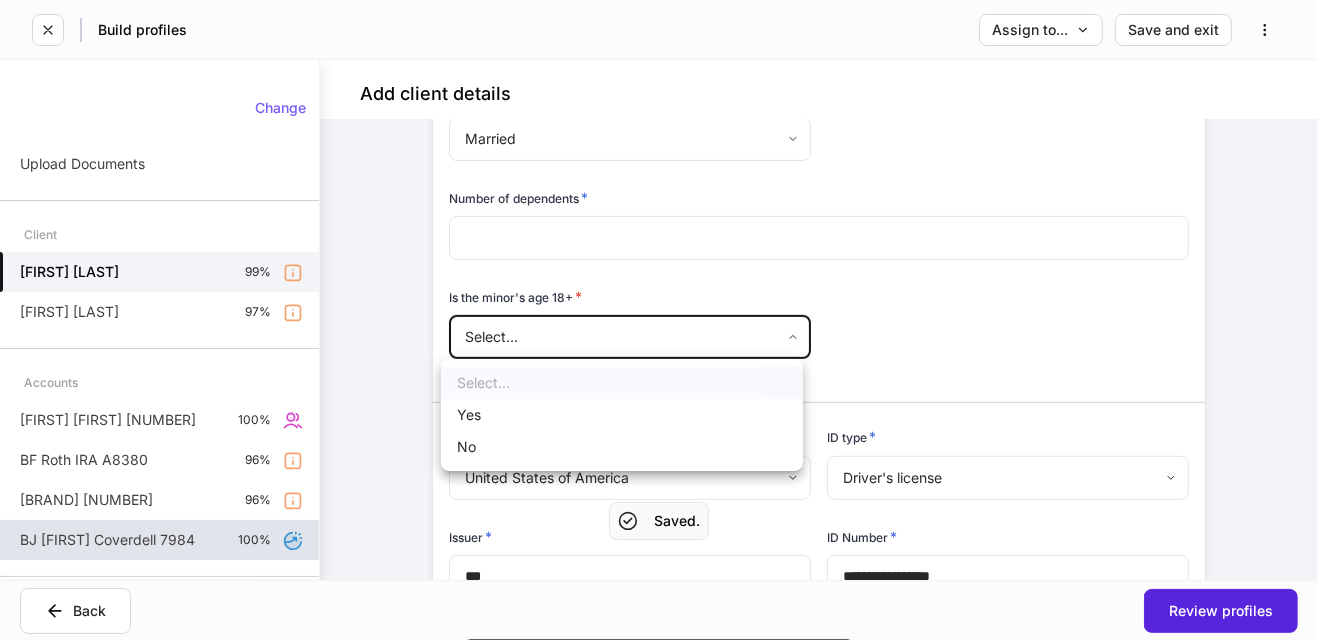 click on "No" at bounding box center [622, 447] 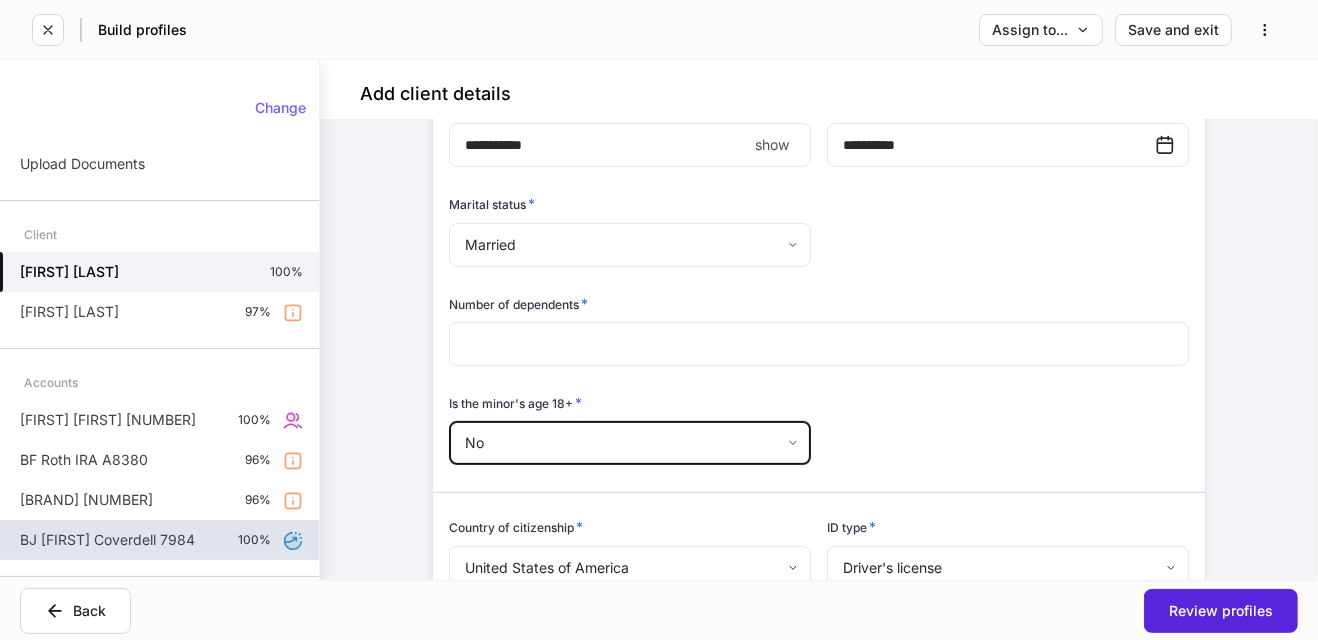 scroll, scrollTop: 664, scrollLeft: 0, axis: vertical 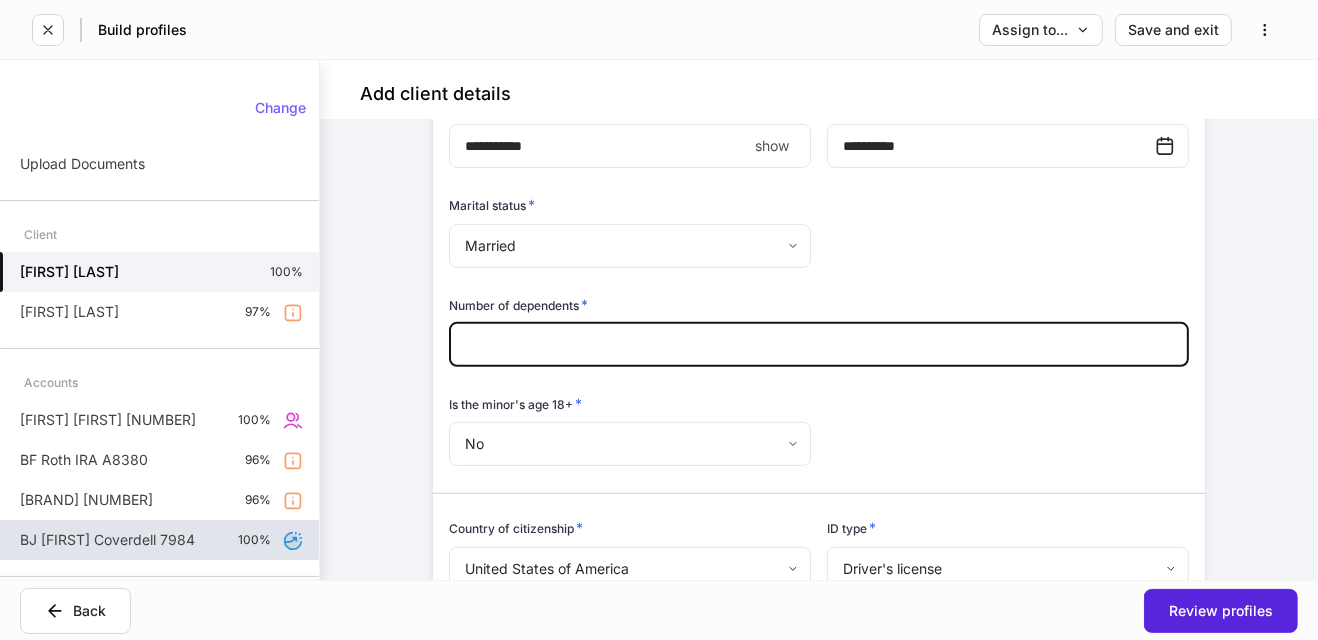 click on "*" at bounding box center (819, 345) 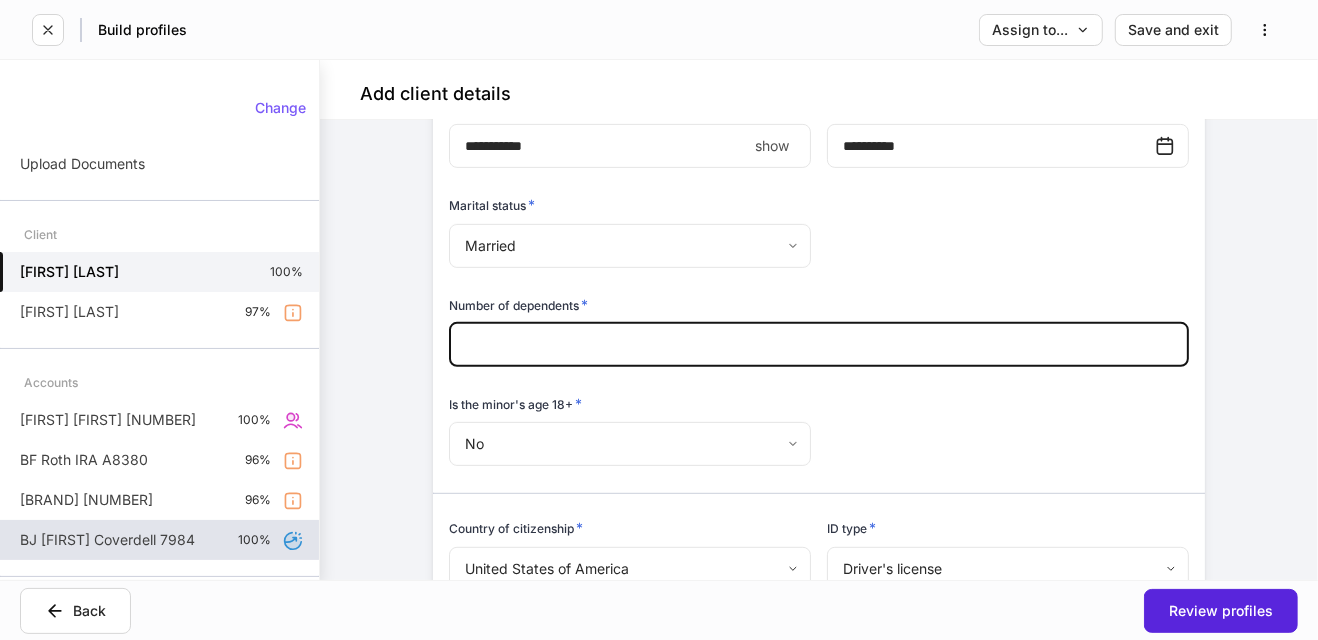 click on "Is the minor's age 18+ *" at bounding box center (630, 408) 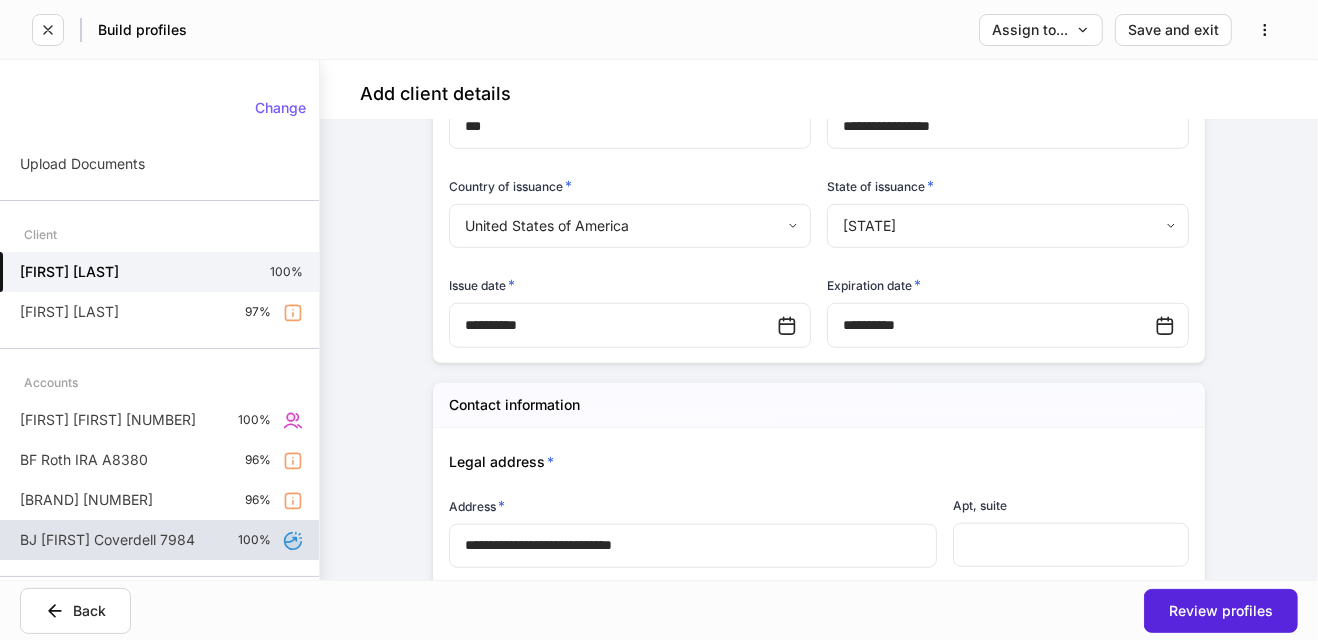 scroll, scrollTop: 1204, scrollLeft: 0, axis: vertical 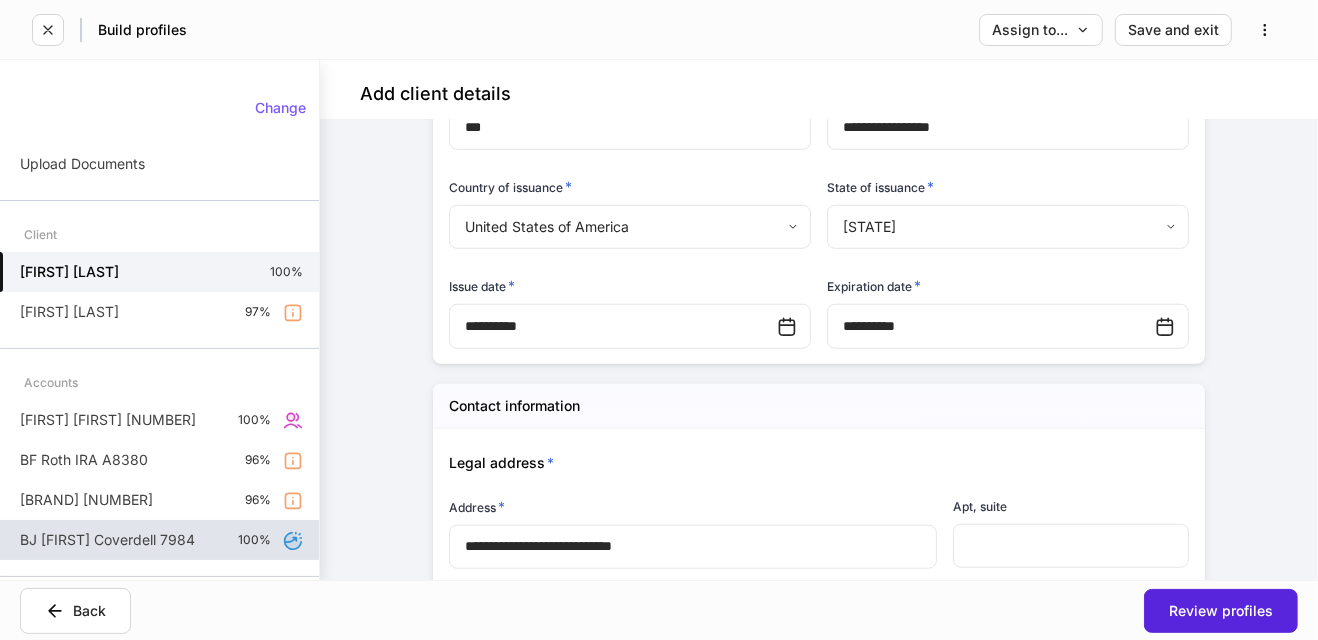 drag, startPoint x: 694, startPoint y: 358, endPoint x: 373, endPoint y: 302, distance: 325.8481 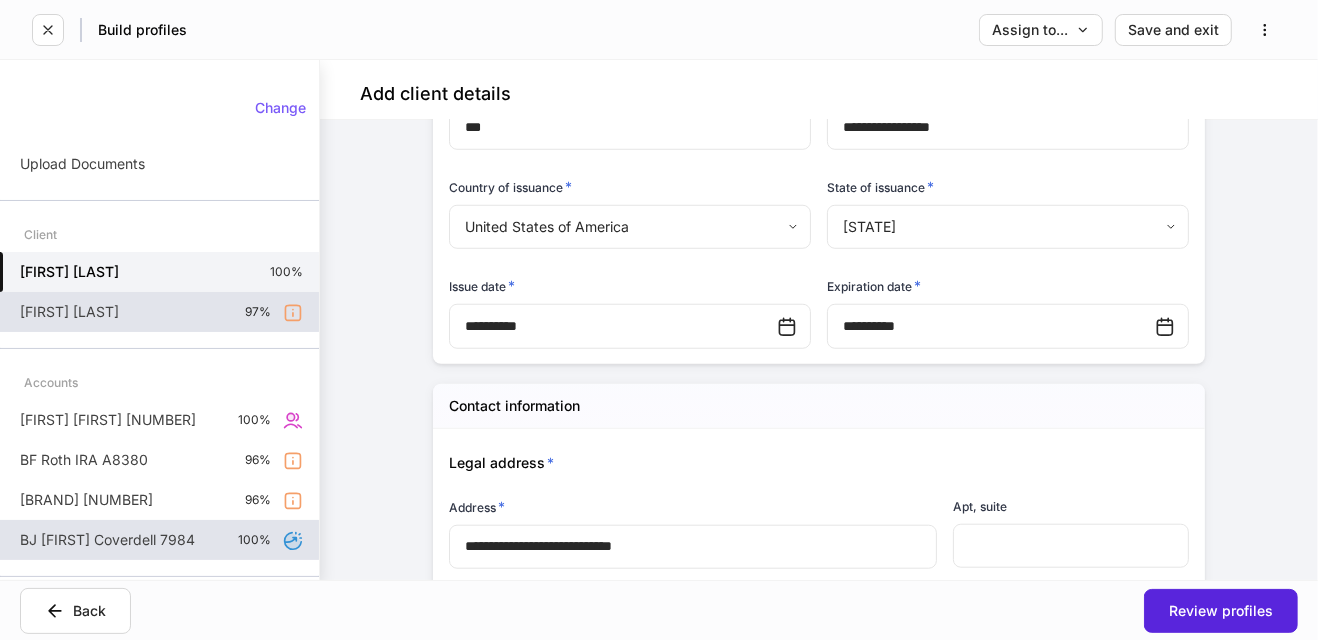 click on "[FIRST] [LAST] [PERCENT]%" at bounding box center [159, 312] 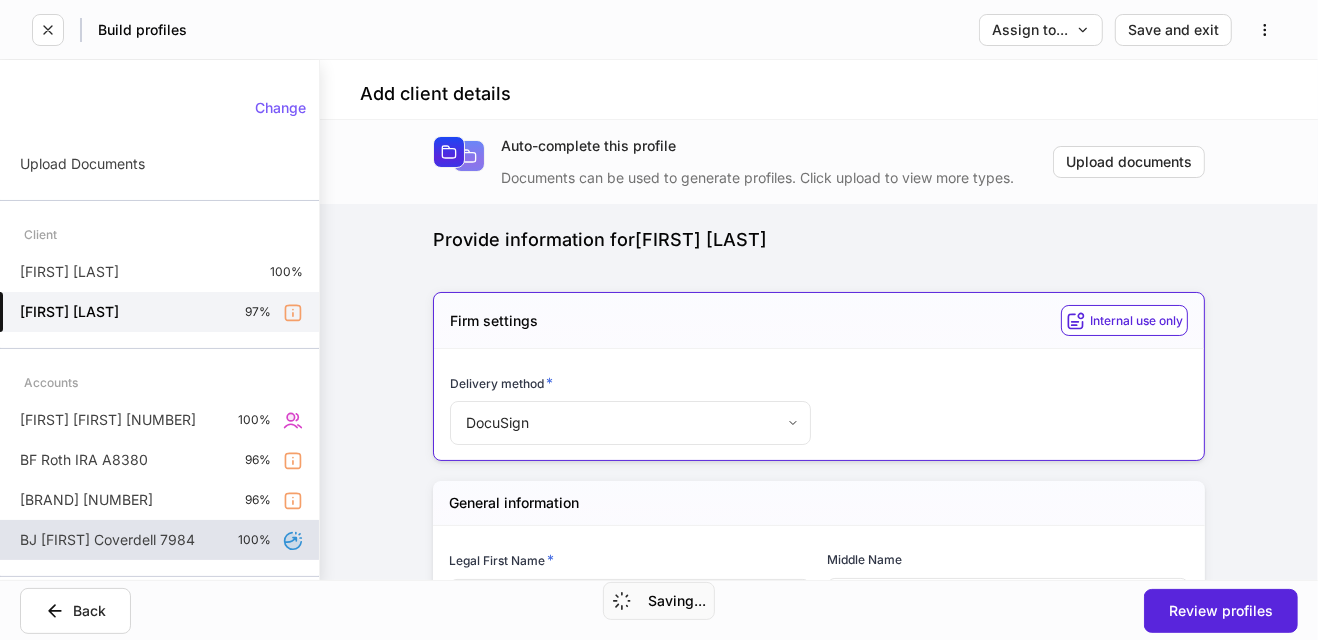scroll, scrollTop: 459, scrollLeft: 0, axis: vertical 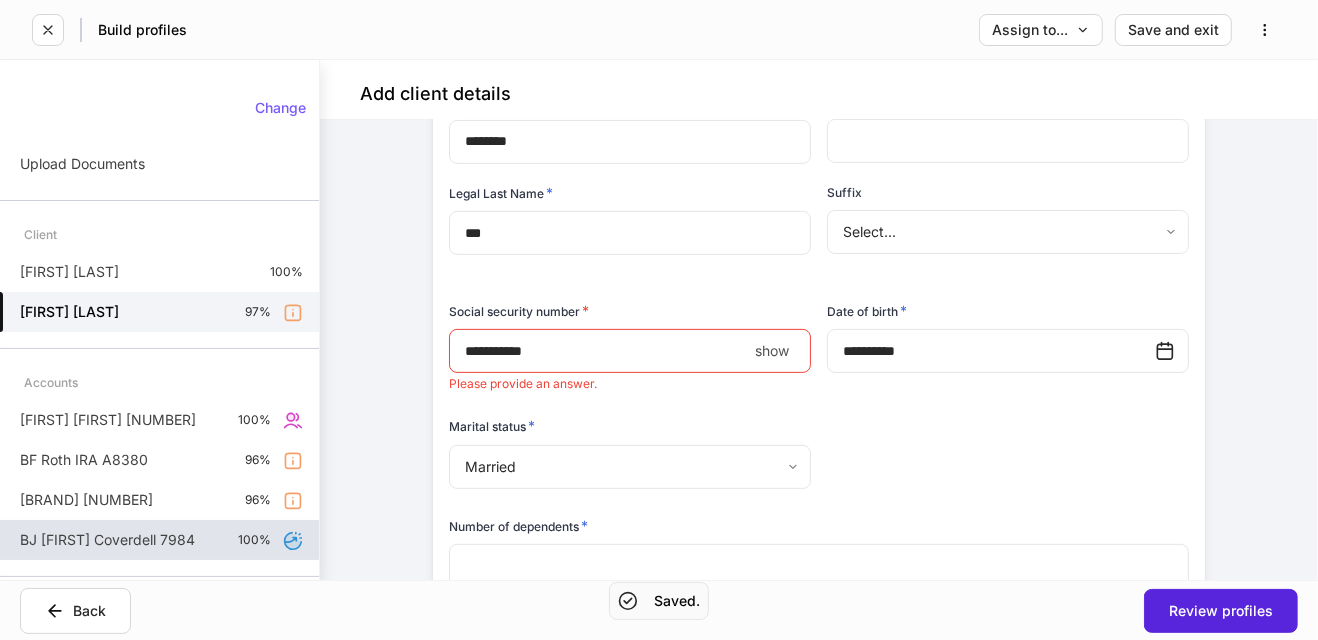 click on "**********" at bounding box center (819, 3380) 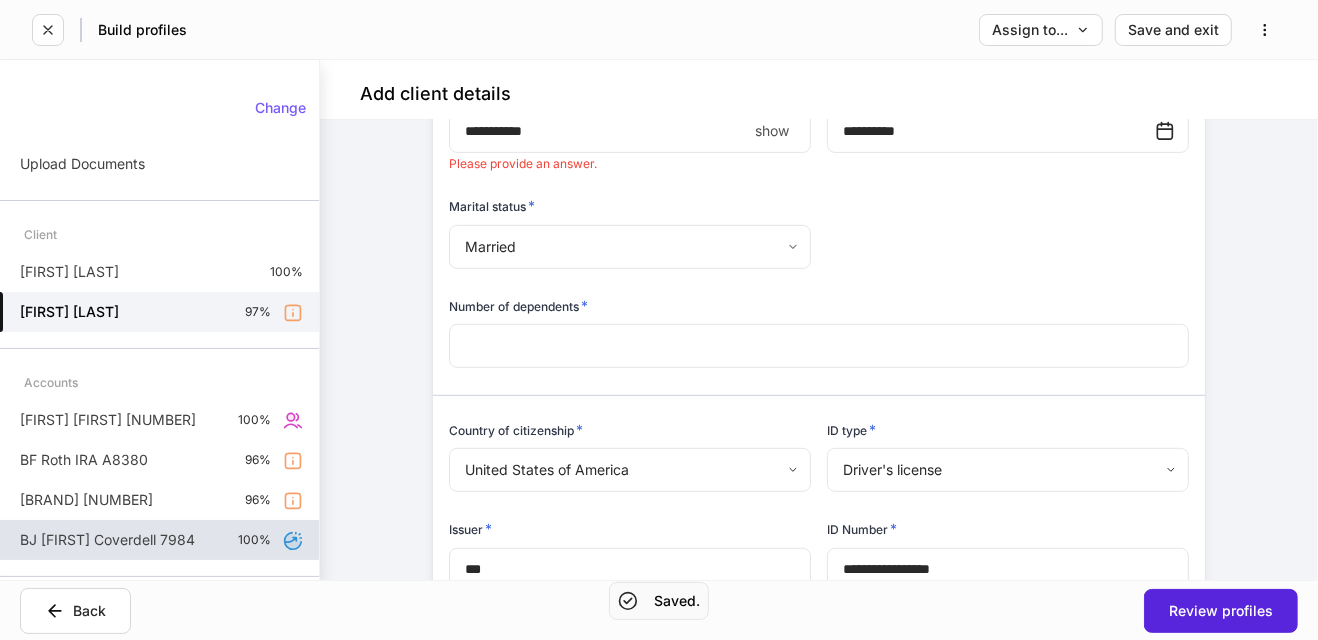 scroll, scrollTop: 1160, scrollLeft: 0, axis: vertical 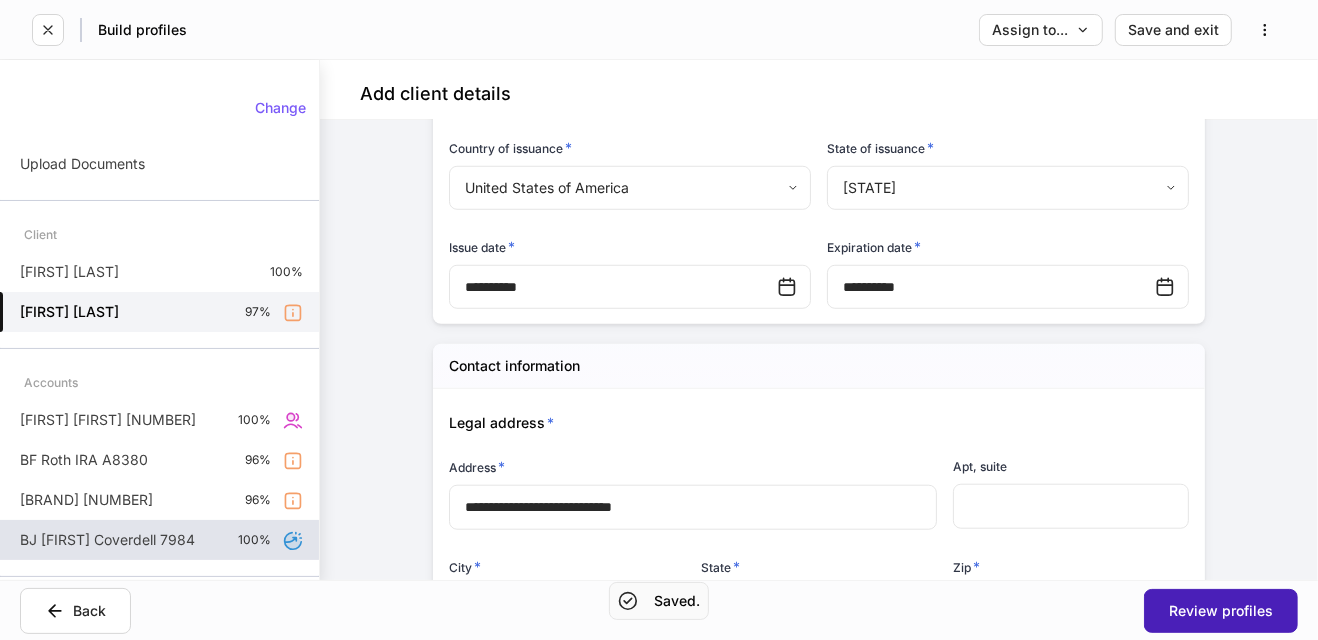 click on "Review profiles" at bounding box center [1221, 611] 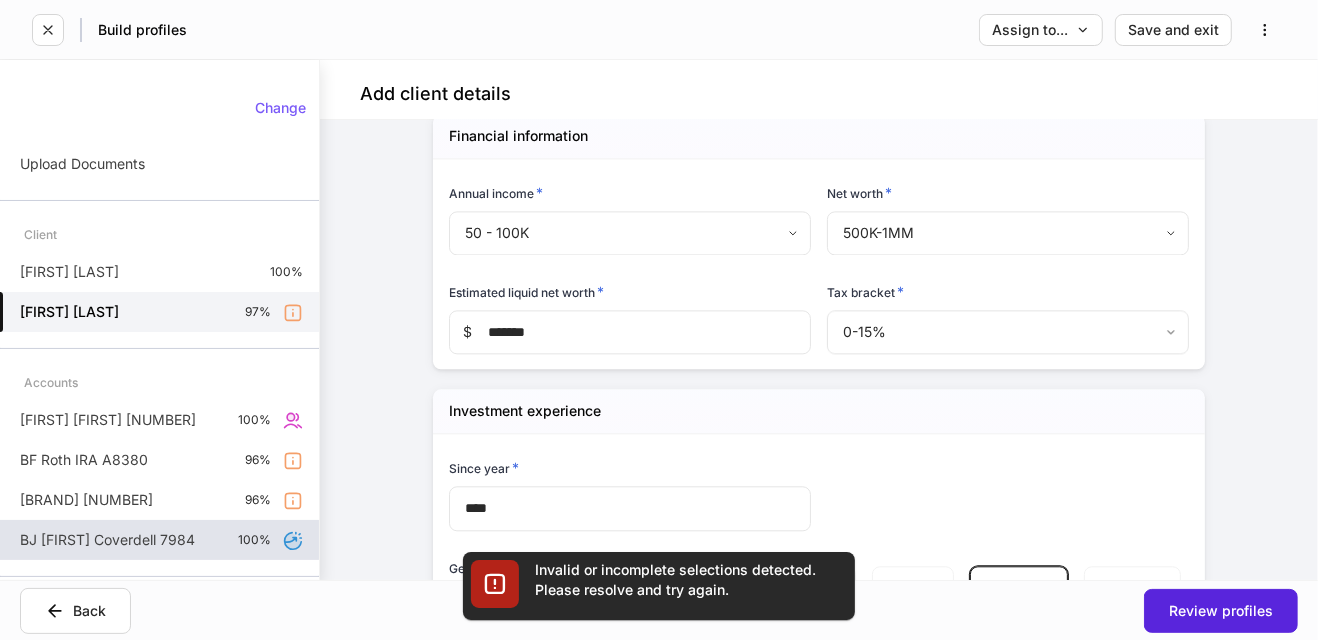scroll, scrollTop: 3270, scrollLeft: 0, axis: vertical 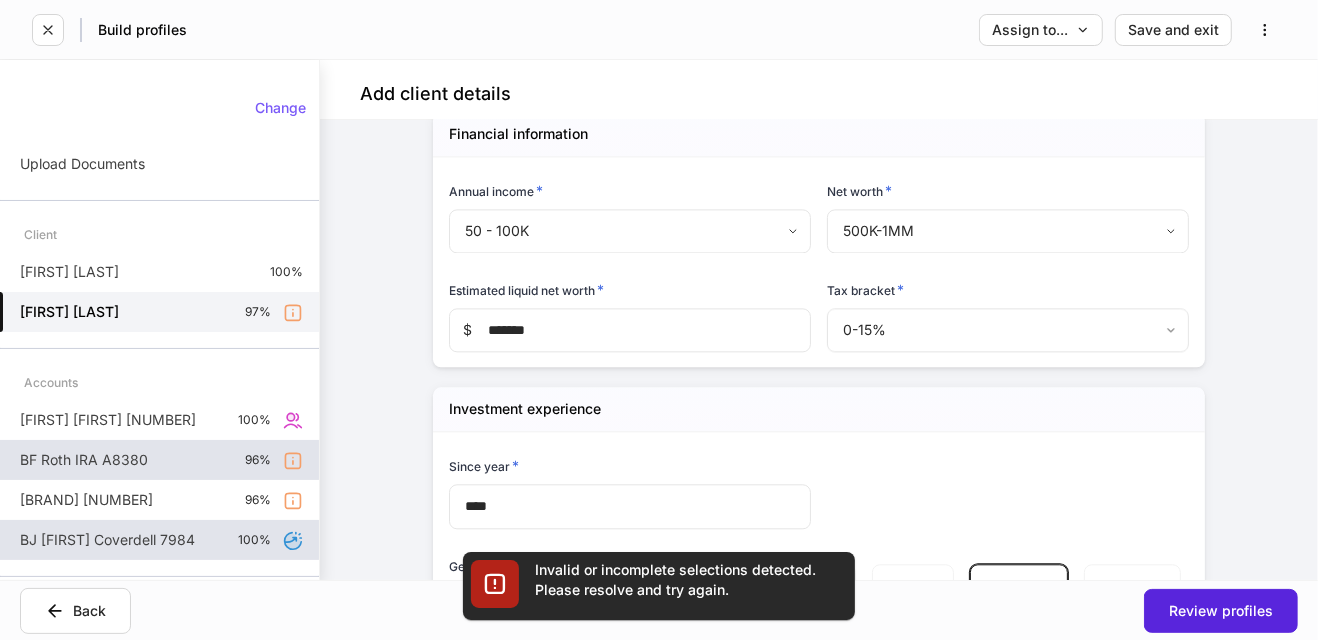 click on "BF Roth IRA A8380 96%" at bounding box center [159, 460] 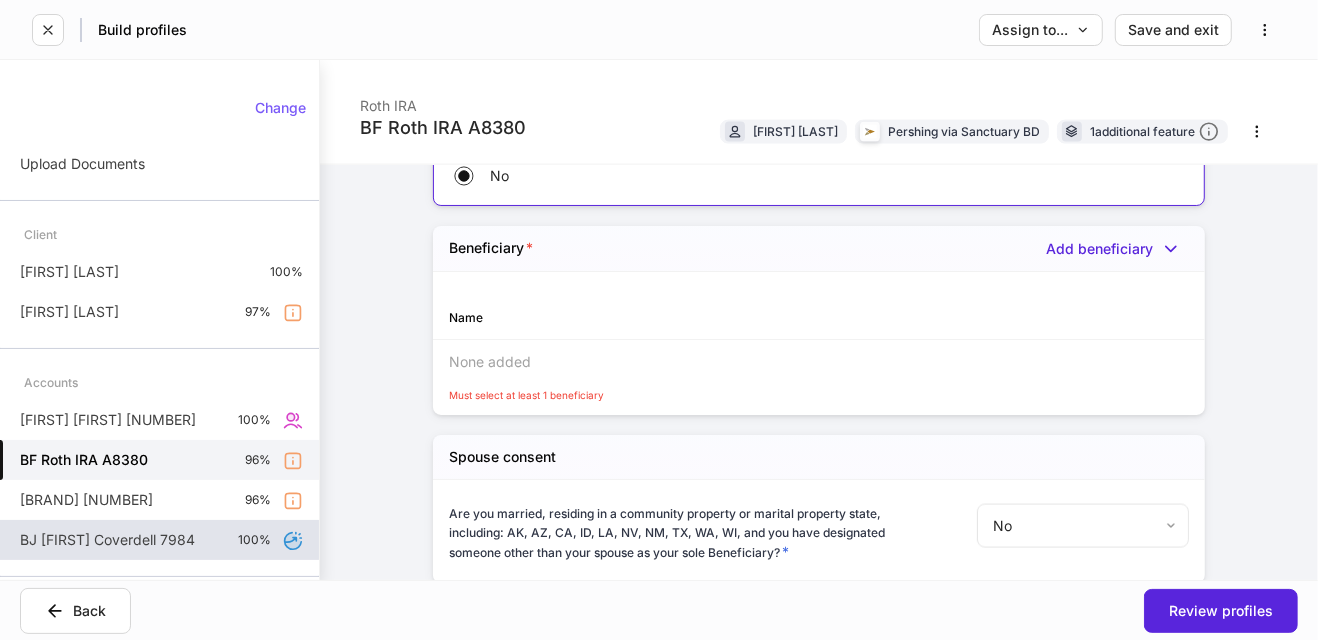 scroll, scrollTop: 2122, scrollLeft: 0, axis: vertical 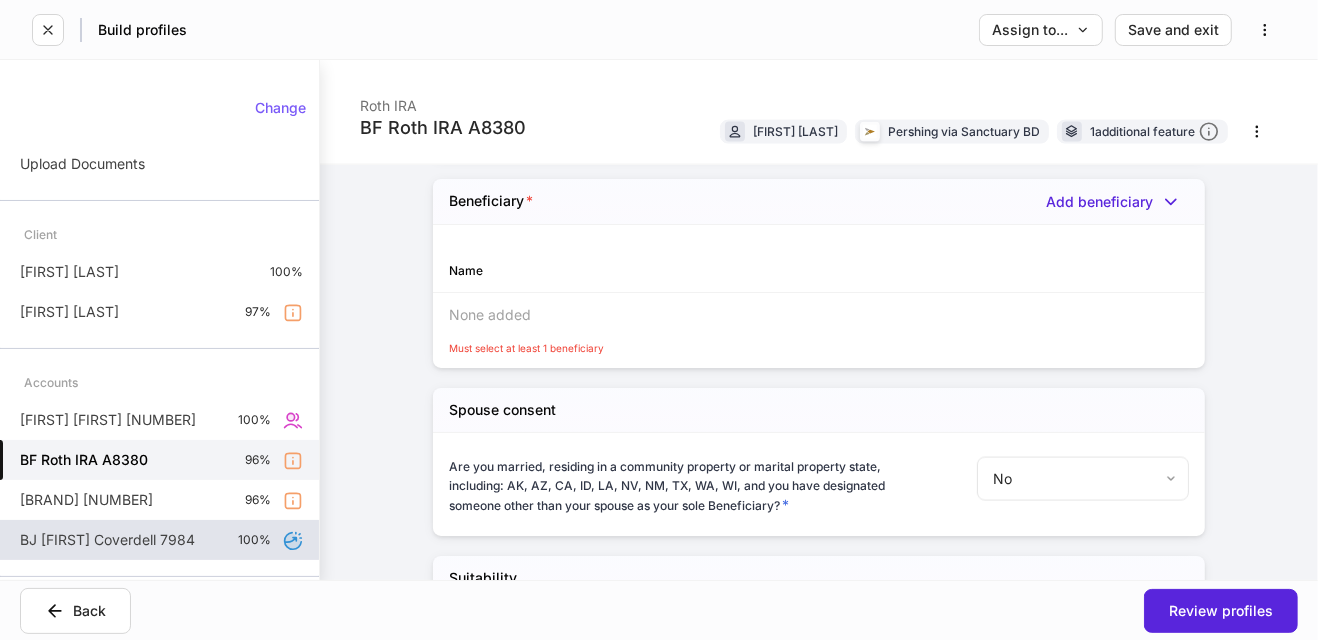 click on "**********" at bounding box center (819, -184) 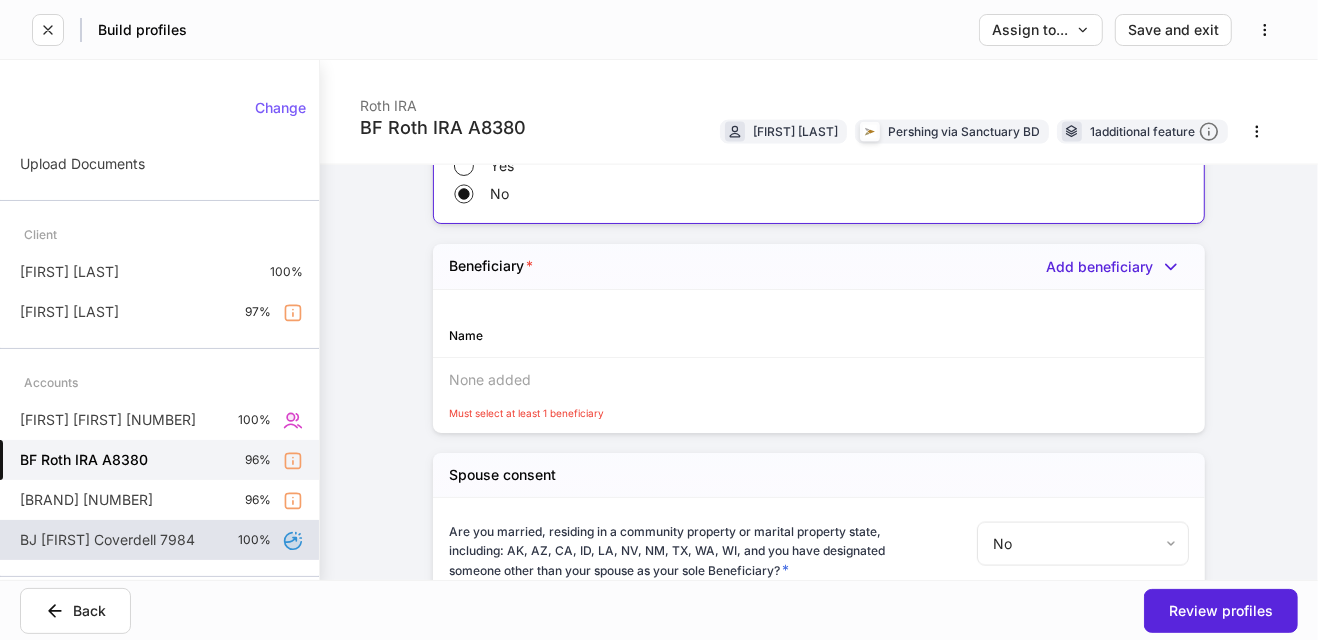 scroll, scrollTop: 2058, scrollLeft: 0, axis: vertical 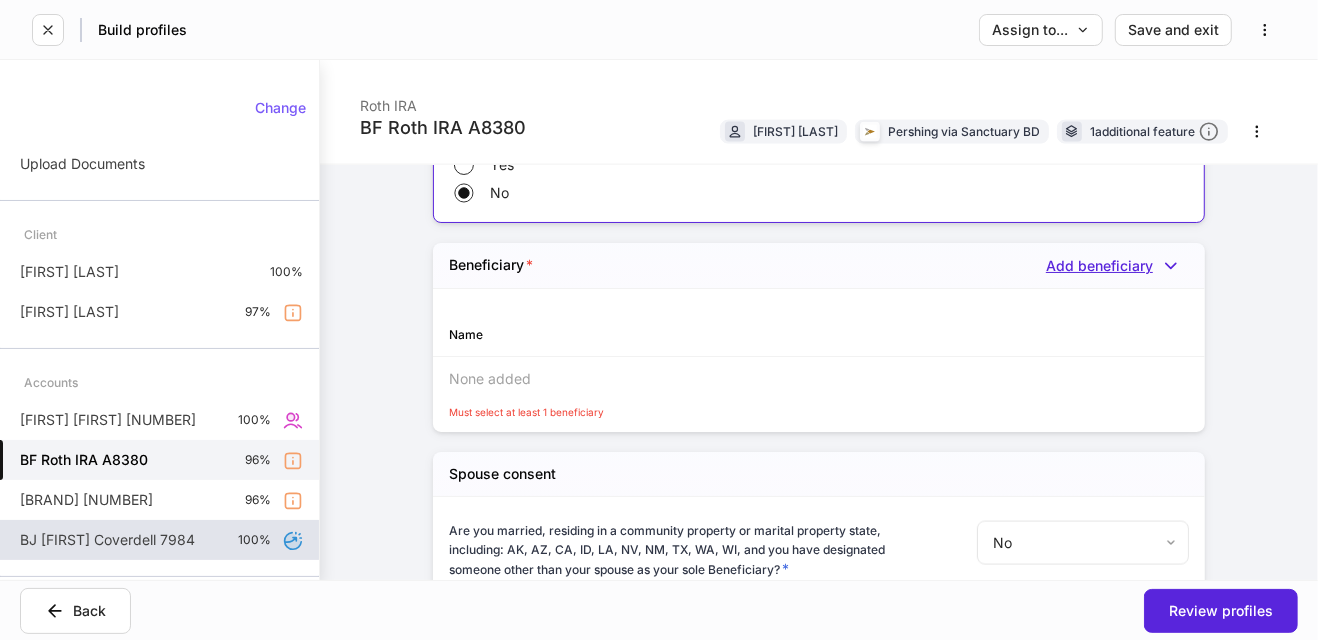 click on "Add beneficiary" at bounding box center (1117, 266) 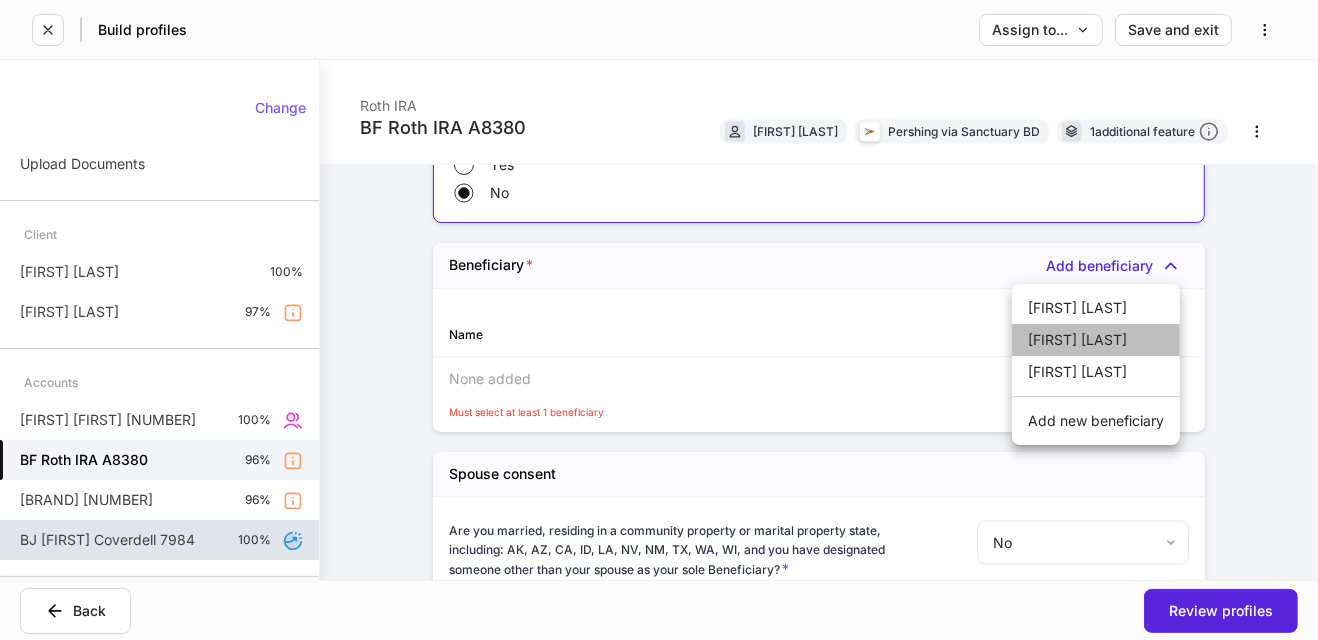 click on "[FIRST] [LAST]" at bounding box center [1096, 340] 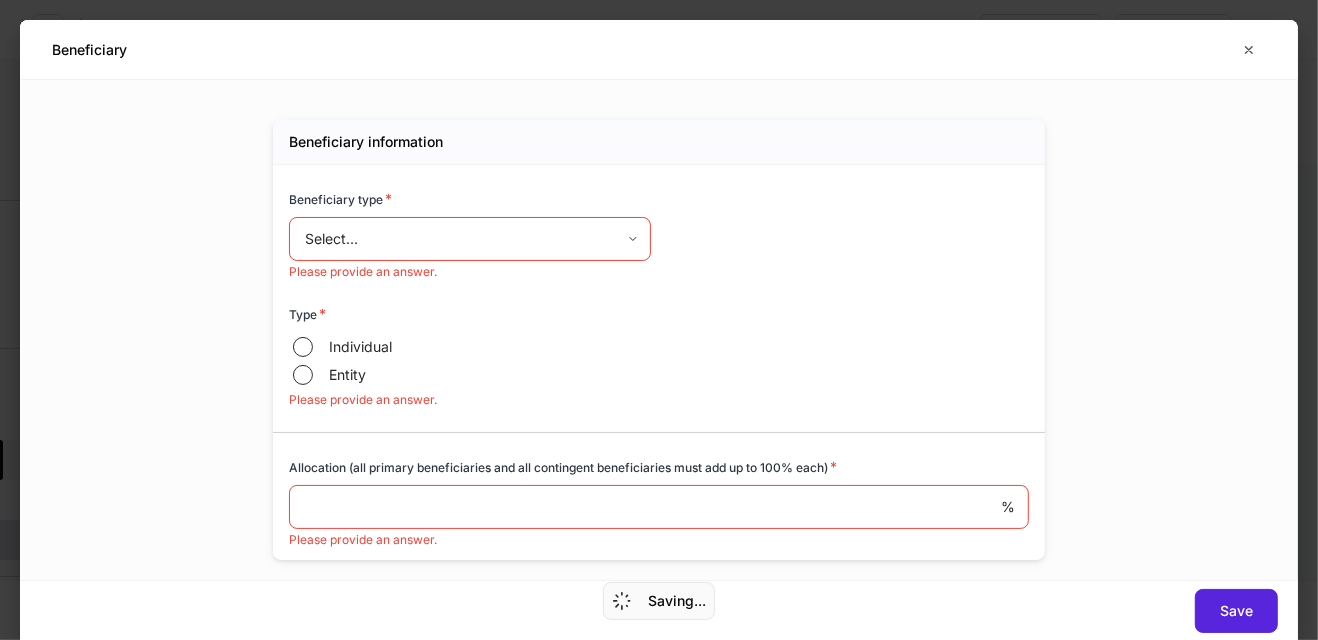 click on "**********" at bounding box center (659, 320) 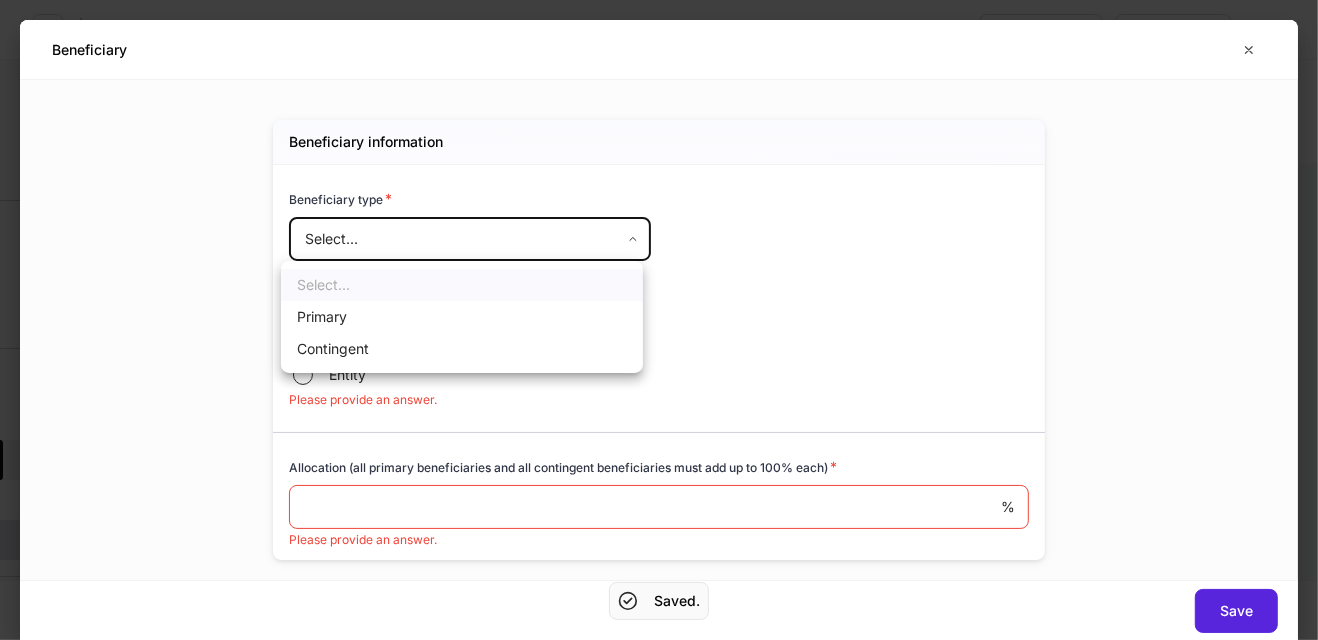 click on "Primary" at bounding box center (462, 317) 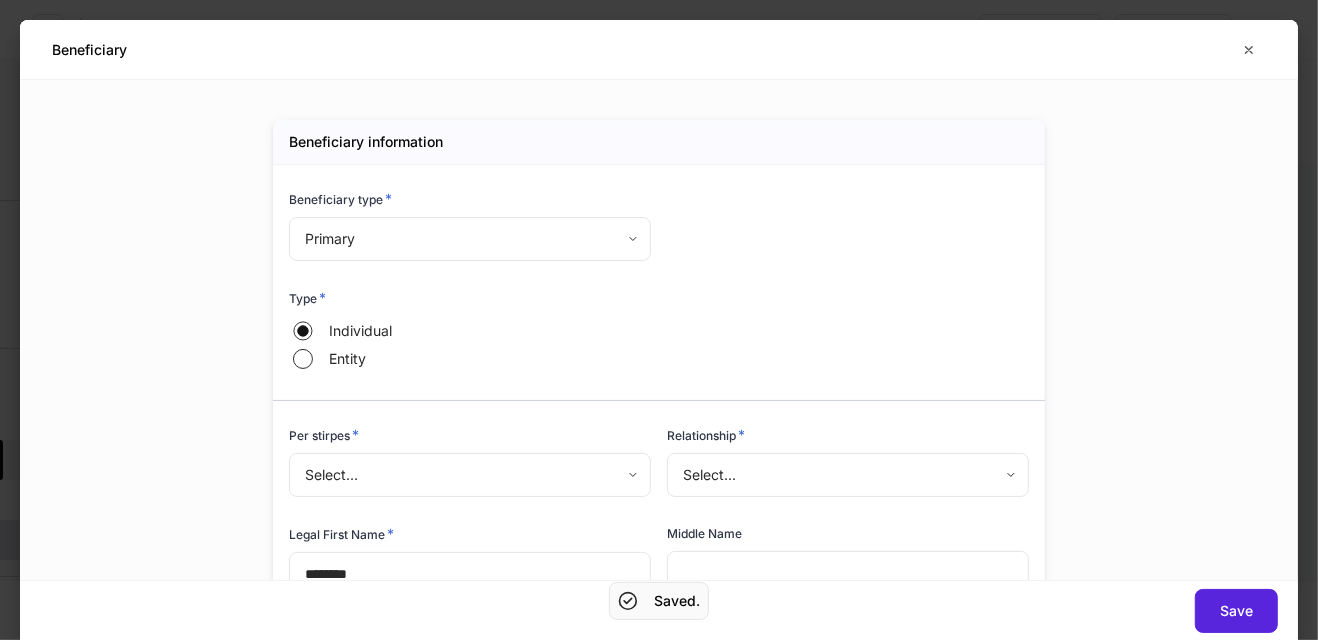 click on "**********" at bounding box center [659, 320] 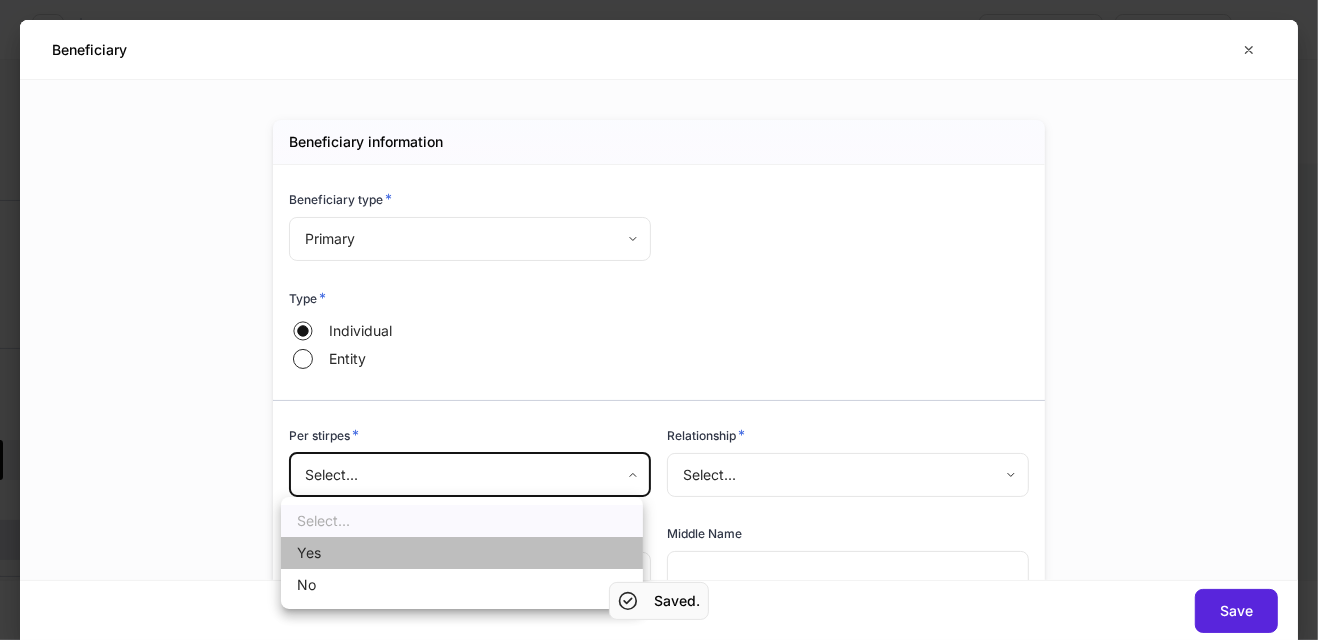 click on "Yes" at bounding box center [462, 553] 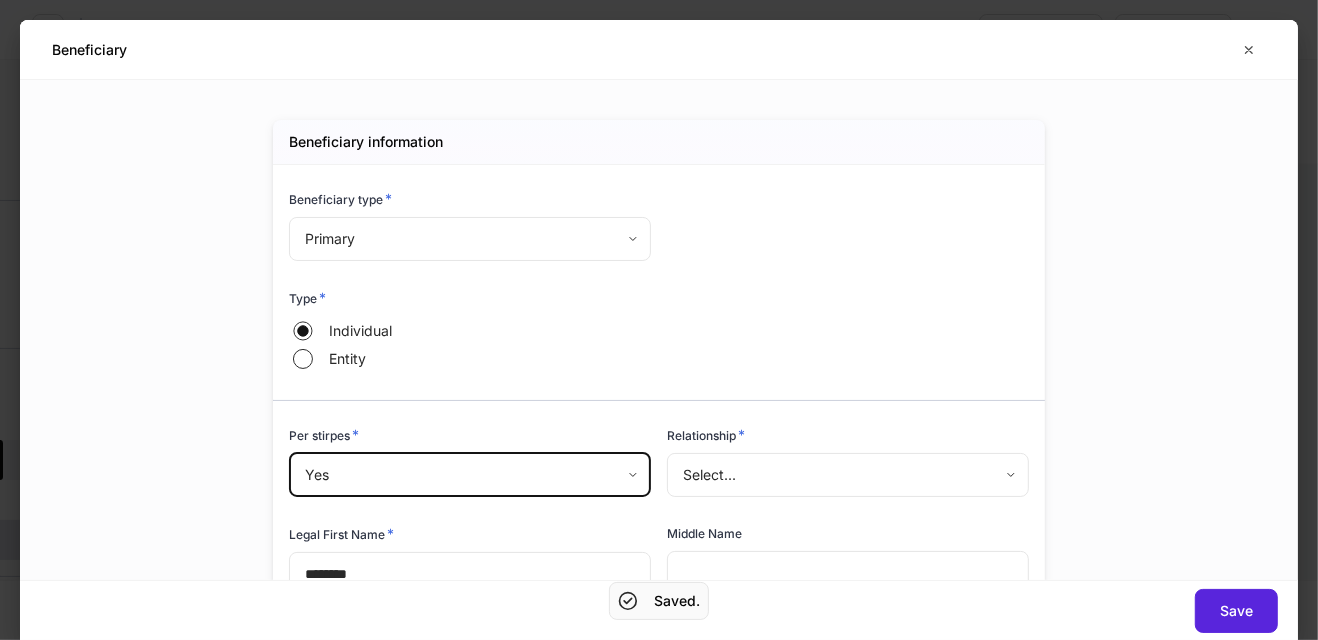 click on "**********" at bounding box center [659, 320] 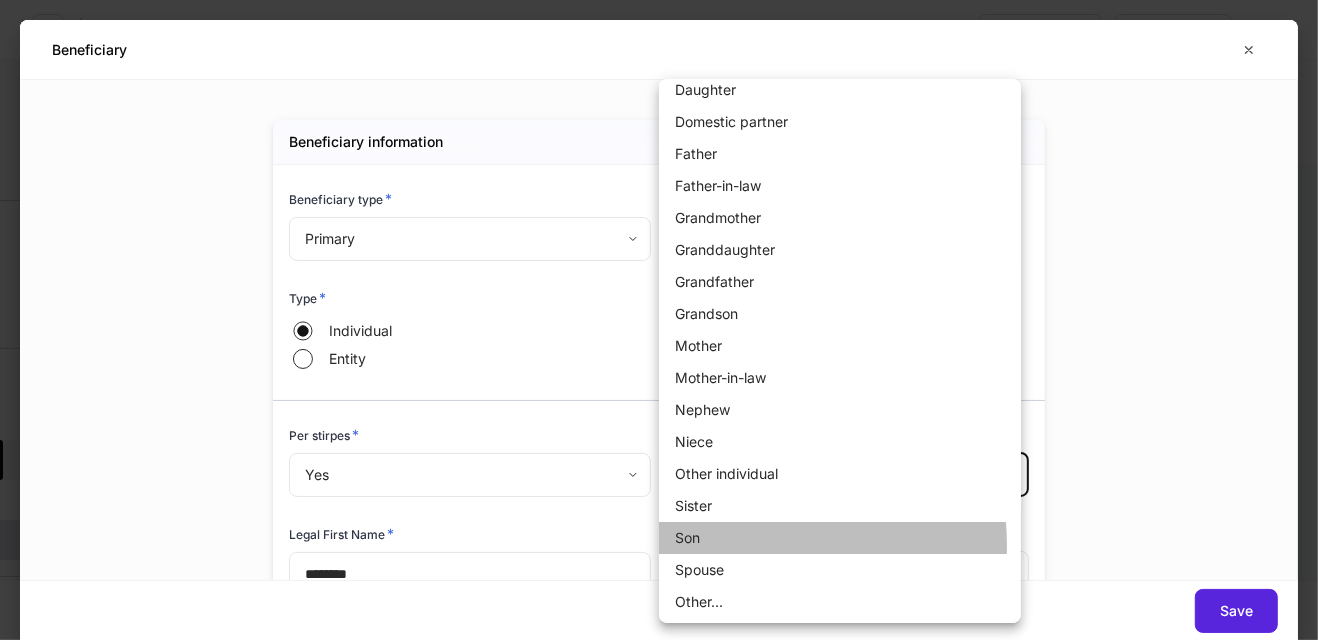 click on "Son" at bounding box center (840, 538) 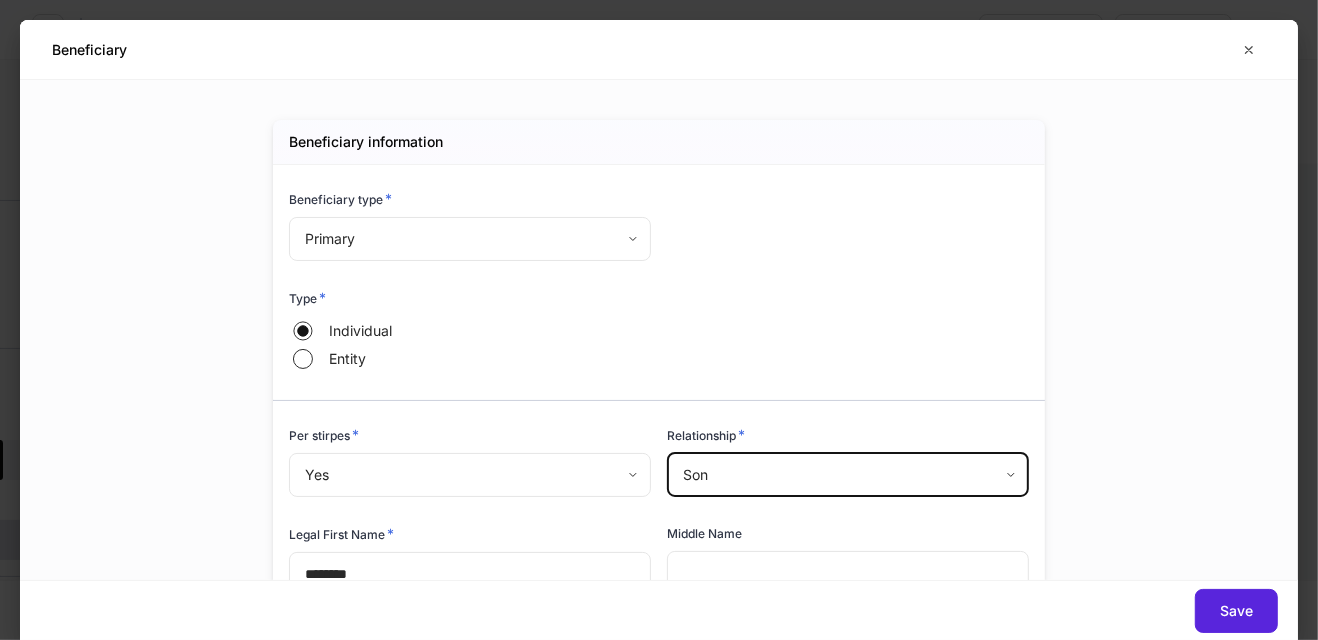 scroll, scrollTop: 45, scrollLeft: 0, axis: vertical 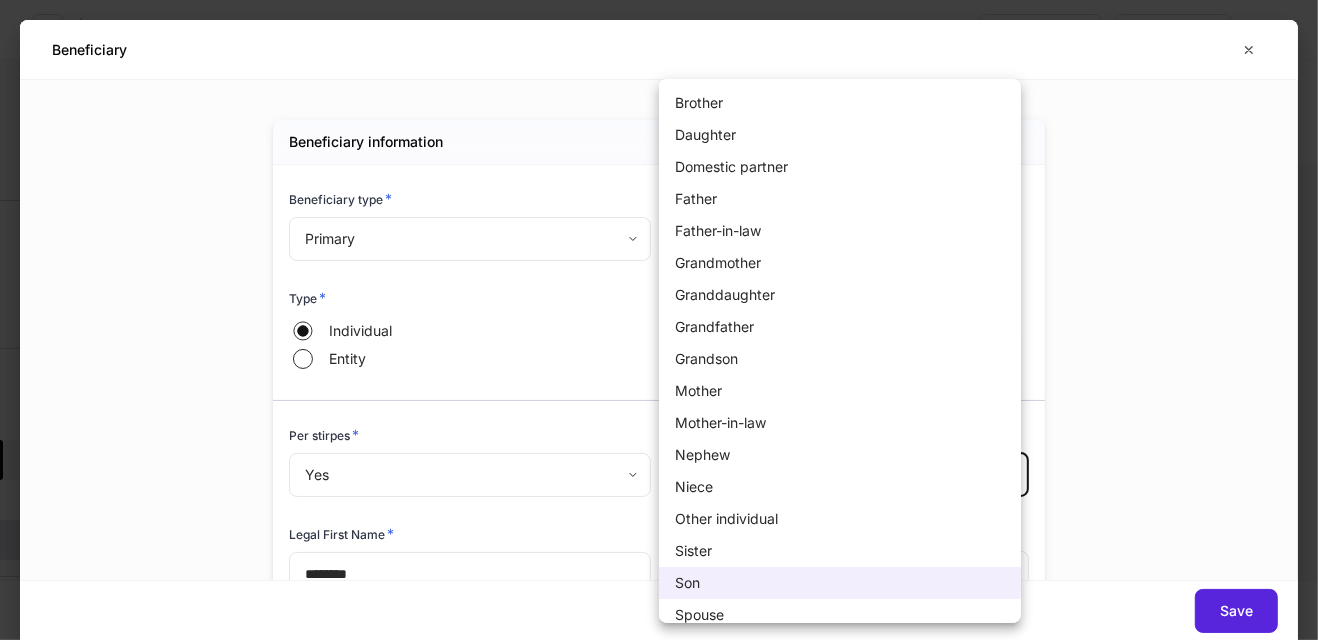 click on "**********" at bounding box center [659, 320] 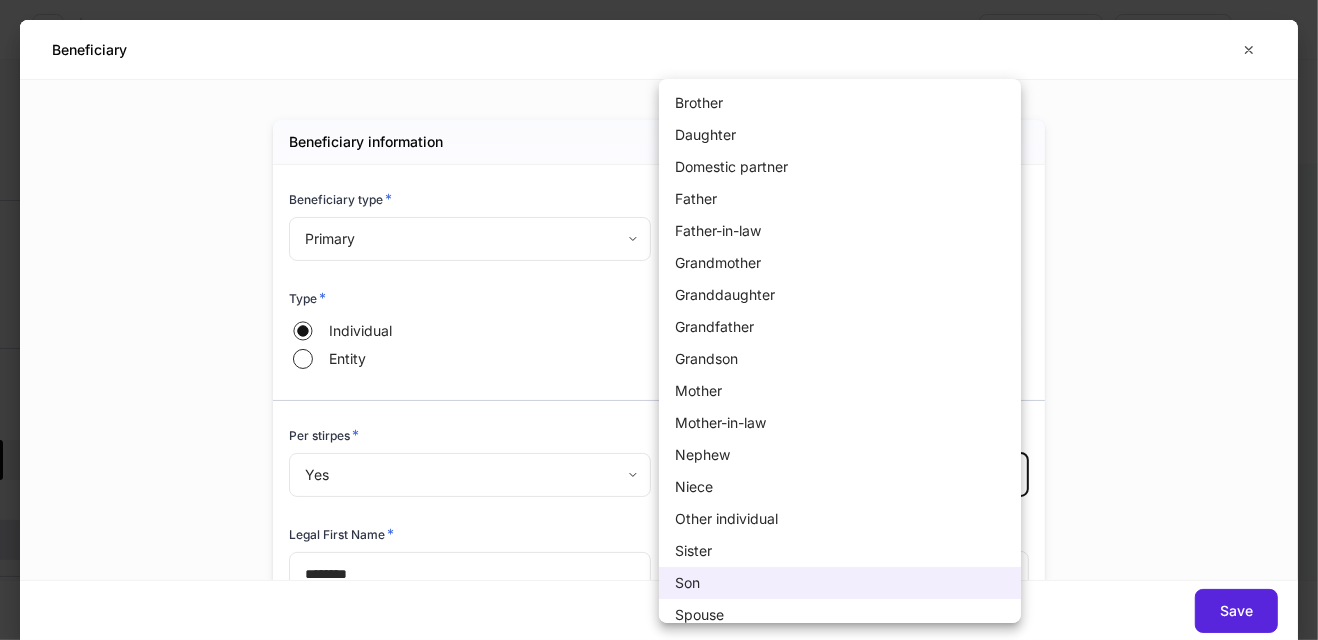 click on "Spouse" at bounding box center [840, 615] 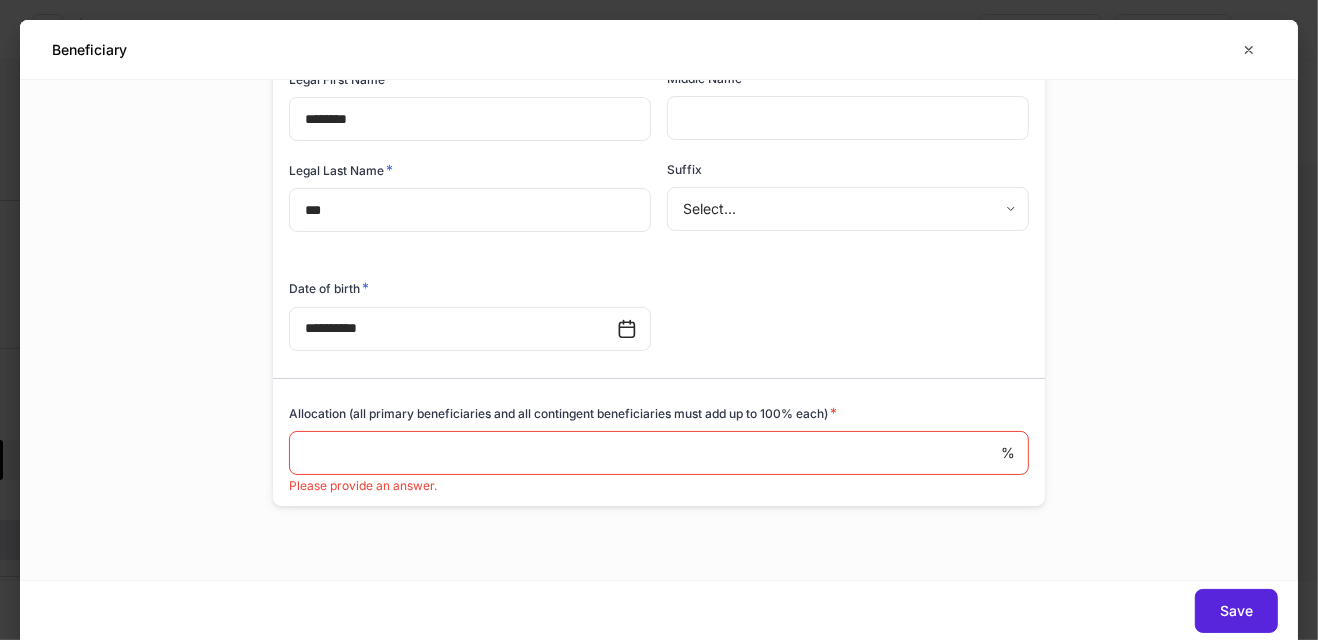 scroll, scrollTop: 451, scrollLeft: 0, axis: vertical 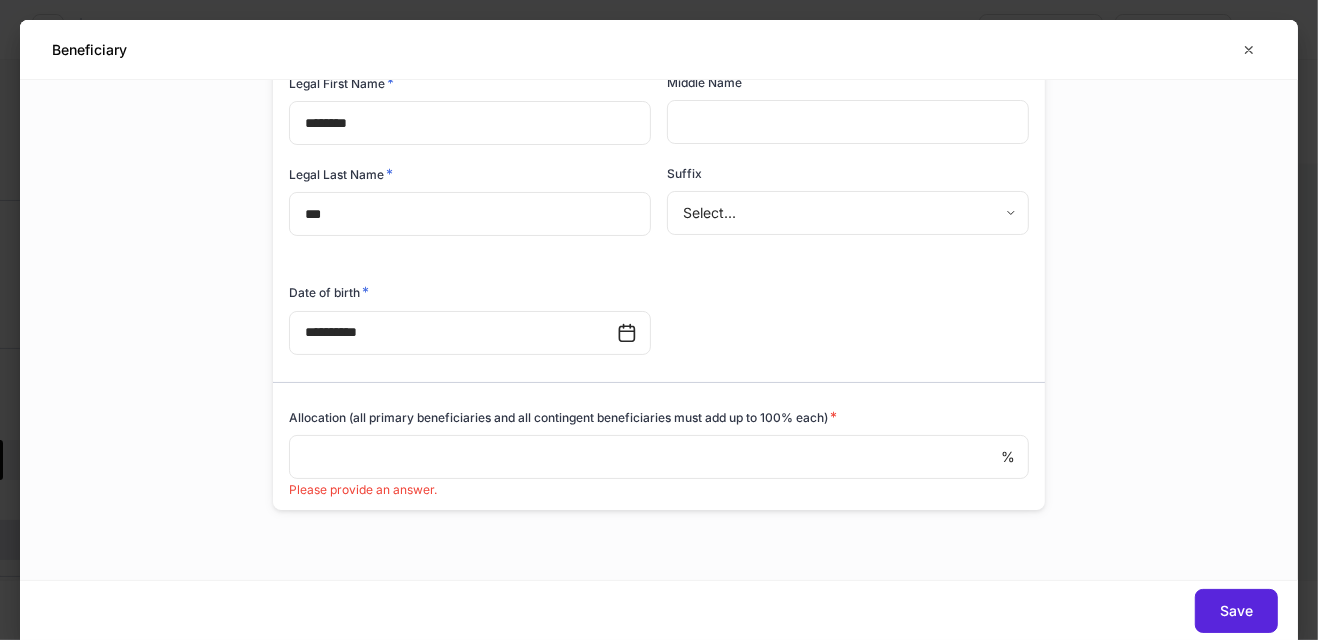 click at bounding box center (645, 457) 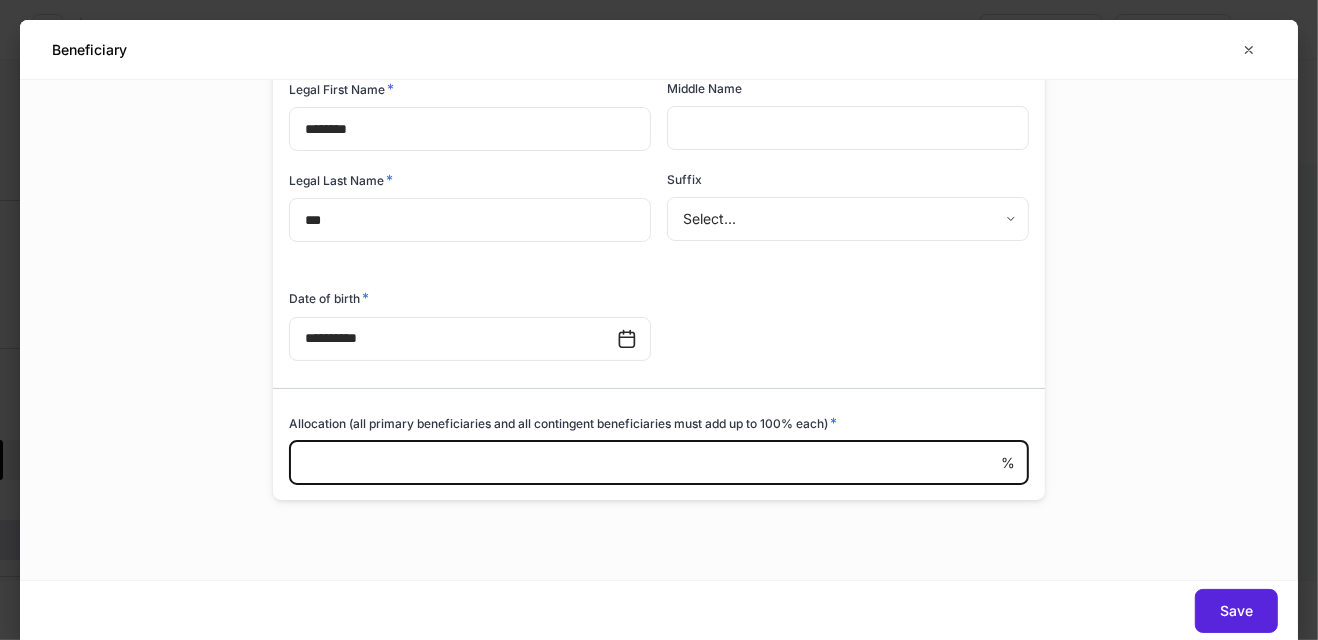 scroll, scrollTop: 445, scrollLeft: 0, axis: vertical 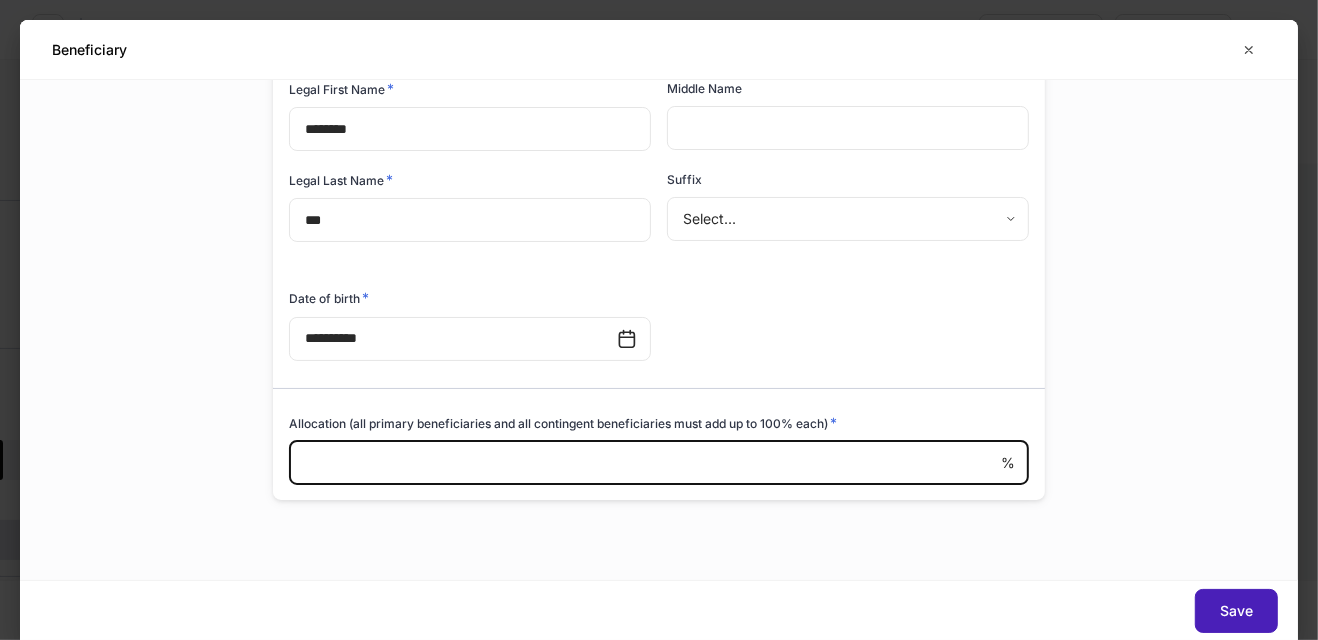 type on "***" 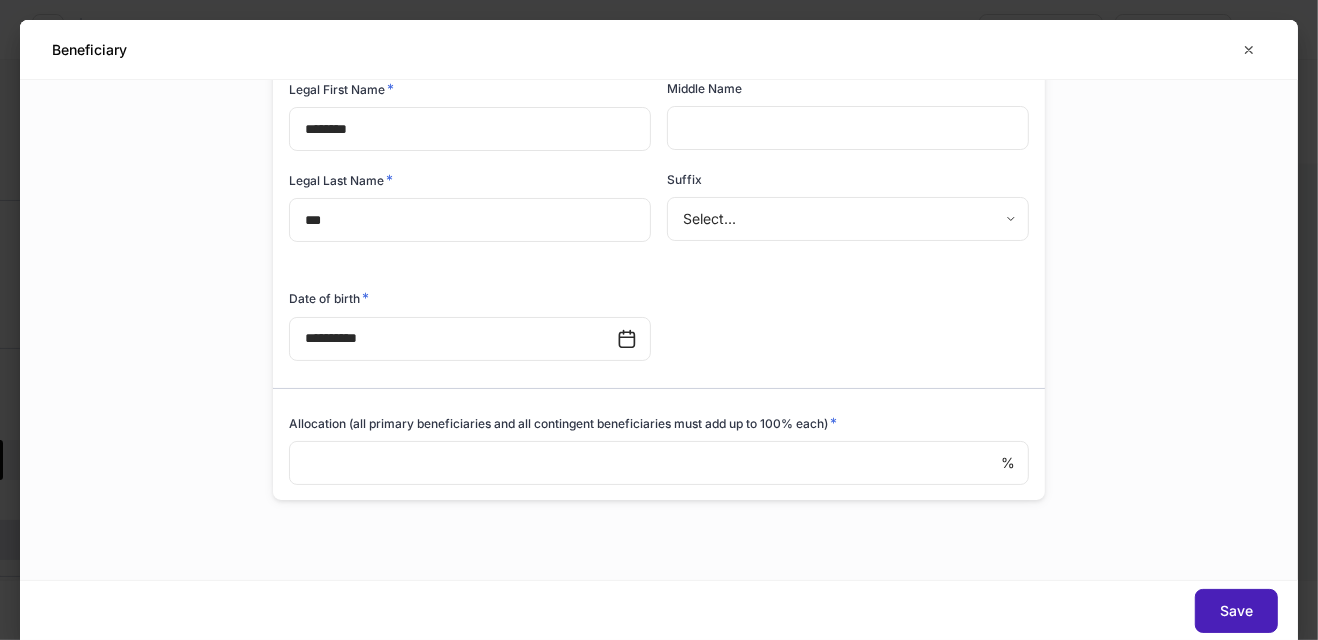 click on "Save" at bounding box center [1236, 611] 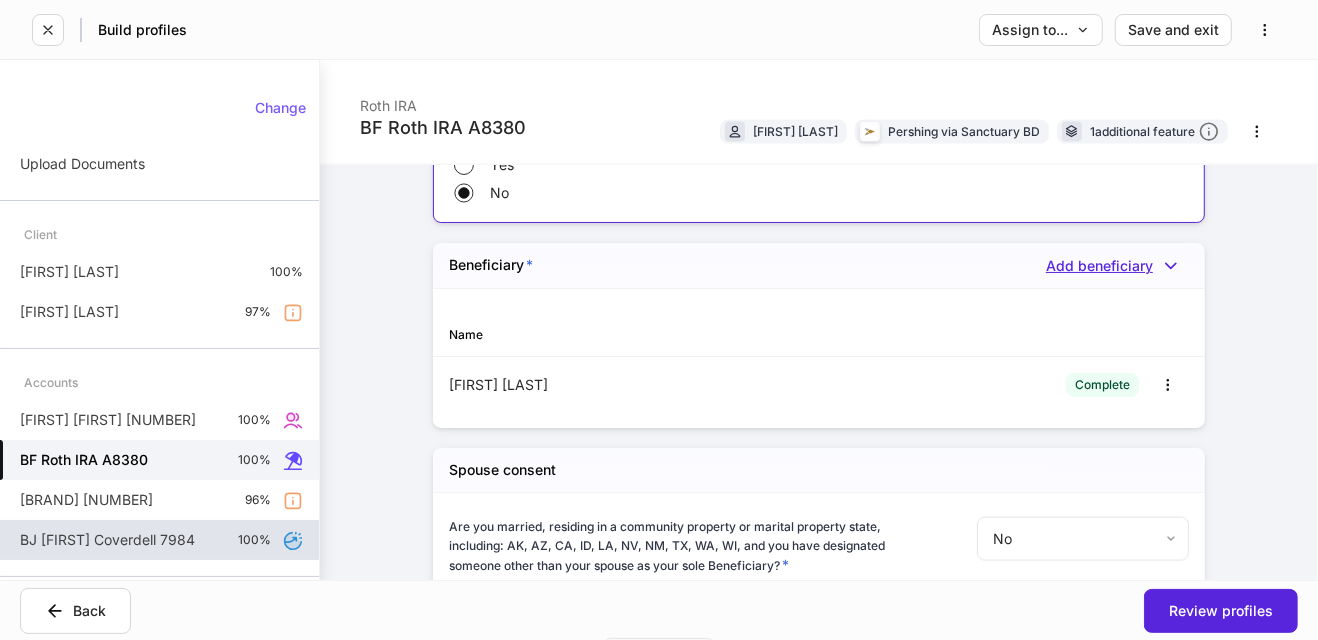 click on "Add beneficiary" at bounding box center [1117, 266] 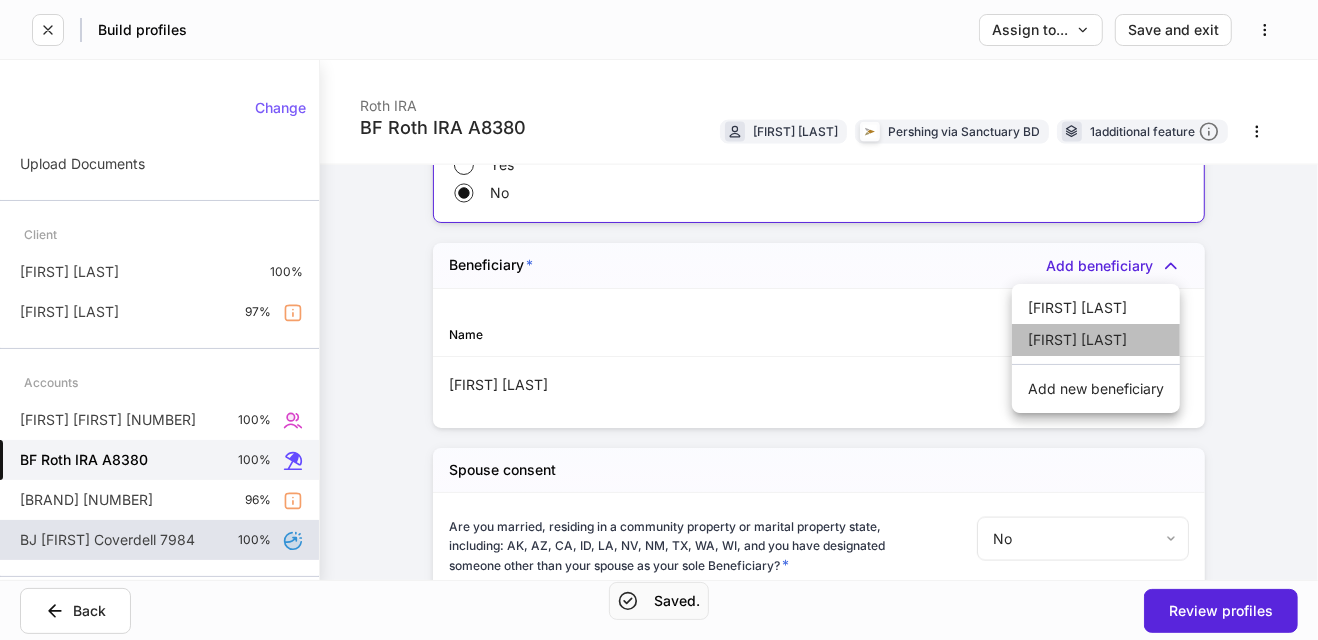 click on "[FIRST] [LAST]" at bounding box center [1096, 340] 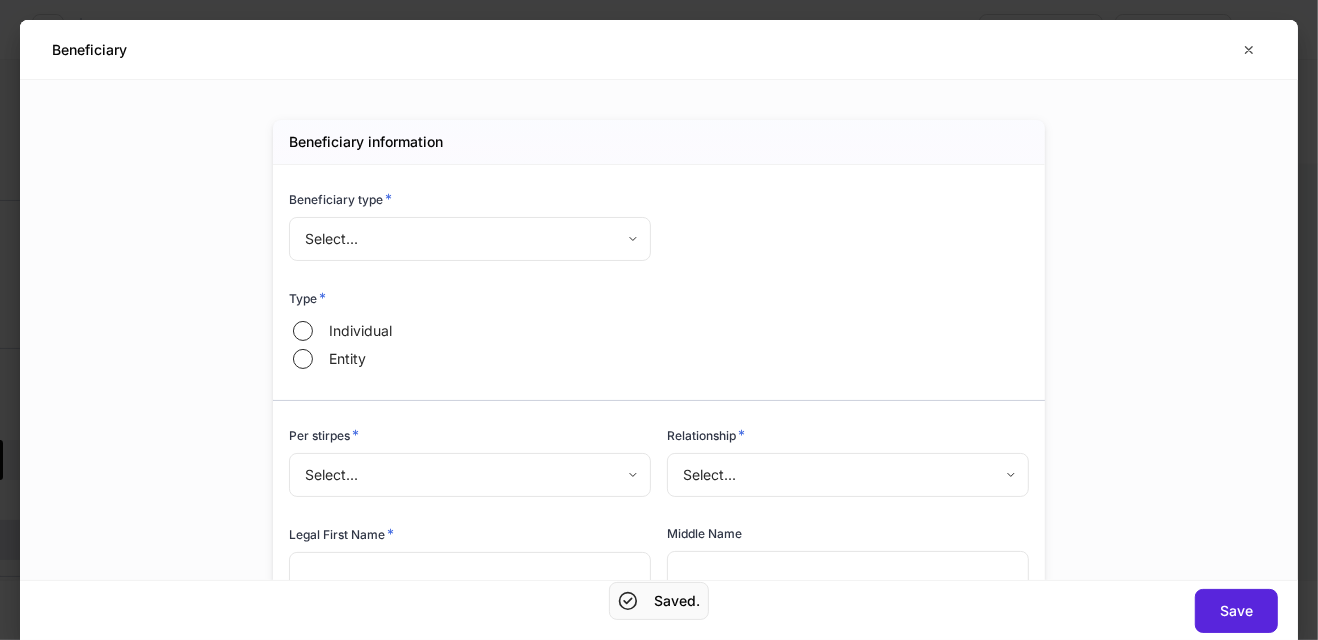 type on "****" 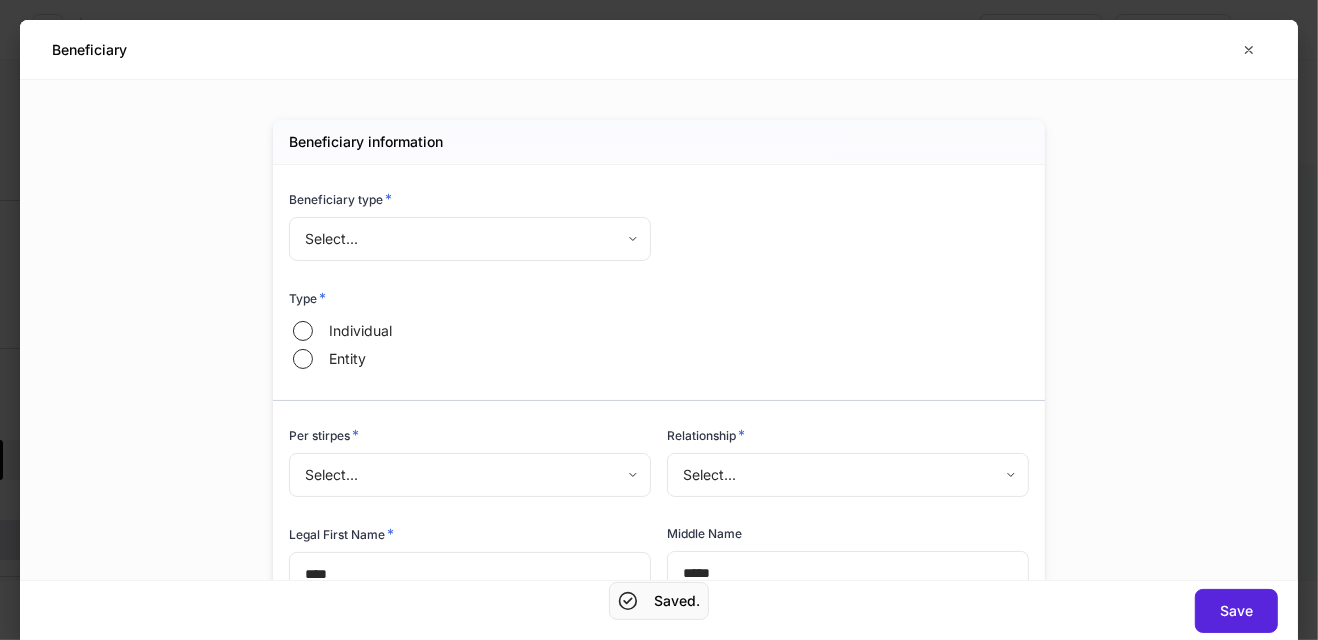 type on "**********" 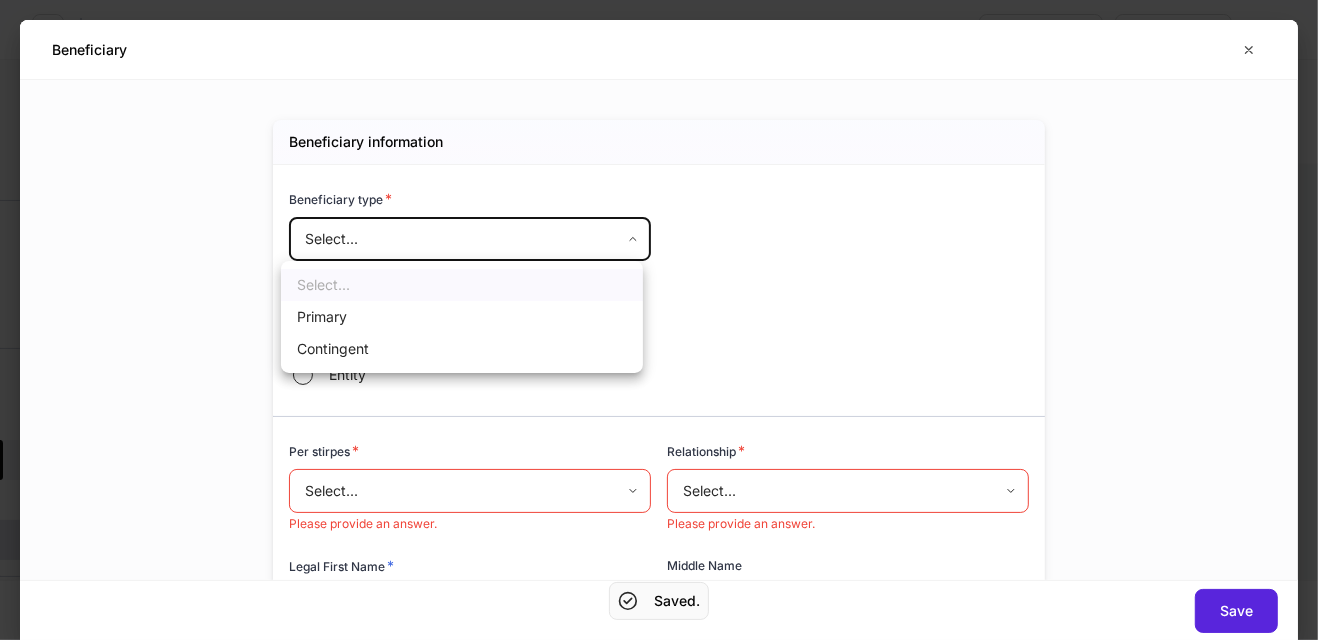 click on "**********" at bounding box center (659, 320) 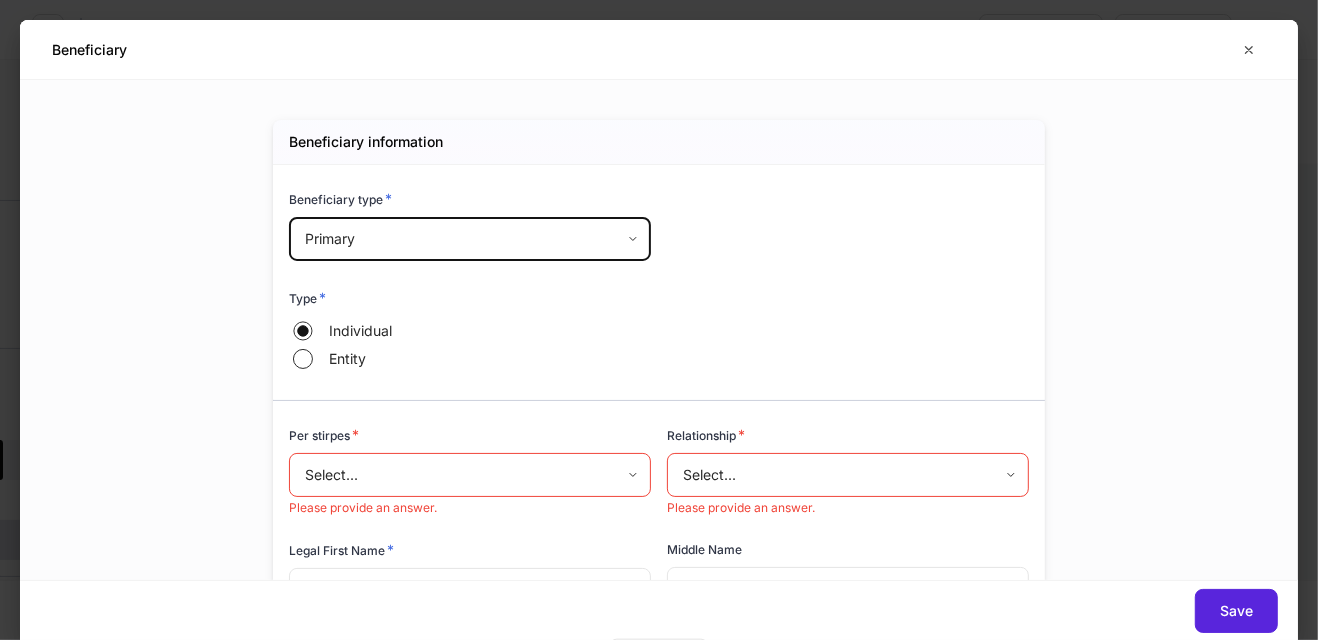 click on "Type * Individual Entity" at bounding box center [651, 319] 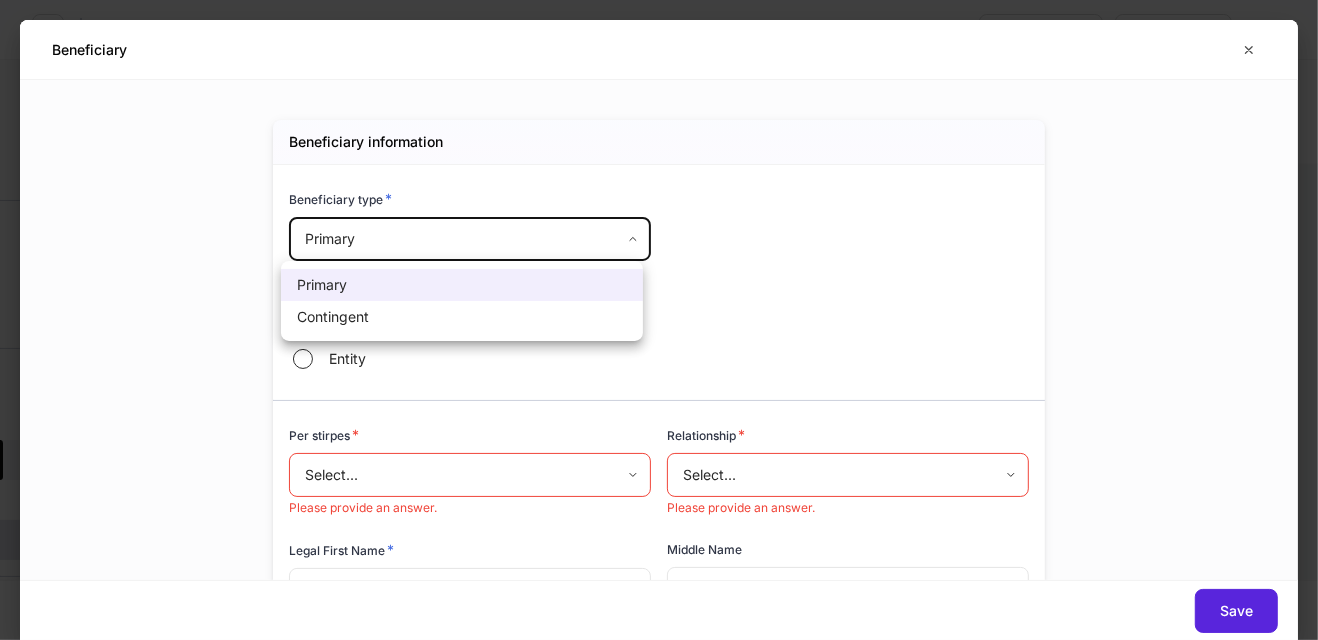 click on "**********" at bounding box center (659, 320) 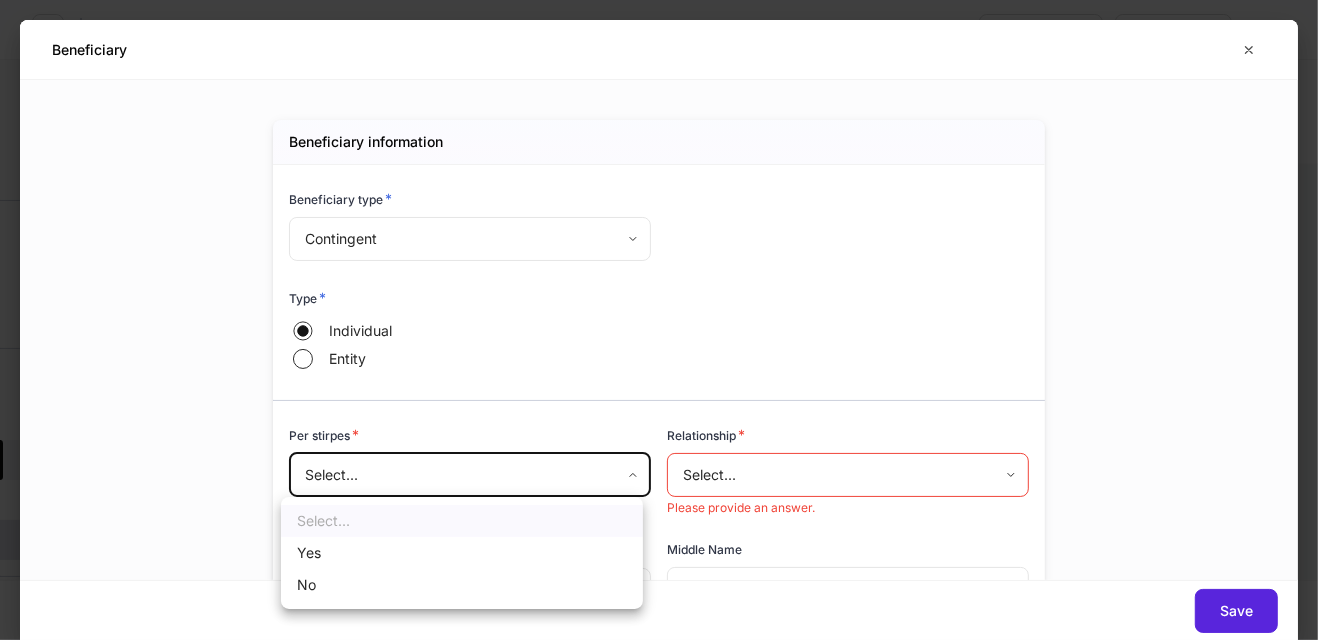 click on "**********" at bounding box center (659, 320) 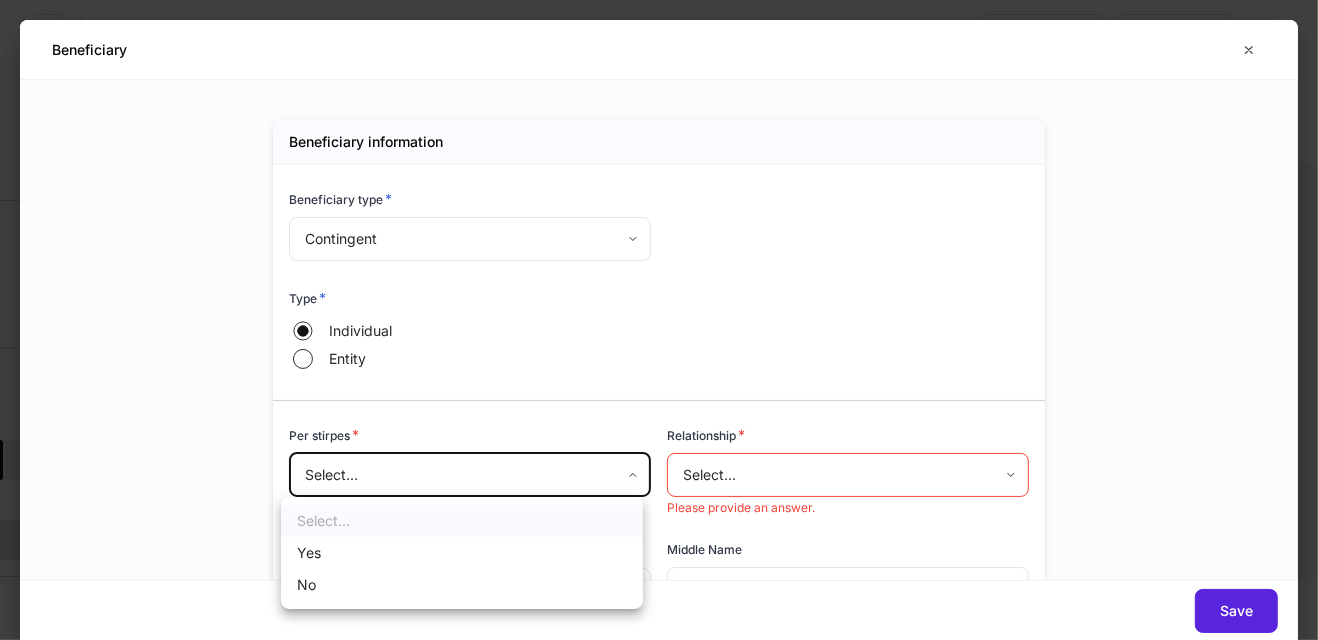 click on "Yes" at bounding box center (462, 553) 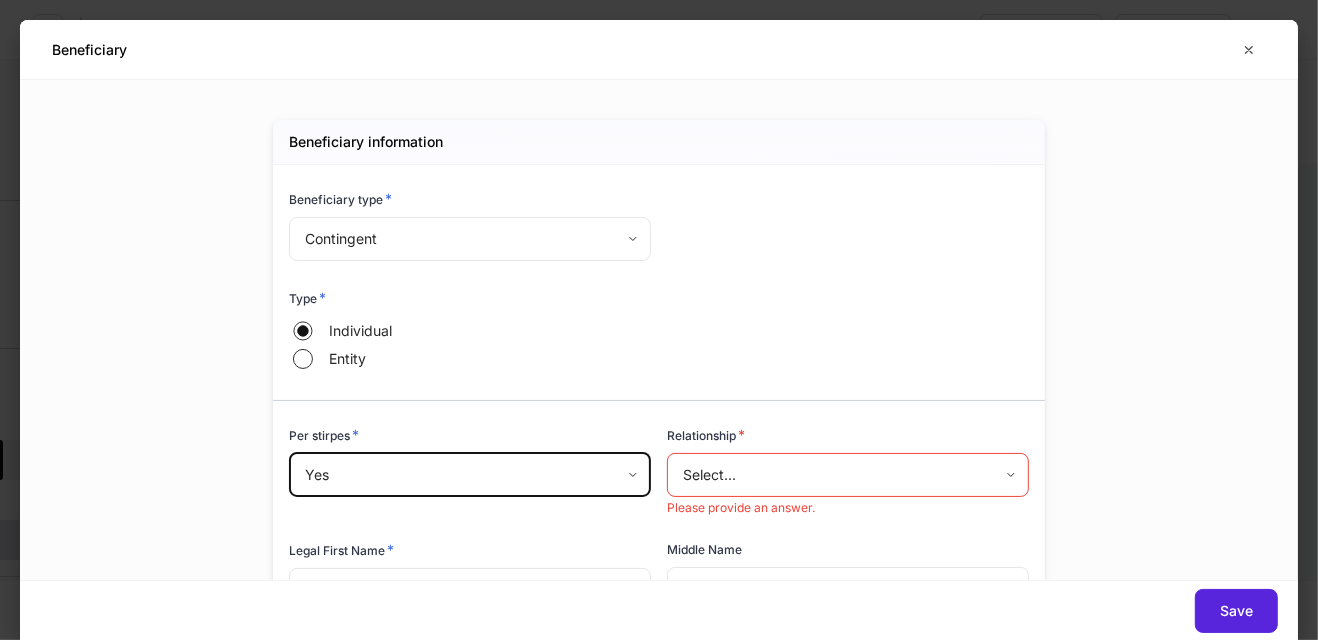 click on "**********" at bounding box center [659, 320] 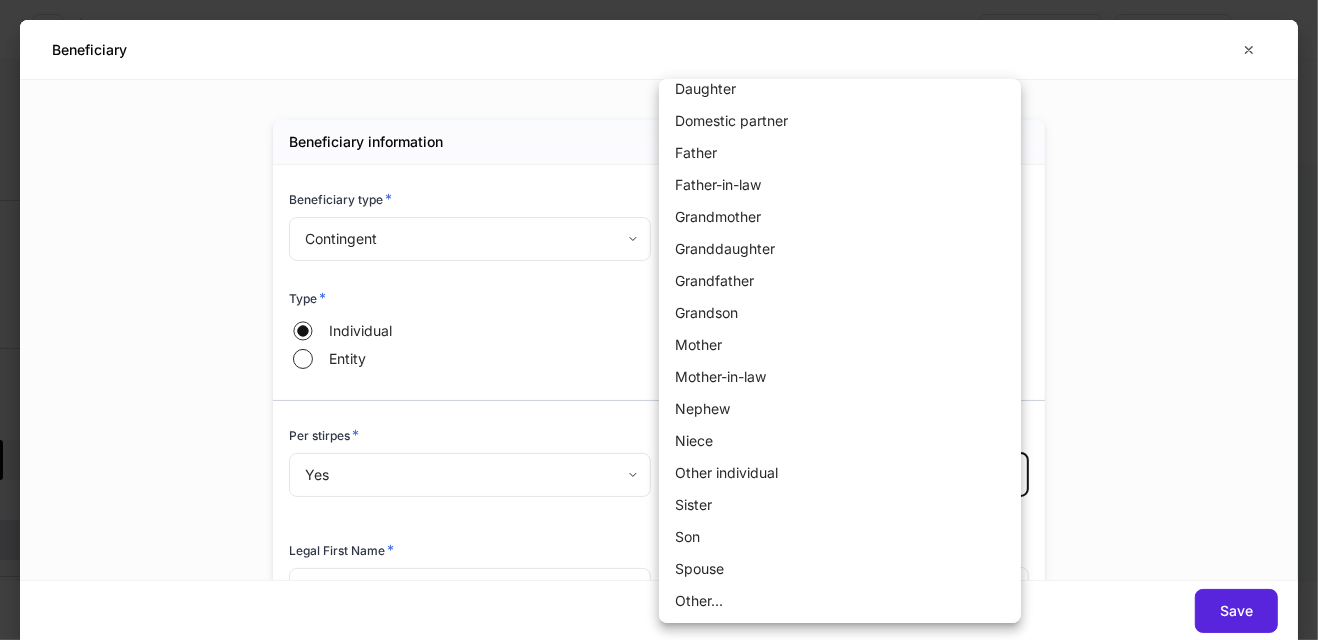 scroll, scrollTop: 75, scrollLeft: 0, axis: vertical 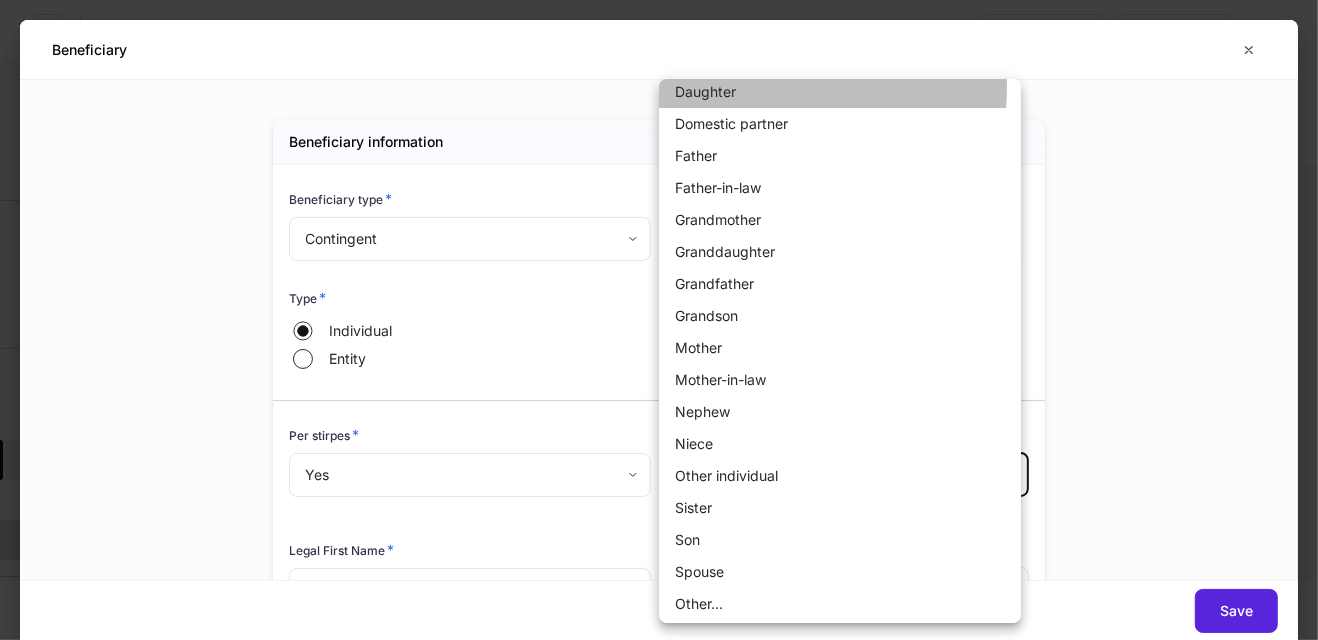 click on "Daughter" at bounding box center (840, 92) 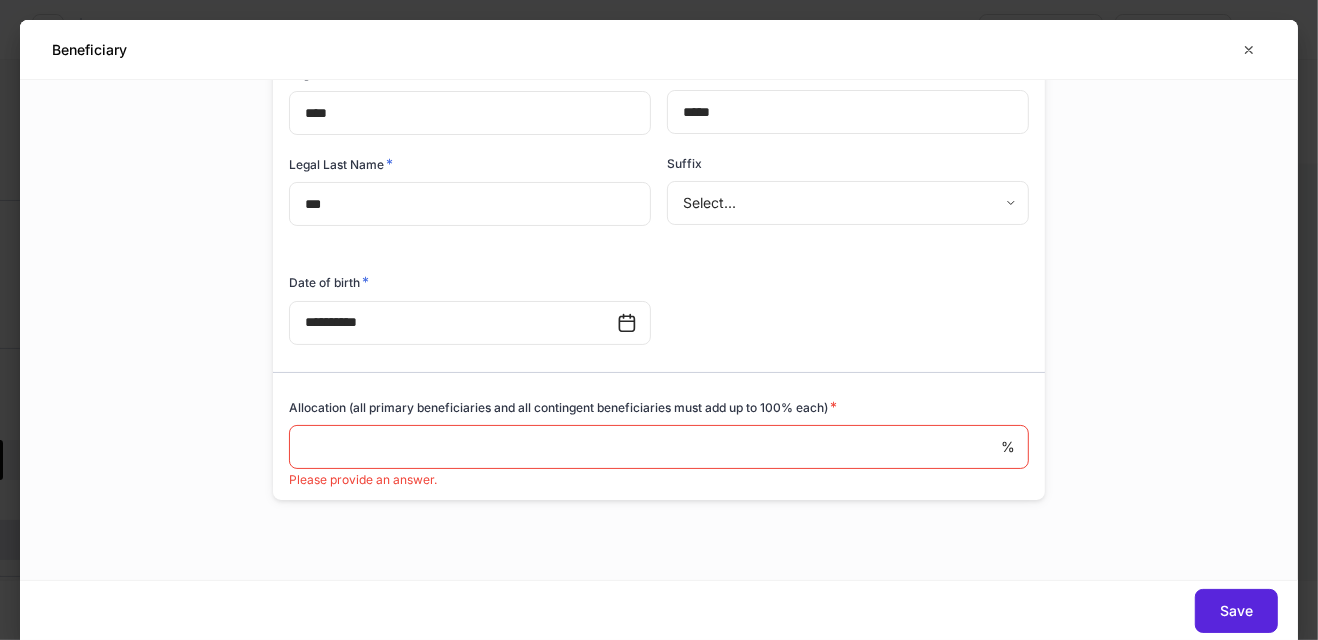scroll, scrollTop: 451, scrollLeft: 0, axis: vertical 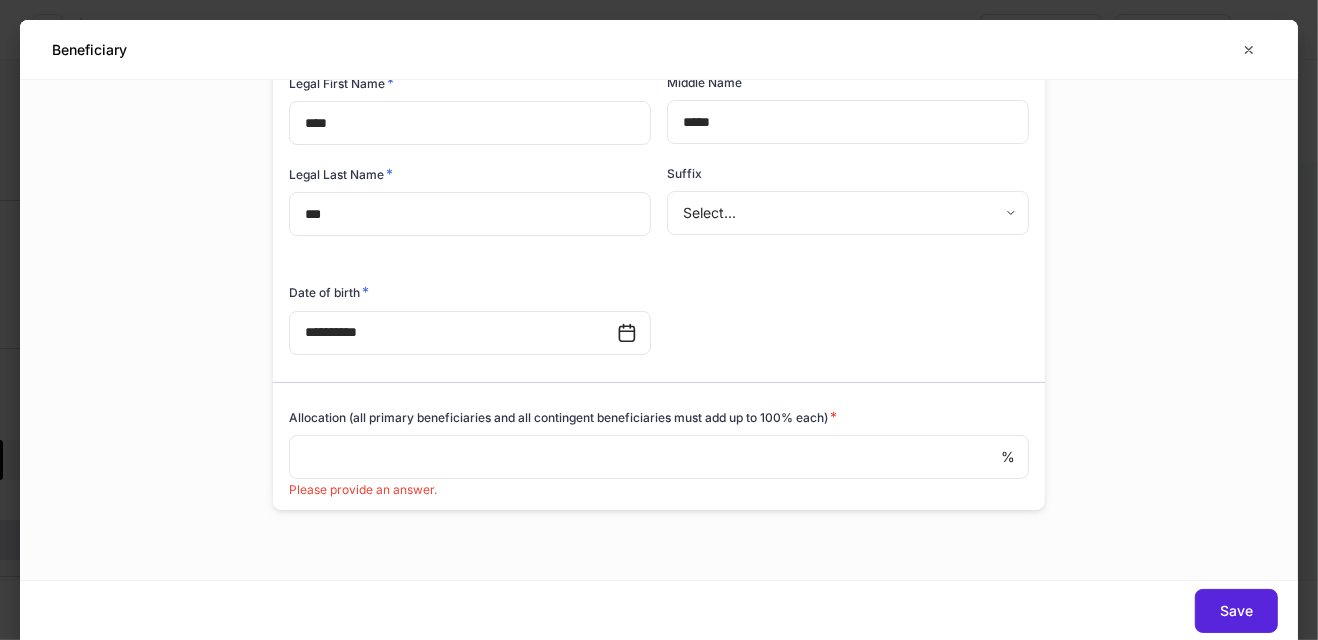 click at bounding box center [645, 457] 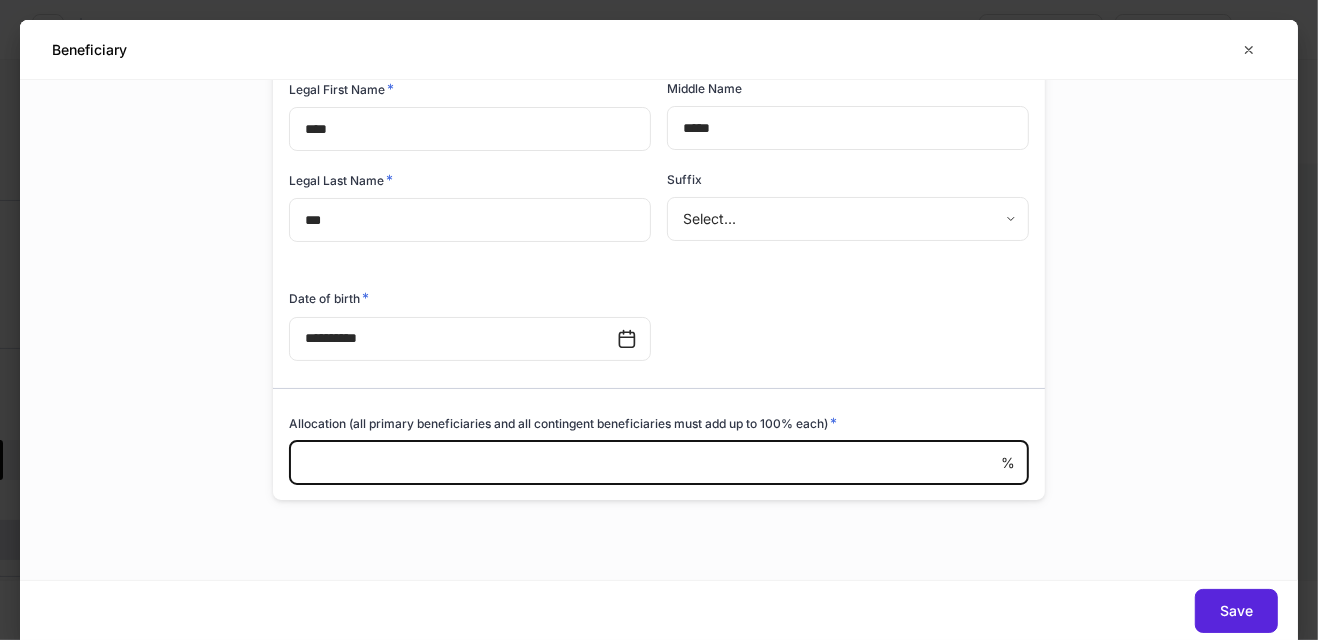 scroll, scrollTop: 445, scrollLeft: 0, axis: vertical 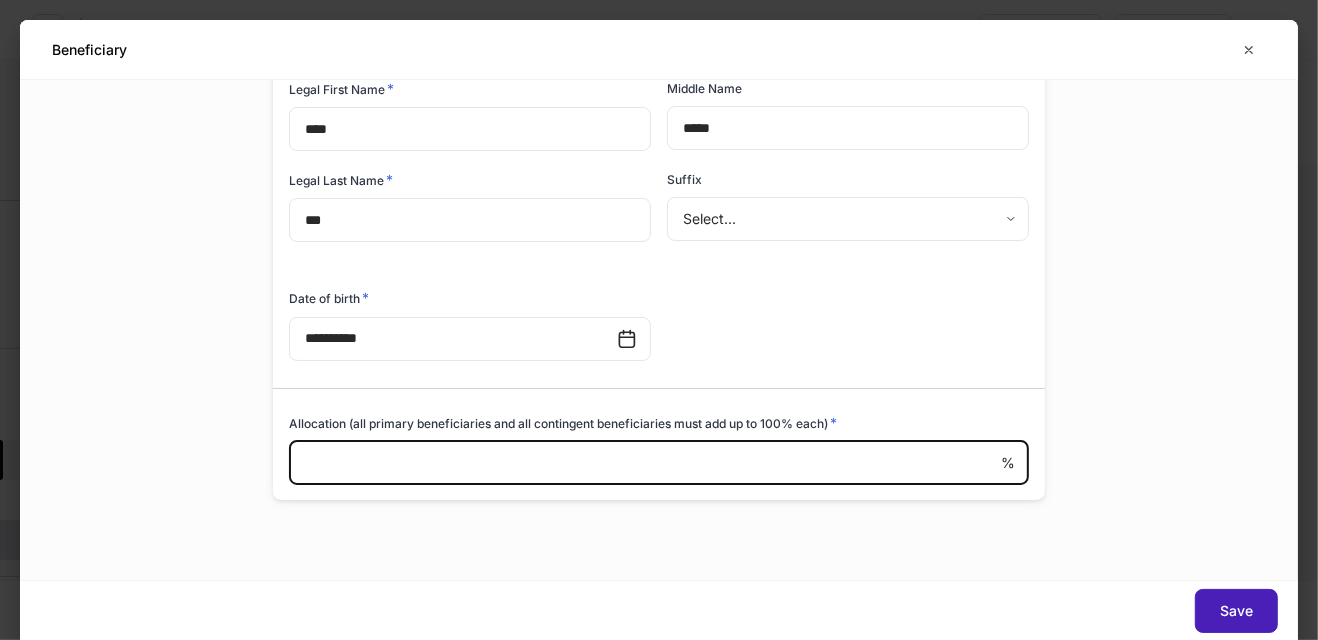 type on "**" 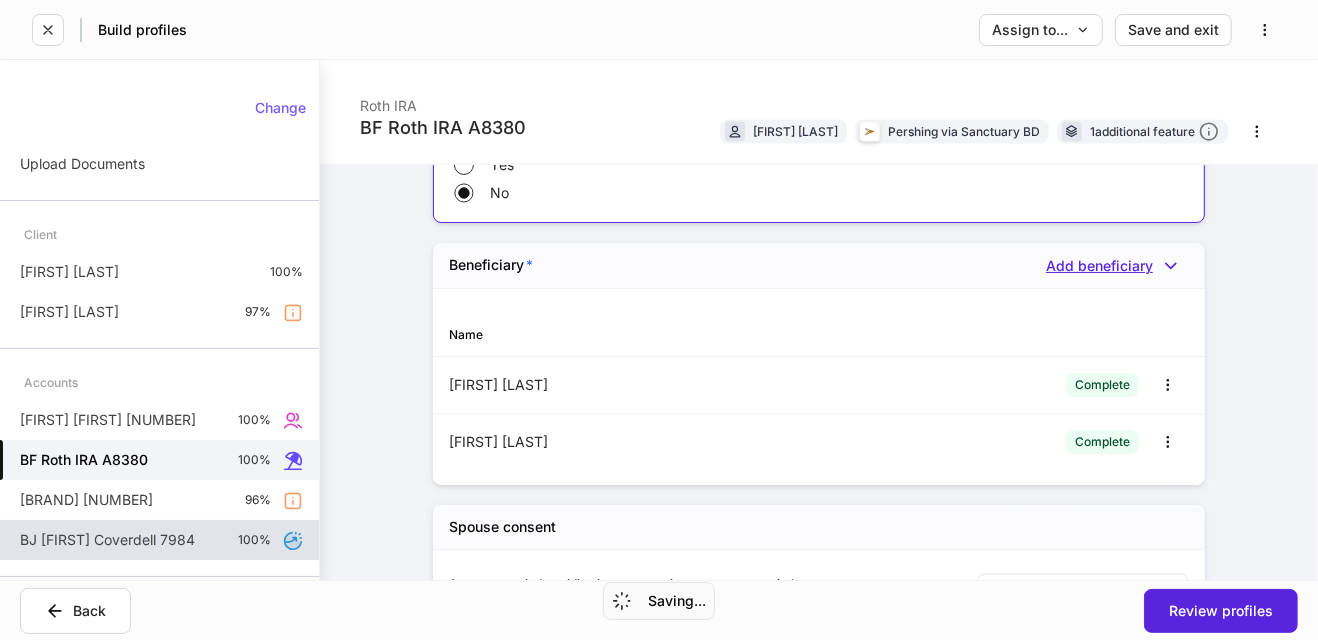 click on "Add beneficiary" at bounding box center [1117, 266] 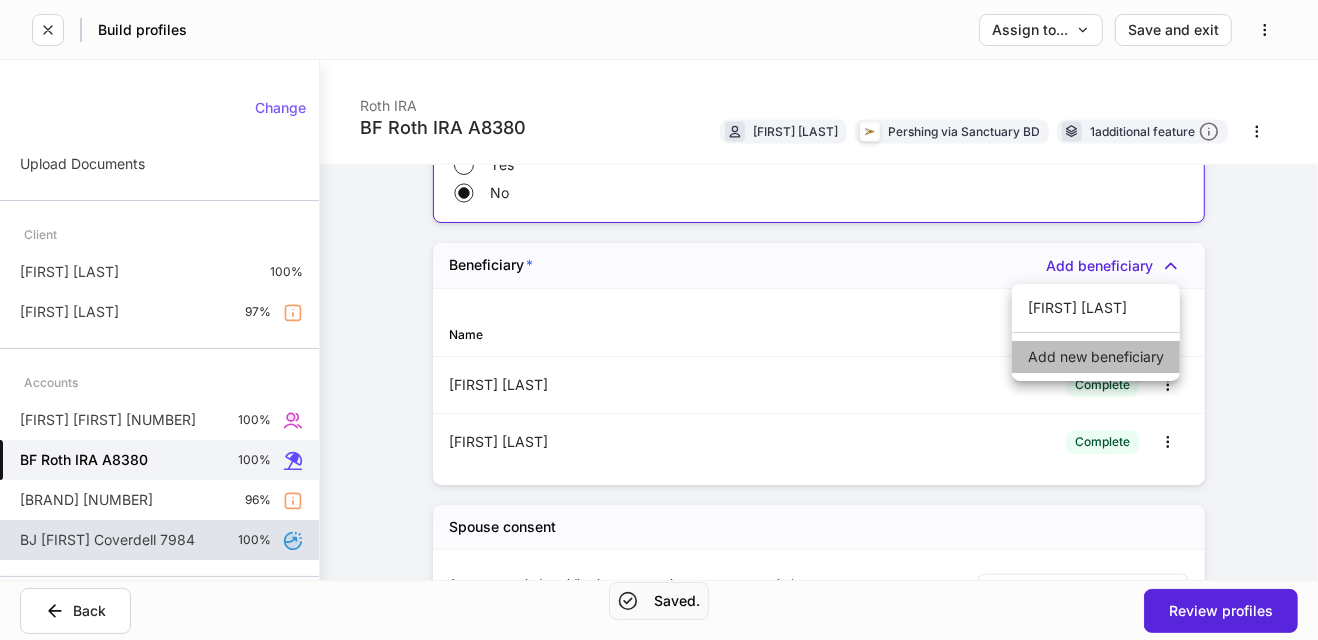 click on "Add new beneficiary" at bounding box center [1096, 357] 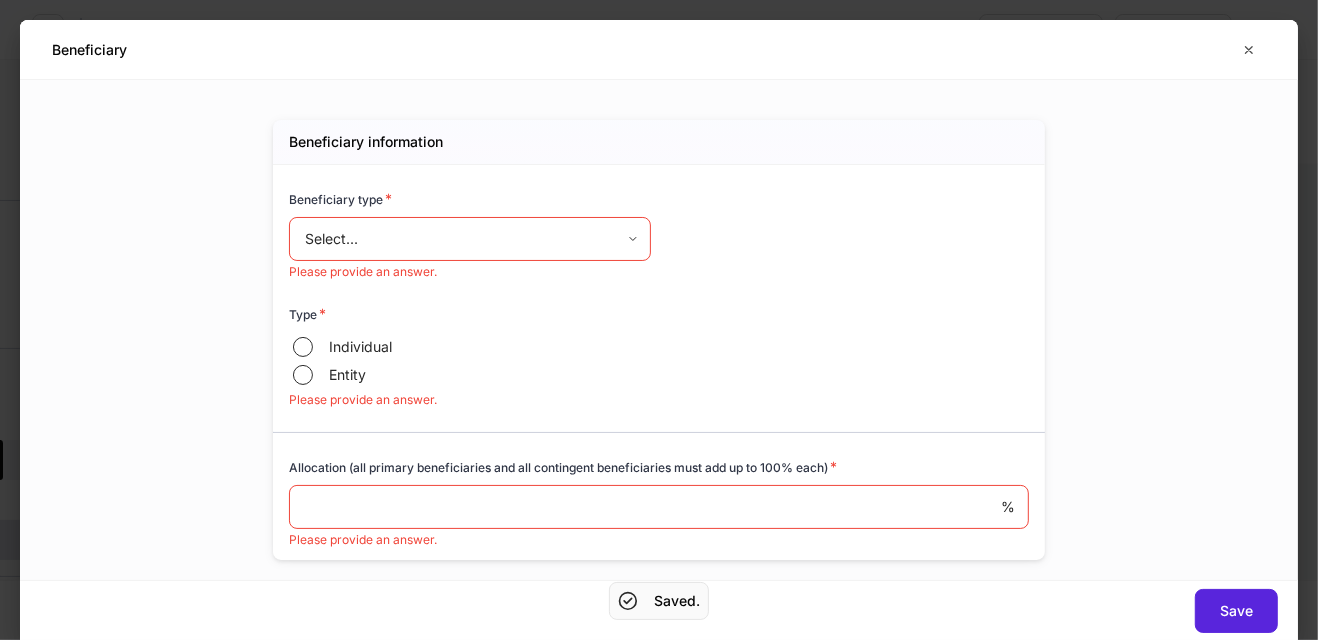 click on "**********" at bounding box center [659, 320] 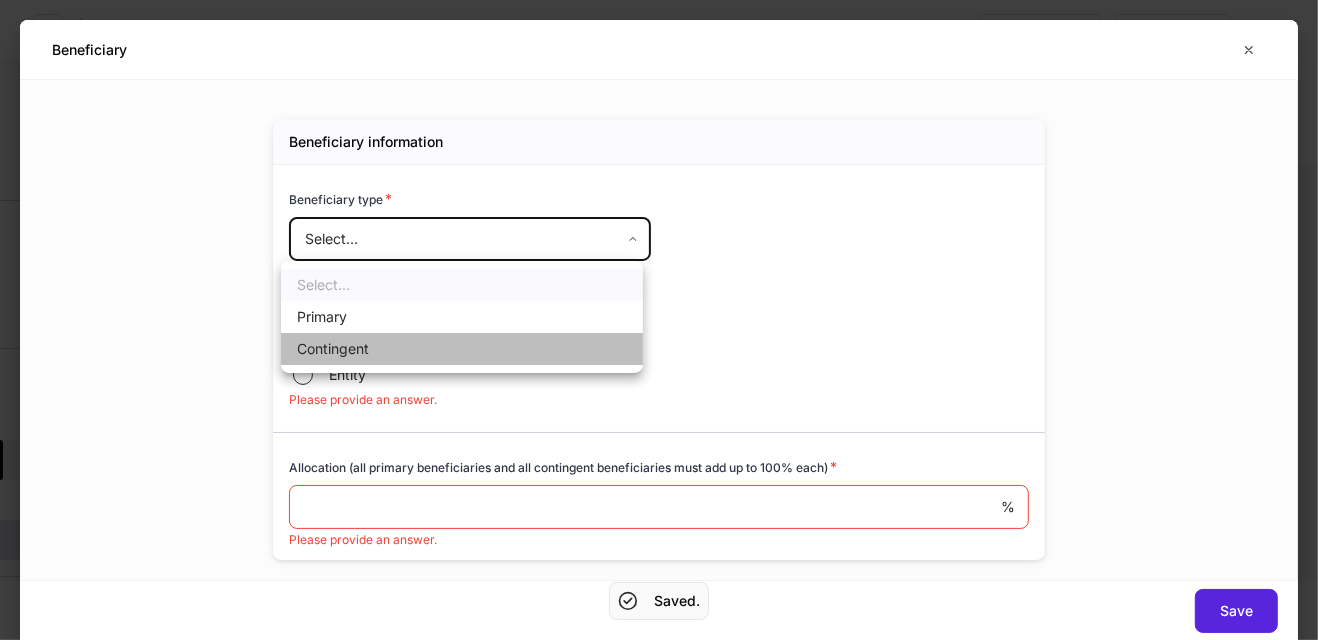 click on "Contingent" at bounding box center (462, 349) 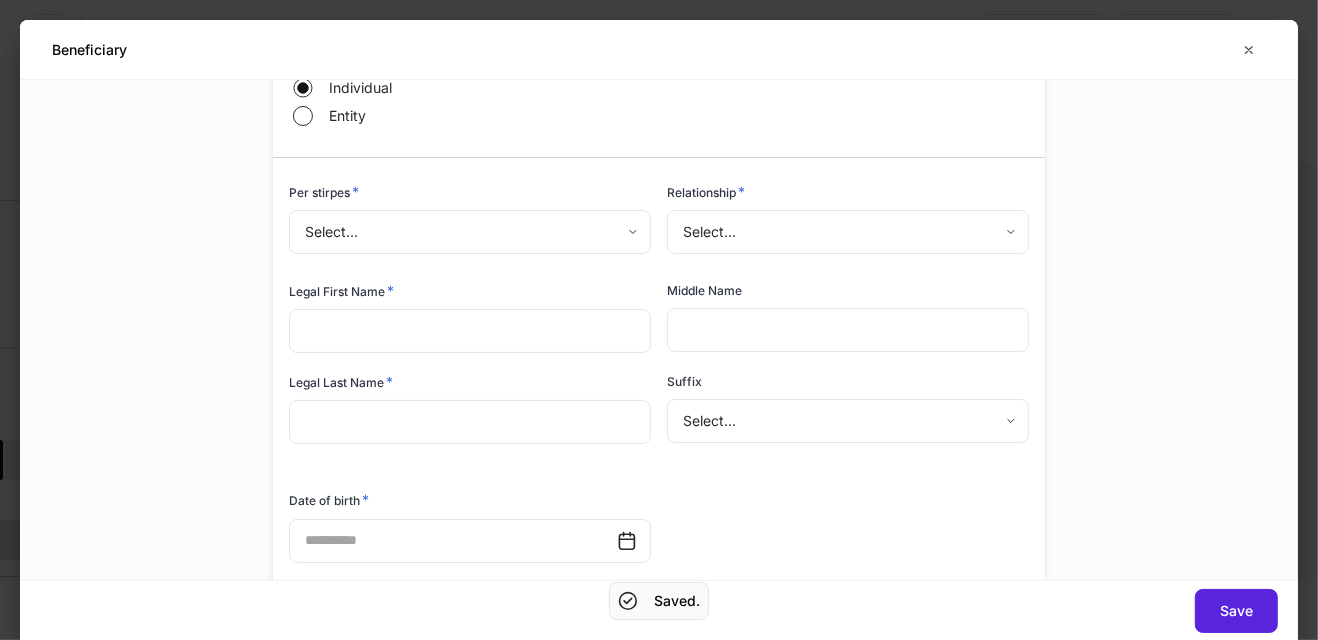 scroll, scrollTop: 241, scrollLeft: 0, axis: vertical 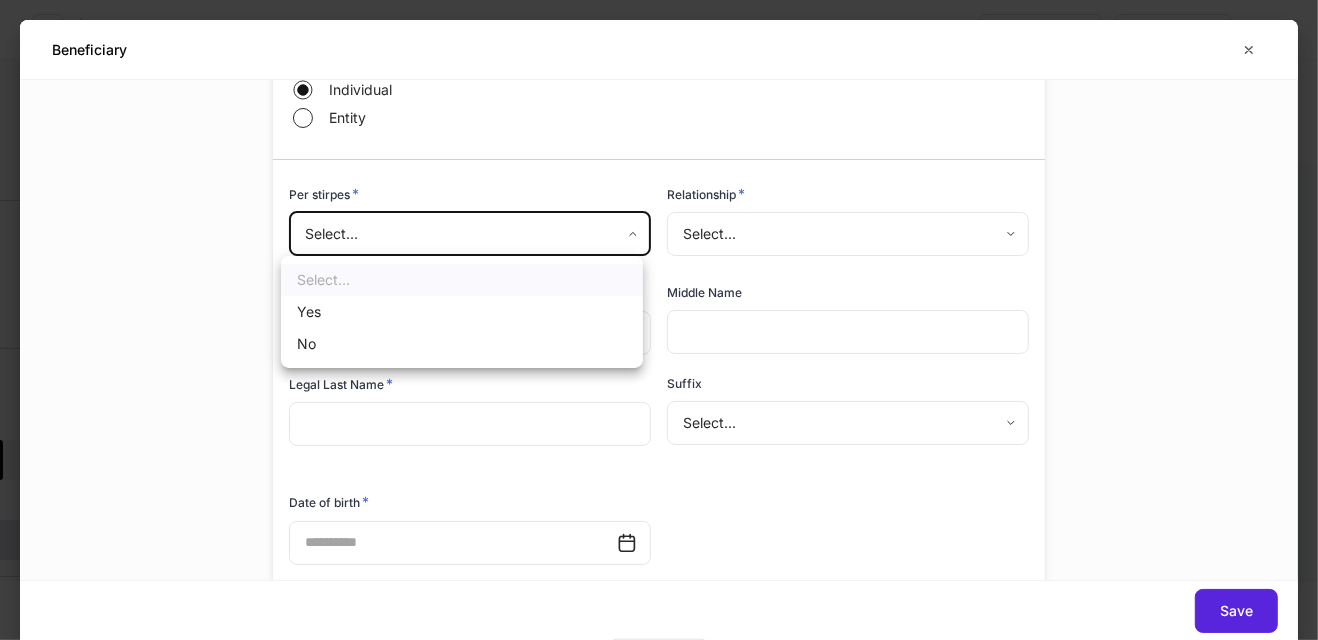 click on "**********" at bounding box center (659, 320) 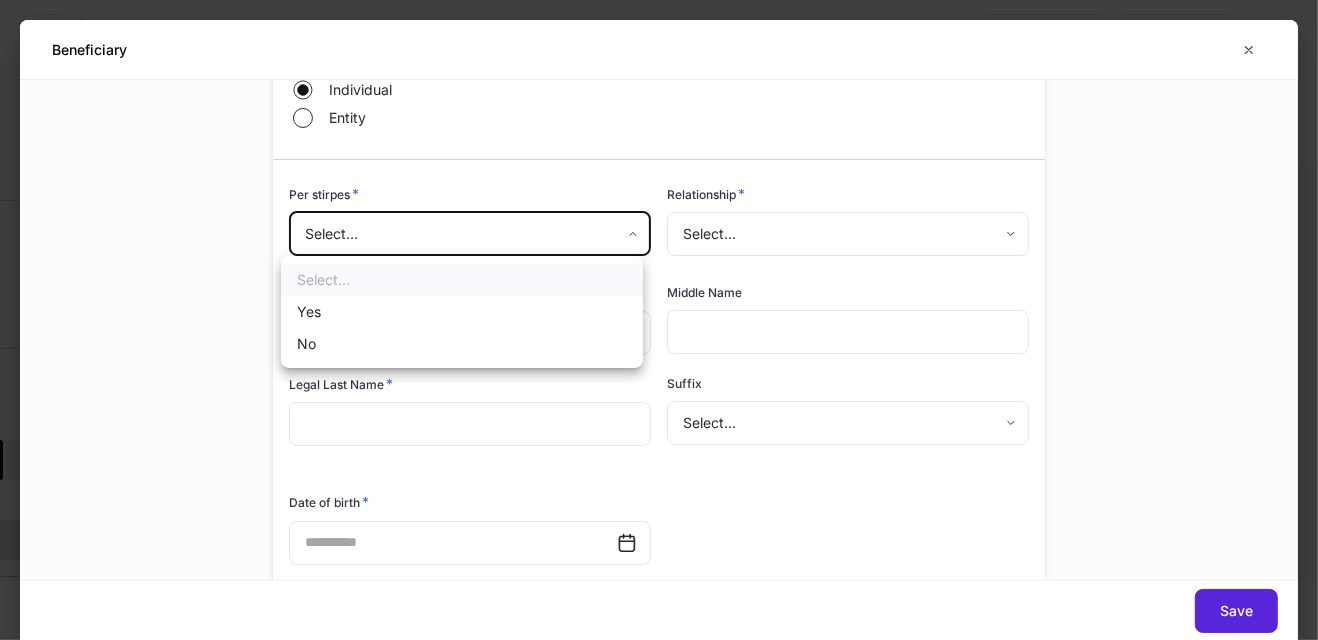 click on "Yes" at bounding box center [462, 312] 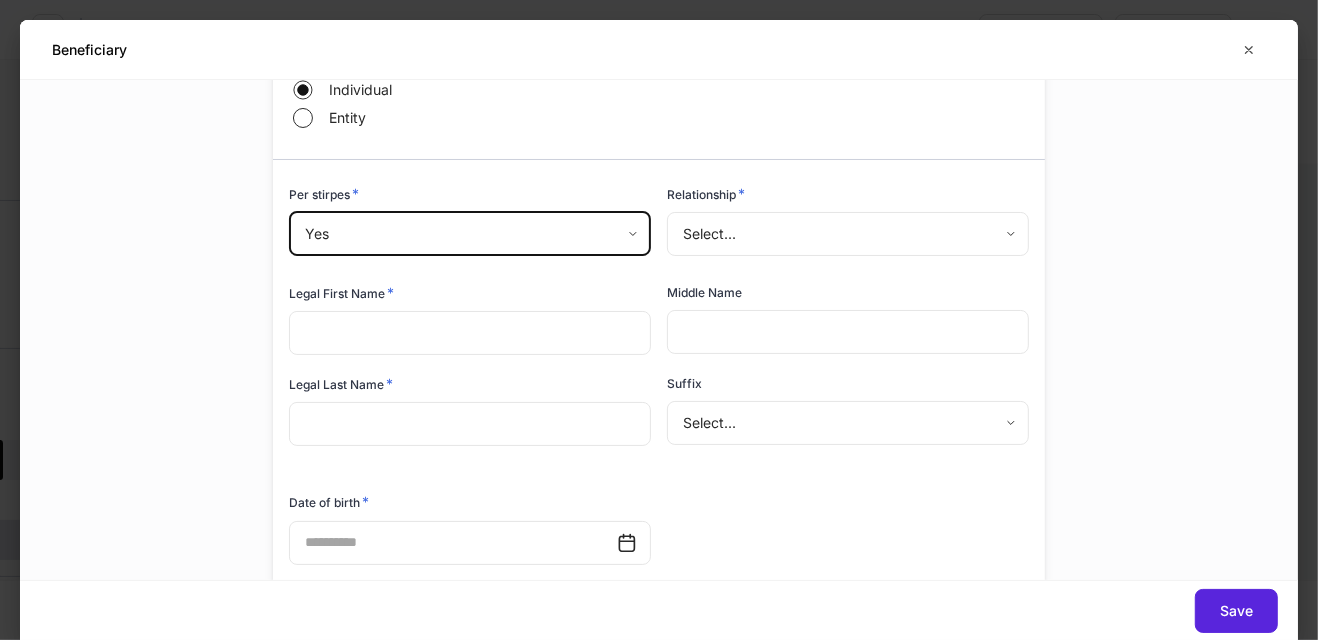 click on "**********" at bounding box center (659, 320) 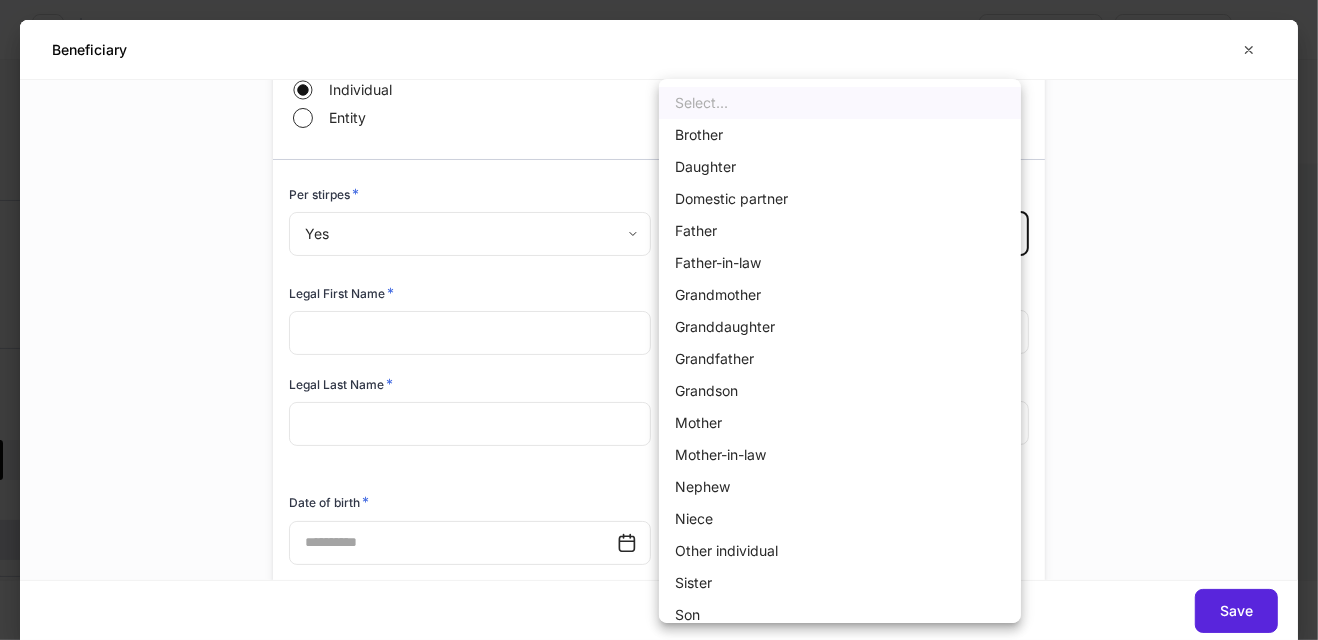 click on "Son" at bounding box center (840, 615) 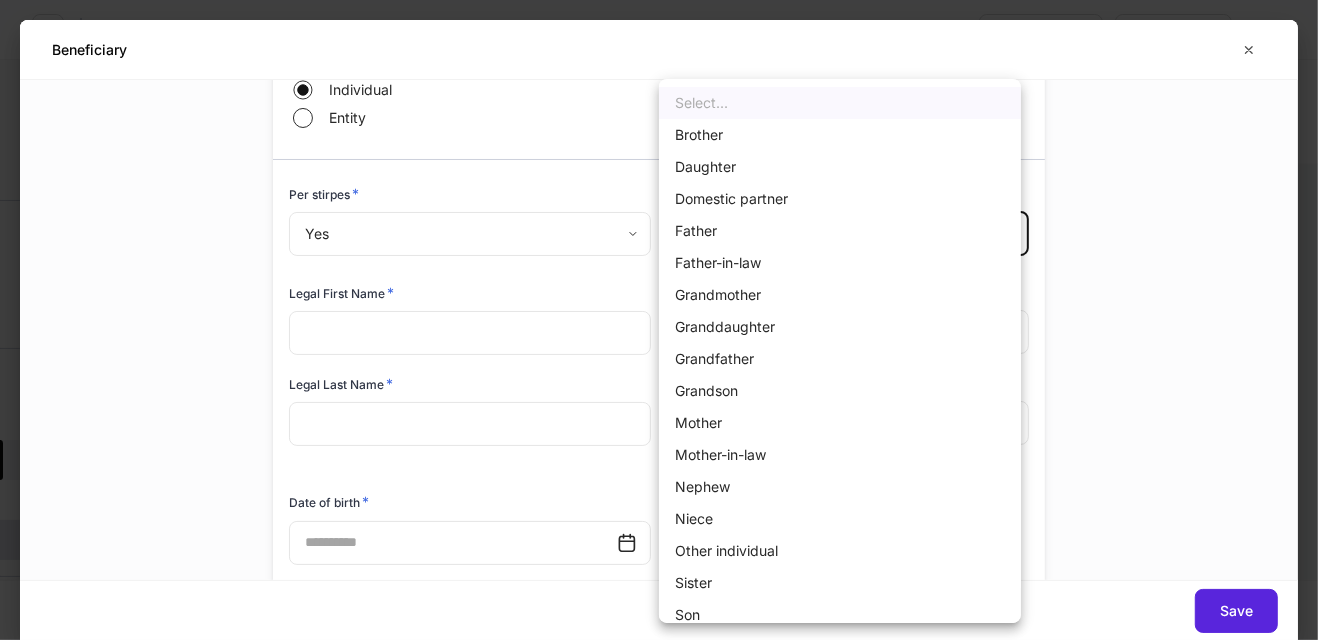 type on "***" 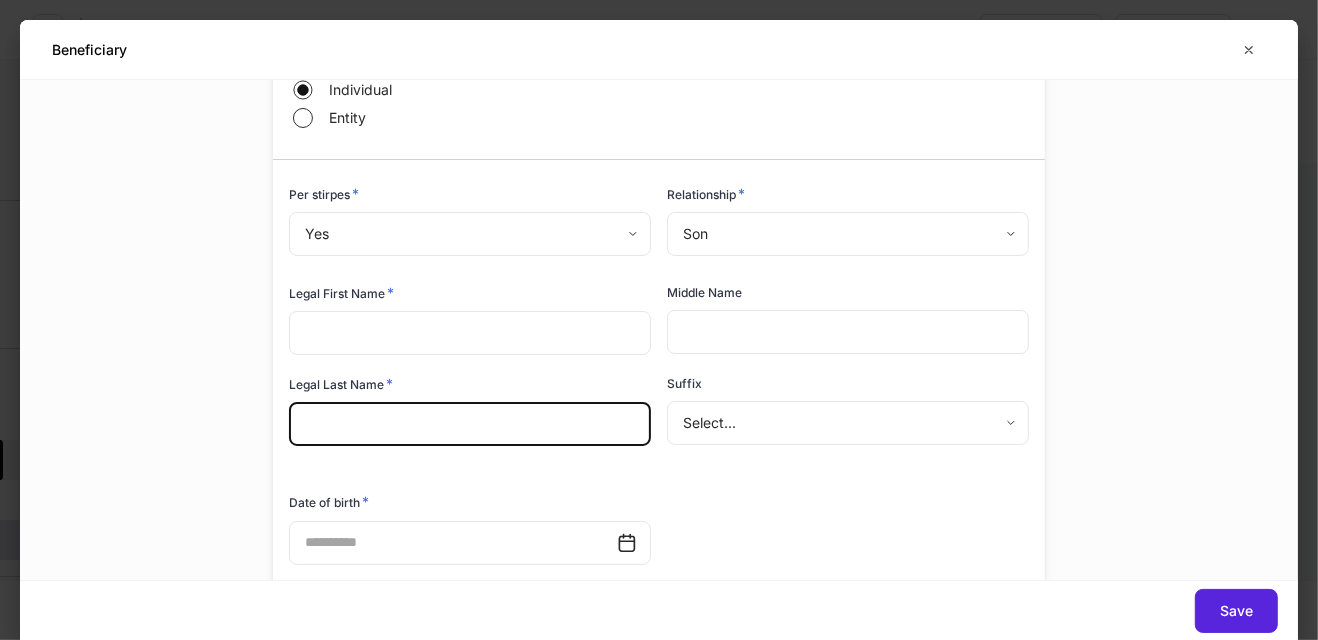 click at bounding box center [470, 424] 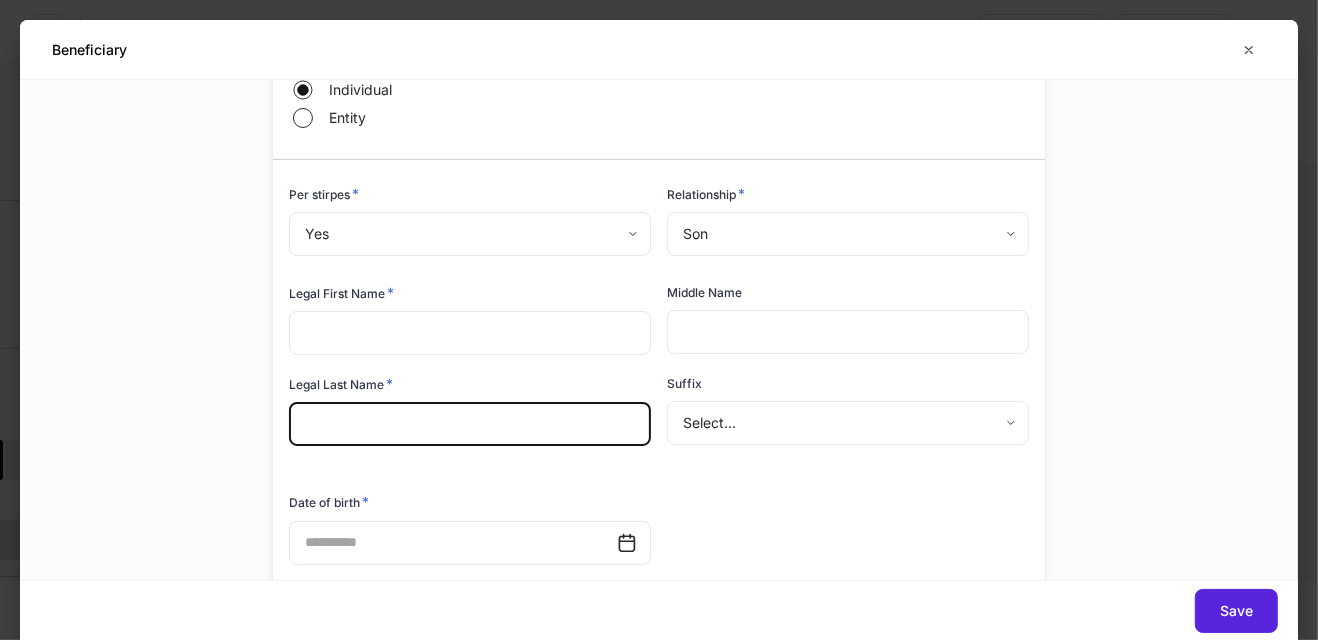 click on "Legal First Name *" at bounding box center [341, 293] 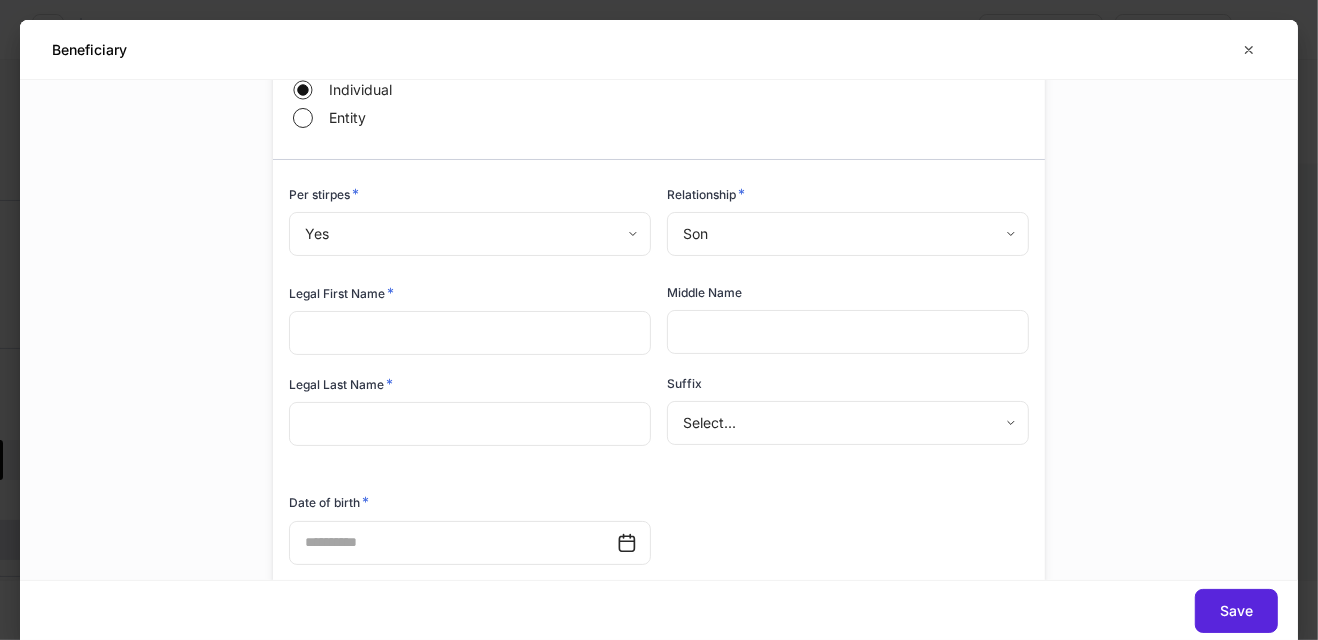 click at bounding box center (470, 333) 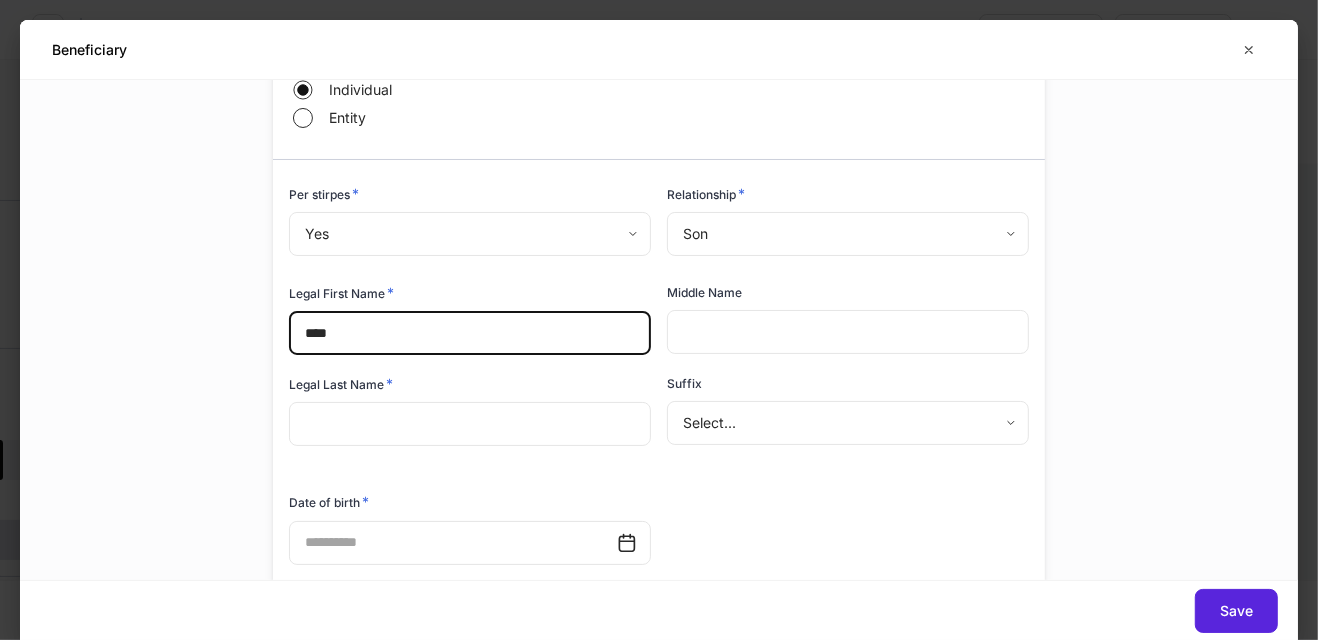 type on "****" 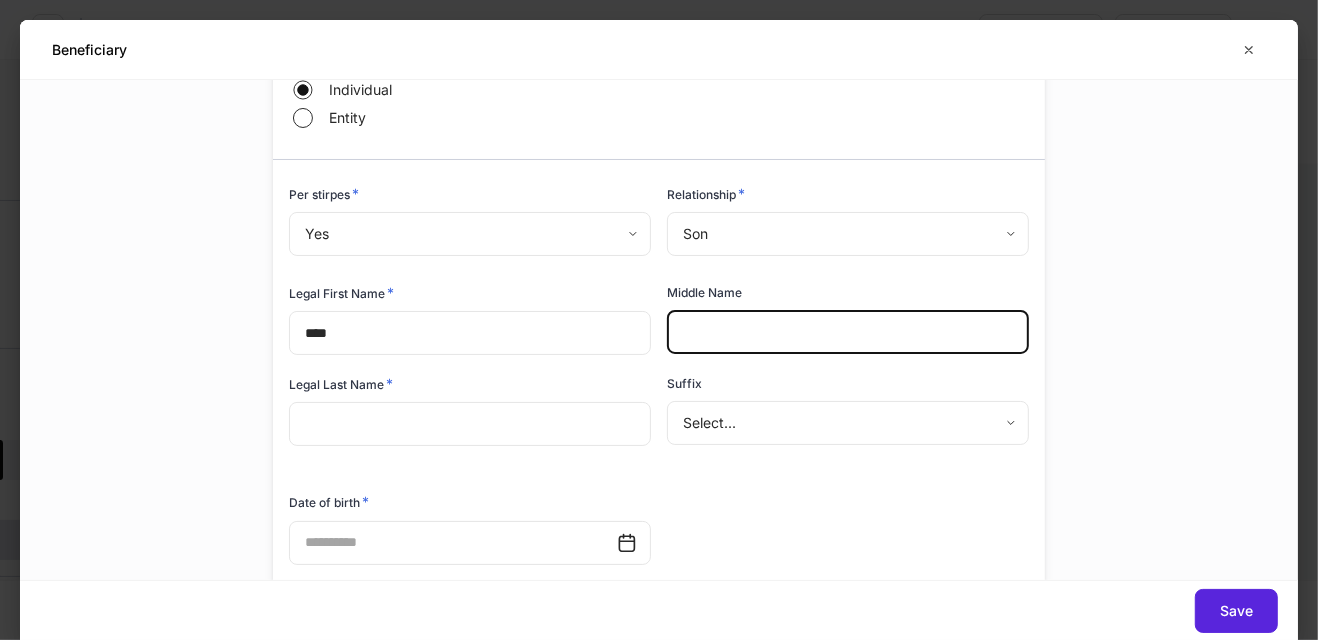 type on "*" 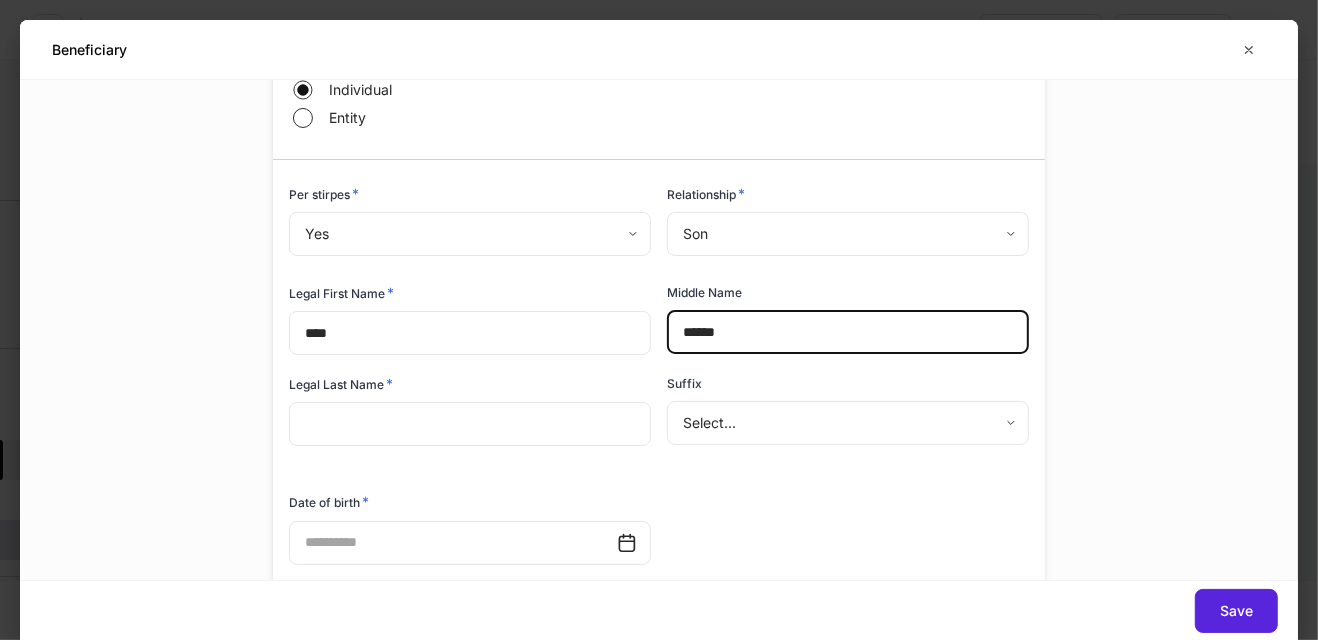 type on "******" 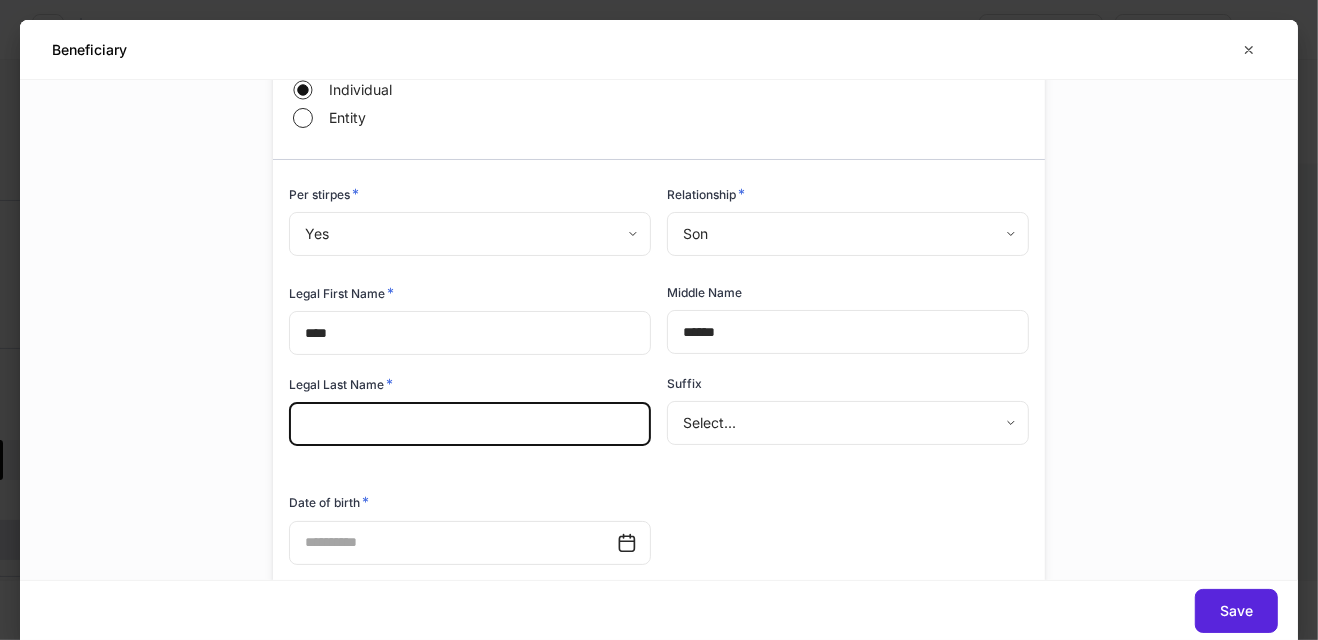 click at bounding box center (470, 424) 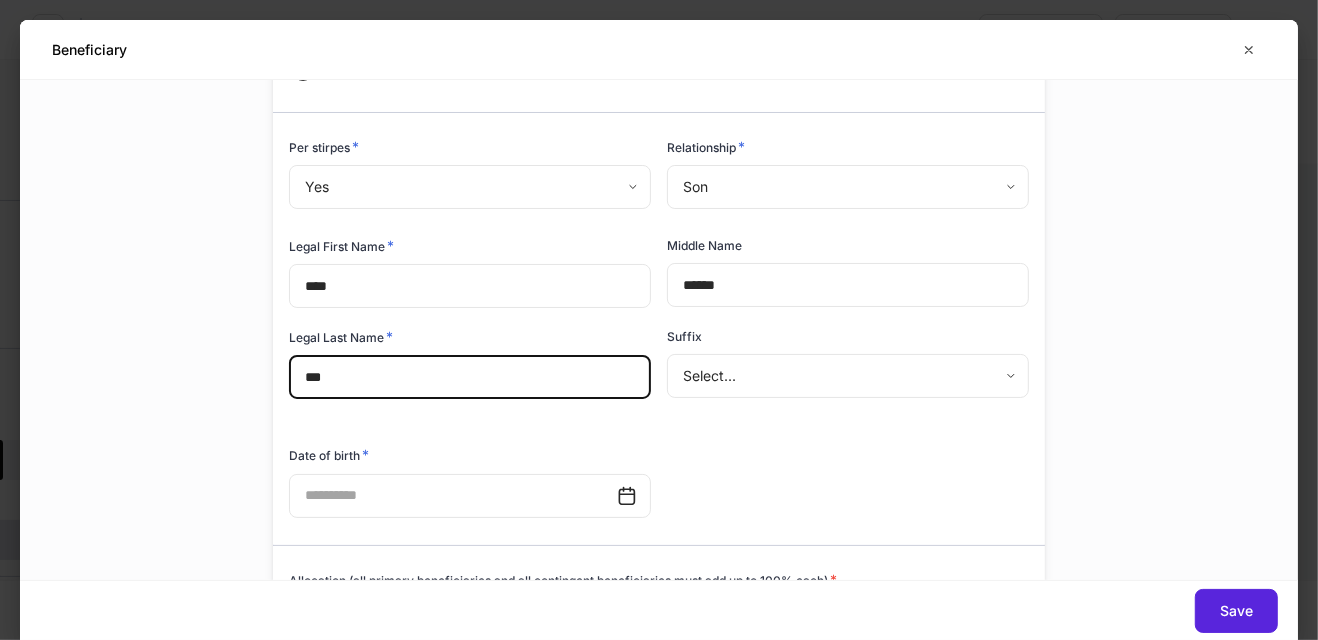 scroll, scrollTop: 286, scrollLeft: 0, axis: vertical 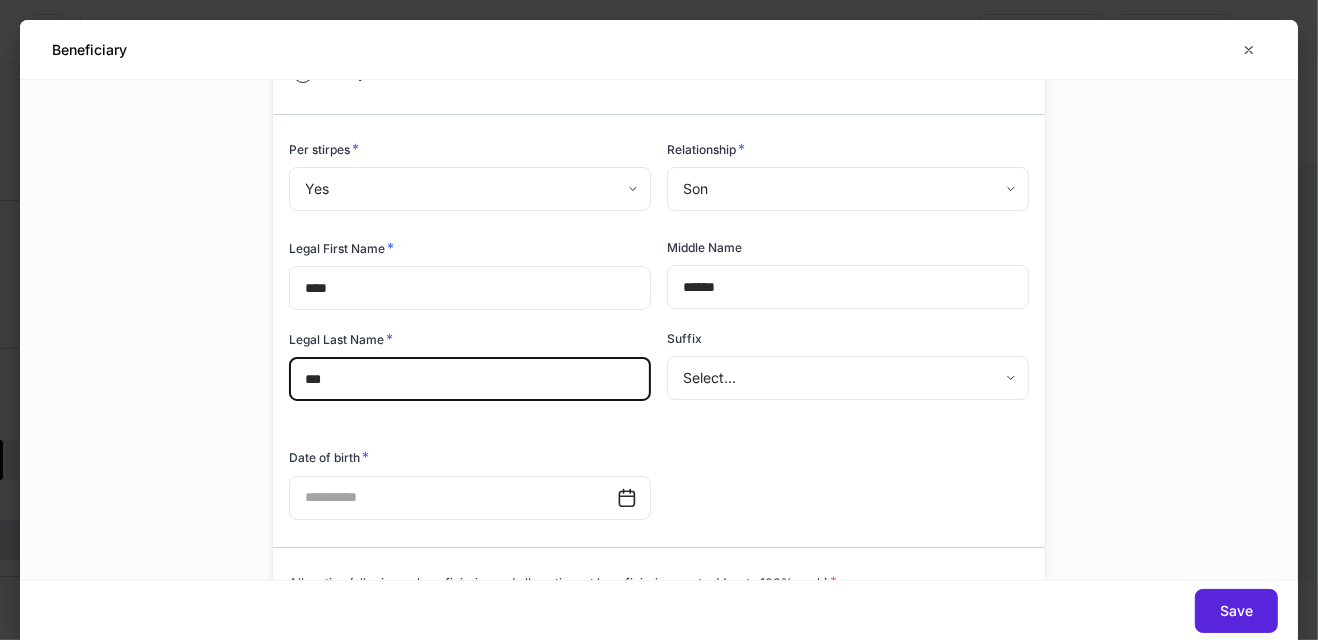 type on "***" 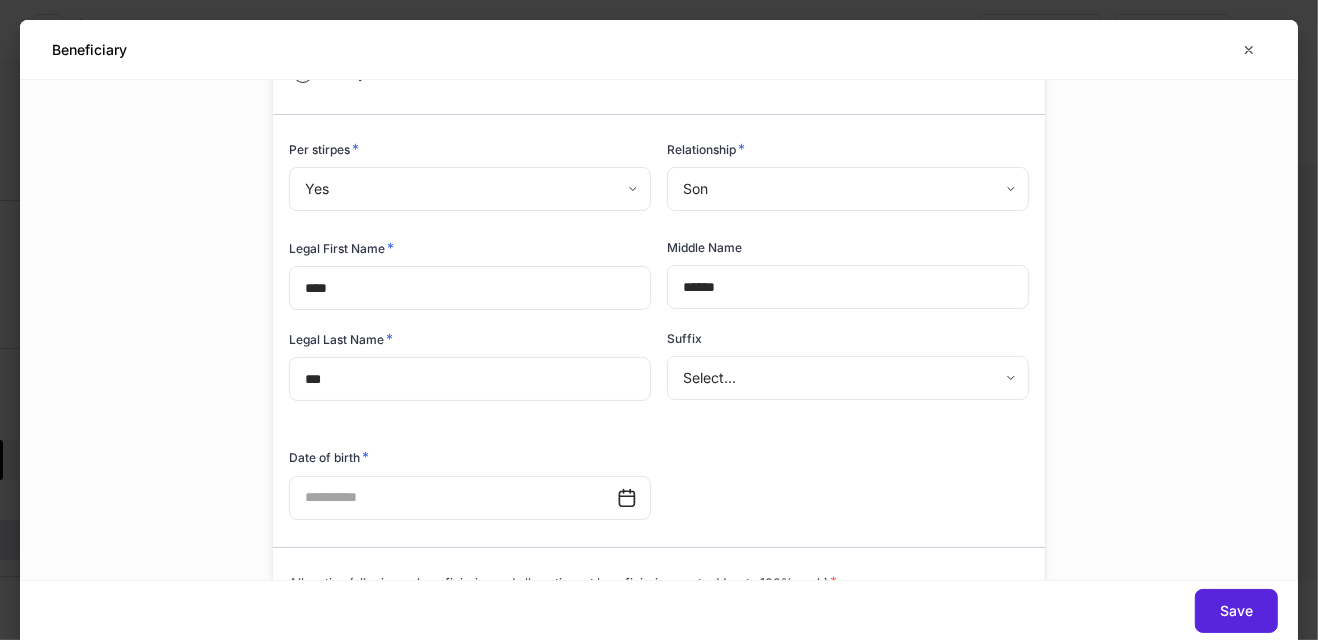 click on "**********" at bounding box center (659, 274) 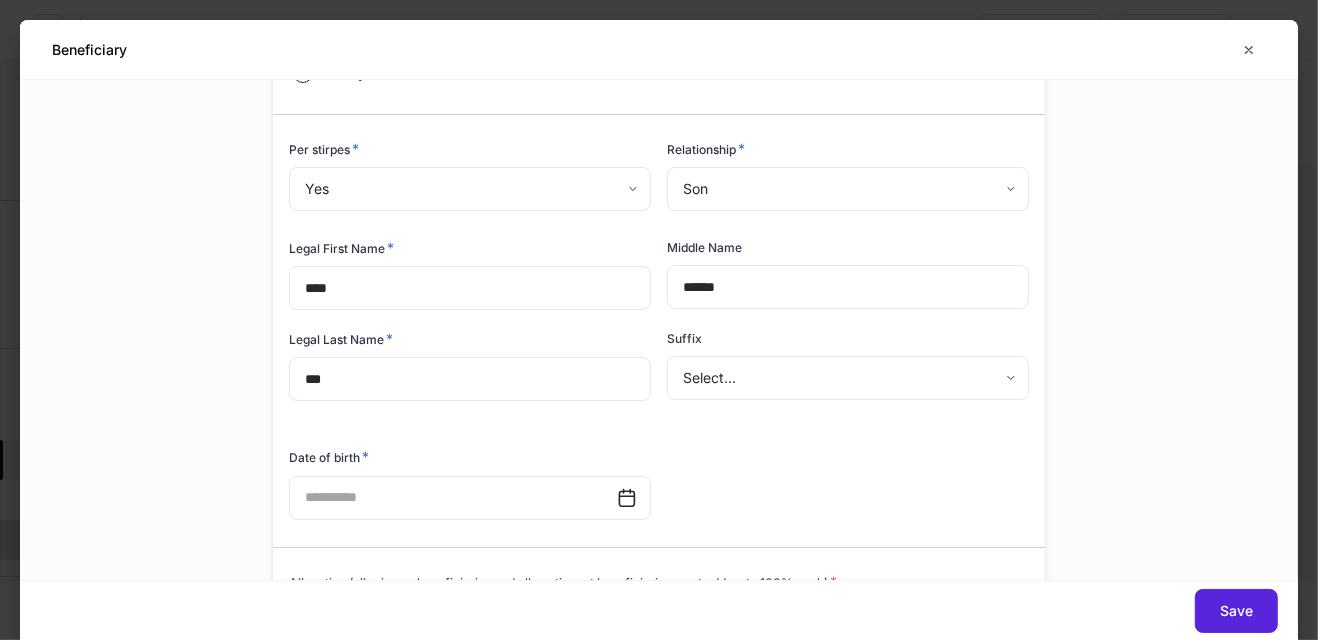 scroll, scrollTop: 392, scrollLeft: 0, axis: vertical 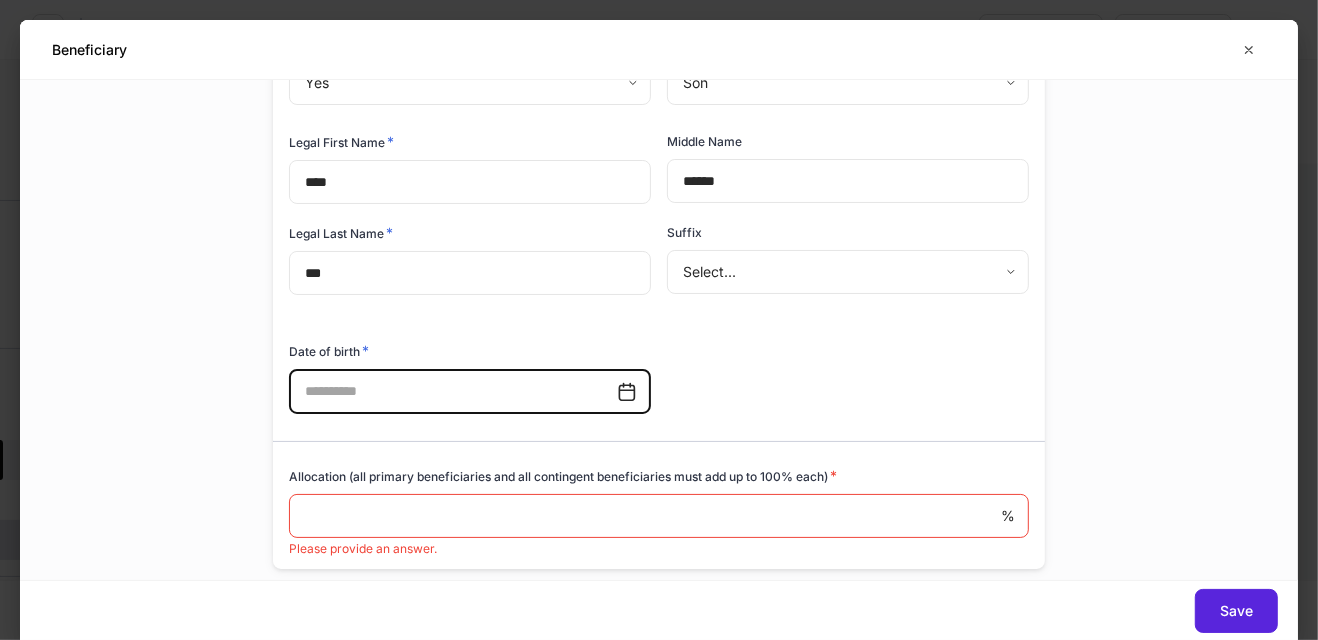 click at bounding box center (453, 392) 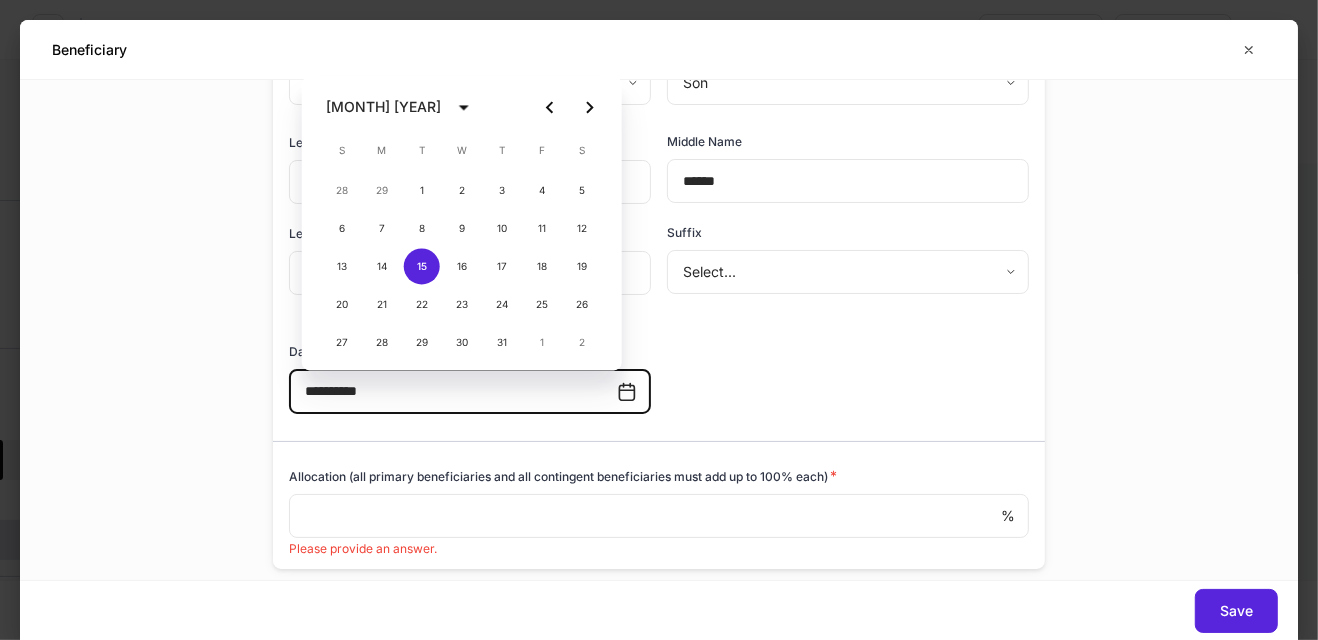 type on "**********" 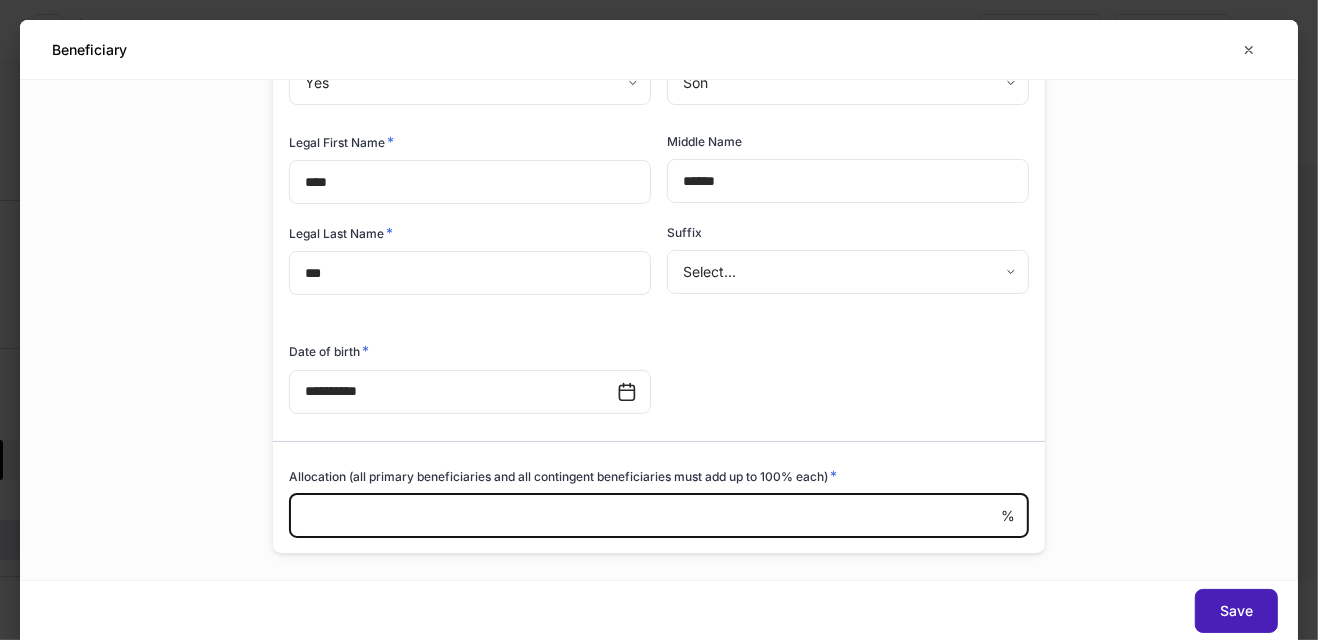 type on "**" 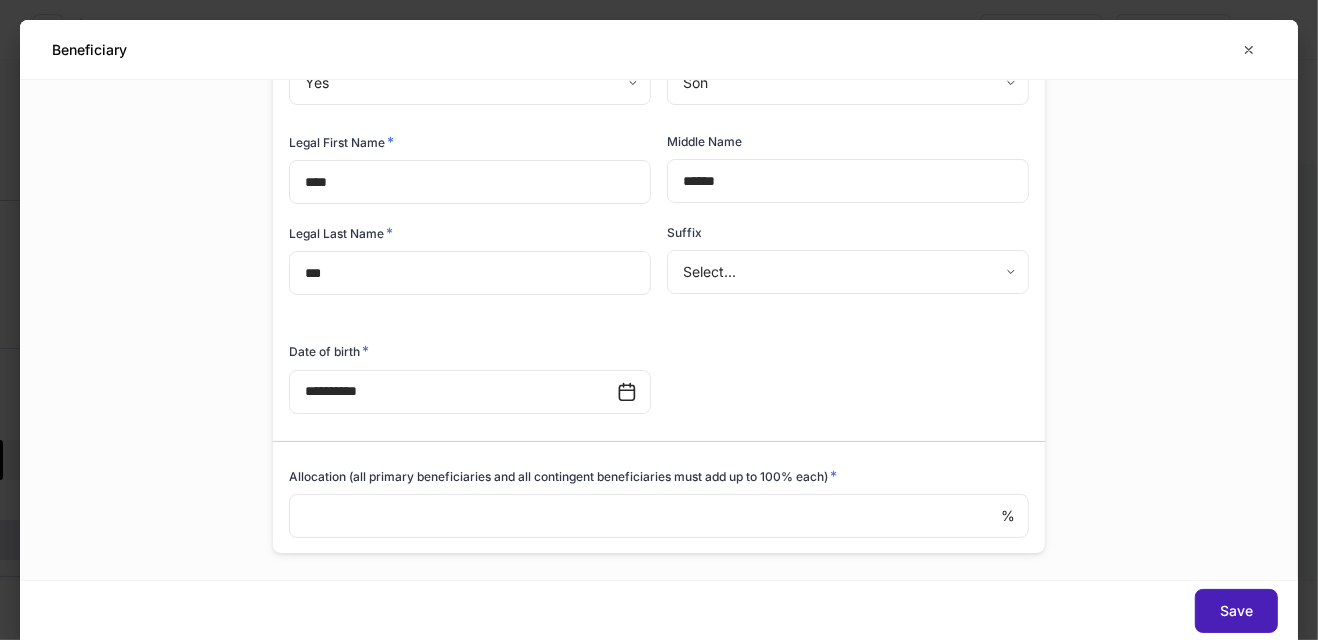 click on "Save" at bounding box center (1236, 611) 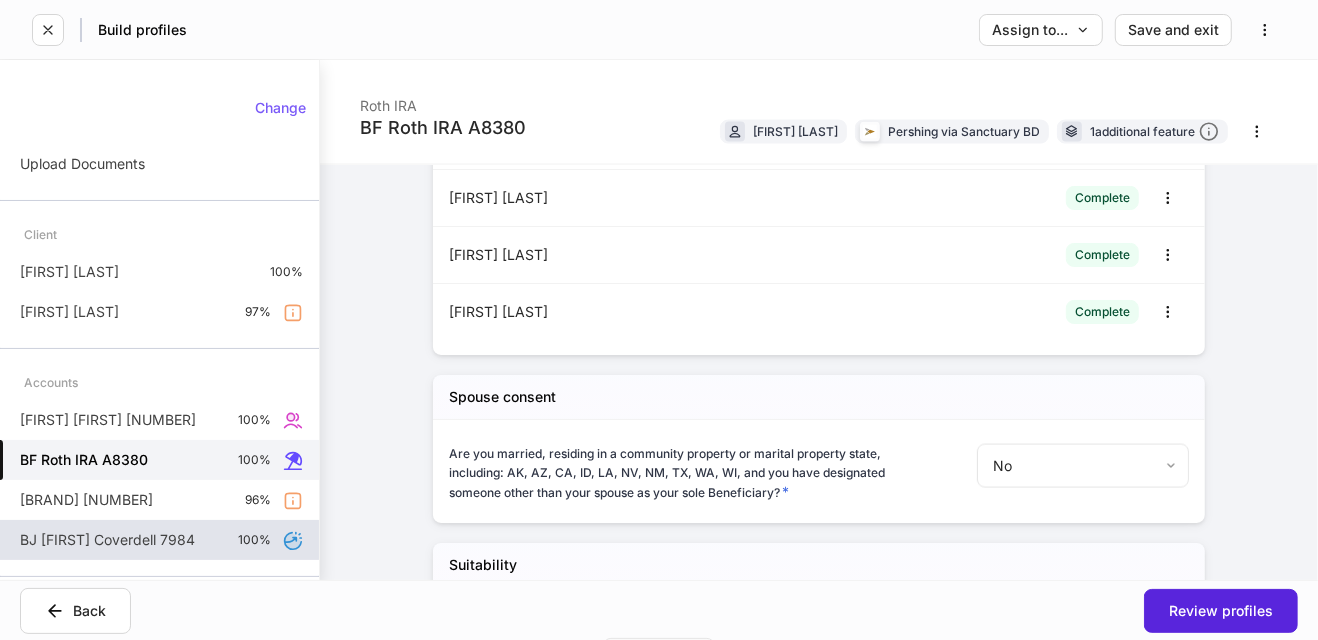 scroll, scrollTop: 2246, scrollLeft: 0, axis: vertical 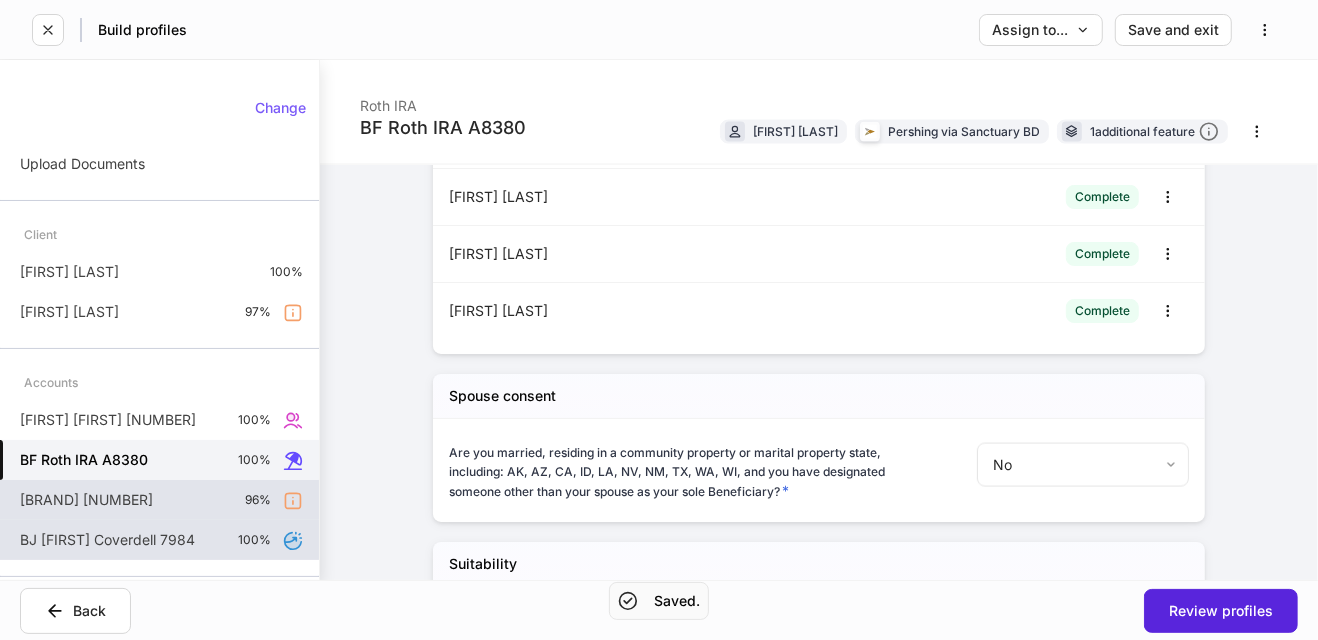 click on "[BRAND] [NUMBER]" at bounding box center (86, 500) 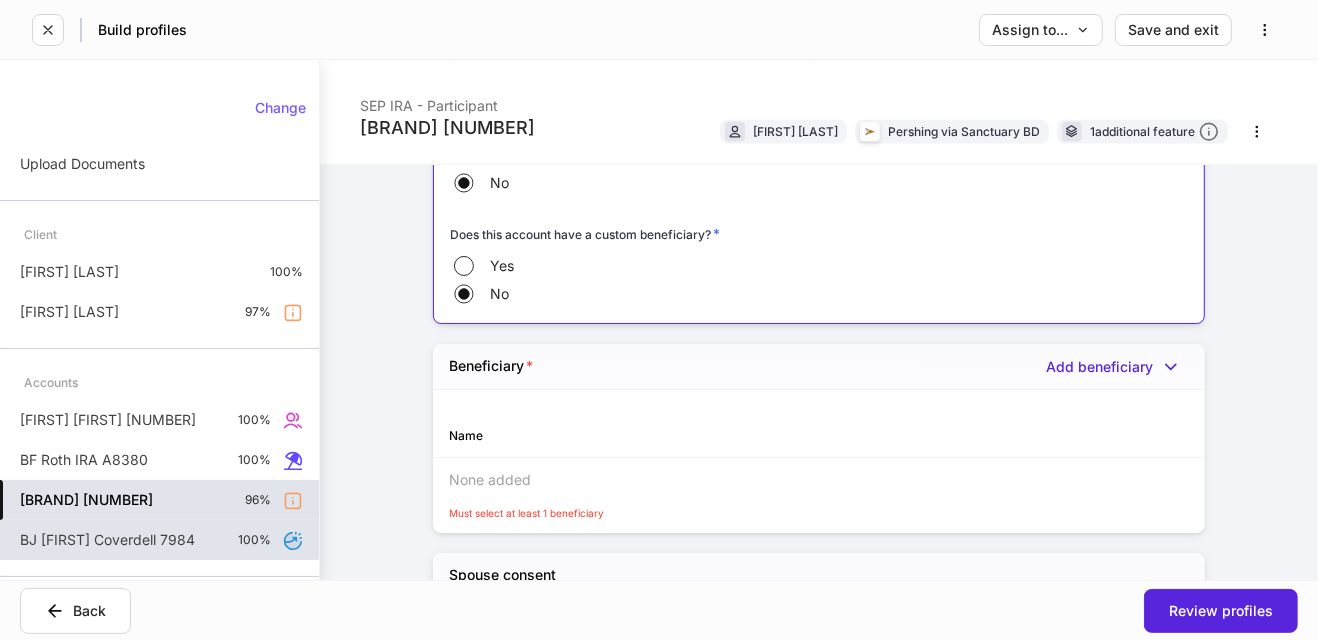 scroll, scrollTop: 1958, scrollLeft: 0, axis: vertical 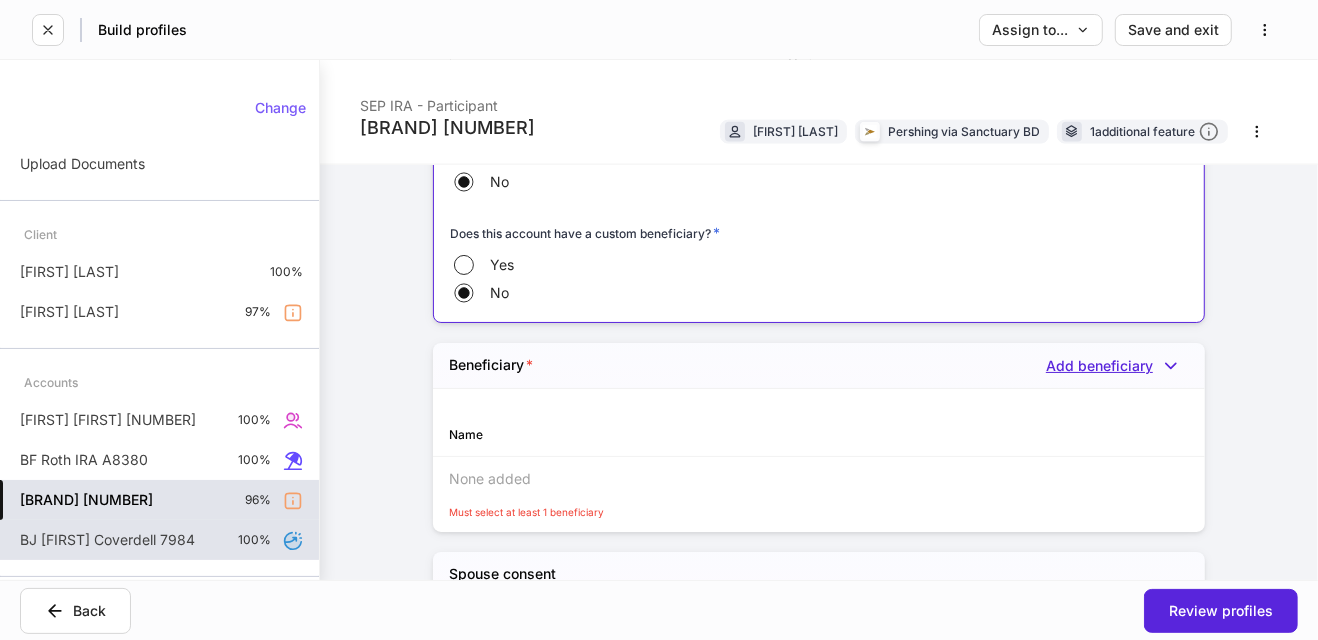 click on "Add beneficiary" at bounding box center (1117, 366) 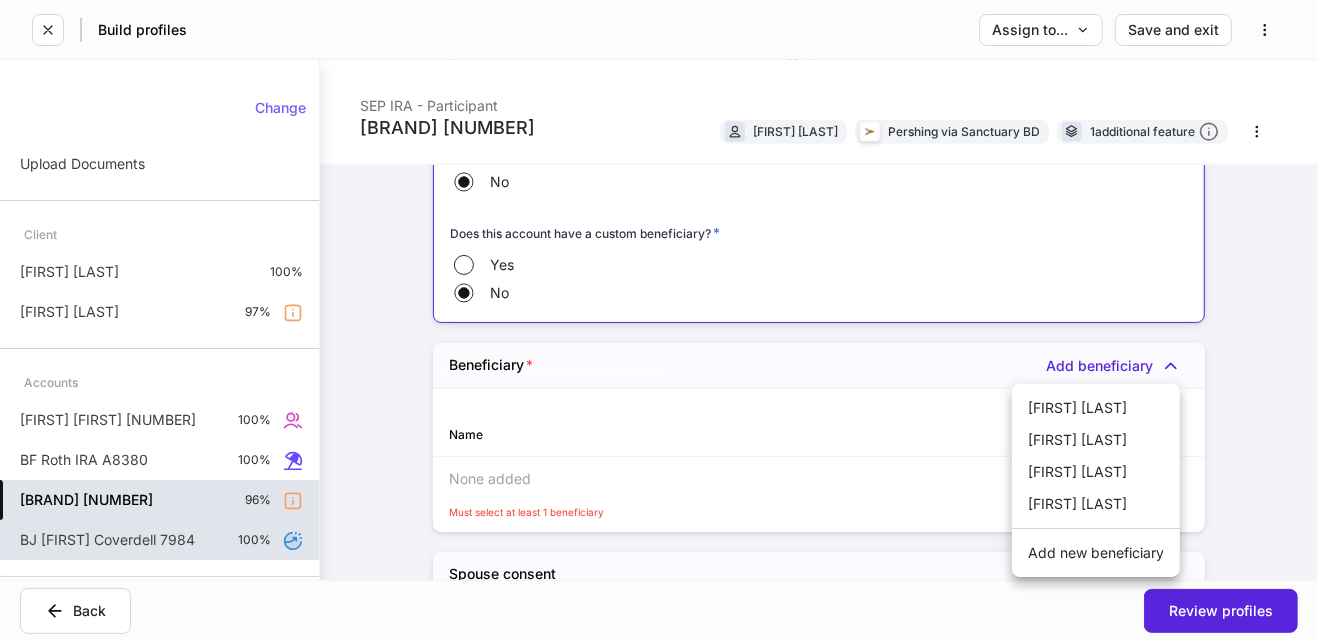 click on "[FIRST] [LAST]" at bounding box center (1096, 440) 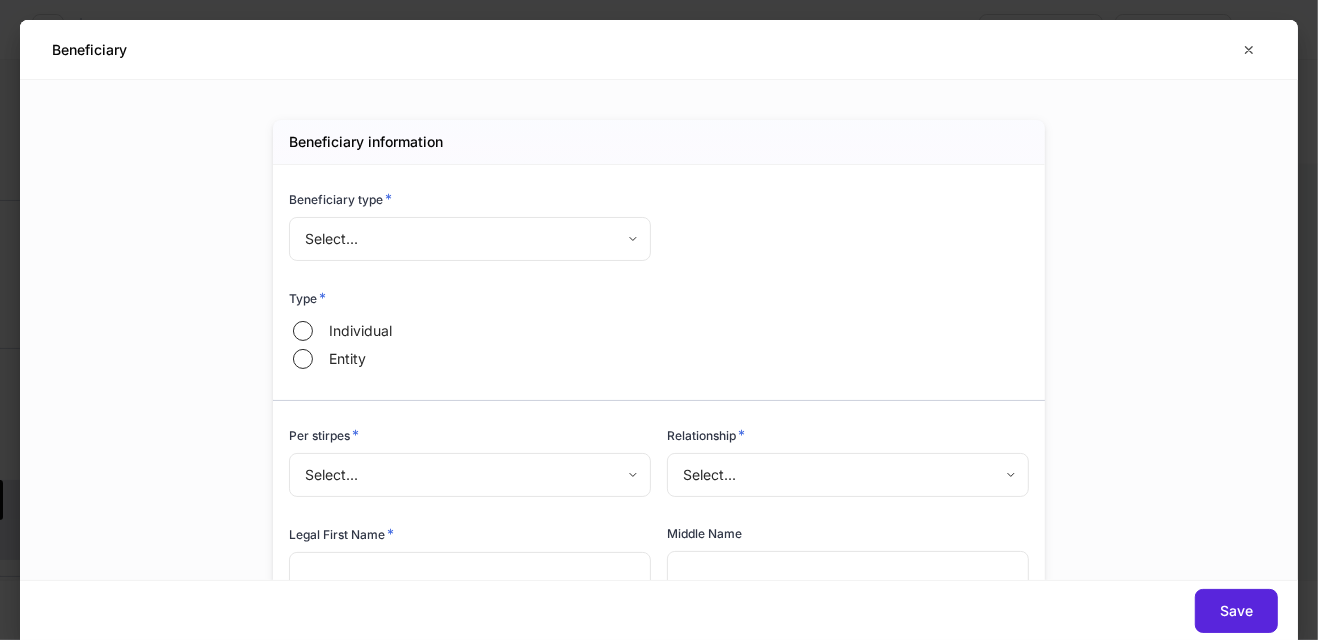type on "********" 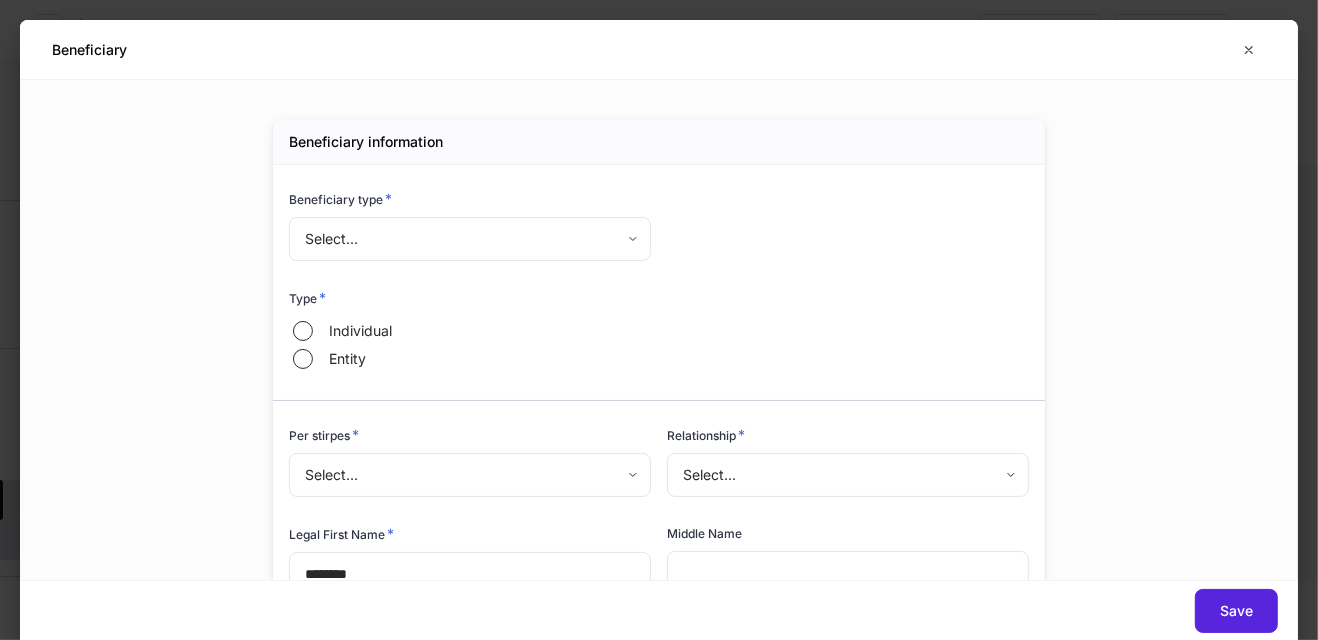 type on "**********" 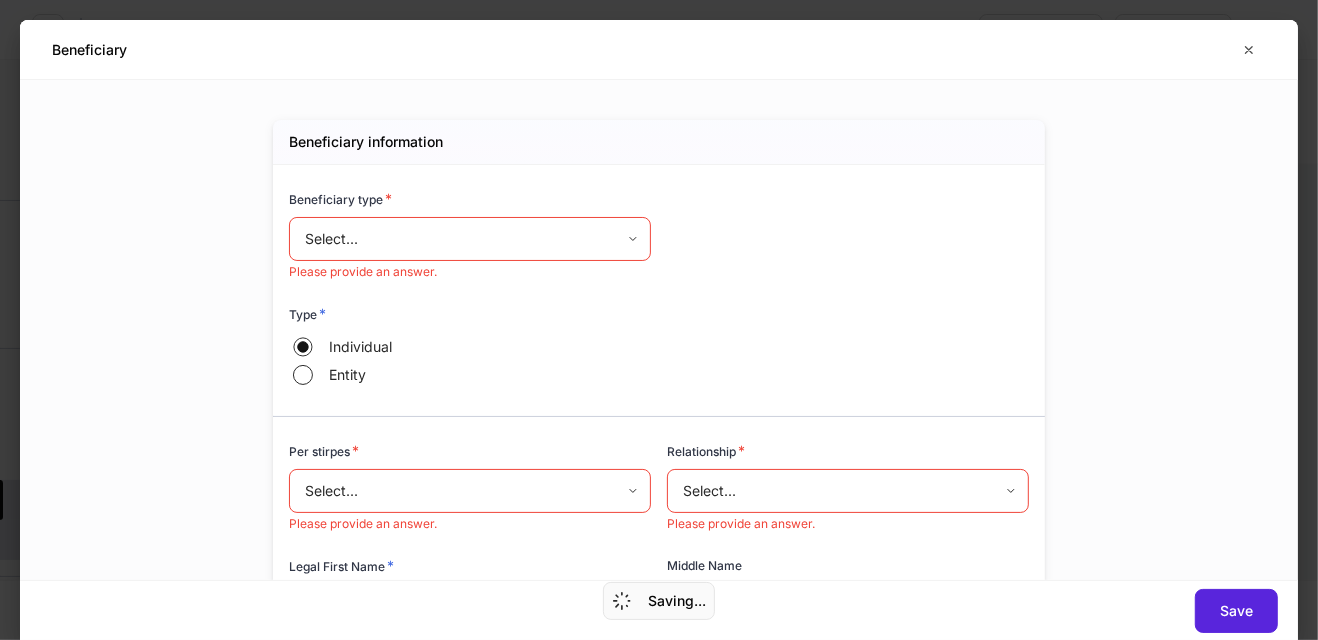 click on "Build profiles Assign to... Save and exit BF SEP IRA [NUMBER] SEP IRA - Participant [FIRST] [LAST] Pershing via Sanctuary BD 1  additional   feature Account details Internal use only Account short name *** ​ Account online nickname ********* ​ Account registration (as shown on statement) * ********* ​ Account description *** ​ Credit line collateral indicator * None **** ​ Will this account be funded by an ACAT? * Yes No Hold ACAT ACAT type * Full Partial Delivering/contra firm ​ DTC number ​ Contra firm account number * ******* ​ Contra firm account number Consolidate additional account Lead FA/IP # * JWO *** ​ Flipped IP *** ​ Advisory account * PZG - Yes *** ​ Is discretion being exercised? * Yes No Fee structure * Wrap **** ​ Investment style * Growth ****** ​ Fee style * Flat Tiered Flat fee bps * *** ​ Tax lot disposition Mutual funds * First in, first out ** ​ Stocks in Pershing's dividend reinvestment plan * First in, first out ** ​ All other securities * ** ​ * *" at bounding box center [659, 320] 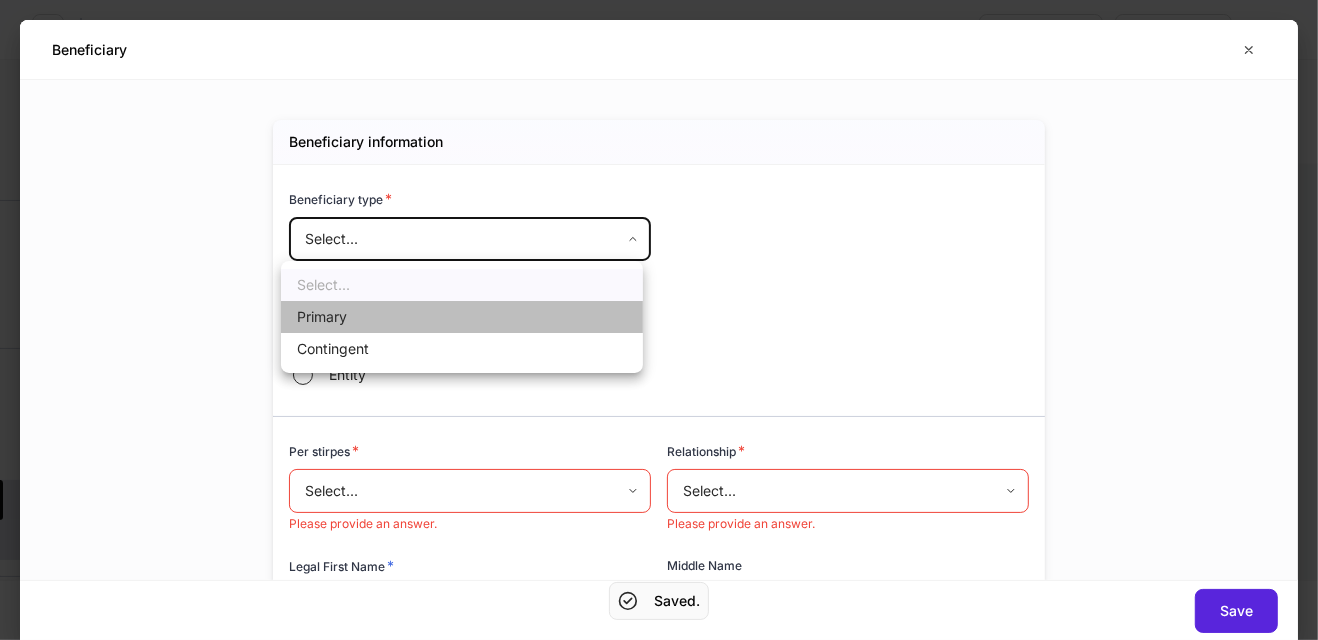 click on "Primary" at bounding box center (462, 317) 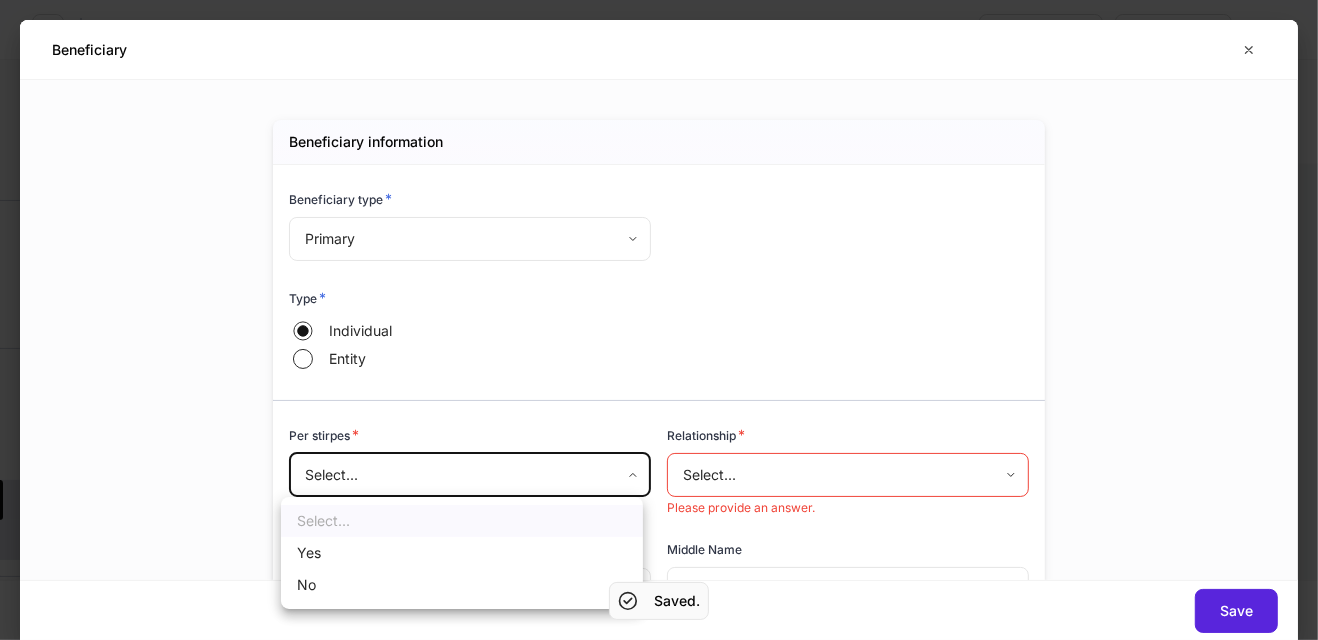 click on "Build profiles Assign to... Save and exit BF SEP IRA [NUMBER] SEP IRA - Participant [FIRST] [LAST] Pershing via Sanctuary BD 1  additional   feature Account details Internal use only Account short name *** ​ Account online nickname ********* ​ Account registration (as shown on statement) * ********* ​ Account description *** ​ Credit line collateral indicator * None **** ​ Will this account be funded by an ACAT? * Yes No Hold ACAT ACAT type * Full Partial Delivering/contra firm ​ DTC number ​ Contra firm account number * ******* ​ Contra firm account number Consolidate additional account Lead FA/IP # * JWO *** ​ Flipped IP *** ​ Advisory account * PZG - Yes *** ​ Is discretion being exercised? * Yes No Fee structure * Wrap **** ​ Investment style * Growth ****** ​ Fee style * Flat Tiered Flat fee bps * *** ​ Tax lot disposition Mutual funds * First in, first out ** ​ Stocks in Pershing's dividend reinvestment plan * First in, first out ** ​ All other securities * ** ​ * *" at bounding box center [659, 320] 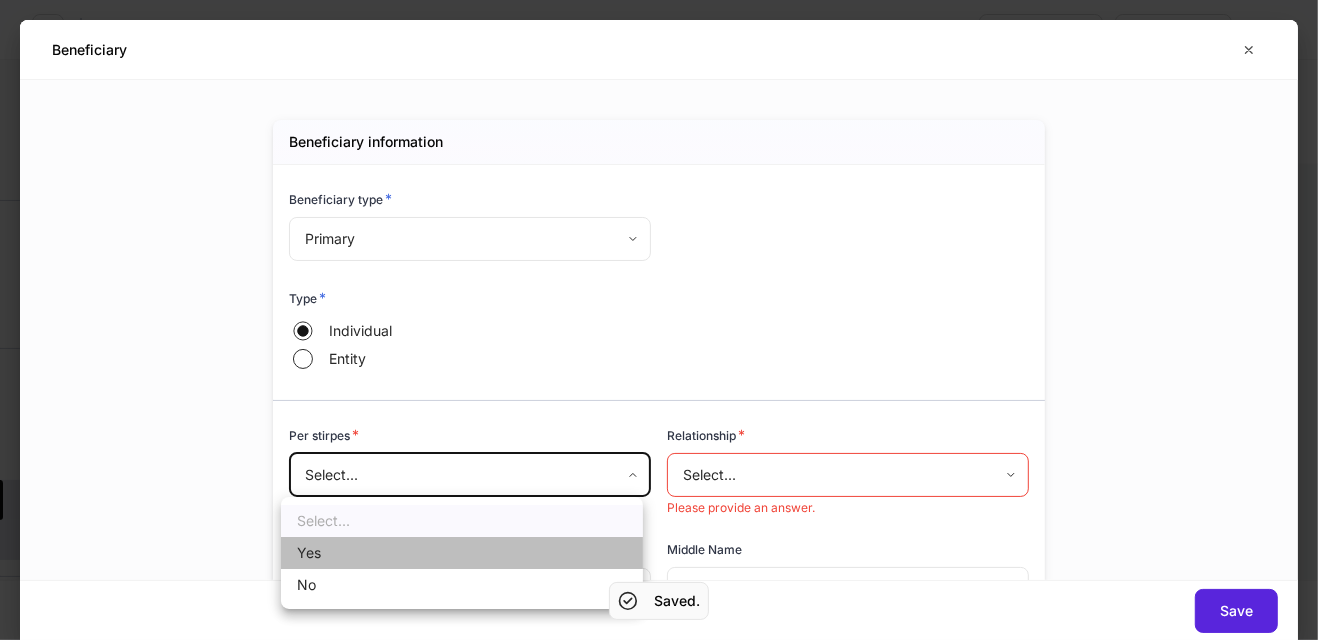 click on "Yes" at bounding box center [462, 553] 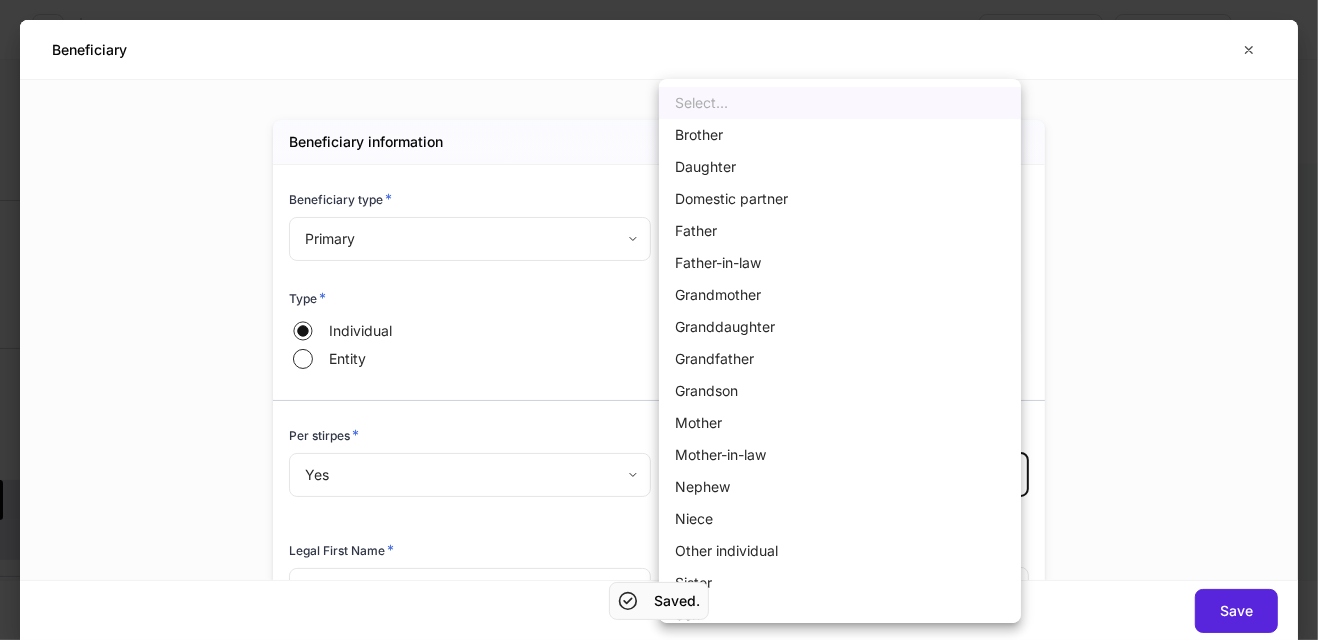 click on "Build profiles Assign to... Save and exit BF SEP IRA [NUMBER] SEP IRA - Participant [FIRST] [LAST] Pershing via Sanctuary BD 1  additional   feature Account details Internal use only Account short name *** ​ Account online nickname ********* ​ Account registration (as shown on statement) * ********* ​ Account description *** ​ Credit line collateral indicator * None **** ​ Will this account be funded by an ACAT? * Yes No Hold ACAT ACAT type * Full Partial Delivering/contra firm ​ DTC number ​ Contra firm account number * ******* ​ Contra firm account number Consolidate additional account Lead FA/IP # * JWO *** ​ Flipped IP *** ​ Advisory account * PZG - Yes *** ​ Is discretion being exercised? * Yes No Fee structure * Wrap **** ​ Investment style * Growth ****** ​ Fee style * Flat Tiered Flat fee bps * *** ​ Tax lot disposition Mutual funds * First in, first out ** ​ Stocks in Pershing's dividend reinvestment plan * First in, first out ** ​ All other securities * ** ​ * *" at bounding box center (659, 320) 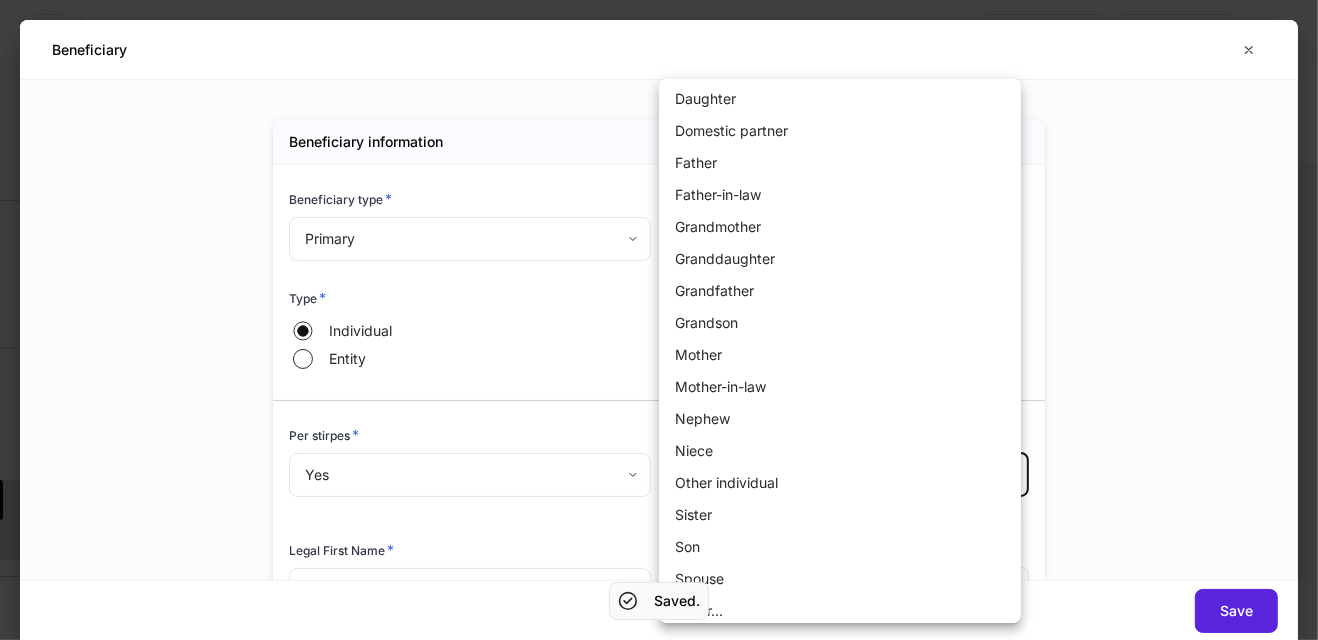 click on "Spouse" at bounding box center (840, 579) 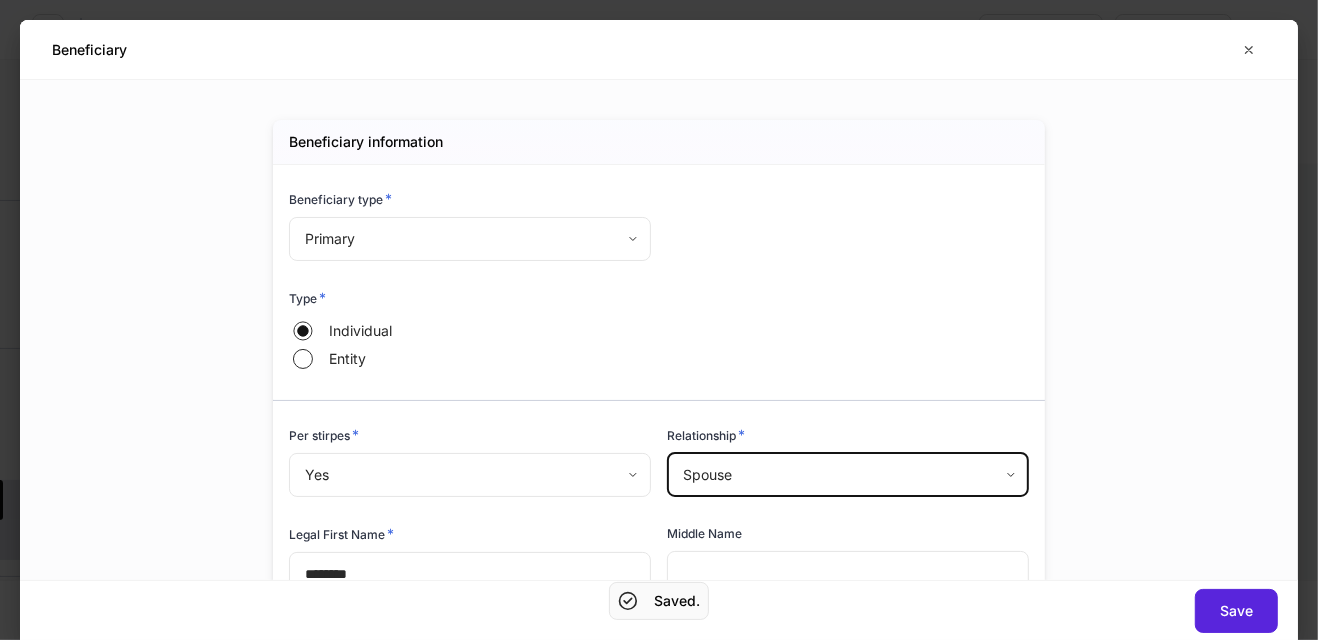 scroll, scrollTop: 37, scrollLeft: 0, axis: vertical 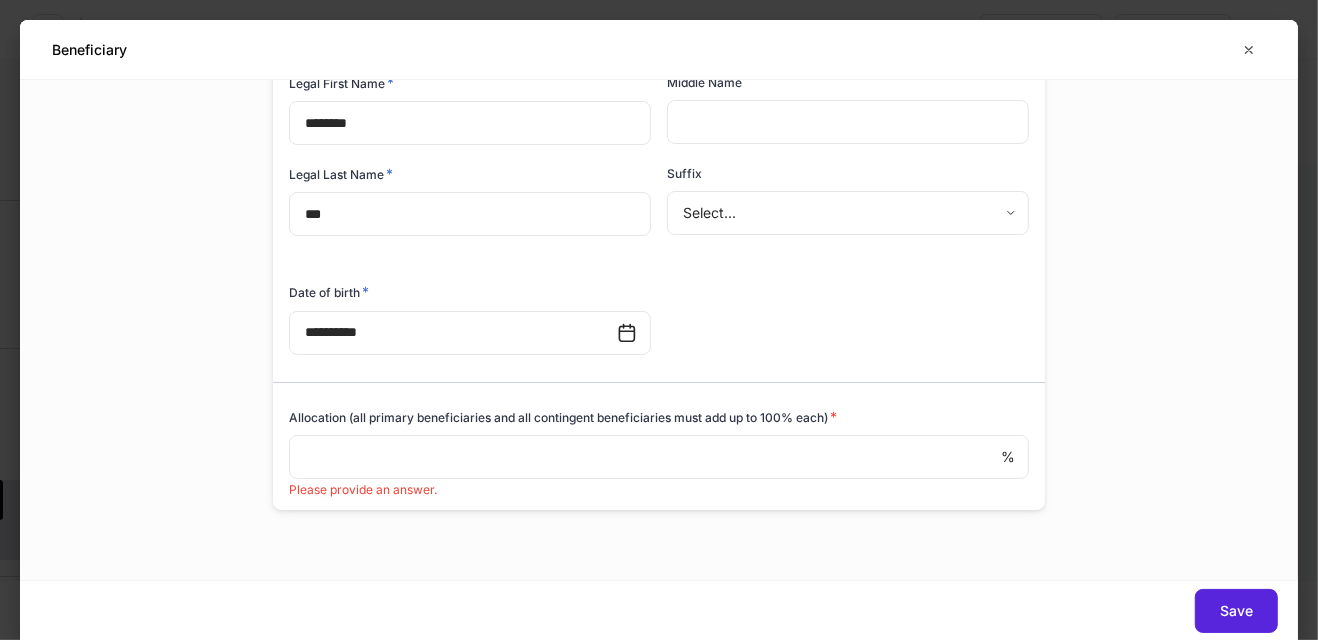 click at bounding box center (645, 457) 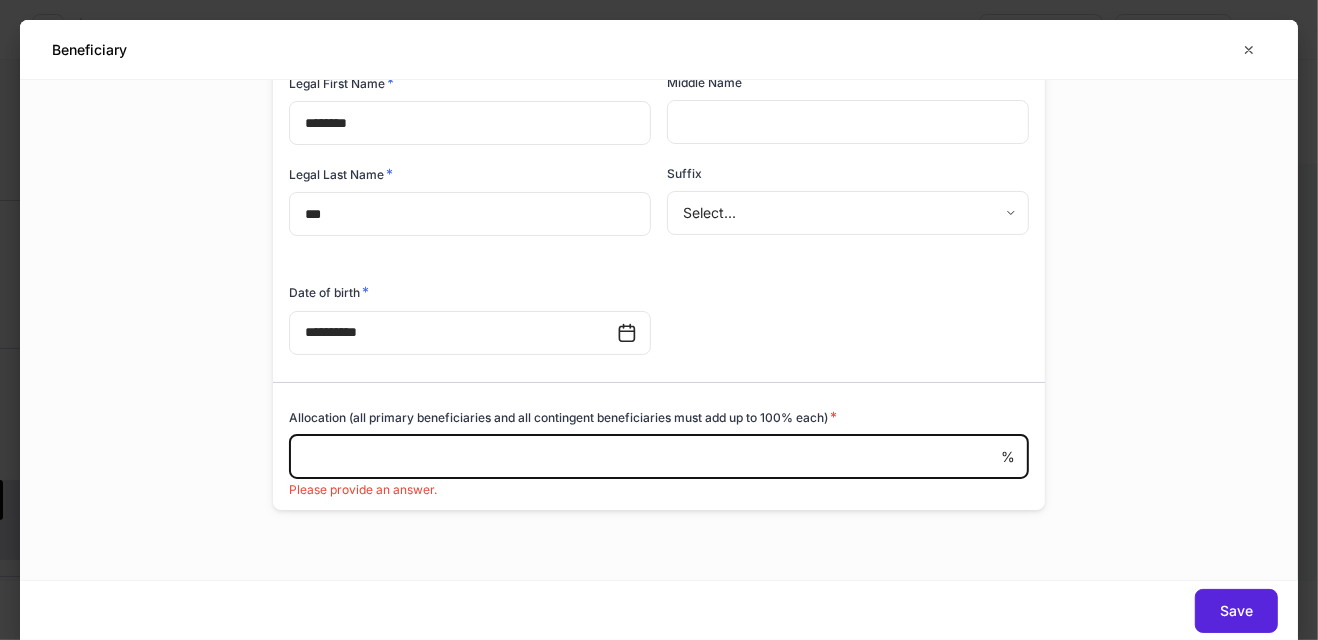 scroll, scrollTop: 445, scrollLeft: 0, axis: vertical 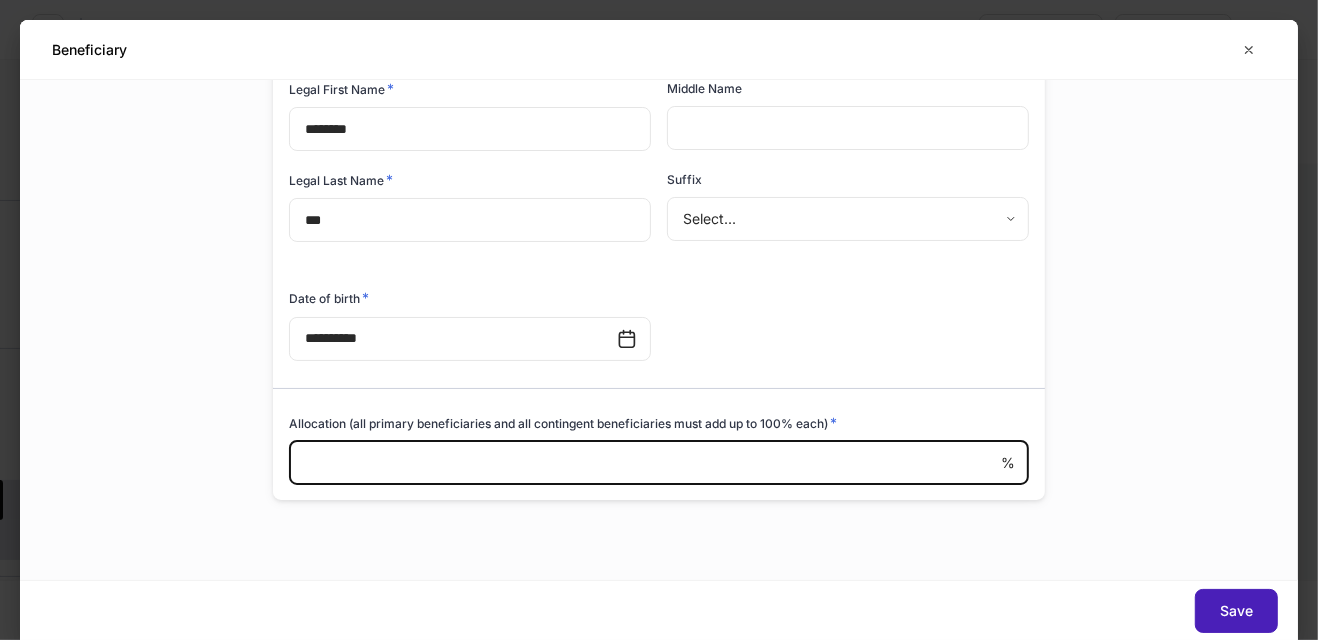 type on "***" 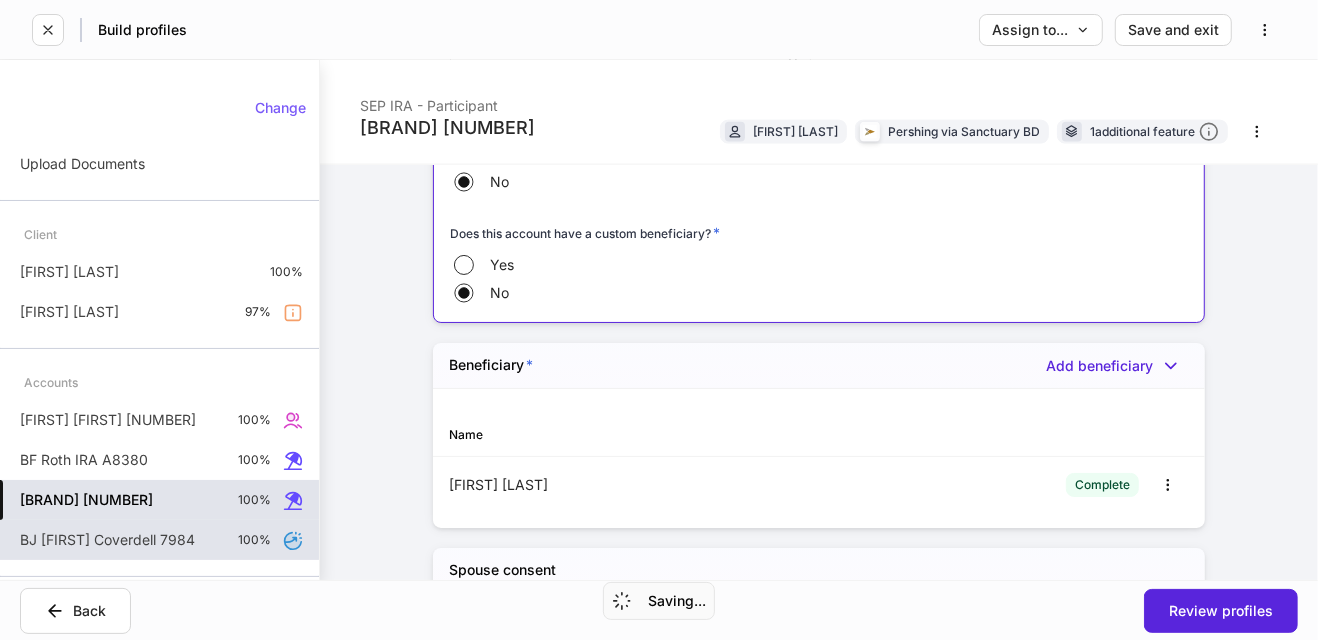 click on "Beneficiary * Add beneficiary" at bounding box center (819, 366) 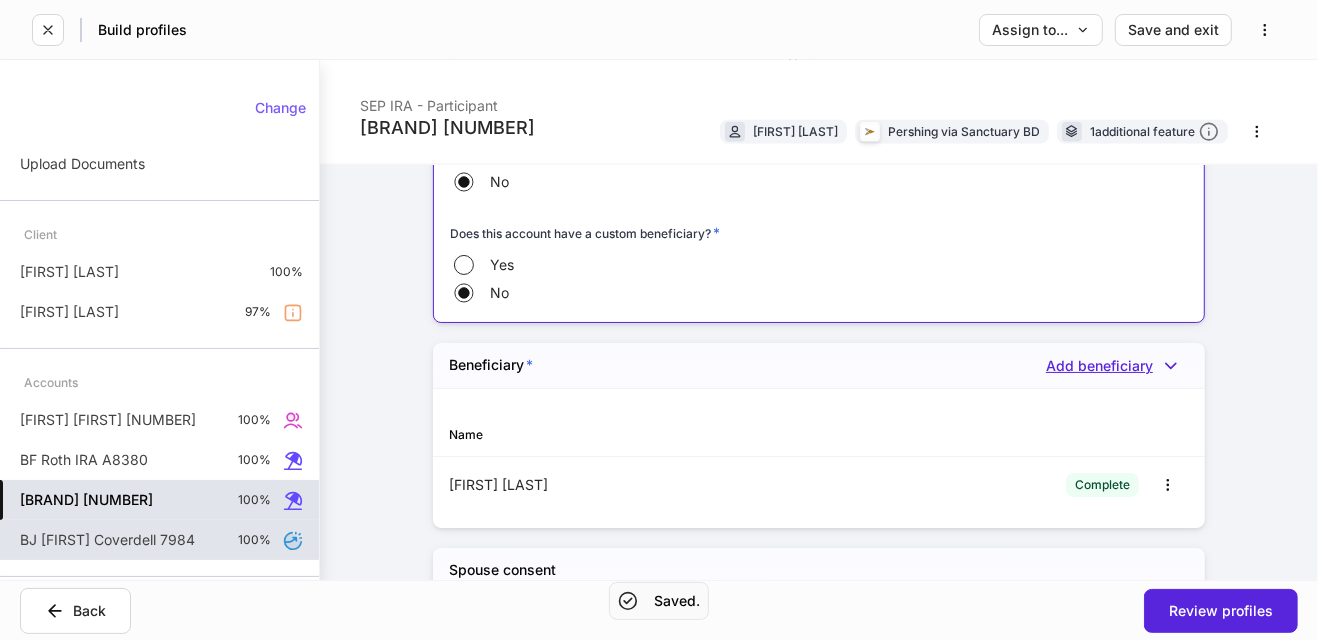 click on "Add beneficiary" at bounding box center [1117, 366] 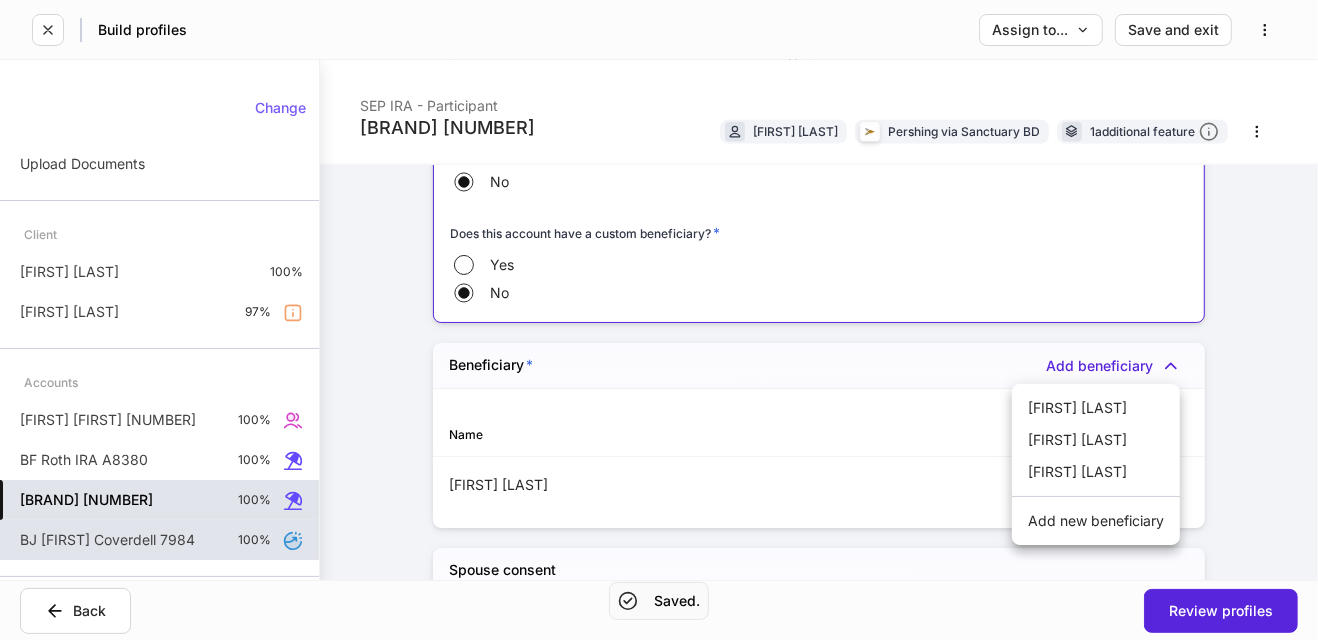 click on "[FIRST] [LAST]" at bounding box center [1096, 440] 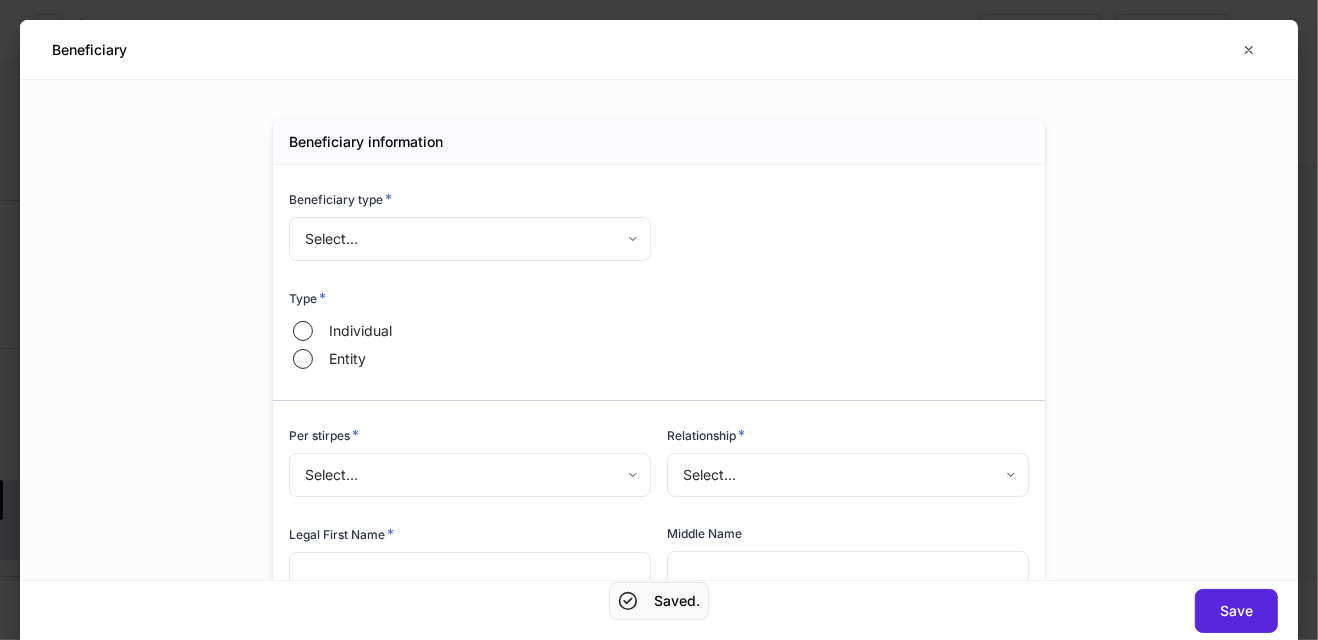 type on "****" 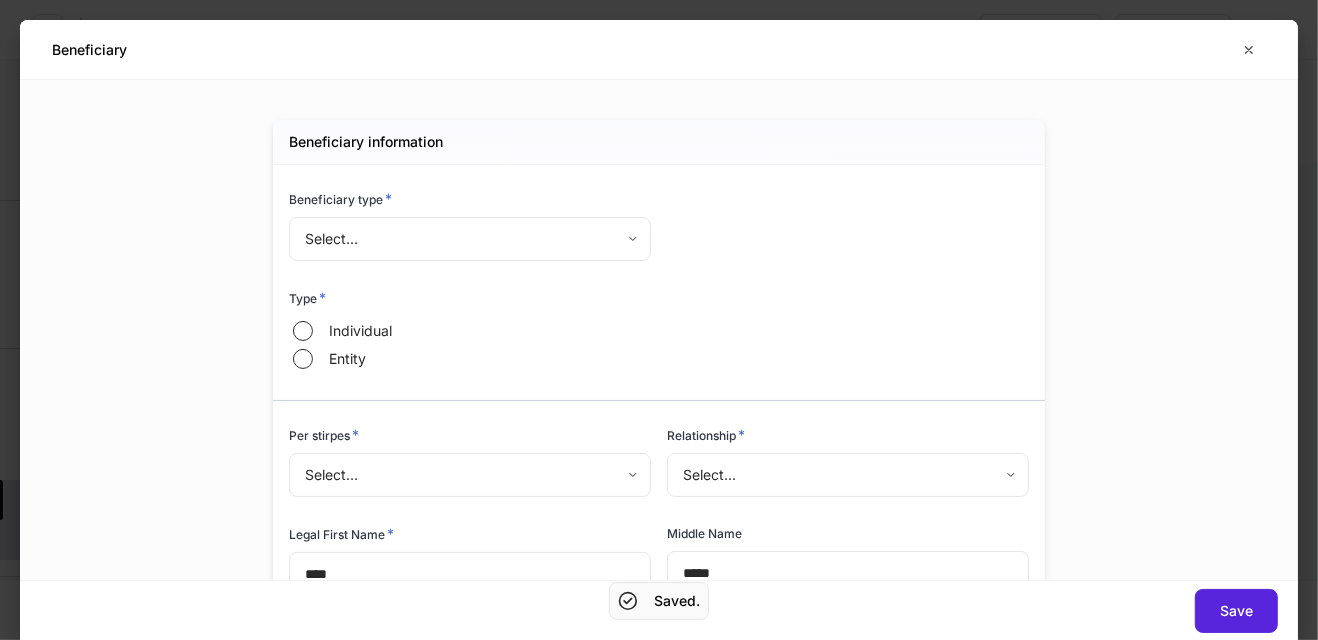 type on "**********" 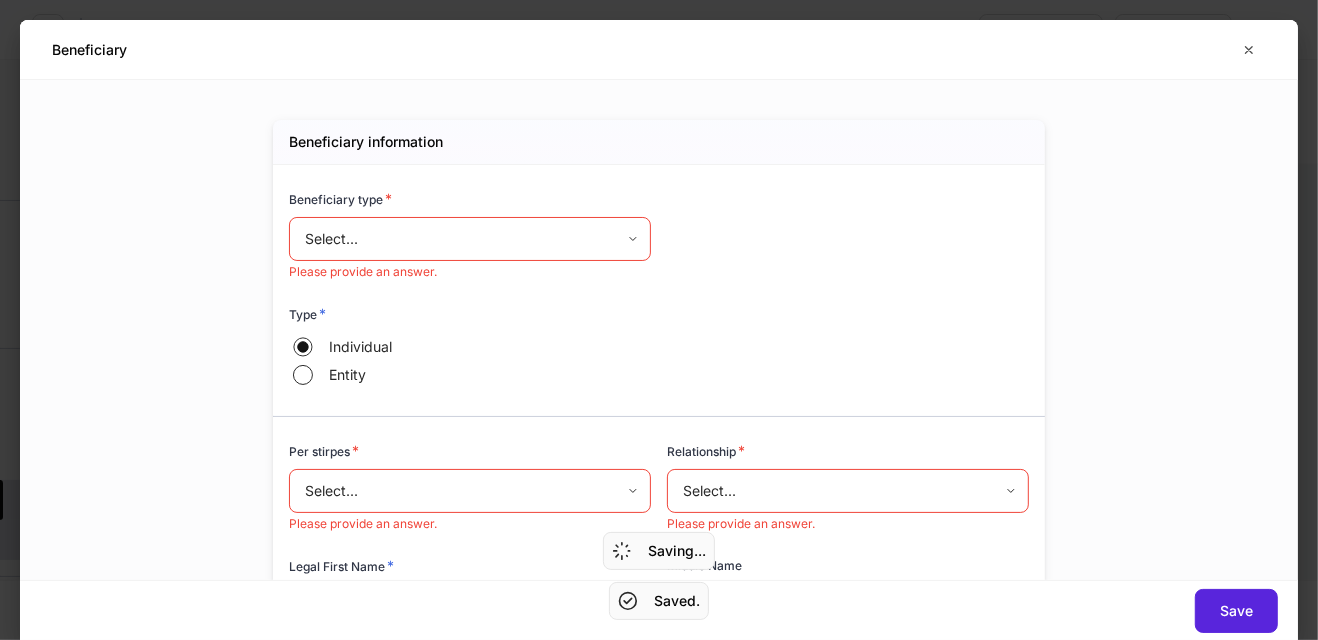 click on "Build profiles Assign to... Save and exit BF SEP IRA [NUMBER] SEP IRA - Participant [FIRST] [LAST] Pershing via Sanctuary BD 1  additional   feature Account details Internal use only Account short name *** ​ Account online nickname ********* ​ Account registration (as shown on statement) * ********* ​ Account description *** ​ Credit line collateral indicator * None **** ​ Will this account be funded by an ACAT? * Yes No Hold ACAT ACAT type * Full Partial Delivering/contra firm ​ DTC number ​ Contra firm account number * ******* ​ Contra firm account number Consolidate additional account Lead FA/IP # * JWO *** ​ Flipped IP *** ​ Advisory account * PZG - Yes *** ​ Is discretion being exercised? * Yes No Fee structure * Wrap **** ​ Investment style * Growth ****** ​ Fee style * Flat Tiered Flat fee bps * *** ​ Tax lot disposition Mutual funds * First in, first out ** ​ Stocks in Pershing's dividend reinvestment plan * First in, first out ** ​ All other securities * ** ​ * *" at bounding box center [659, 320] 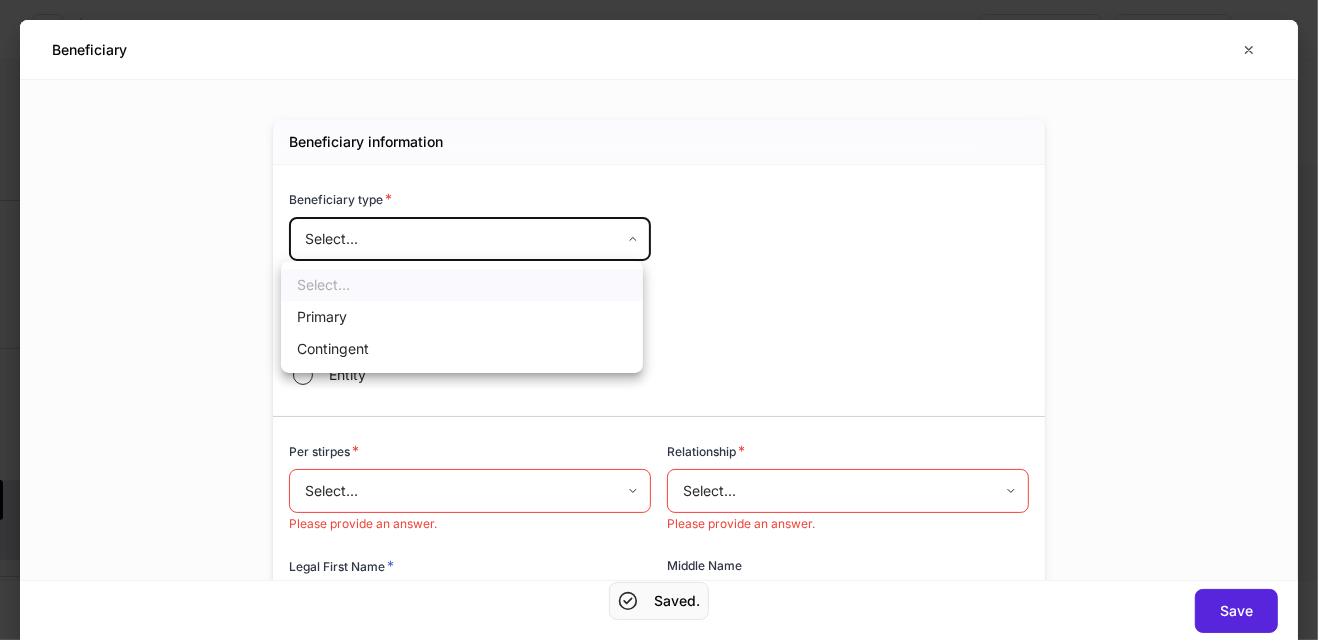 click on "Contingent" at bounding box center [462, 349] 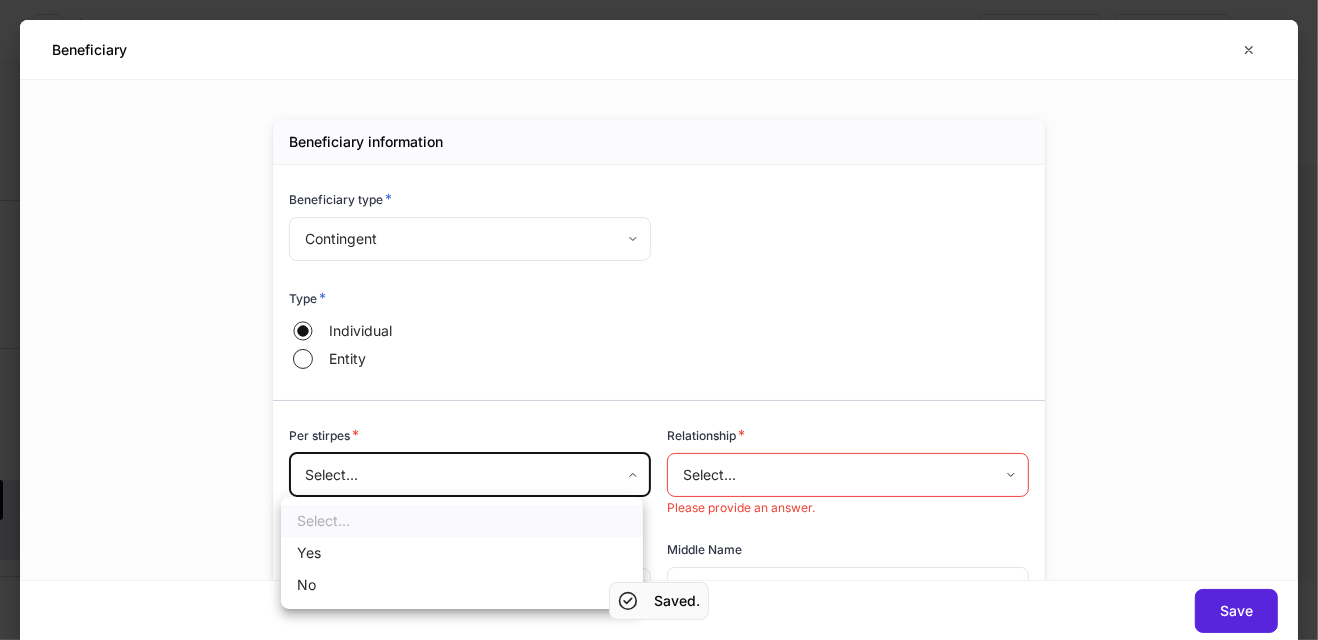 click on "Build profiles Assign to... Save and exit BF SEP IRA [NUMBER] SEP IRA - Participant [FIRST] [LAST] Pershing via Sanctuary BD 1  additional   feature Account details Internal use only Account short name *** ​ Account online nickname ********* ​ Account registration (as shown on statement) * ********* ​ Account description *** ​ Credit line collateral indicator * None **** ​ Will this account be funded by an ACAT? * Yes No Hold ACAT ACAT type * Full Partial Delivering/contra firm ​ DTC number ​ Contra firm account number * ******* ​ Contra firm account number Consolidate additional account Lead FA/IP # * JWO *** ​ Flipped IP *** ​ Advisory account * PZG - Yes *** ​ Is discretion being exercised? * Yes No Fee structure * Wrap **** ​ Investment style * Growth ****** ​ Fee style * Flat Tiered Flat fee bps * *** ​ Tax lot disposition Mutual funds * First in, first out ** ​ Stocks in Pershing's dividend reinvestment plan * First in, first out ** ​ All other securities * ** ​ * *" at bounding box center [659, 320] 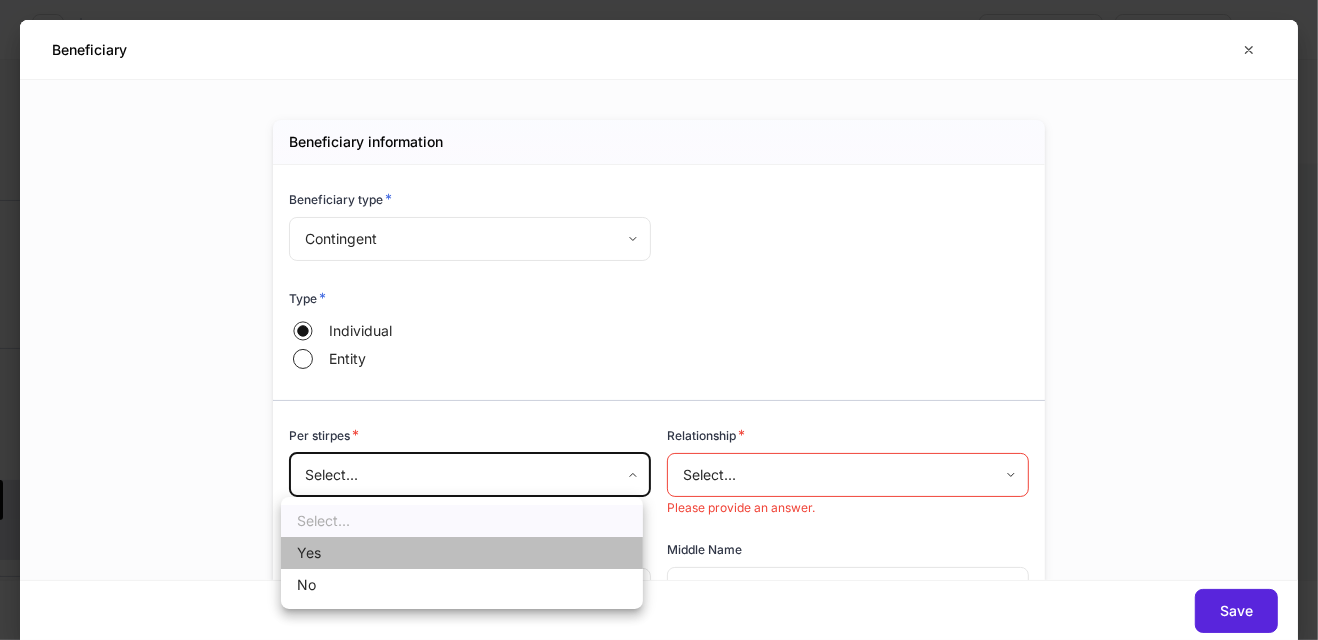 click on "Yes" at bounding box center (462, 553) 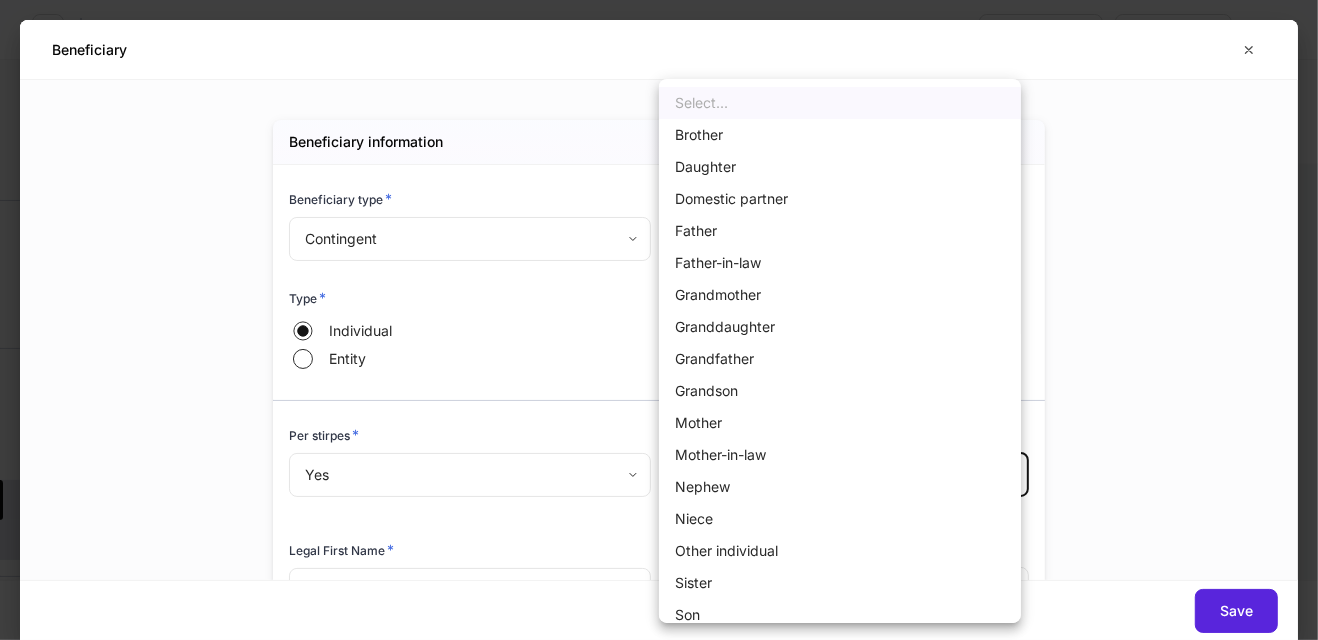 click on "Build profiles Assign to... Save and exit BF SEP IRA [NUMBER] SEP IRA - Participant [FIRST] [LAST] Pershing via Sanctuary BD 1  additional   feature Account details Internal use only Account short name *** ​ Account online nickname ********* ​ Account registration (as shown on statement) * ********* ​ Account description *** ​ Credit line collateral indicator * None **** ​ Will this account be funded by an ACAT? * Yes No Hold ACAT ACAT type * Full Partial Delivering/contra firm ​ DTC number ​ Contra firm account number * ******* ​ Contra firm account number Consolidate additional account Lead FA/IP # * JWO *** ​ Flipped IP *** ​ Advisory account * PZG - Yes *** ​ Is discretion being exercised? * Yes No Fee structure * Wrap **** ​ Investment style * Growth ****** ​ Fee style * Flat Tiered Flat fee bps * *** ​ Tax lot disposition Mutual funds * First in, first out ** ​ Stocks in Pershing's dividend reinvestment plan * First in, first out ** ​ All other securities * ** ​ * *" at bounding box center (659, 320) 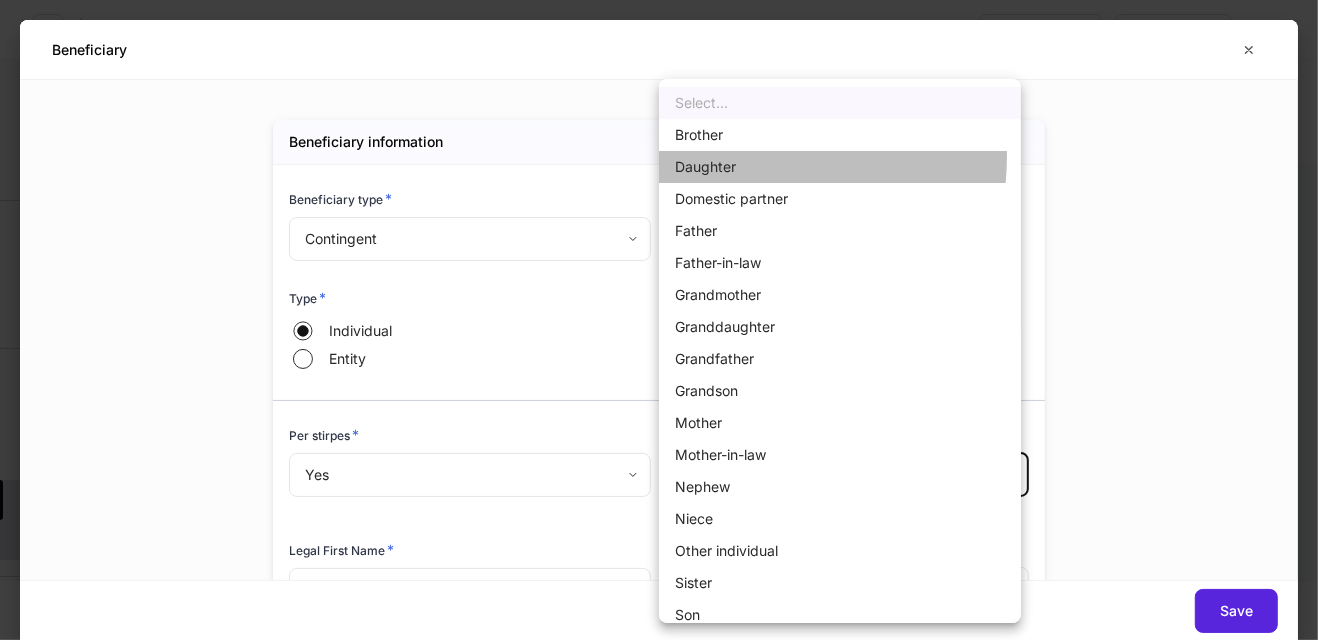 click on "Daughter" at bounding box center [840, 167] 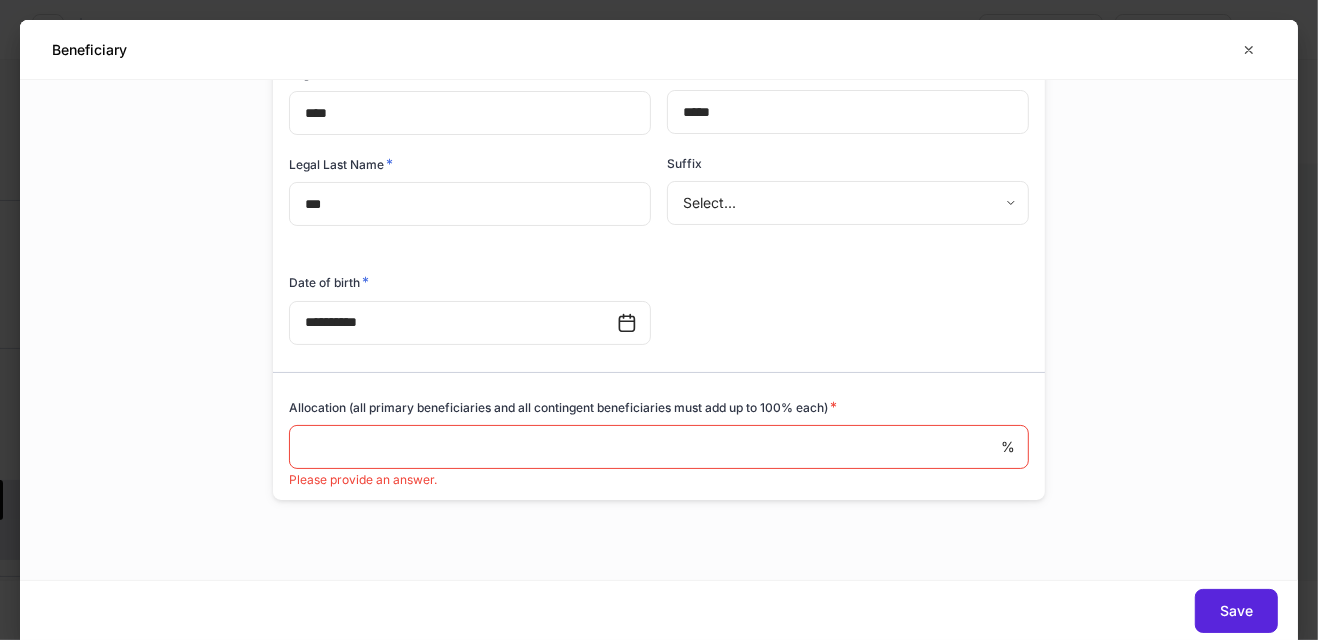 scroll, scrollTop: 461, scrollLeft: 0, axis: vertical 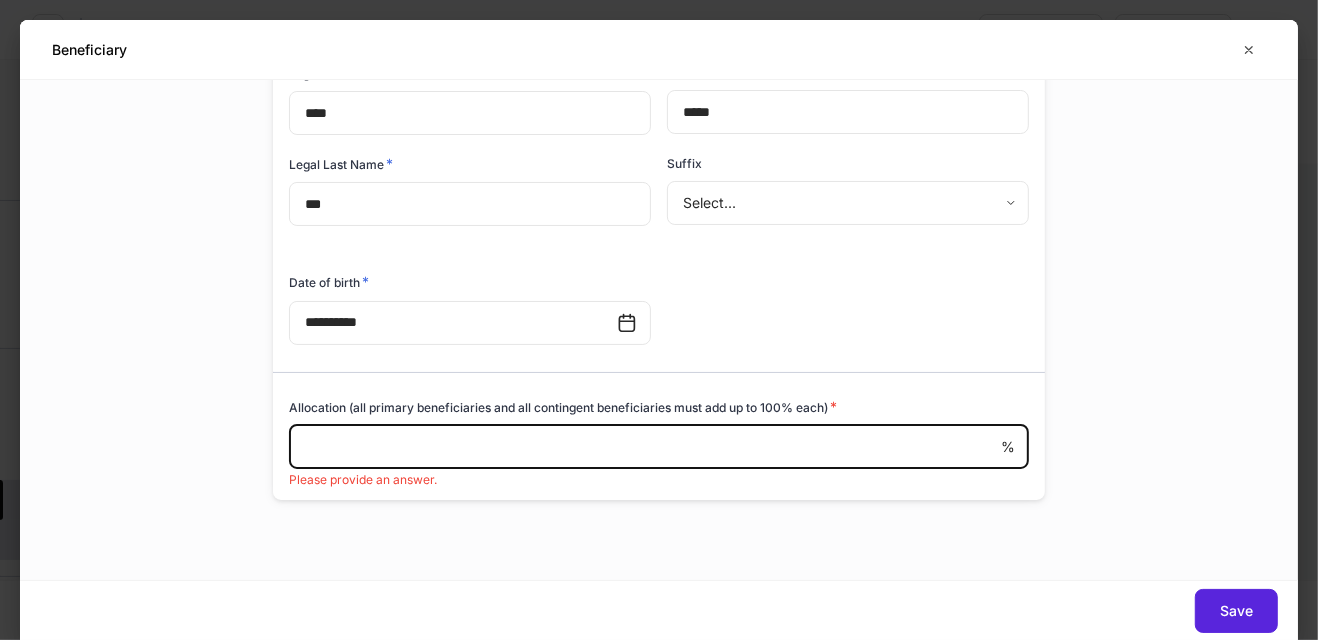 click at bounding box center (645, 447) 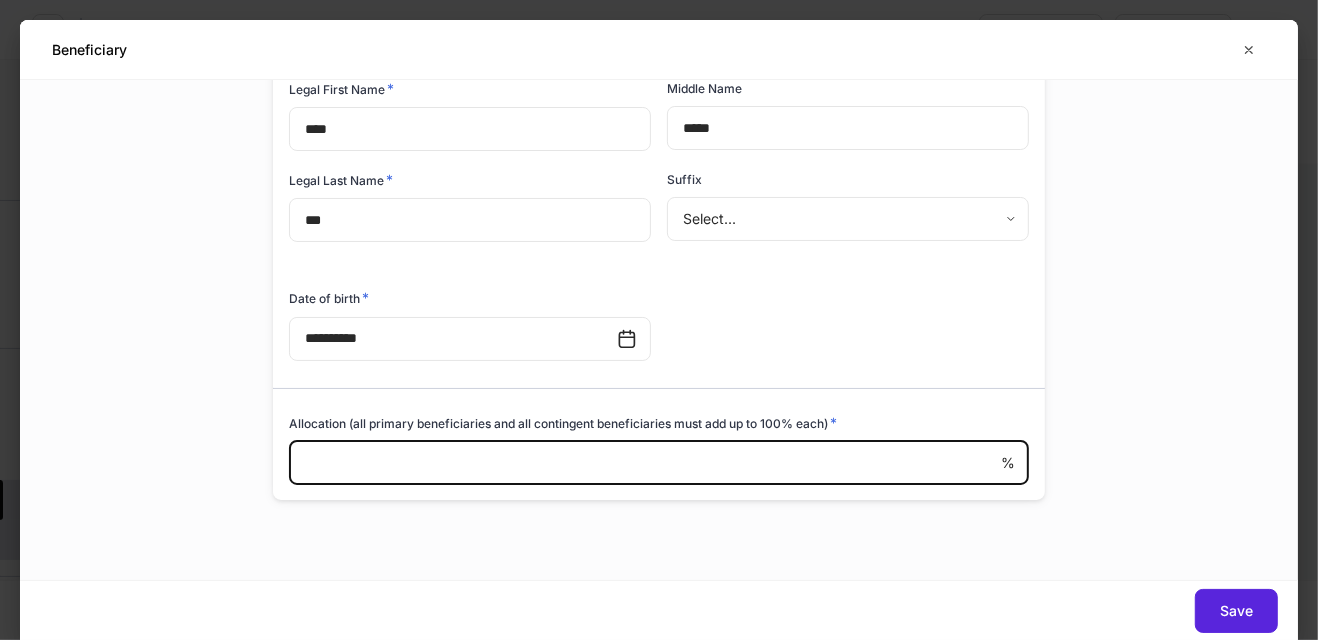 scroll, scrollTop: 445, scrollLeft: 0, axis: vertical 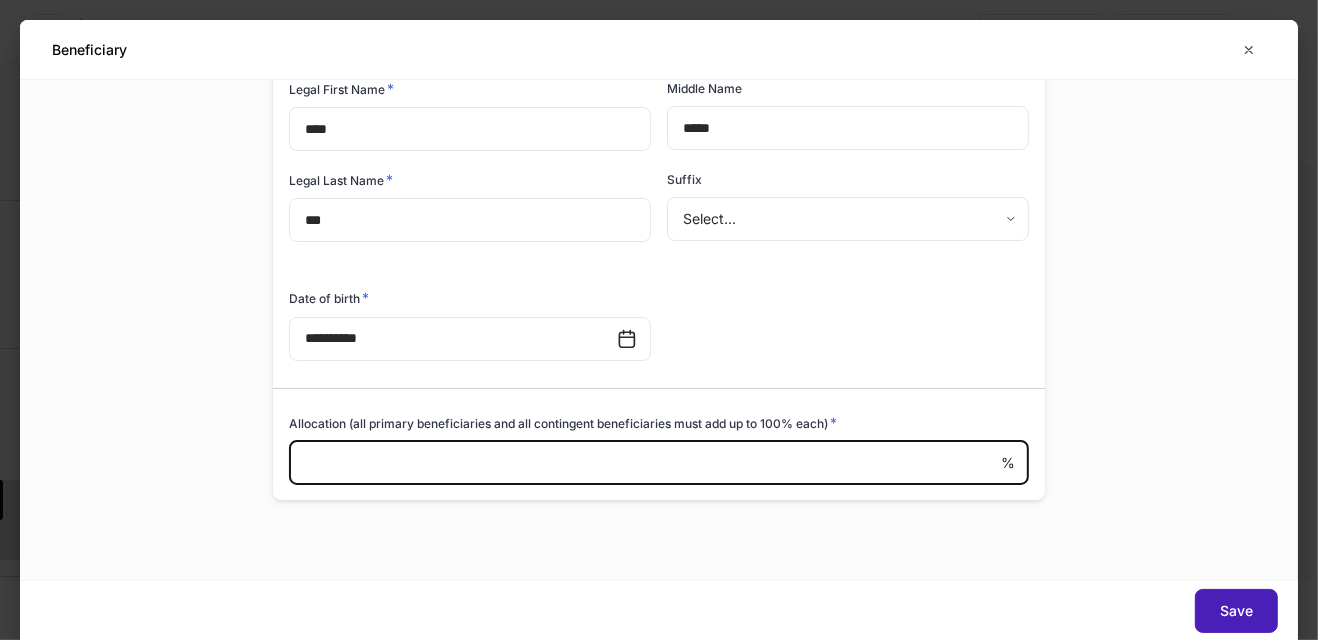 type on "**" 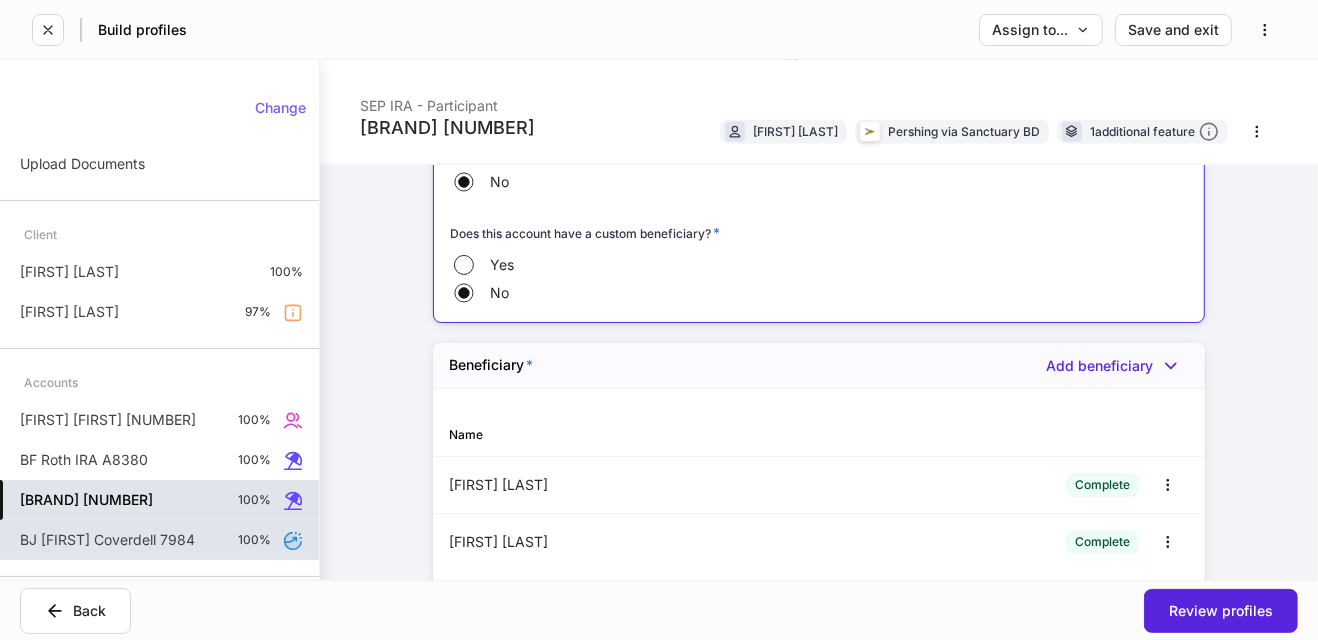 scroll, scrollTop: 2008, scrollLeft: 0, axis: vertical 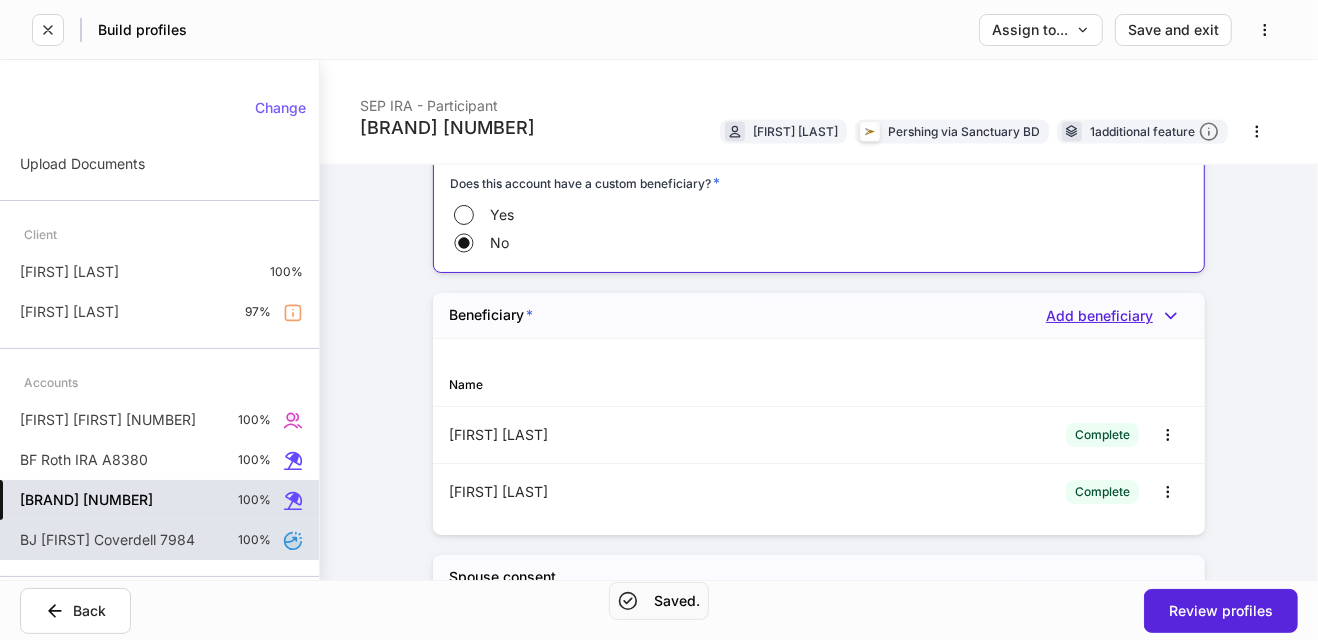 click on "Add beneficiary" at bounding box center (1117, 316) 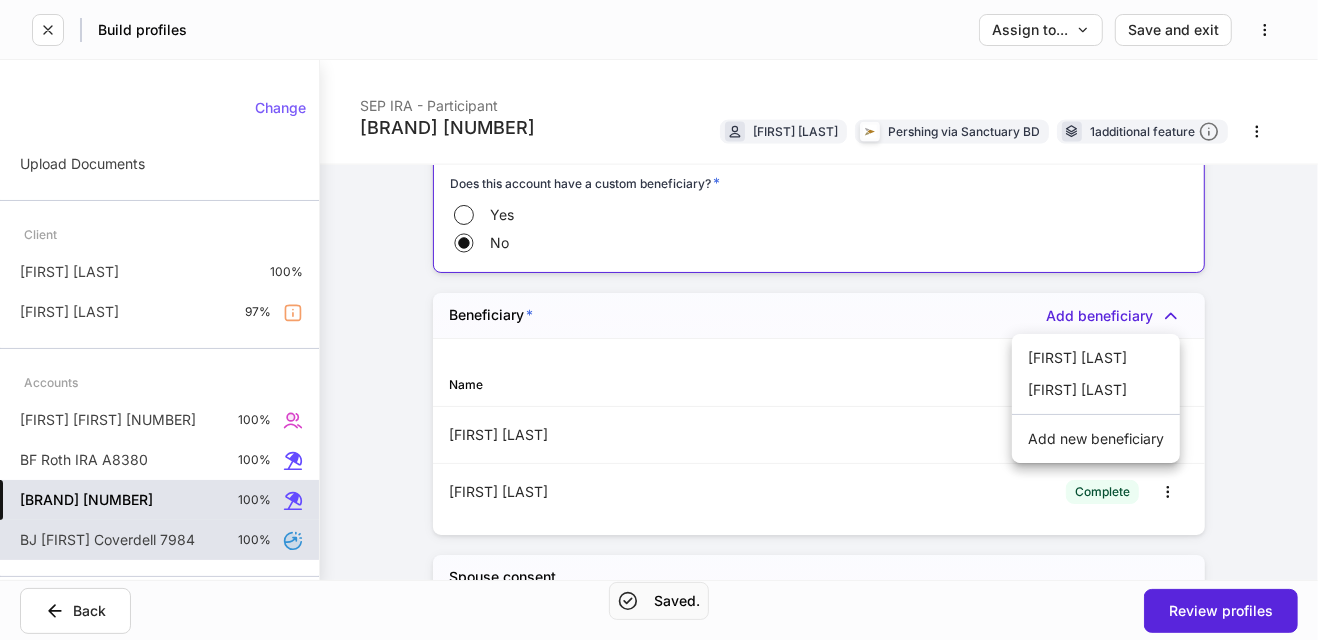 click on "[FIRST] [LAST]" at bounding box center [1096, 390] 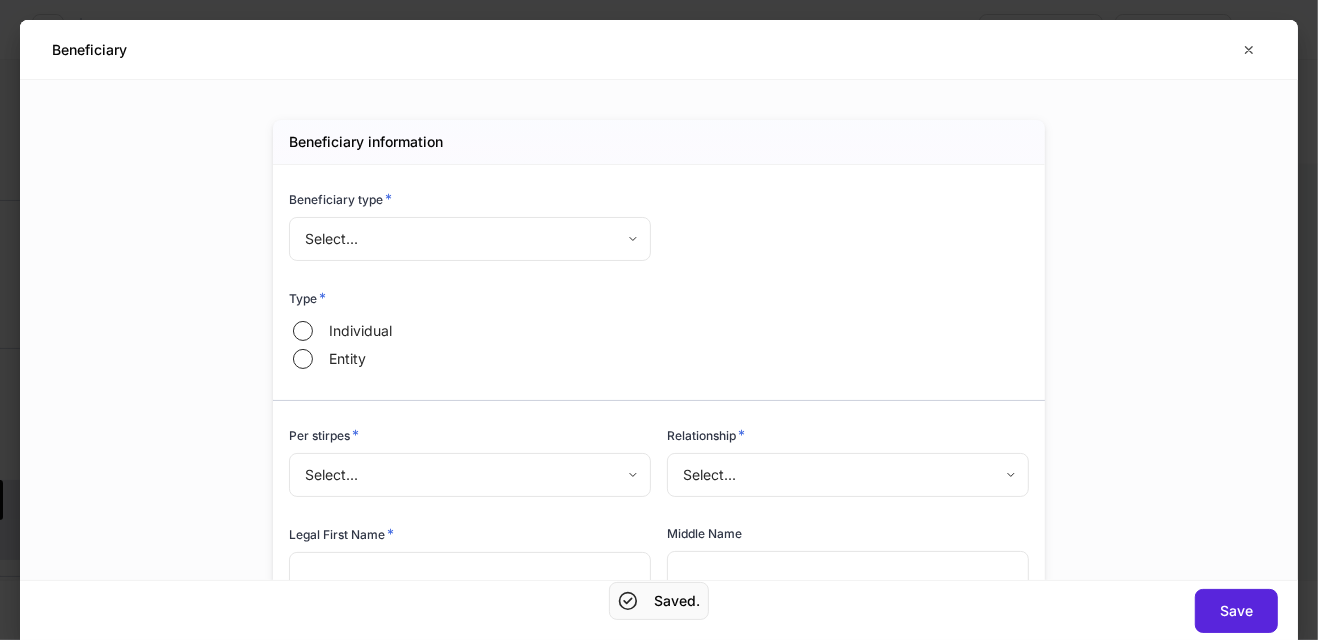 type on "****" 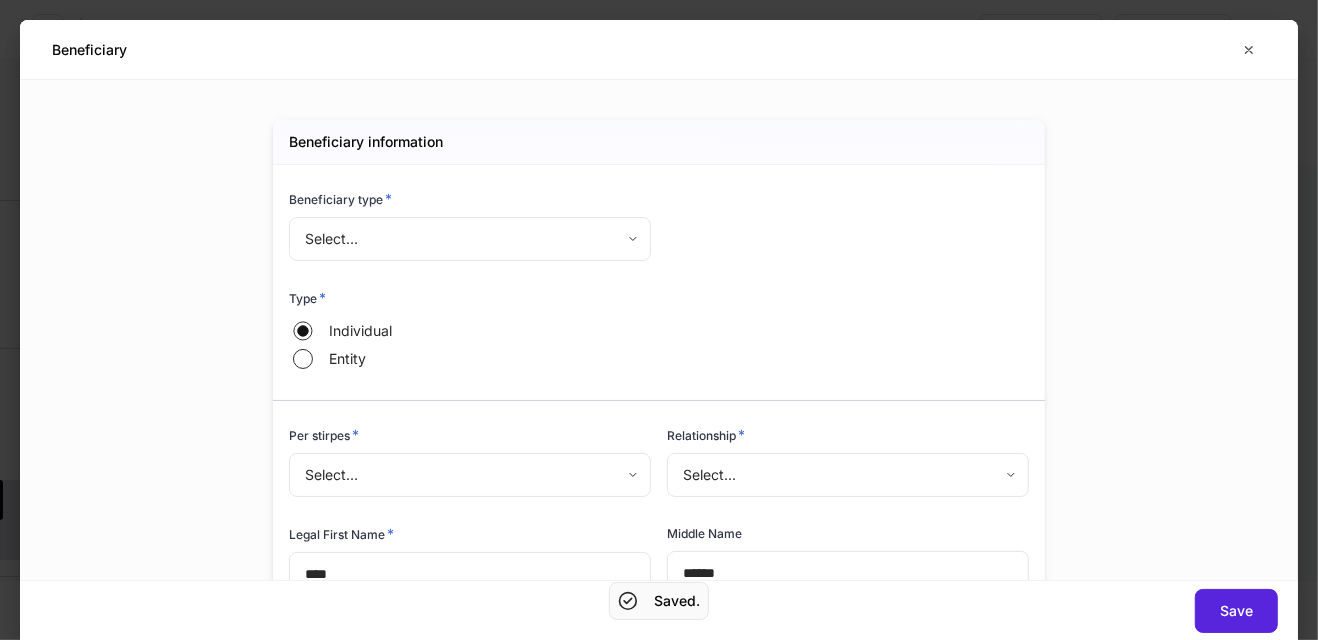 type on "**********" 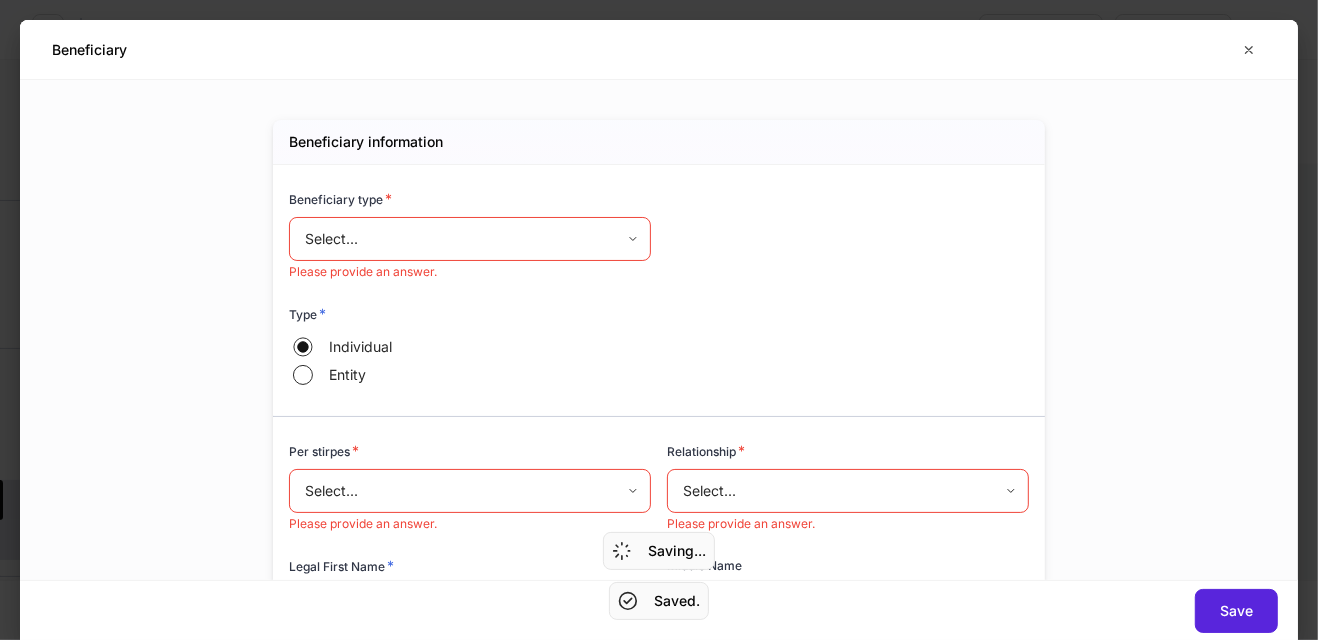 click on "Build profiles Assign to... Save and exit BF SEP IRA [NUMBER] SEP IRA - Participant [FIRST] [LAST] Pershing via Sanctuary BD 1  additional   feature Account details Internal use only Account short name *** ​ Account online nickname ********* ​ Account registration (as shown on statement) * ********* ​ Account description *** ​ Credit line collateral indicator * None **** ​ Will this account be funded by an ACAT? * Yes No Hold ACAT ACAT type * Full Partial Delivering/contra firm ​ DTC number ​ Contra firm account number * ******* ​ Contra firm account number Consolidate additional account Lead FA/IP # * JWO *** ​ Flipped IP *** ​ Advisory account * PZG - Yes *** ​ Is discretion being exercised? * Yes No Fee structure * Wrap **** ​ Investment style * Growth ****** ​ Fee style * Flat Tiered Flat fee bps * *** ​ Tax lot disposition Mutual funds * First in, first out ** ​ Stocks in Pershing's dividend reinvestment plan * First in, first out ** ​ All other securities * ** ​ * *" at bounding box center (659, 320) 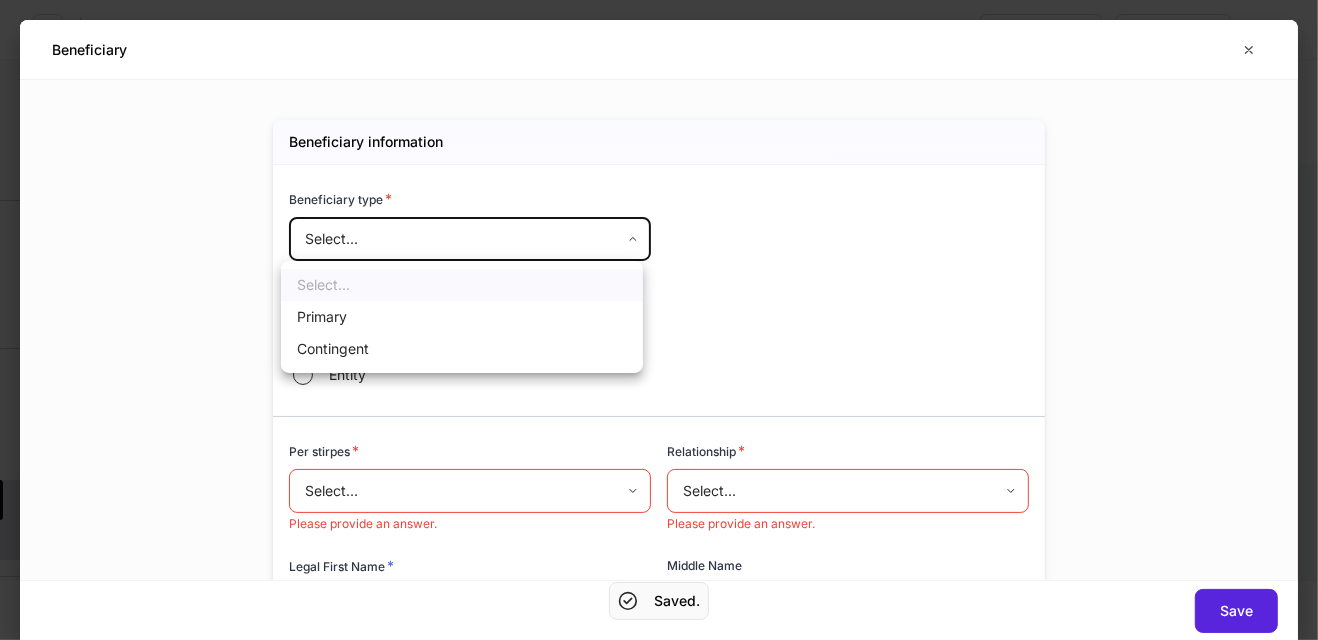 click on "Contingent" at bounding box center (462, 349) 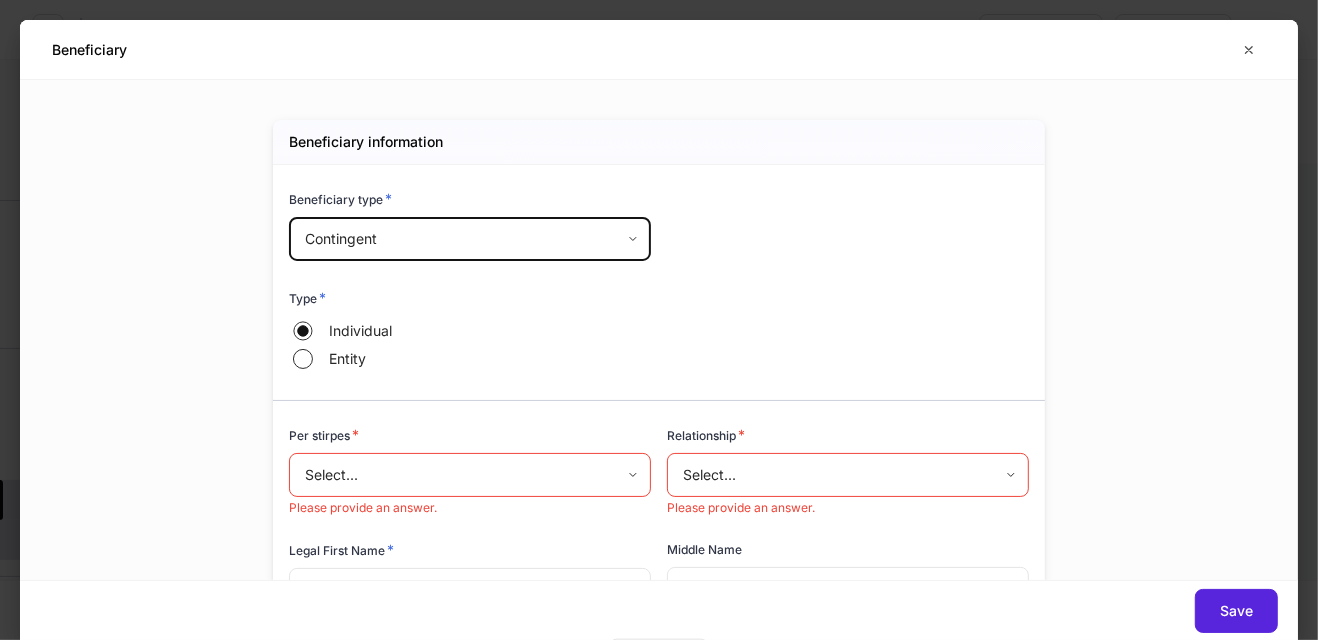 click on "Per stirpes *" at bounding box center [470, 439] 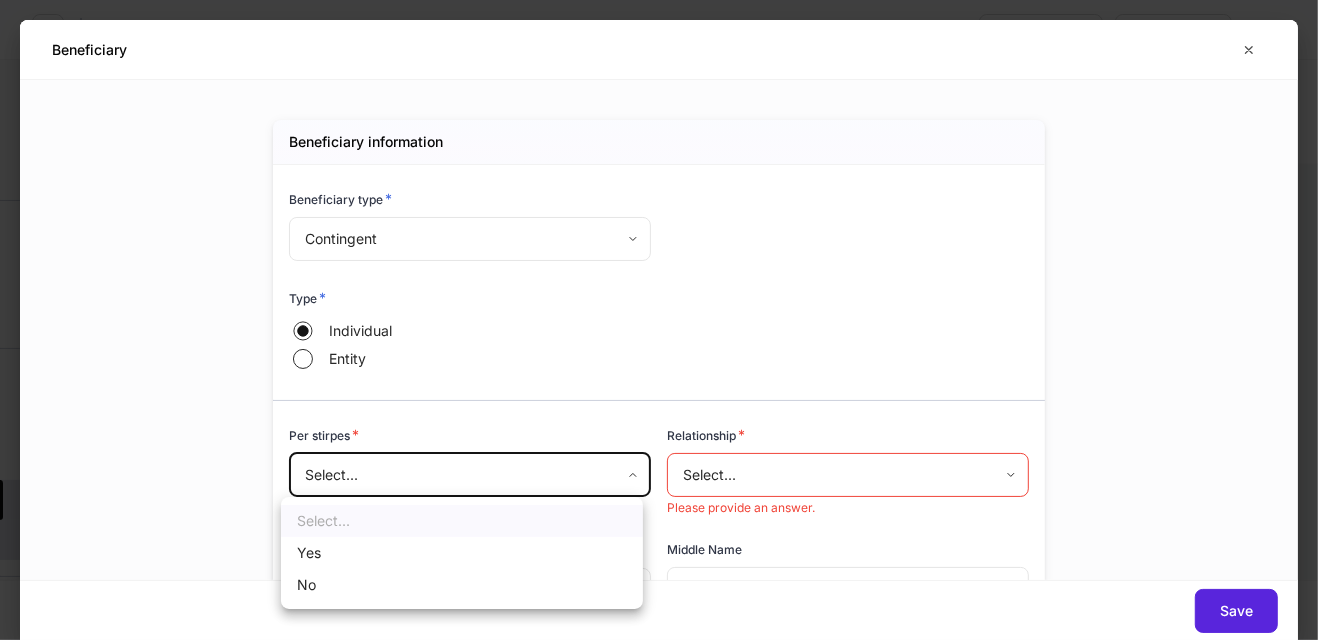 click on "Build profiles Assign to... Save and exit BF SEP IRA [NUMBER] SEP IRA - Participant [FIRST] [LAST] Pershing via Sanctuary BD 1  additional   feature Account details Internal use only Account short name *** ​ Account online nickname ********* ​ Account registration (as shown on statement) * ********* ​ Account description *** ​ Credit line collateral indicator * None **** ​ Will this account be funded by an ACAT? * Yes No Hold ACAT ACAT type * Full Partial Delivering/contra firm ​ DTC number ​ Contra firm account number * ******* ​ Contra firm account number Consolidate additional account Lead FA/IP # * JWO *** ​ Flipped IP *** ​ Advisory account * PZG - Yes *** ​ Is discretion being exercised? * Yes No Fee structure * Wrap **** ​ Investment style * Growth ****** ​ Fee style * Flat Tiered Flat fee bps * *** ​ Tax lot disposition Mutual funds * First in, first out ** ​ Stocks in Pershing's dividend reinvestment plan * First in, first out ** ​ All other securities * ** ​ * *" at bounding box center (659, 320) 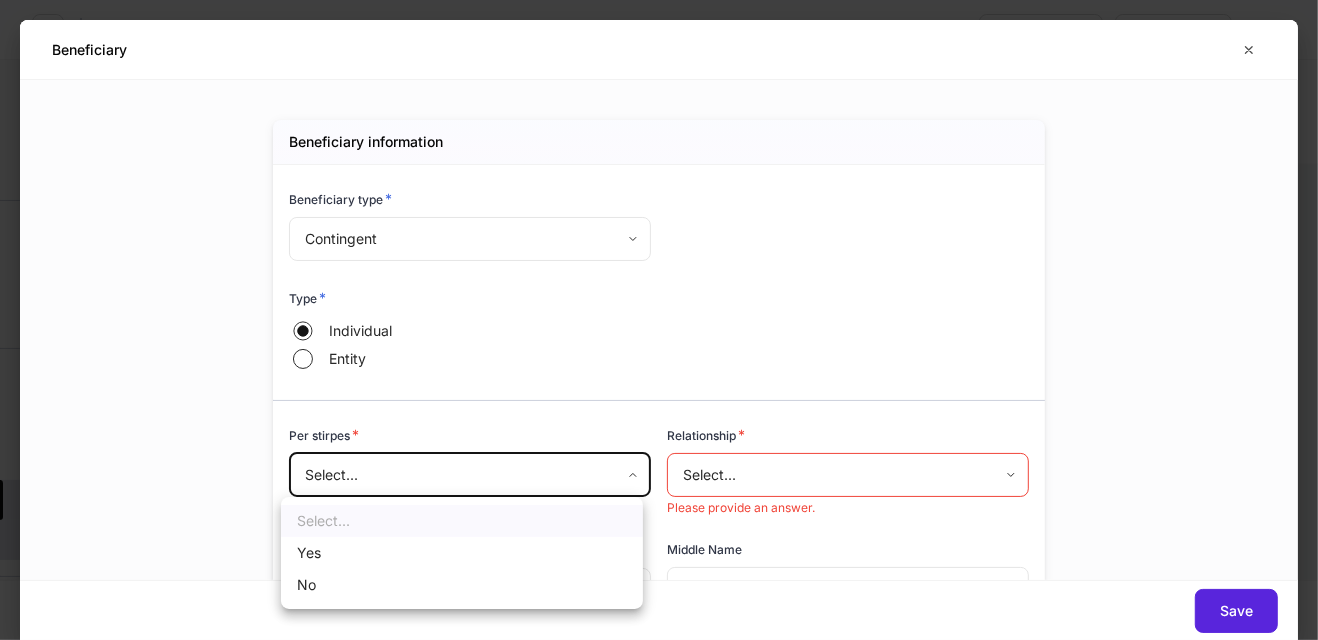 click on "Yes" at bounding box center (462, 553) 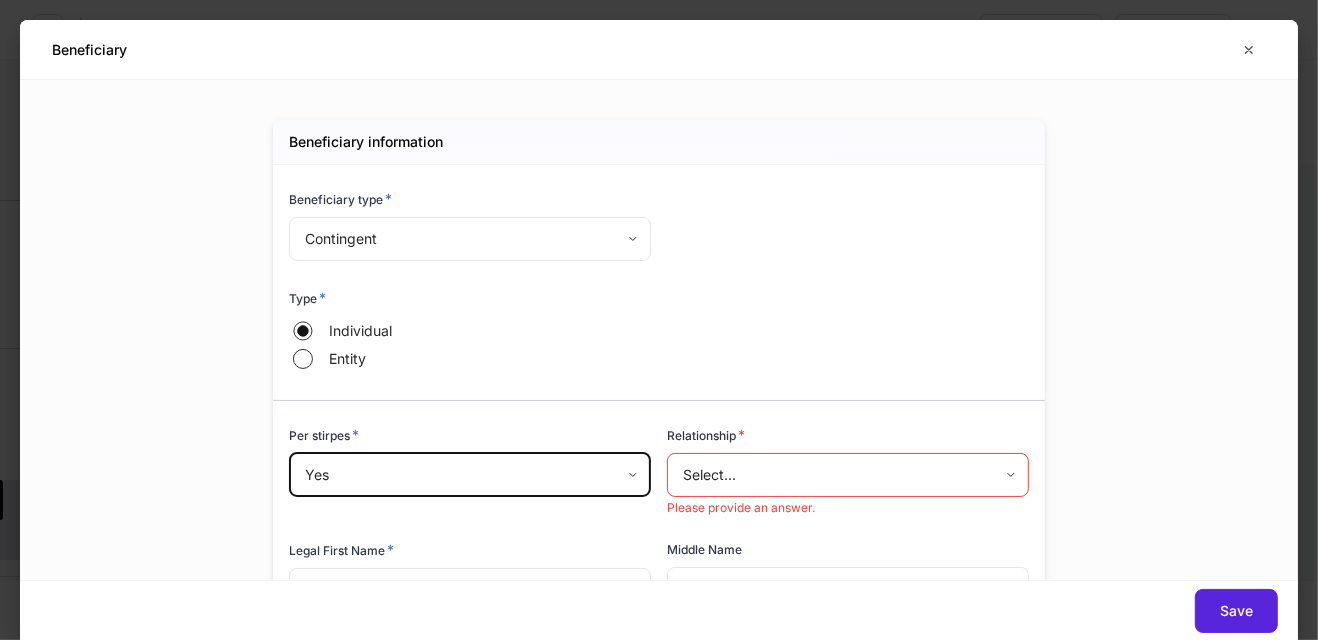 click on "Relationship *" at bounding box center [848, 439] 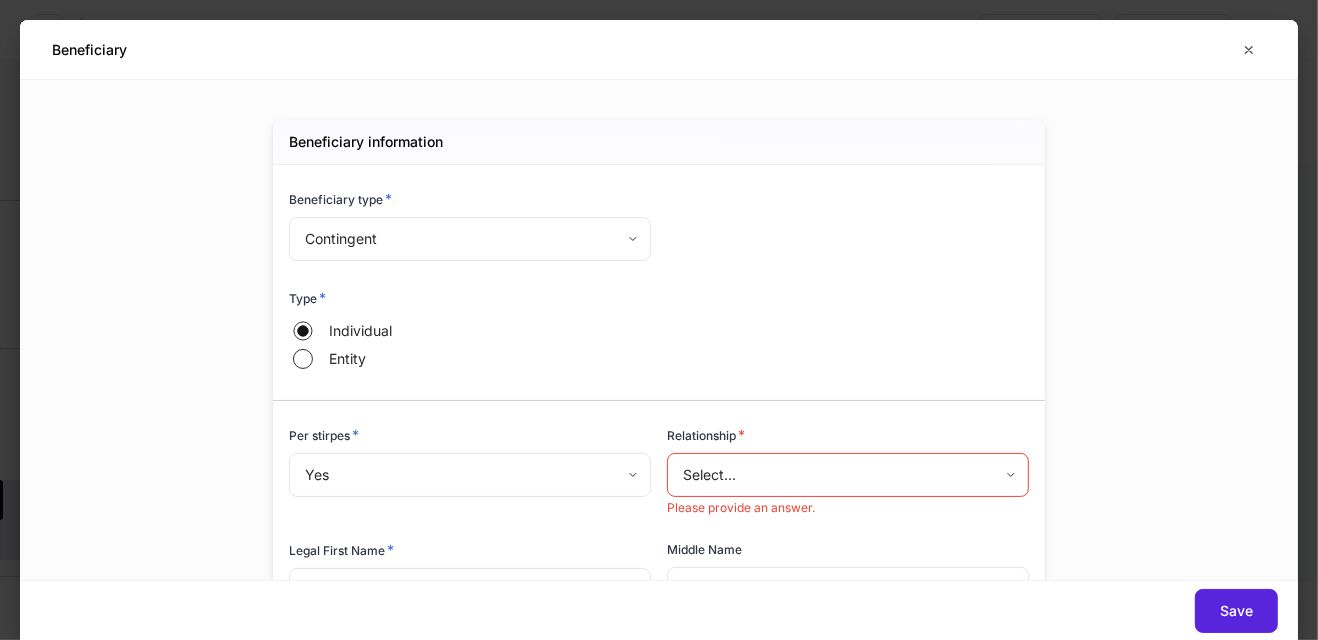 click on "Build profiles Assign to... Save and exit BF SEP IRA [NUMBER] SEP IRA - Participant [FIRST] [LAST] Pershing via Sanctuary BD 1  additional   feature Account details Internal use only Account short name *** ​ Account online nickname ********* ​ Account registration (as shown on statement) * ********* ​ Account description *** ​ Credit line collateral indicator * None **** ​ Will this account be funded by an ACAT? * Yes No Hold ACAT ACAT type * Full Partial Delivering/contra firm ​ DTC number ​ Contra firm account number * ******* ​ Contra firm account number Consolidate additional account Lead FA/IP # * JWO *** ​ Flipped IP *** ​ Advisory account * PZG - Yes *** ​ Is discretion being exercised? * Yes No Fee structure * Wrap **** ​ Investment style * Growth ****** ​ Fee style * Flat Tiered Flat fee bps * *** ​ Tax lot disposition Mutual funds * First in, first out ** ​ Stocks in Pershing's dividend reinvestment plan * First in, first out ** ​ All other securities * ** ​ * *" at bounding box center (659, 320) 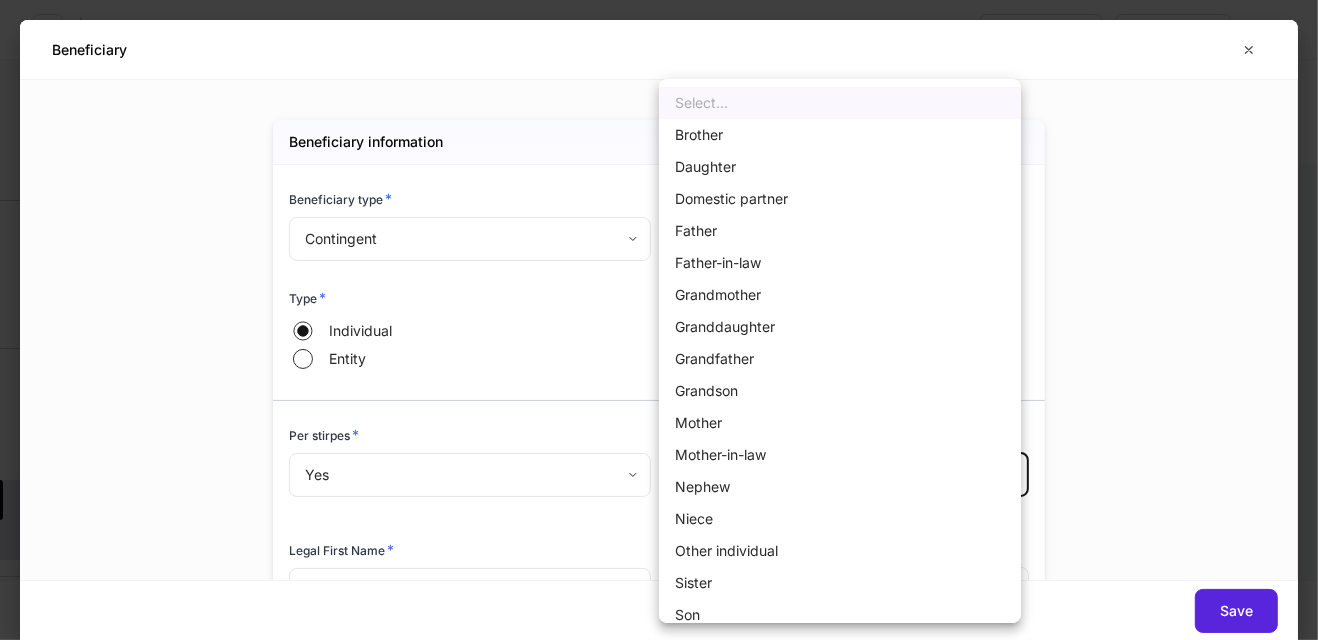 click on "Son" at bounding box center (840, 615) 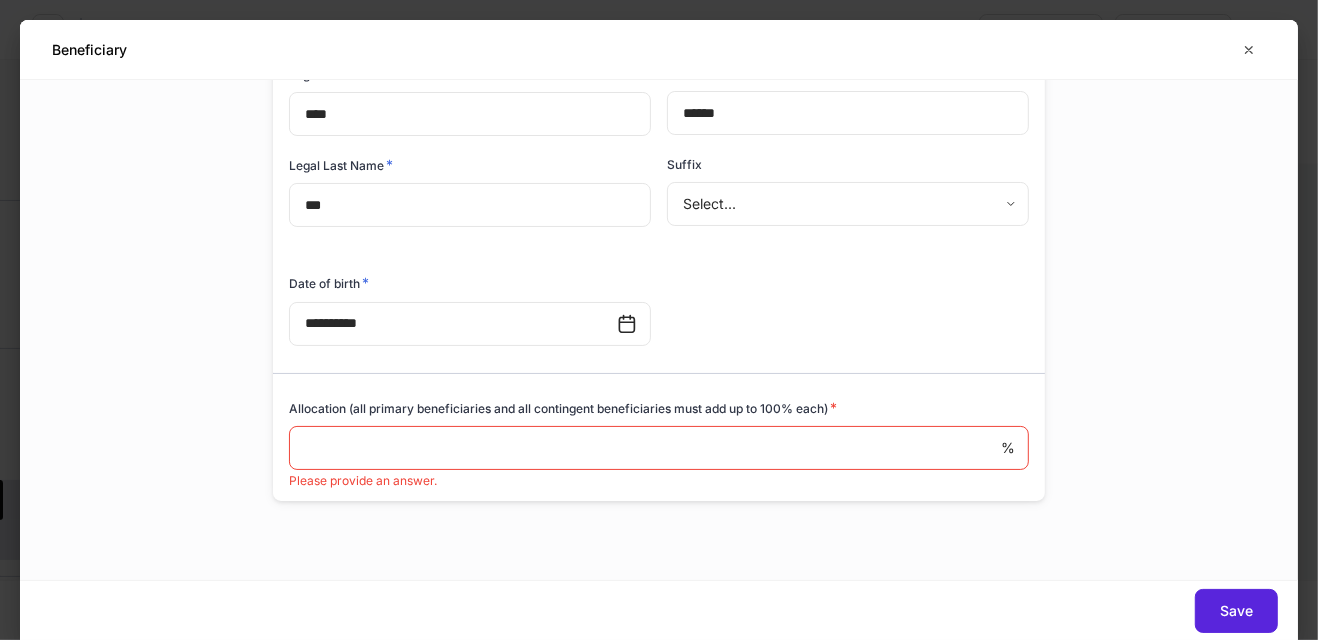 scroll, scrollTop: 460, scrollLeft: 0, axis: vertical 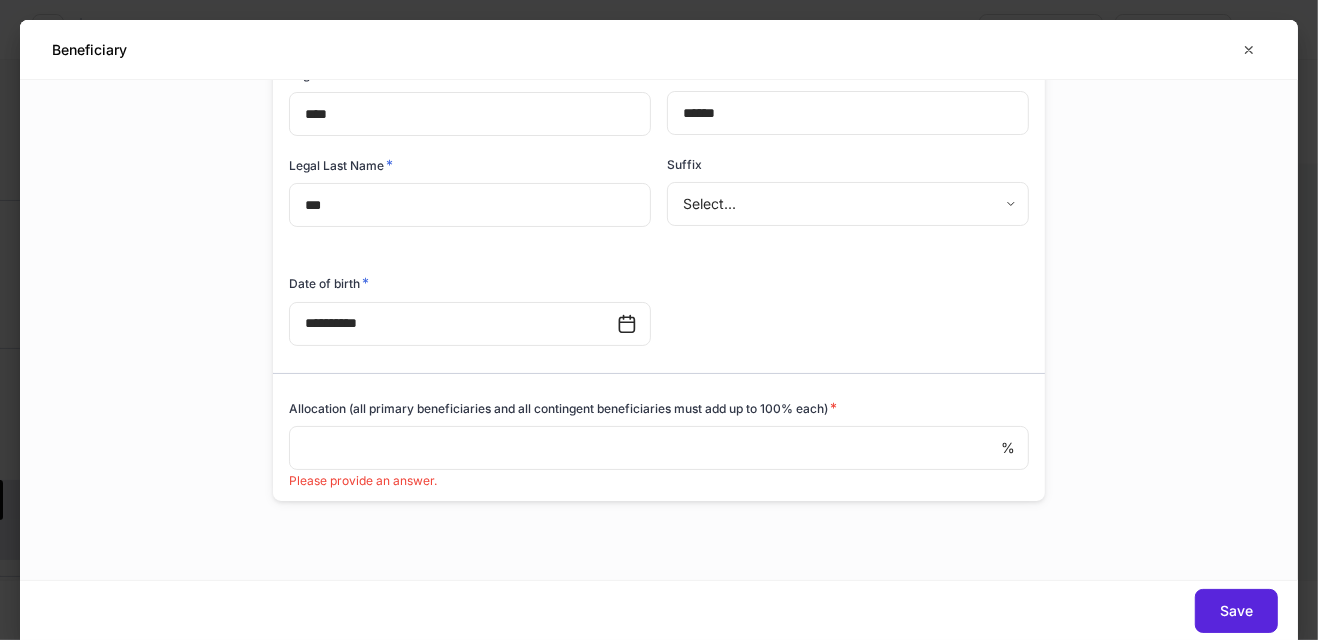 click at bounding box center (645, 448) 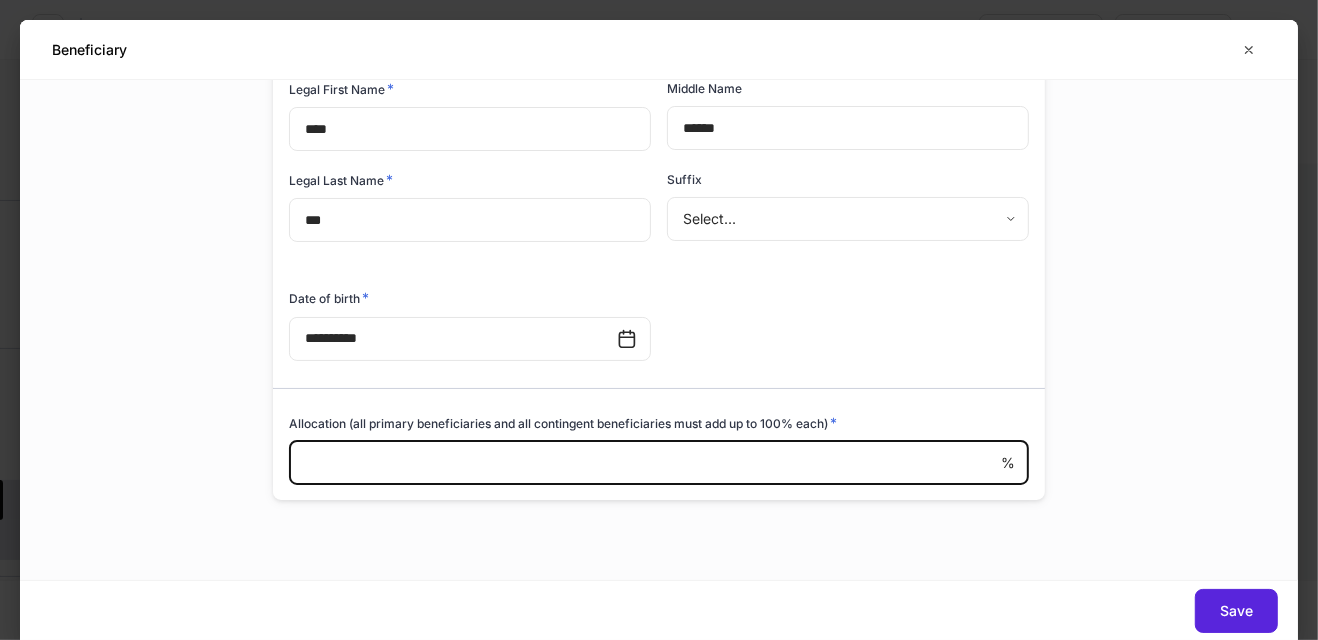 scroll, scrollTop: 445, scrollLeft: 0, axis: vertical 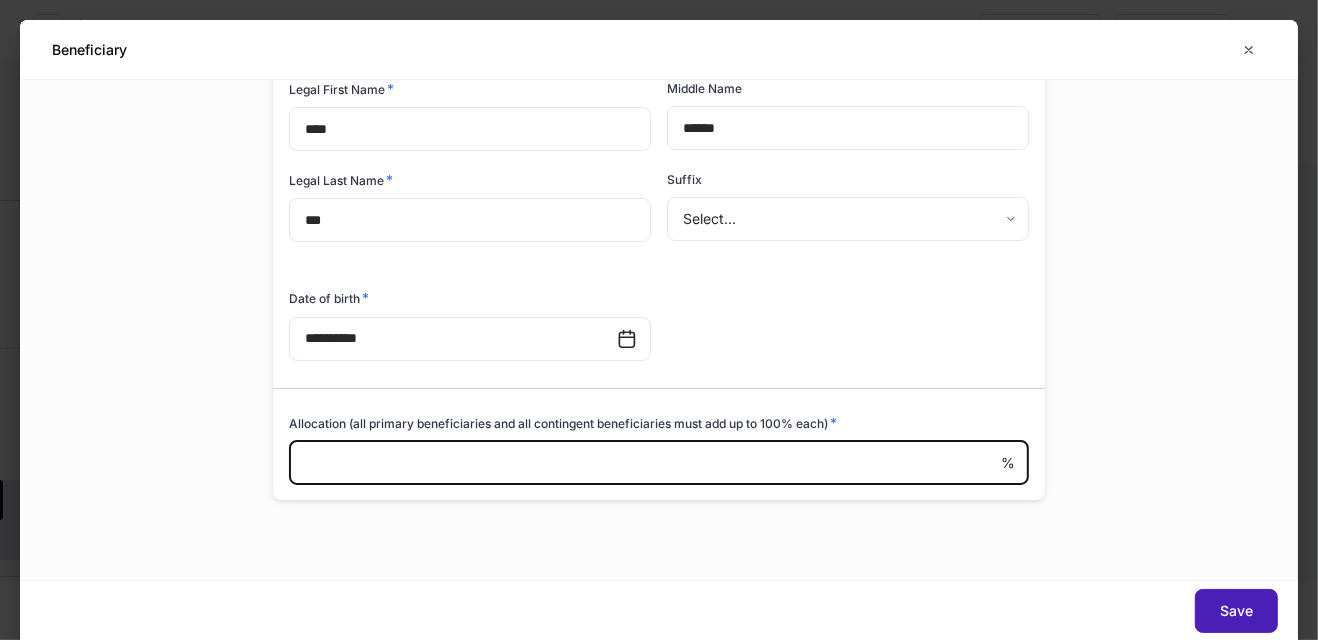type on "**" 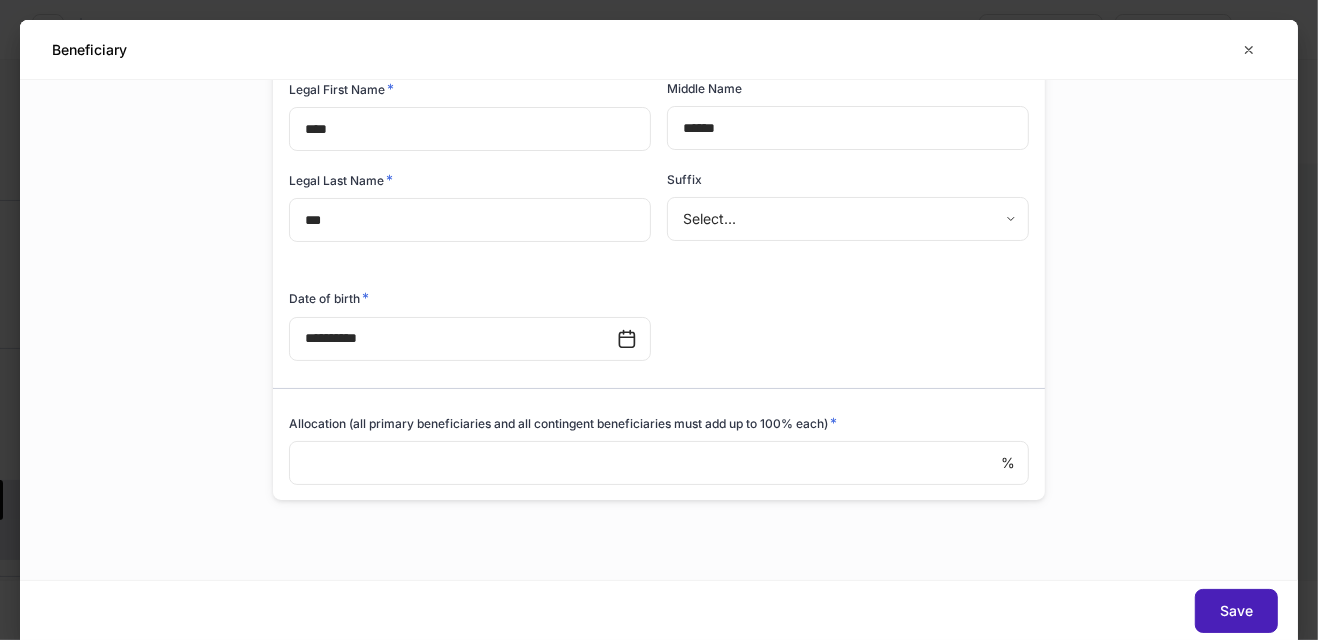 click on "Save" at bounding box center (1236, 611) 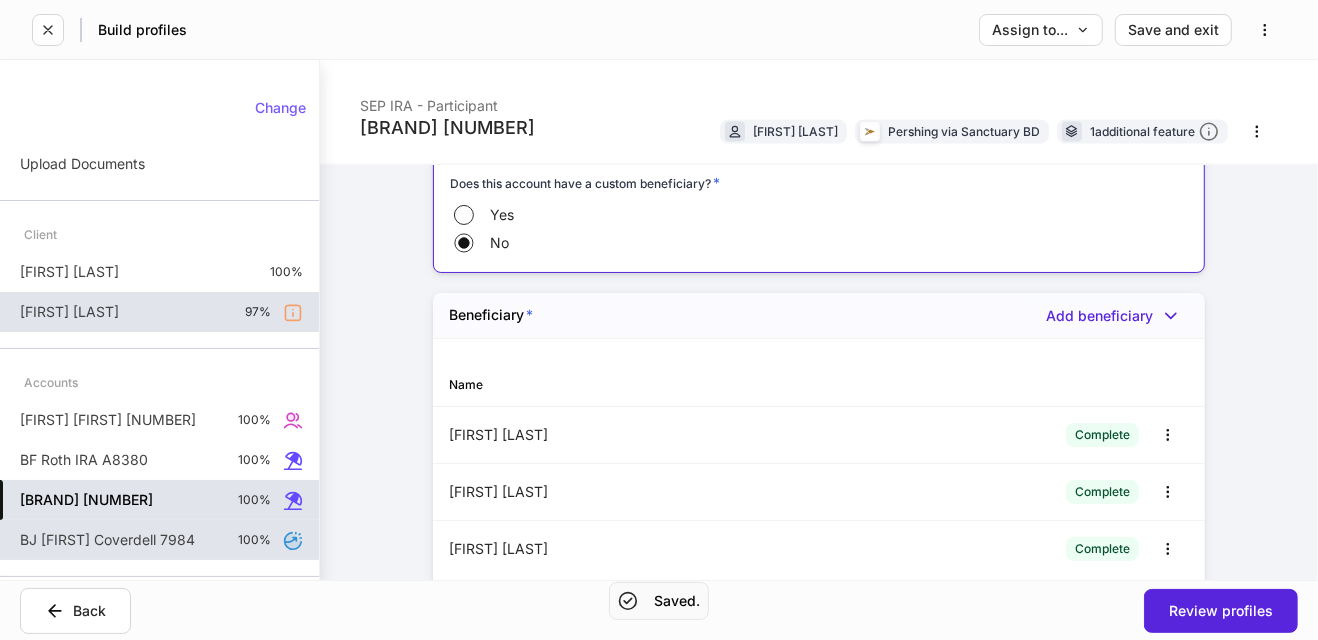 click on "[FIRST] [LAST] [PERCENT]%" at bounding box center (159, 312) 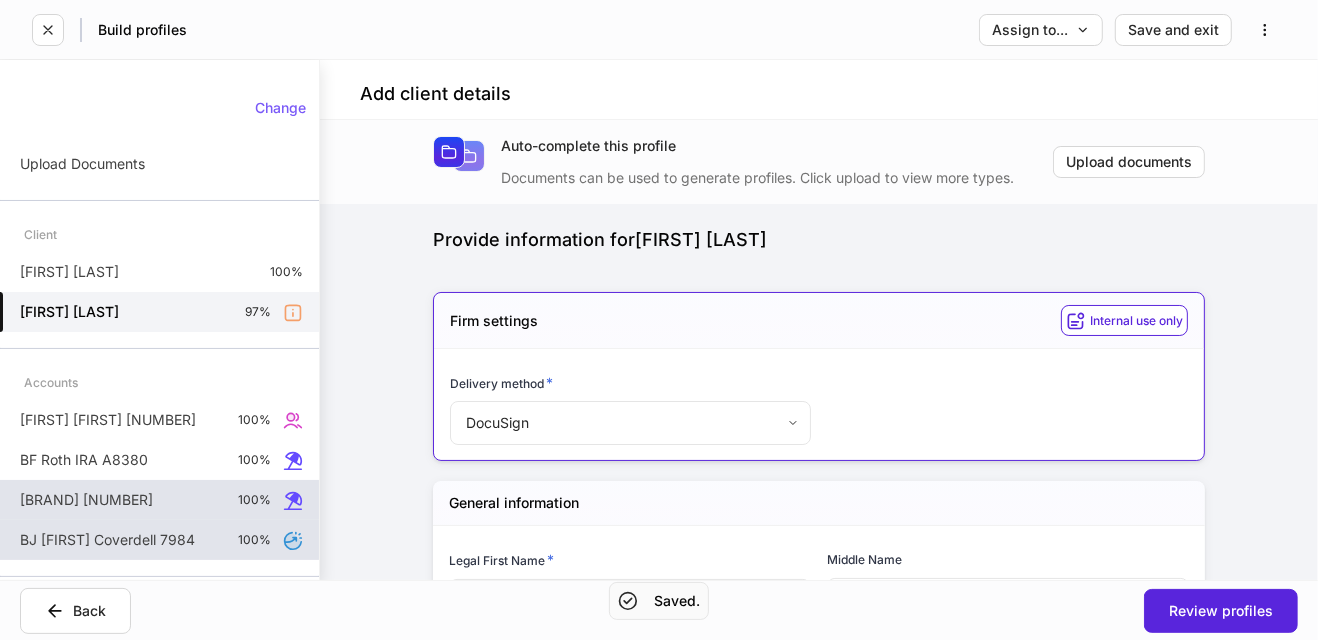 scroll, scrollTop: 459, scrollLeft: 0, axis: vertical 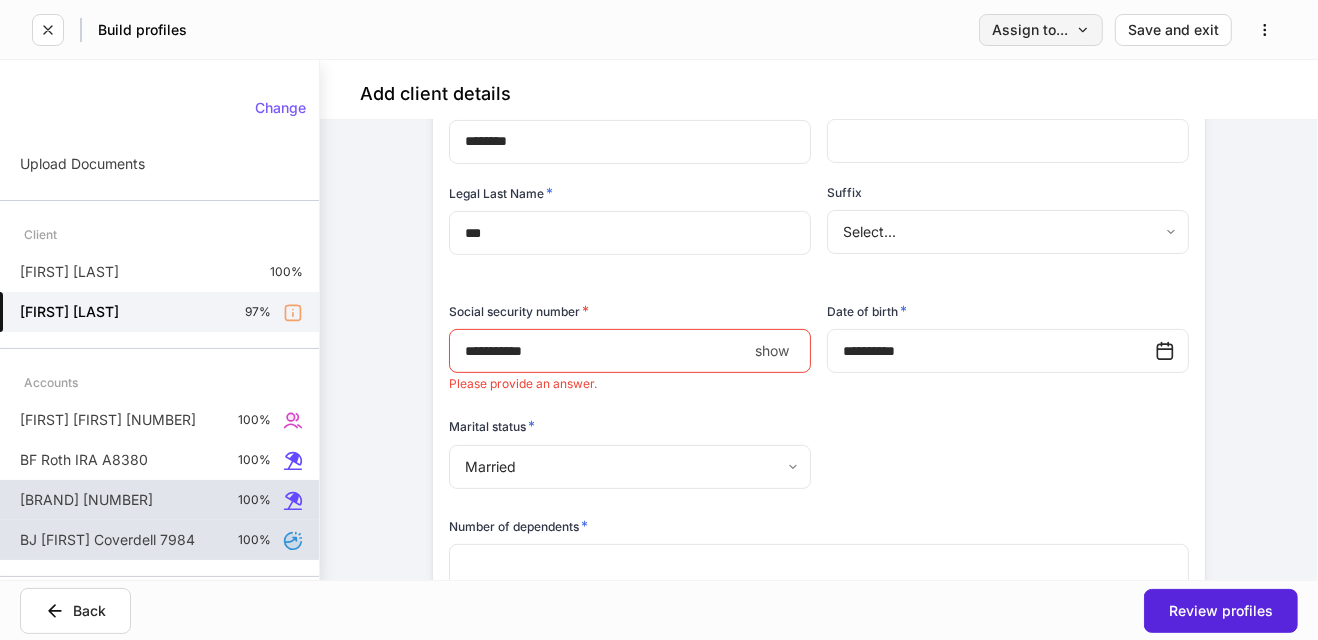click on "Assign to..." at bounding box center (1041, 30) 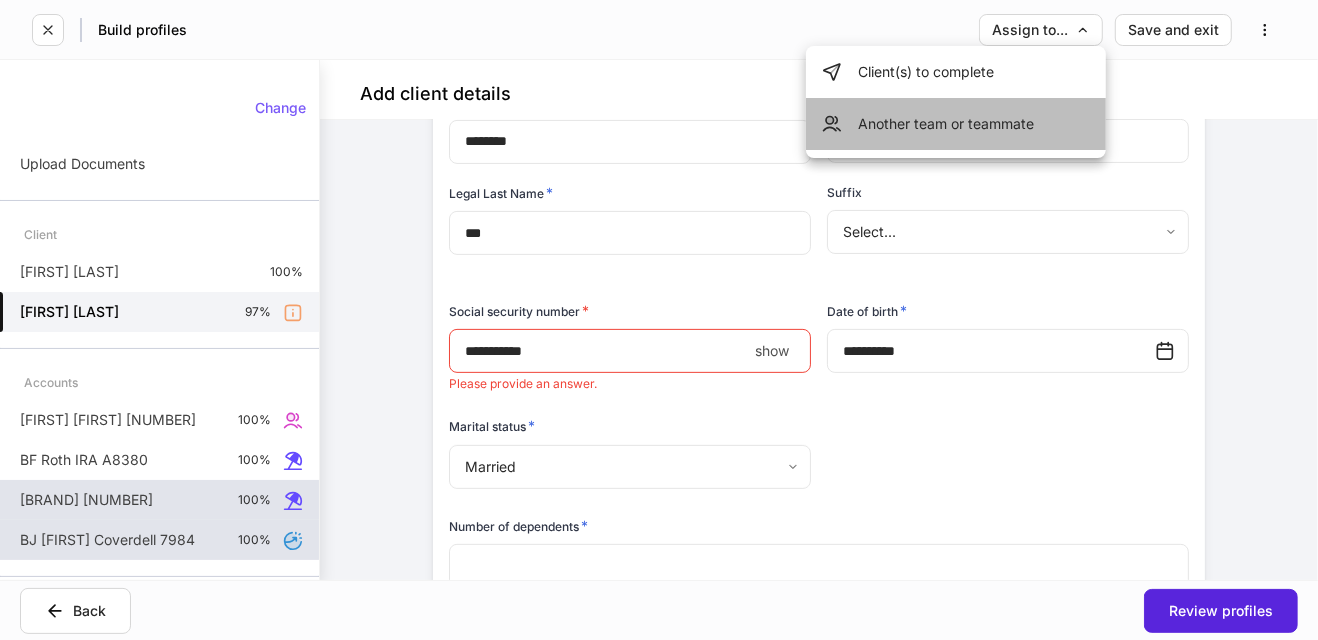 click on "Another team or teammate" at bounding box center (956, 124) 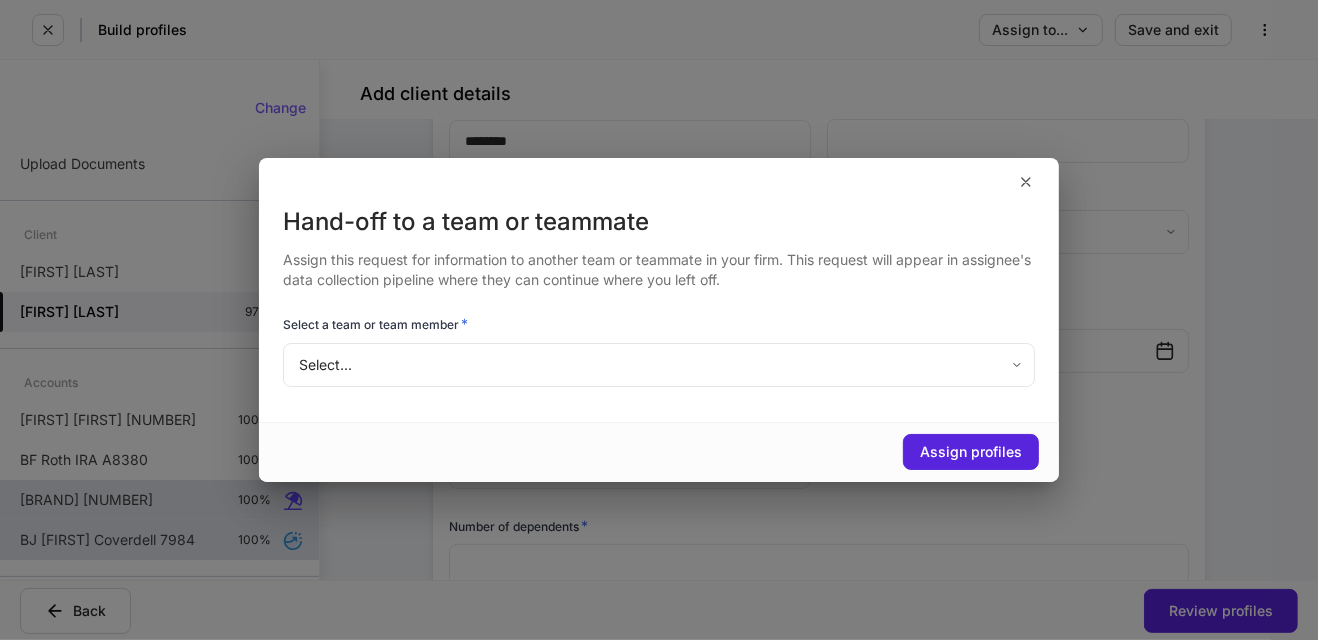 click on "**********" at bounding box center [659, 320] 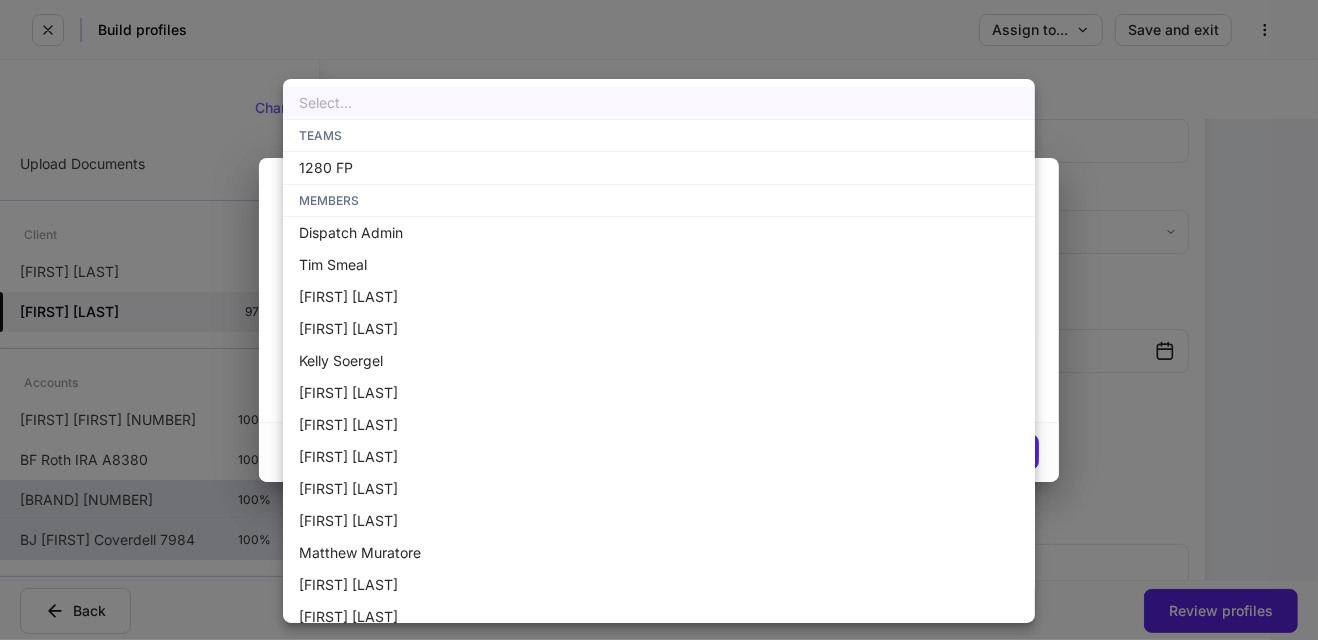 click on "1280 FP" at bounding box center (659, 168) 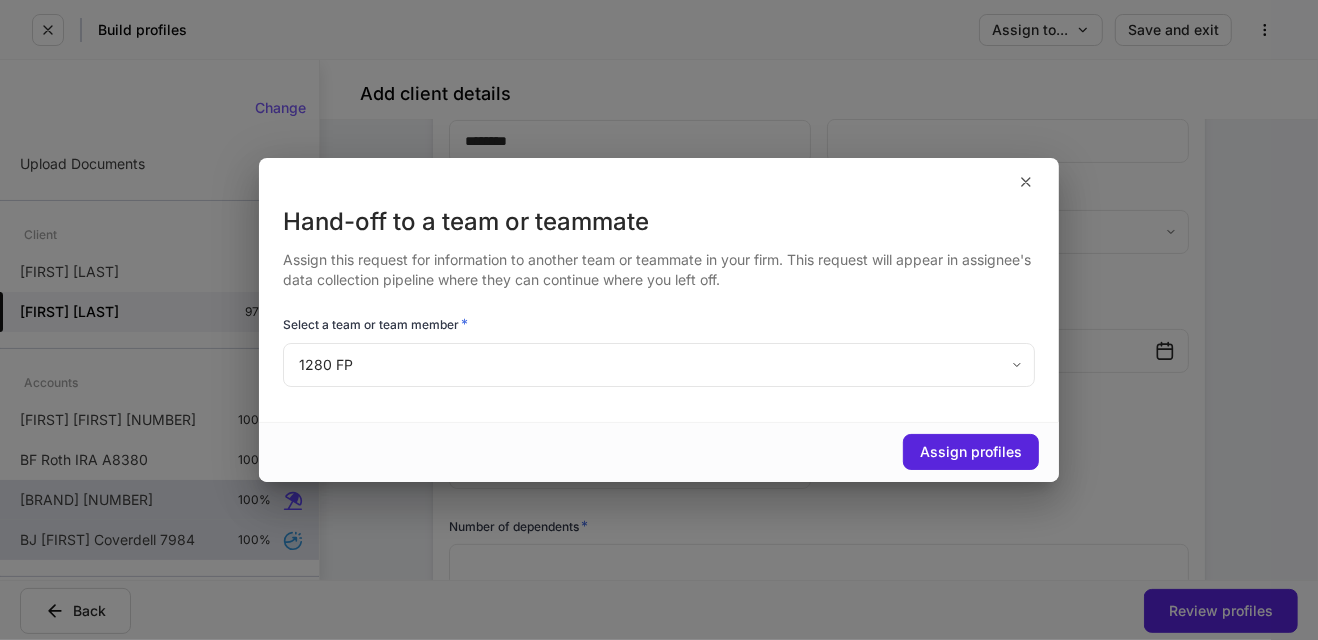 click on "Assign profiles" at bounding box center (659, 452) 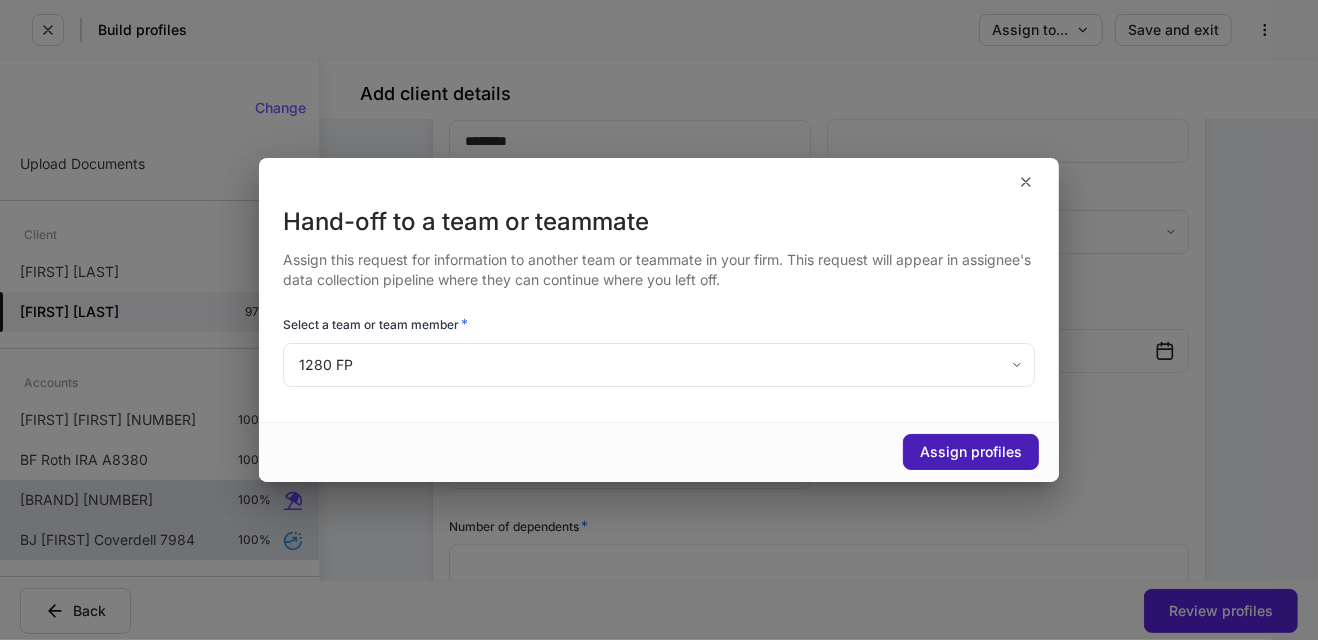 click on "Assign profiles" at bounding box center [971, 452] 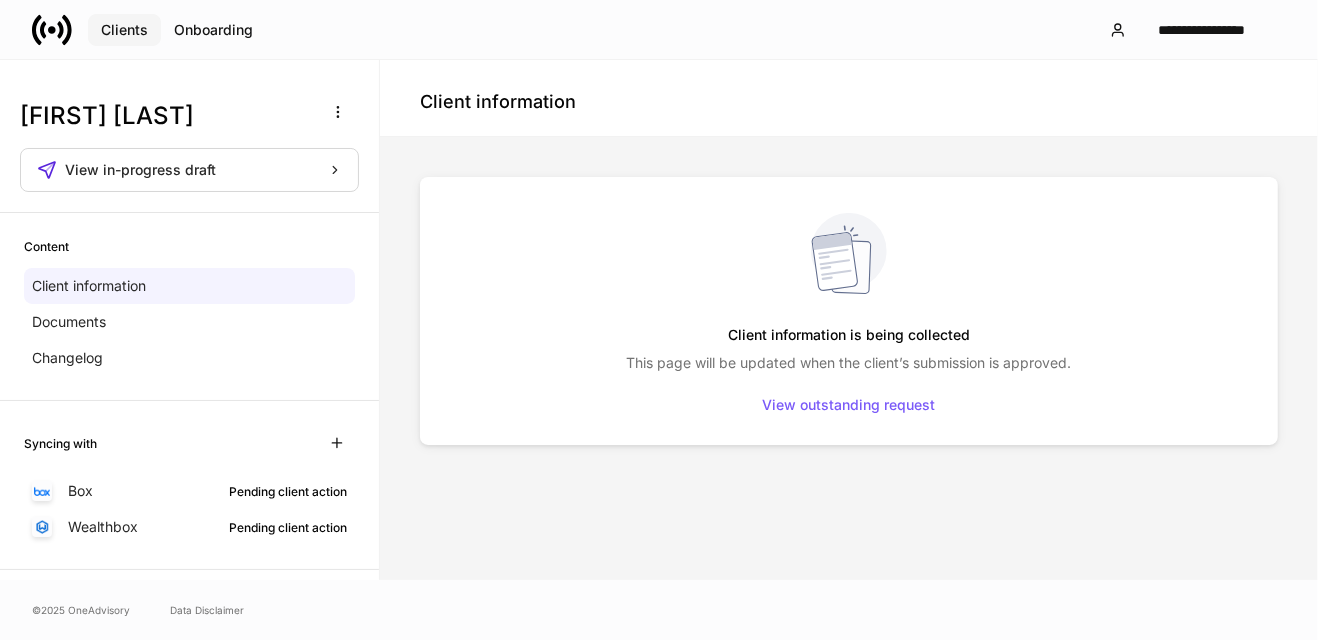 click on "Clients" at bounding box center [124, 30] 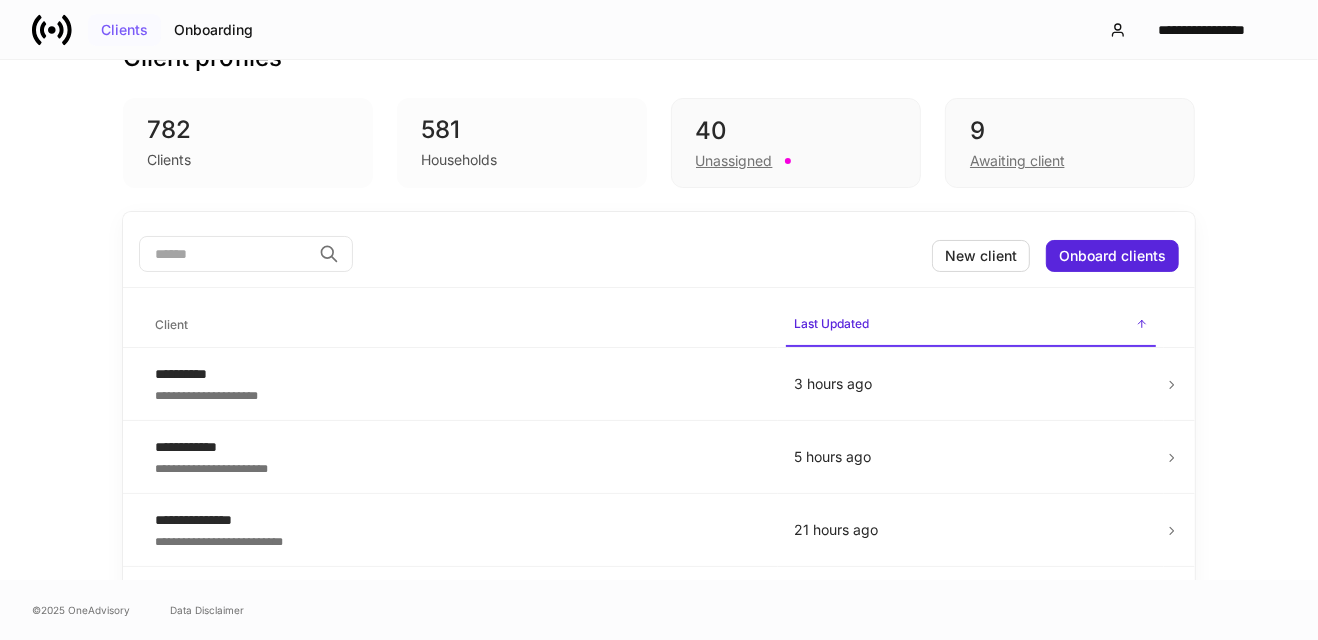 scroll, scrollTop: 0, scrollLeft: 0, axis: both 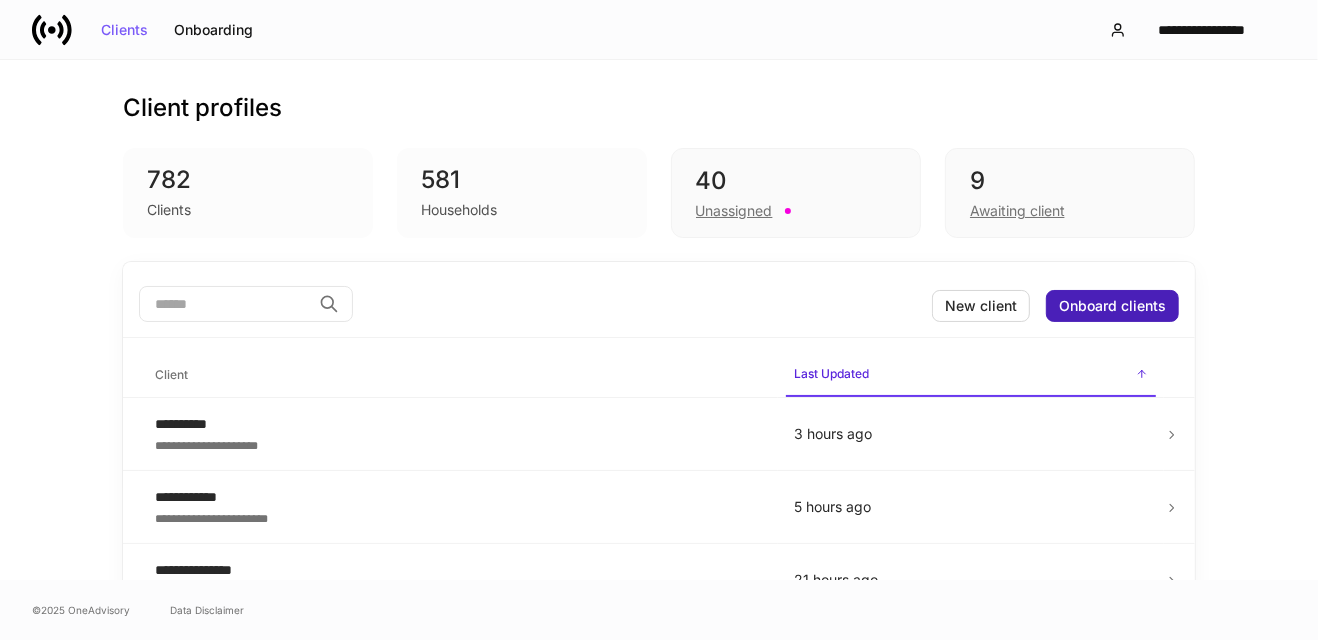 click on "Onboard clients" at bounding box center (1112, 306) 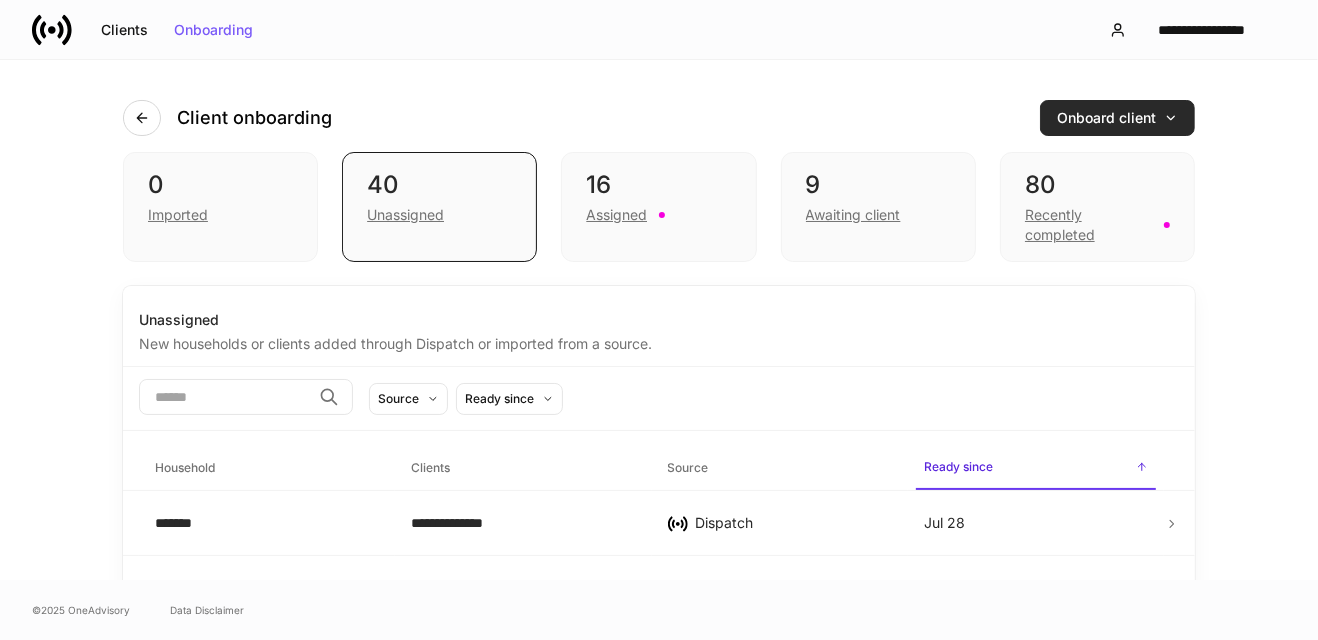 click on "Onboard client" at bounding box center (1117, 118) 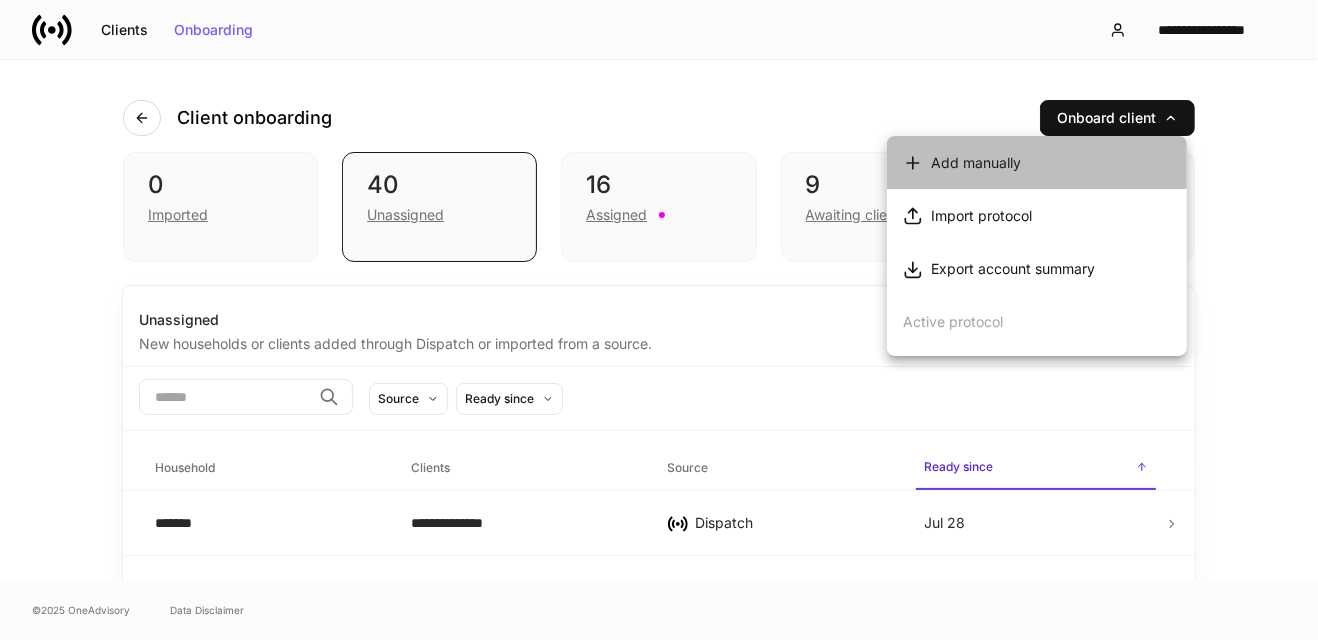 click on "Add manually" at bounding box center [976, 163] 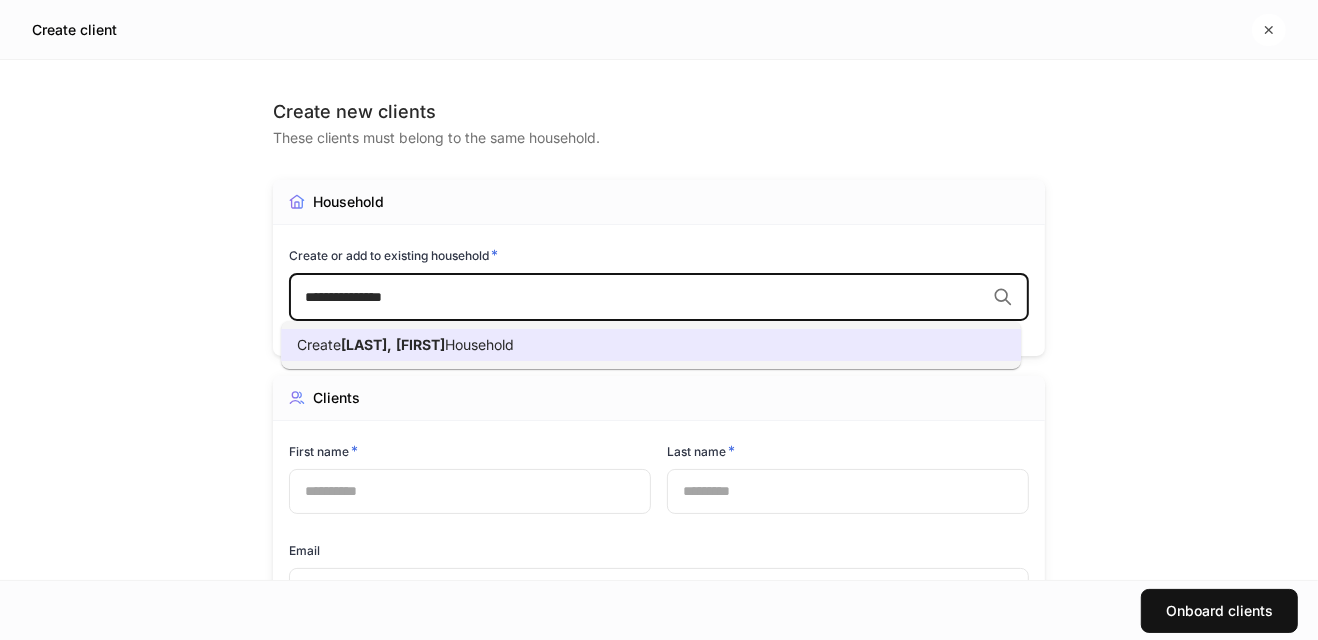 click 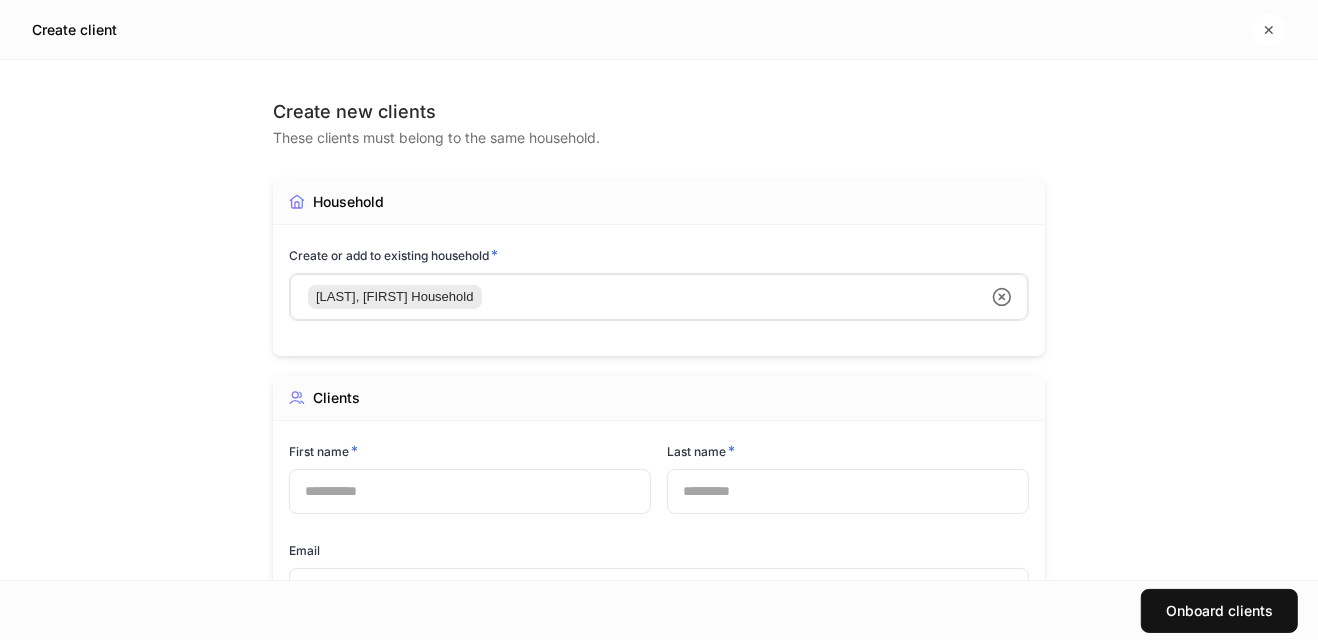 click on "[LAST], [FIRST] Household ​" at bounding box center [659, 297] 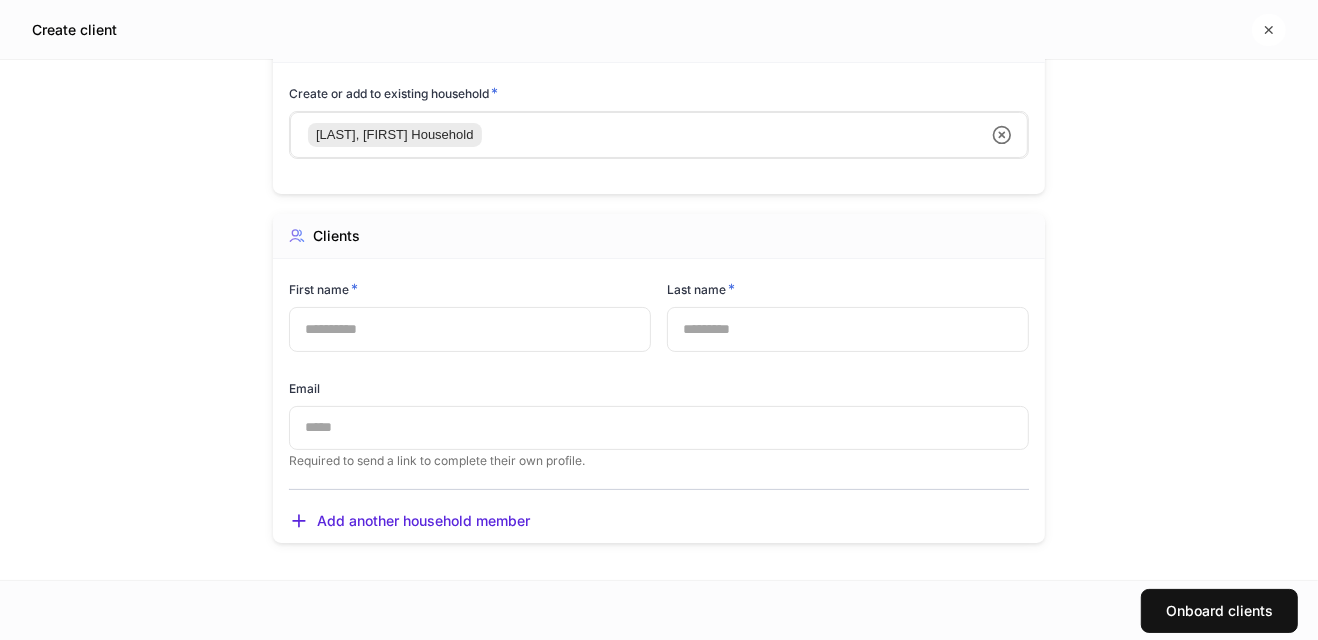 scroll, scrollTop: 0, scrollLeft: 0, axis: both 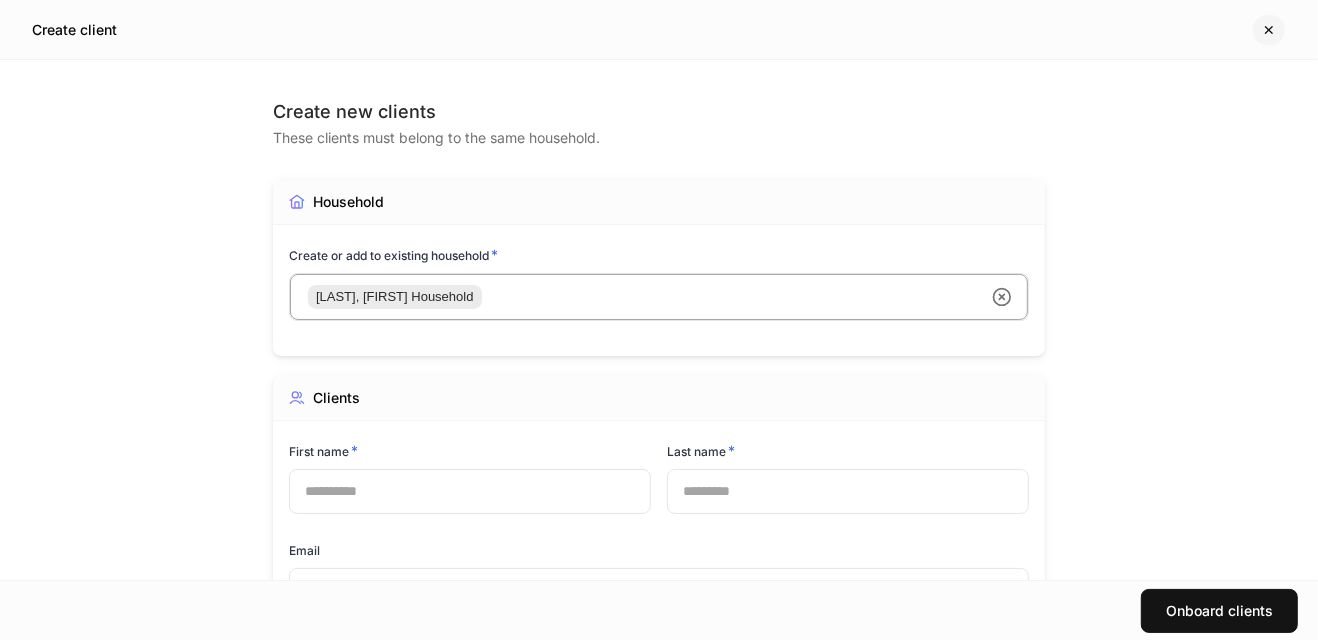 click 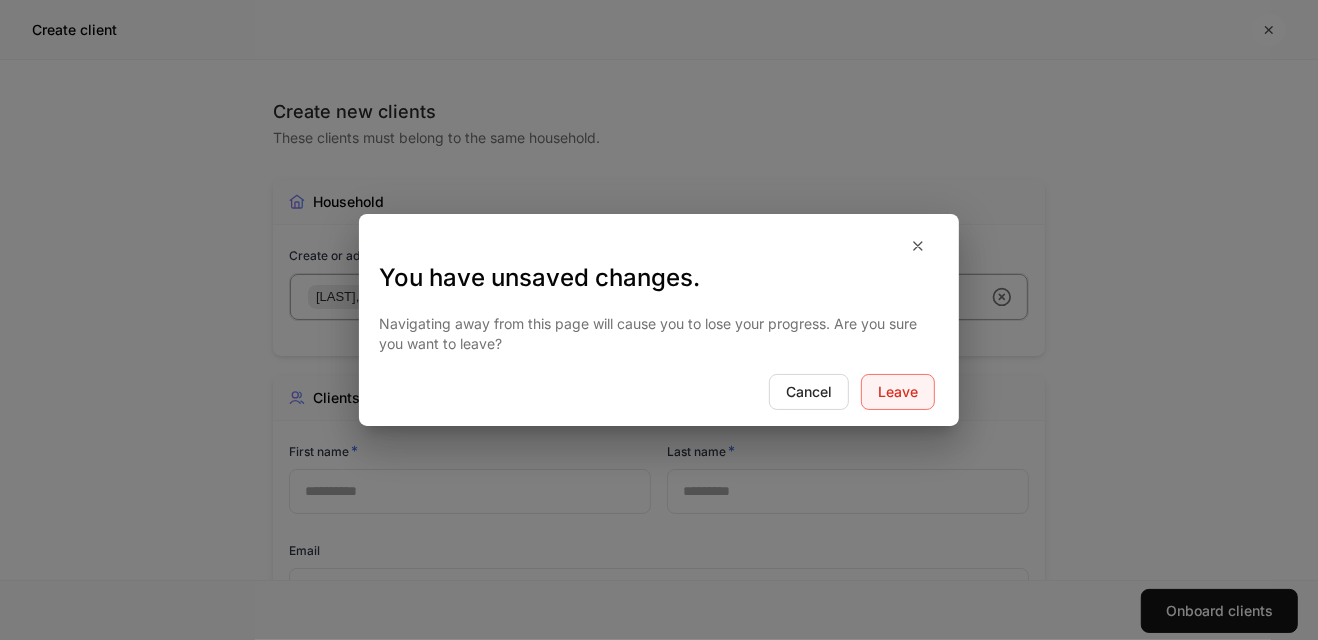 click on "Leave" at bounding box center (898, 392) 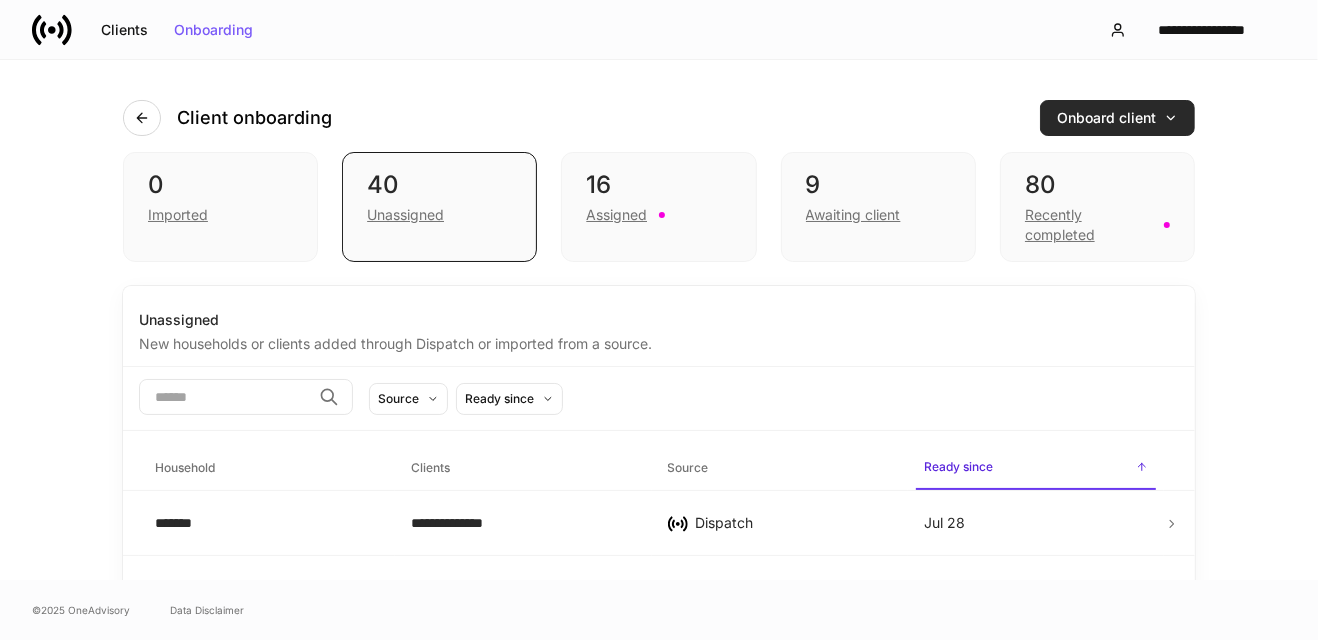 click on "Onboard client" at bounding box center [1117, 118] 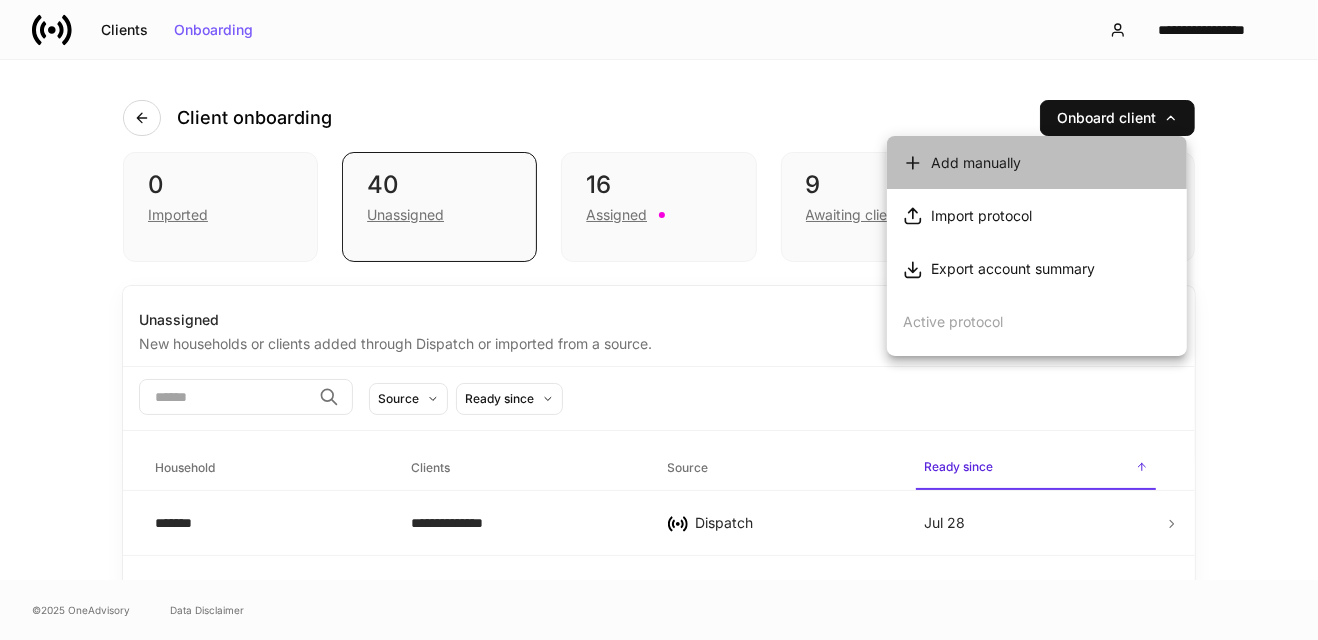 click on "Add manually" at bounding box center [976, 163] 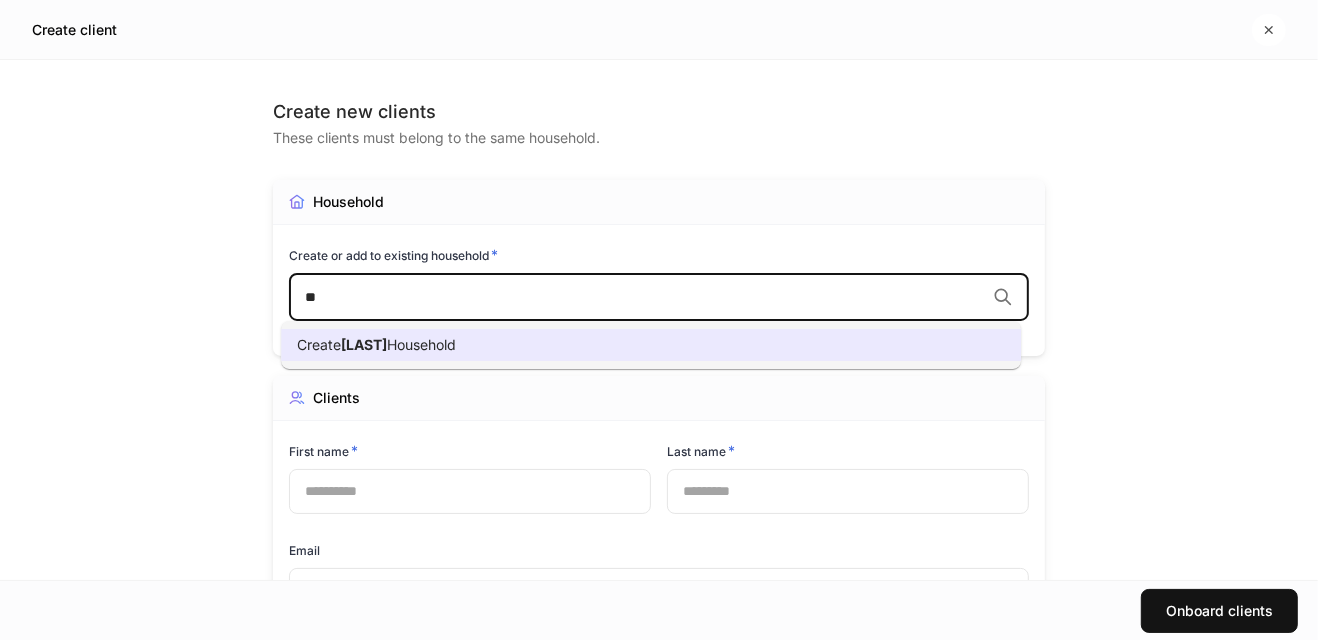 type on "*" 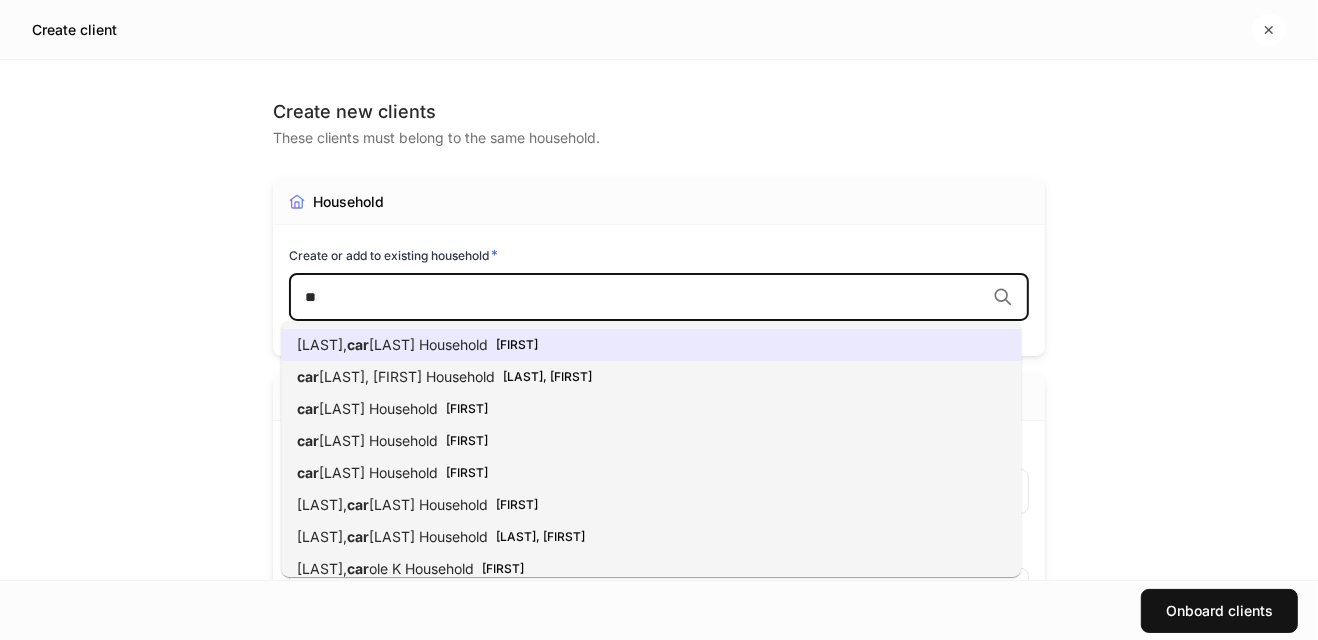 type on "*" 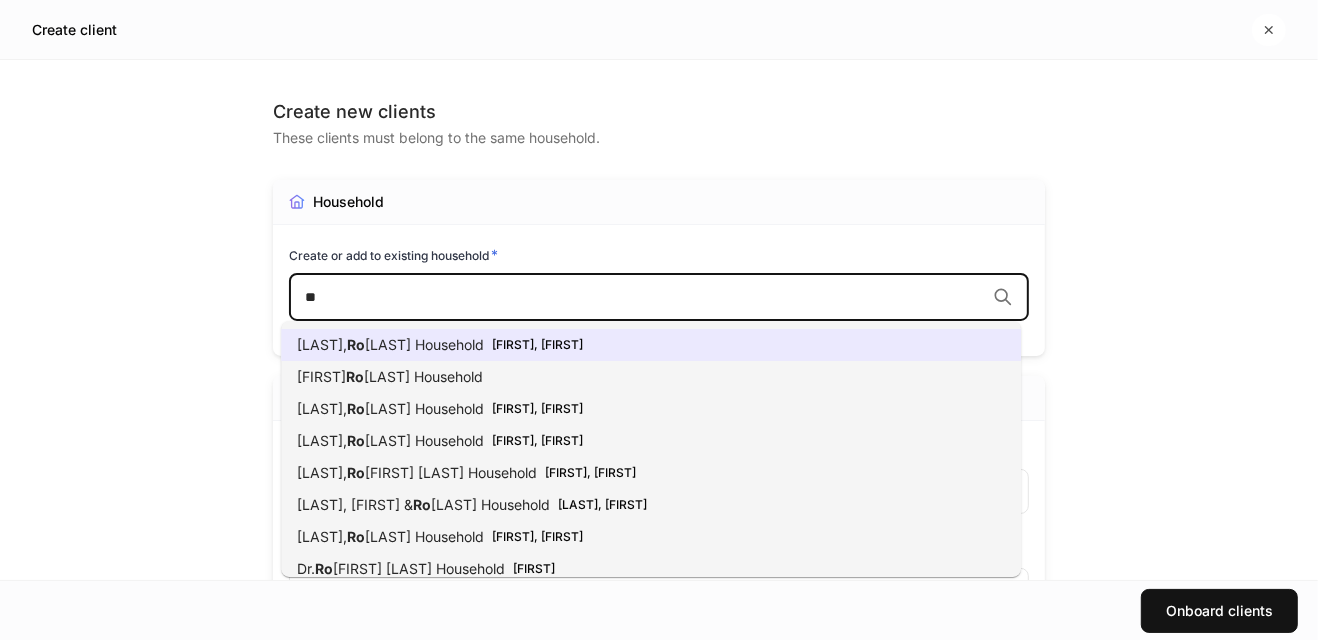type on "*" 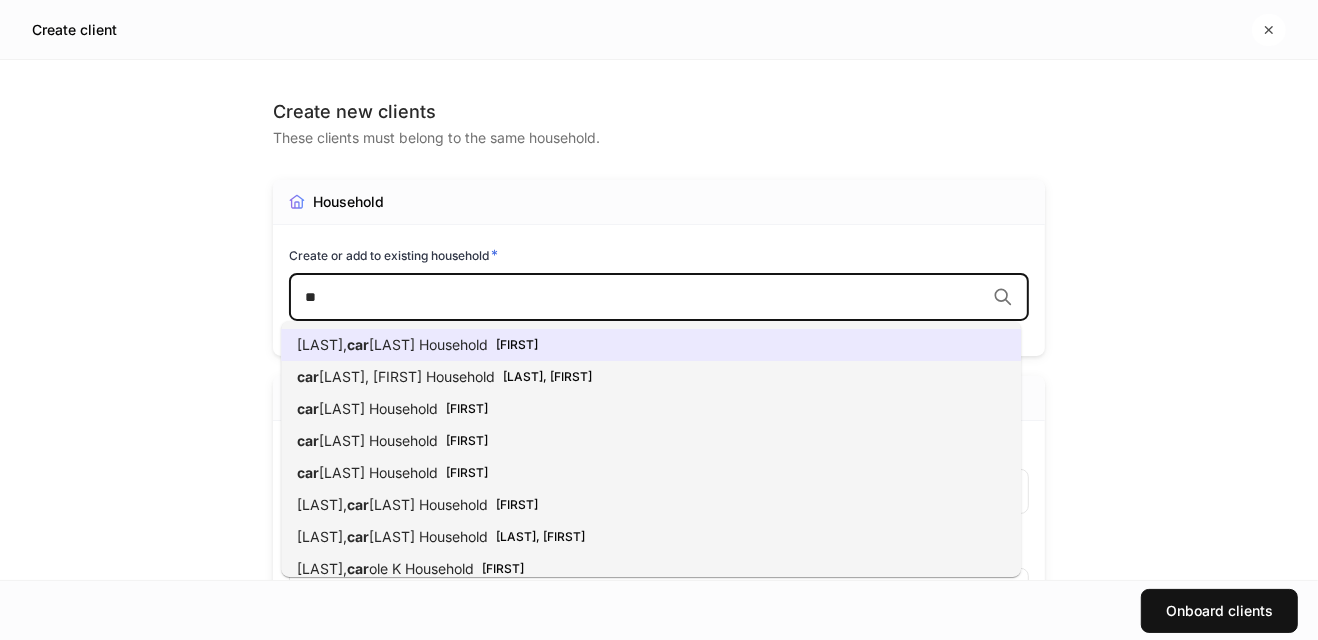 type on "*" 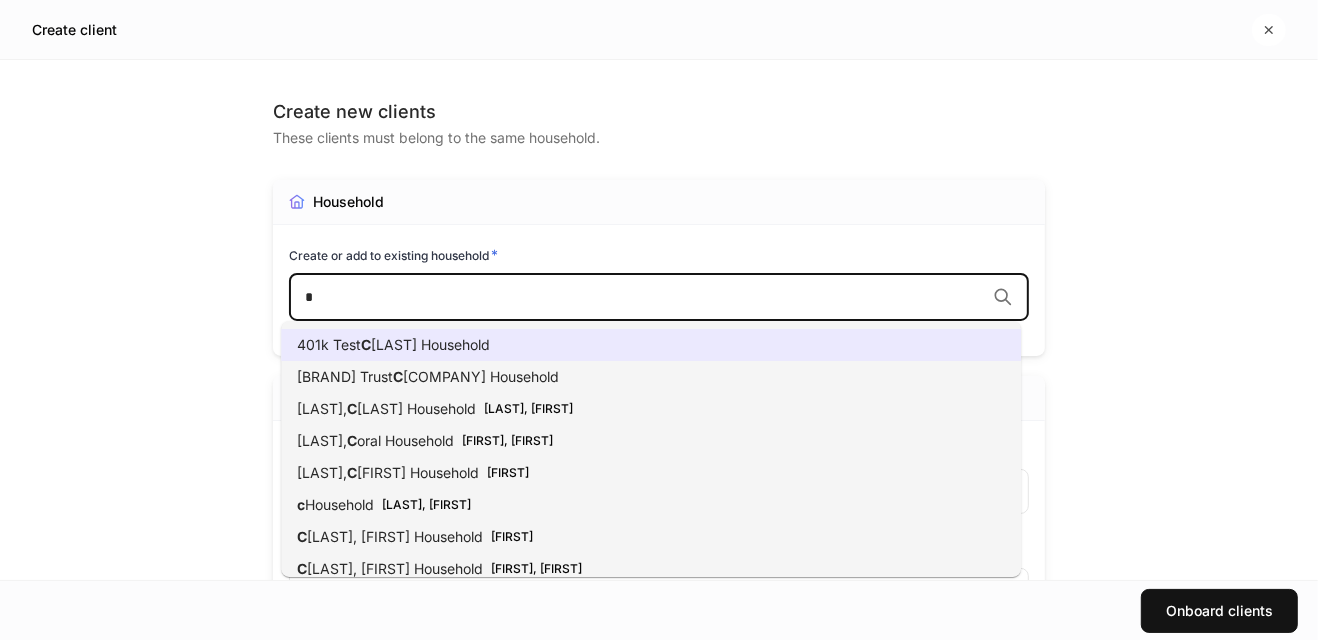 type 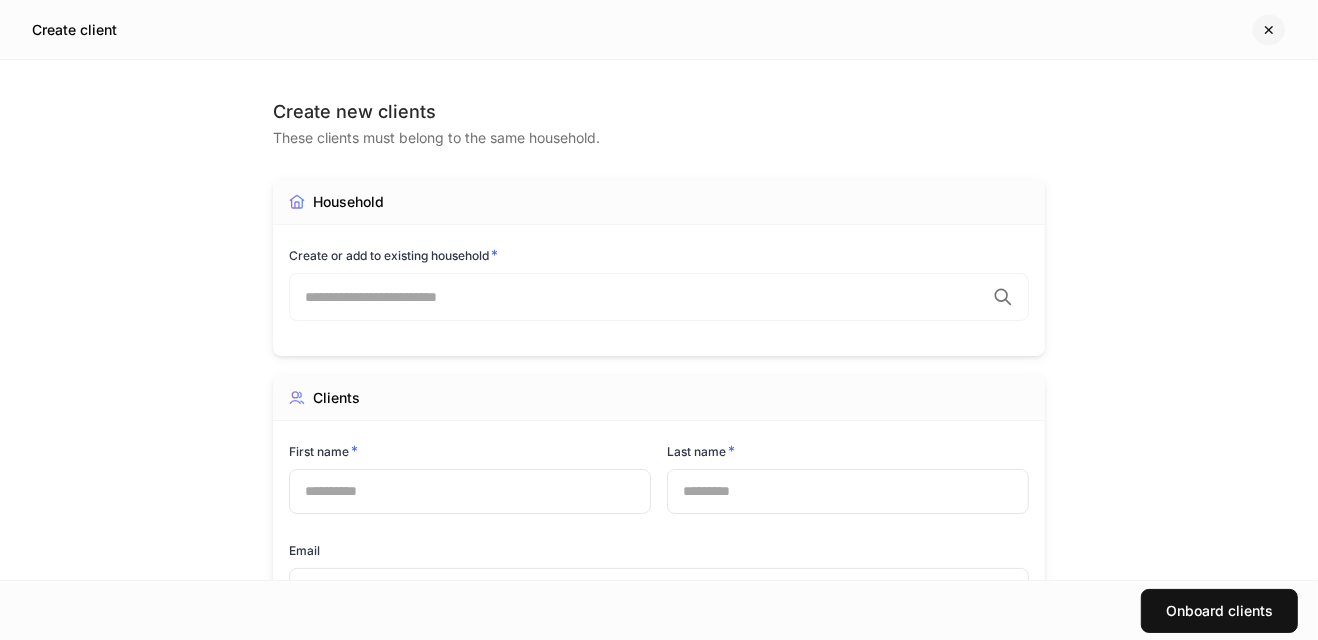 click 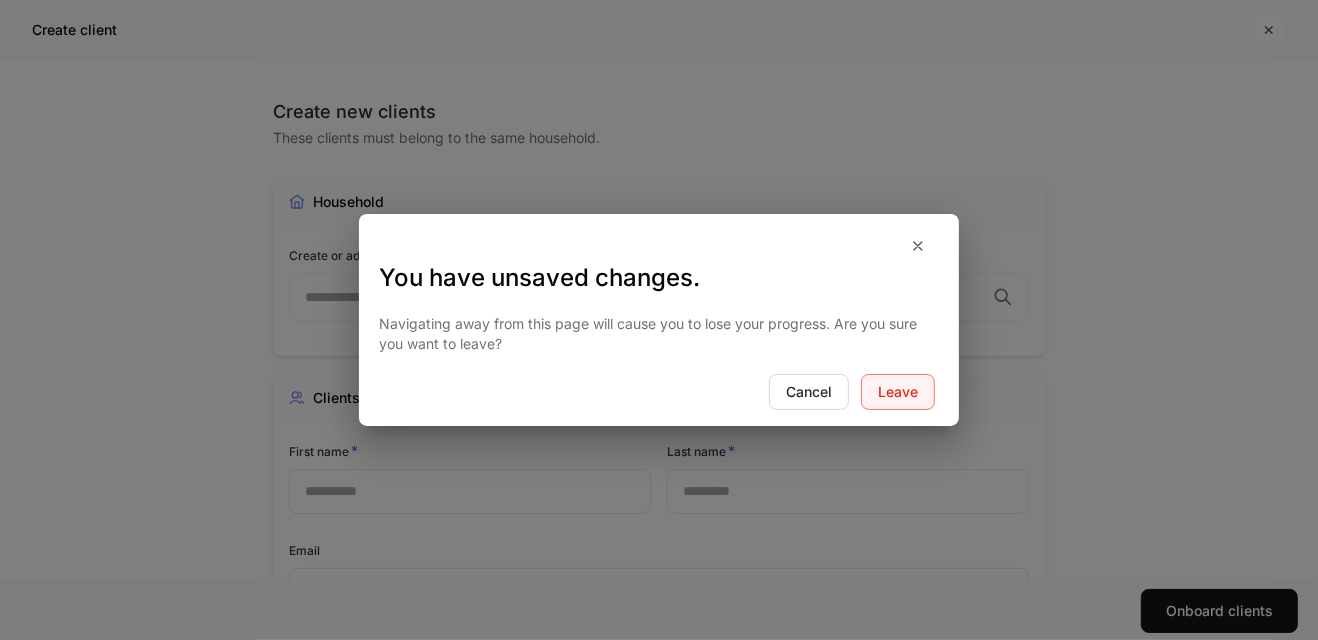 click on "Leave" at bounding box center [898, 392] 